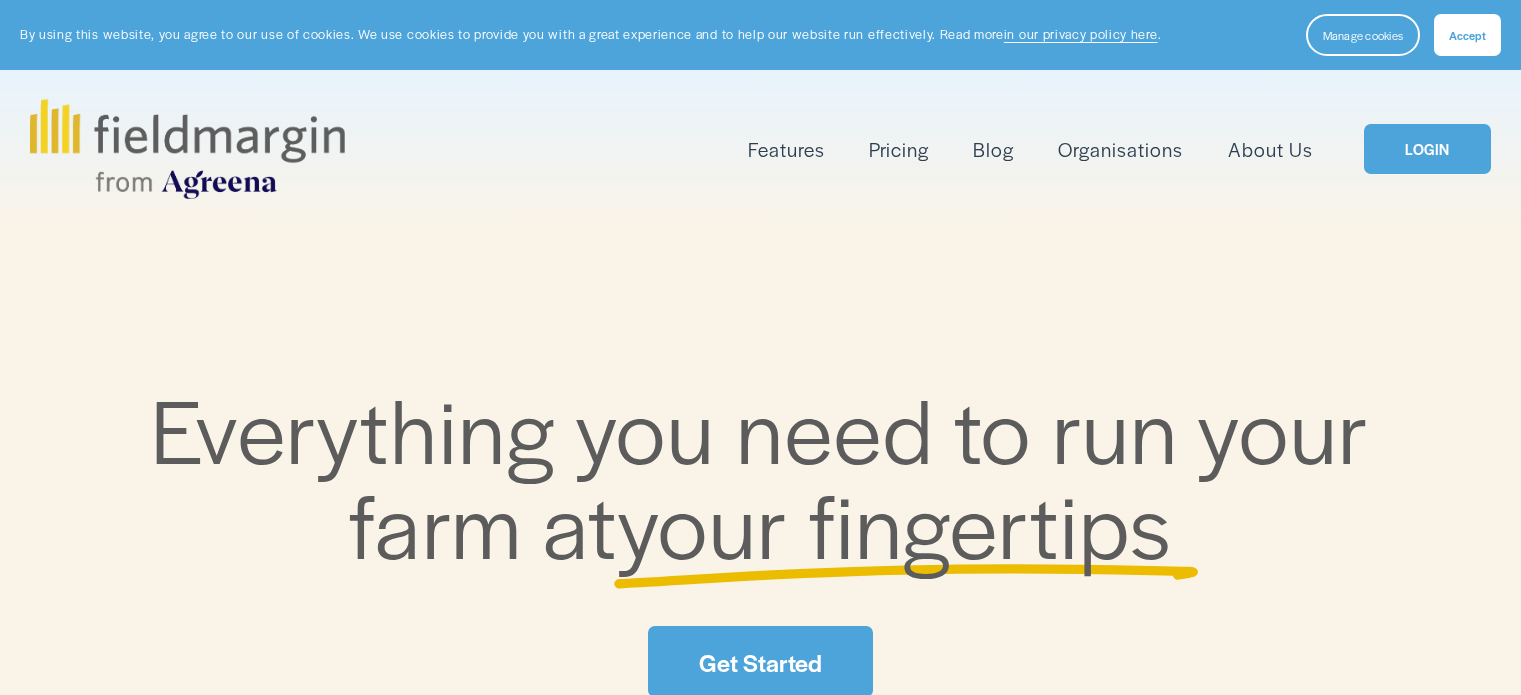 scroll, scrollTop: 0, scrollLeft: 0, axis: both 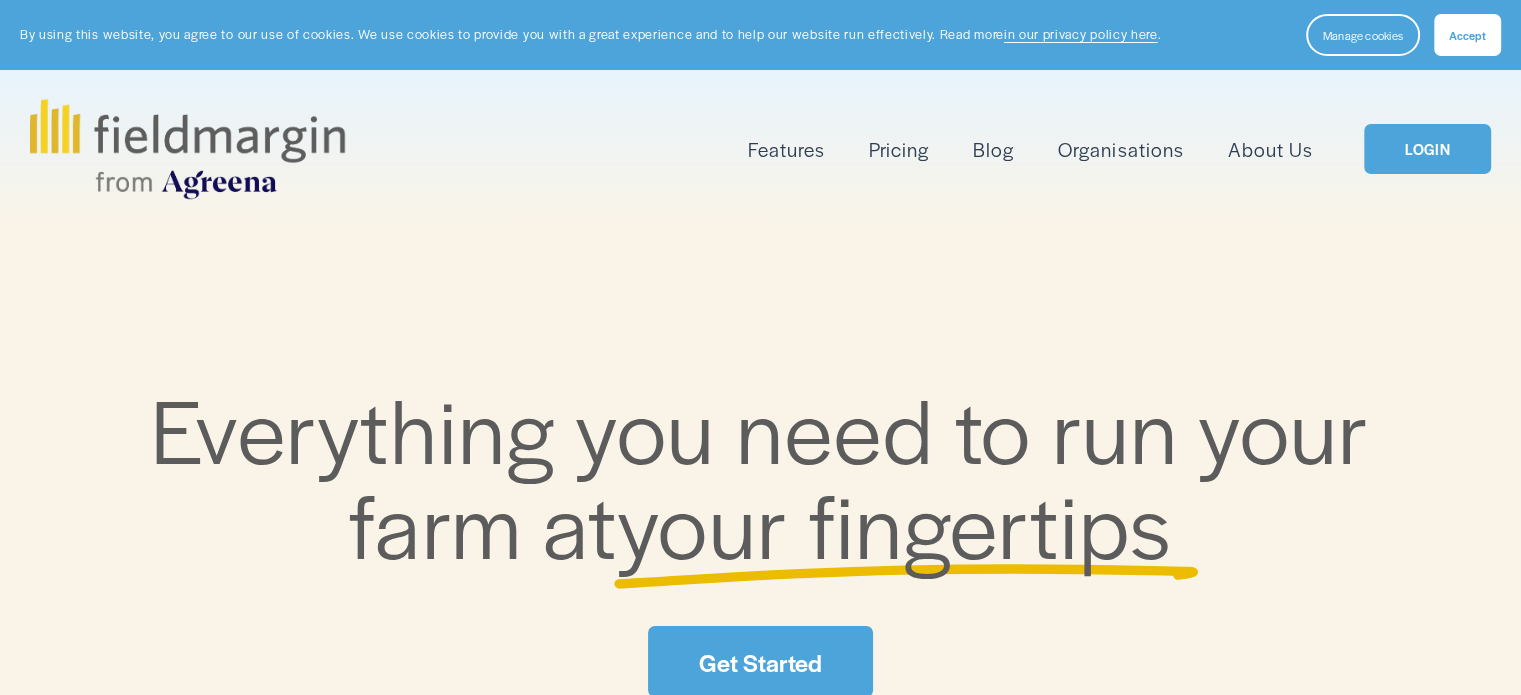 click on "LOGIN" at bounding box center (1427, 149) 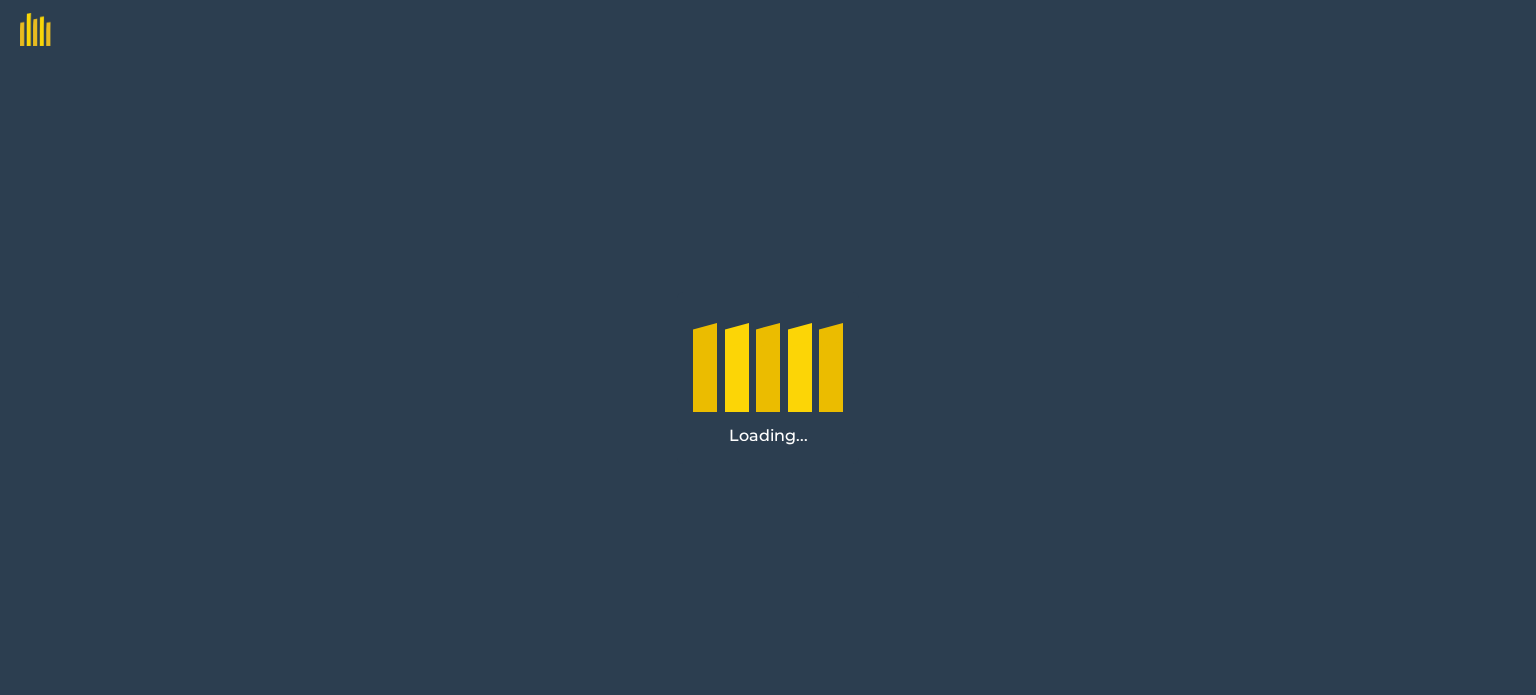 scroll, scrollTop: 0, scrollLeft: 0, axis: both 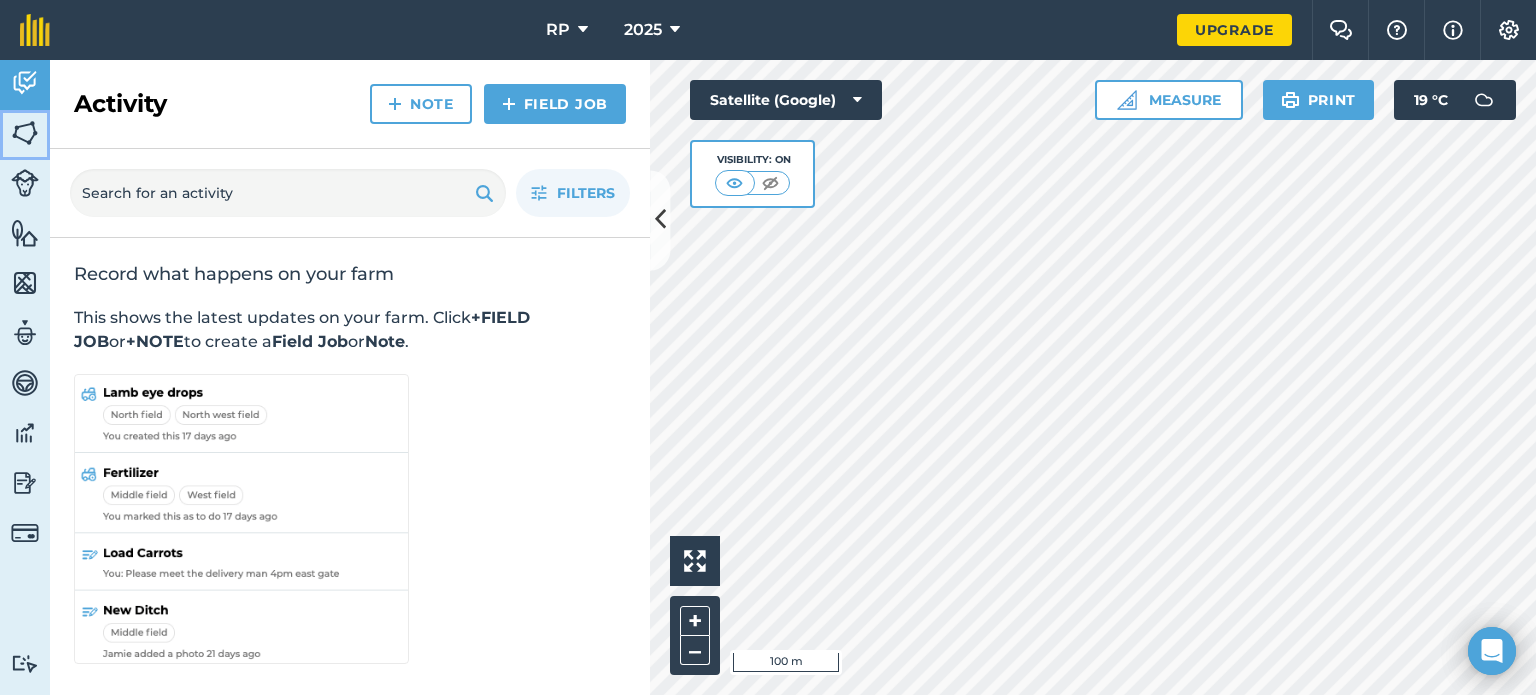 click at bounding box center (25, 133) 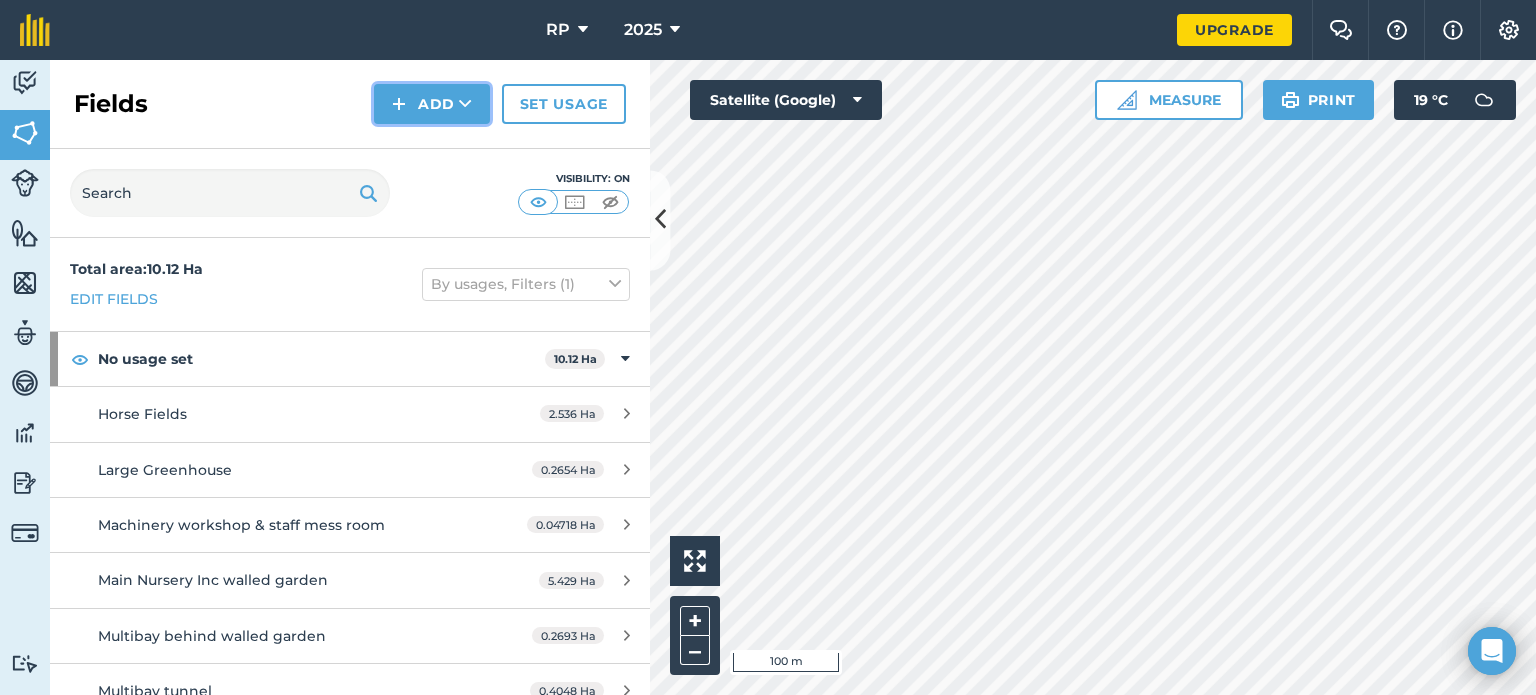 click on "Add" at bounding box center [432, 104] 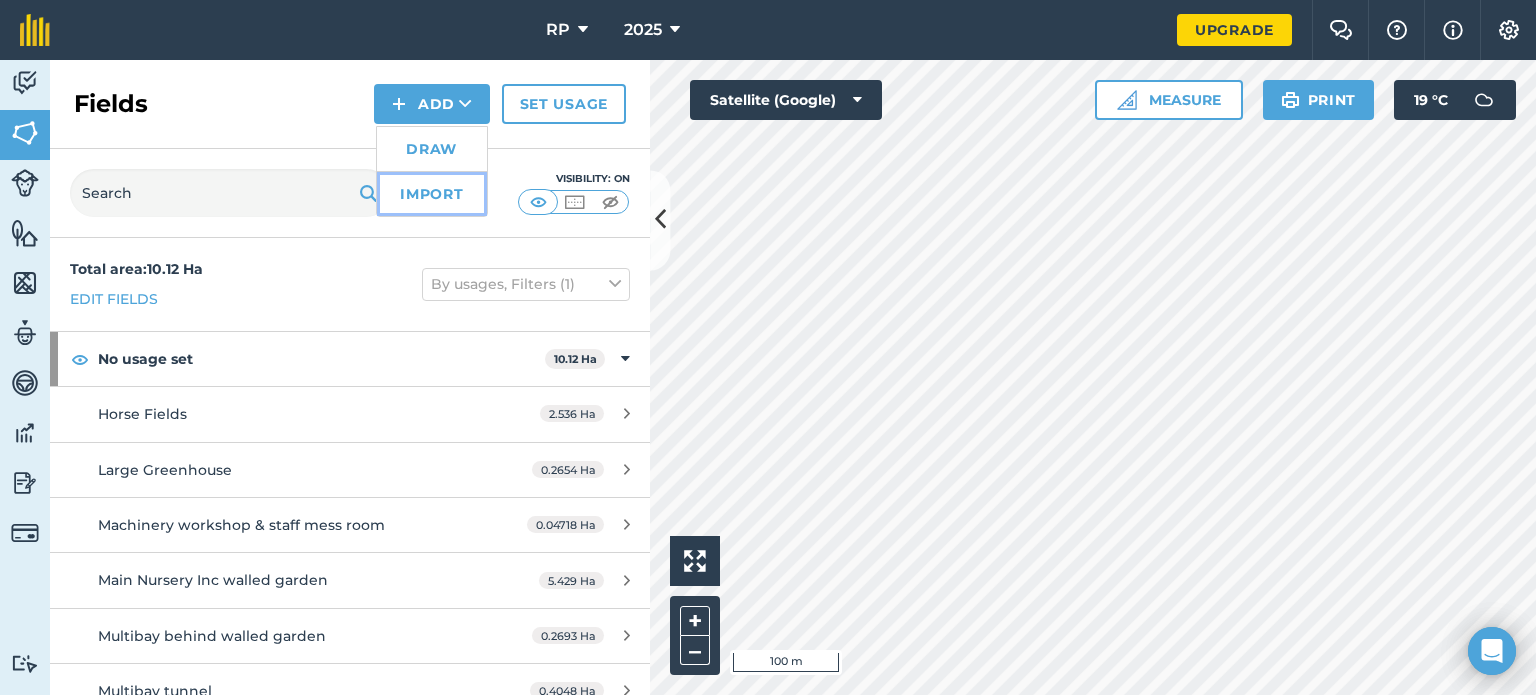 click on "Import" at bounding box center [432, 194] 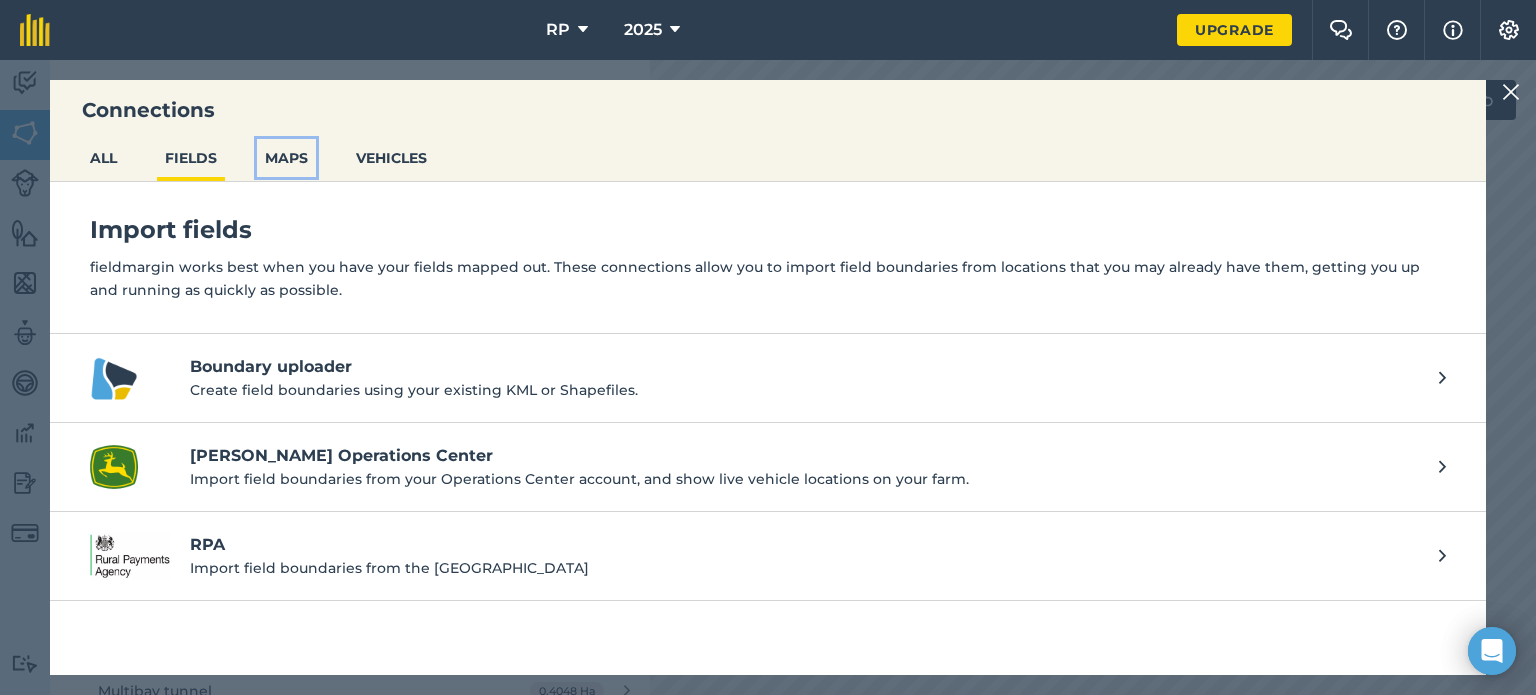 click on "MAPS" at bounding box center (286, 158) 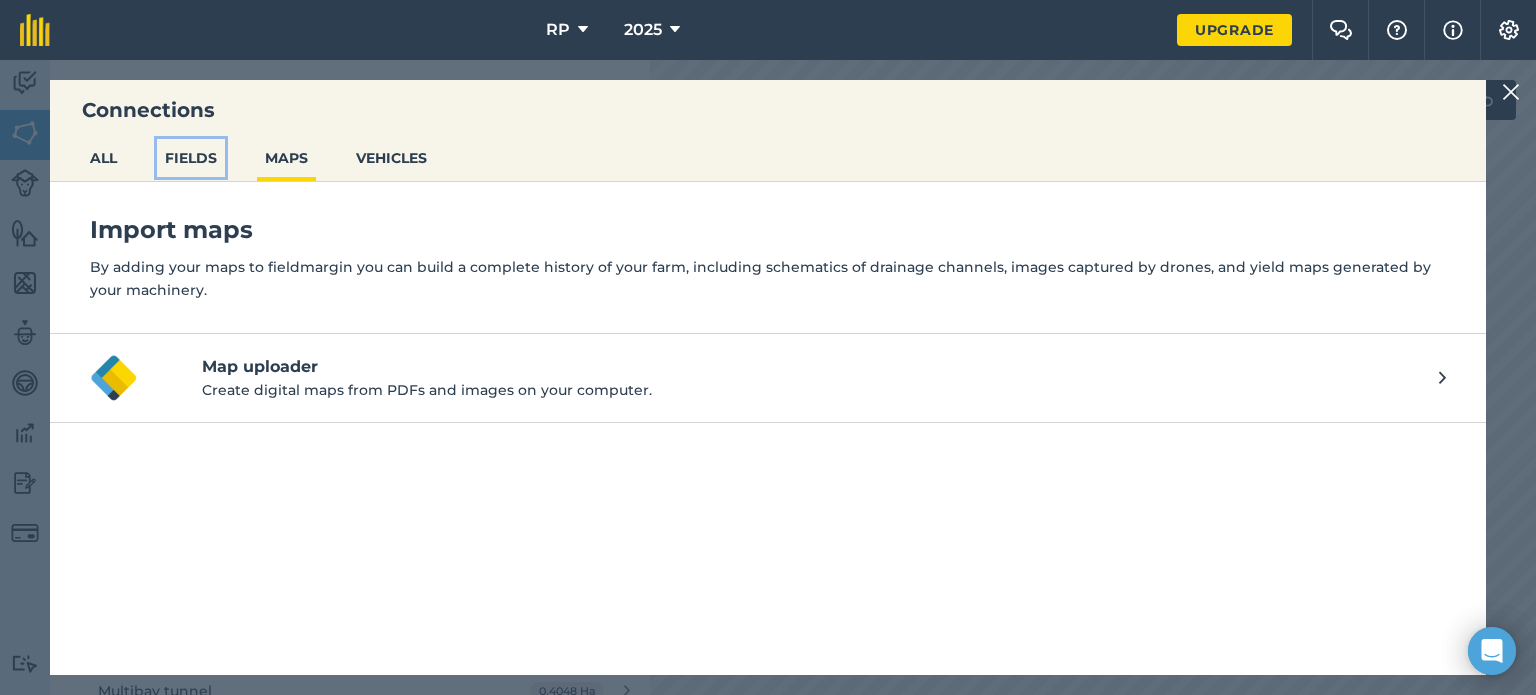 click on "FIELDS" at bounding box center (191, 158) 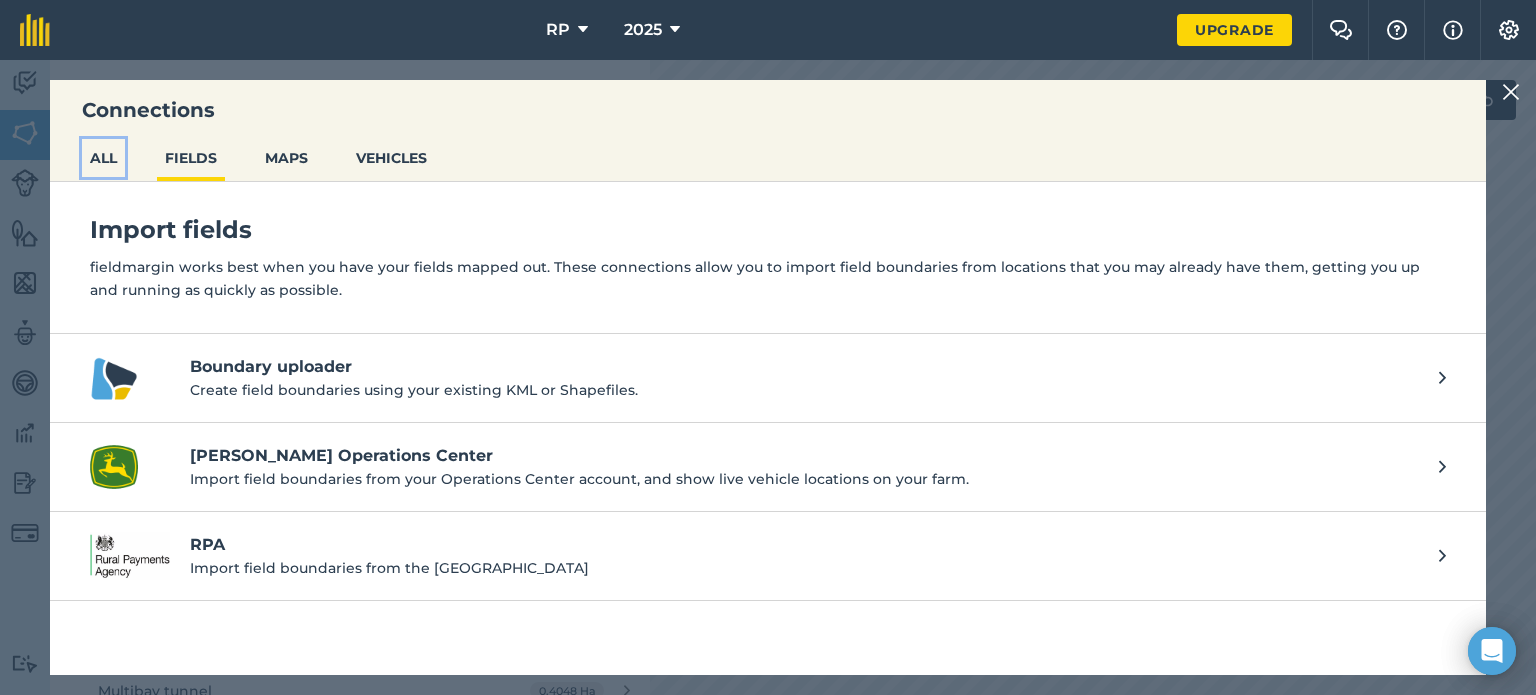 click on "ALL" at bounding box center [103, 158] 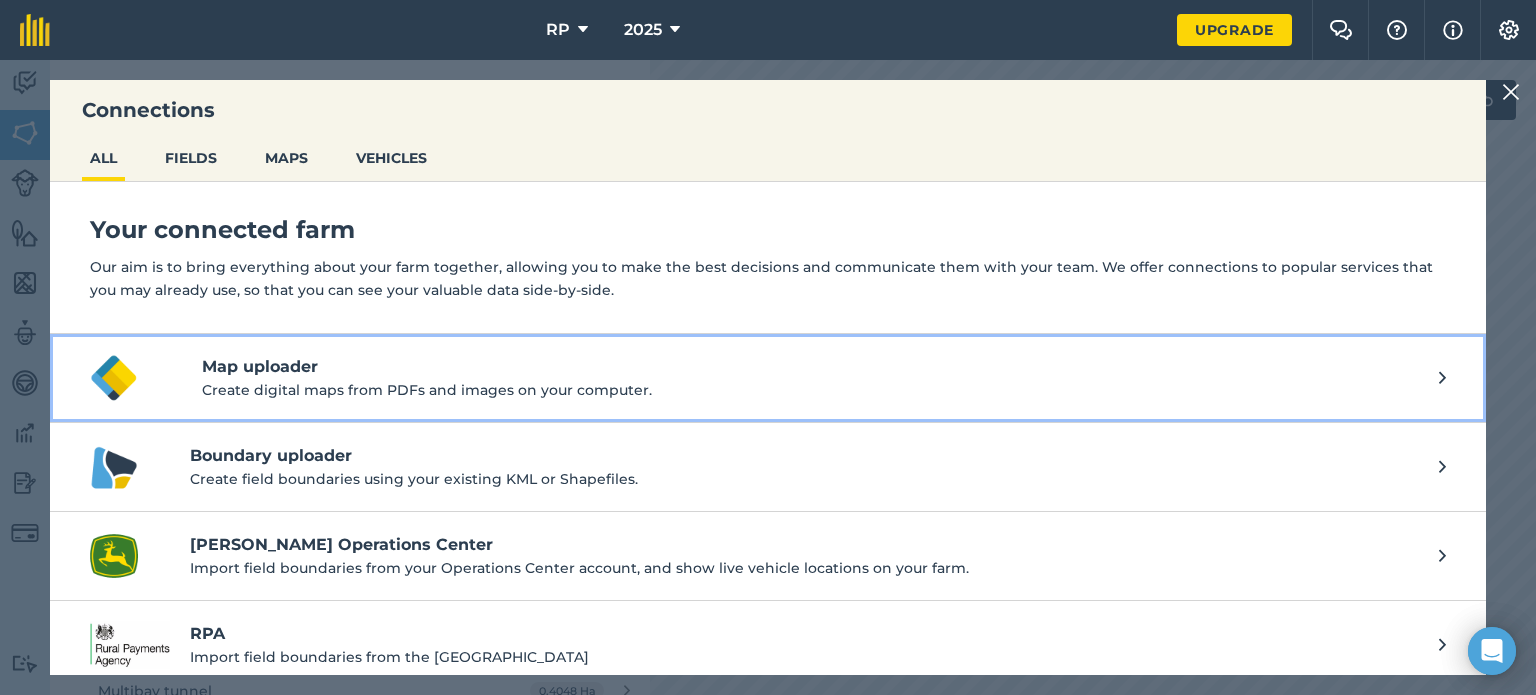 click on "Map uploader" at bounding box center (820, 367) 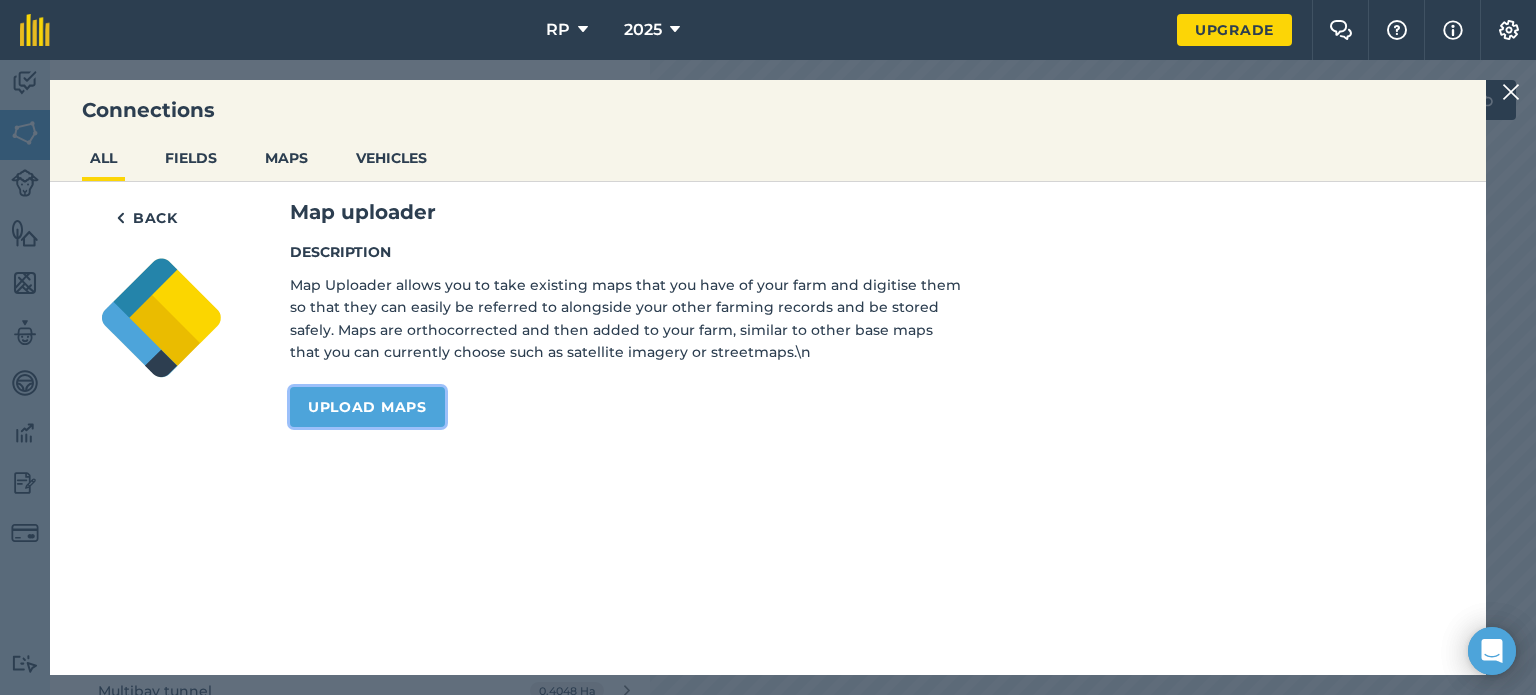 click on "Upload maps" at bounding box center (367, 407) 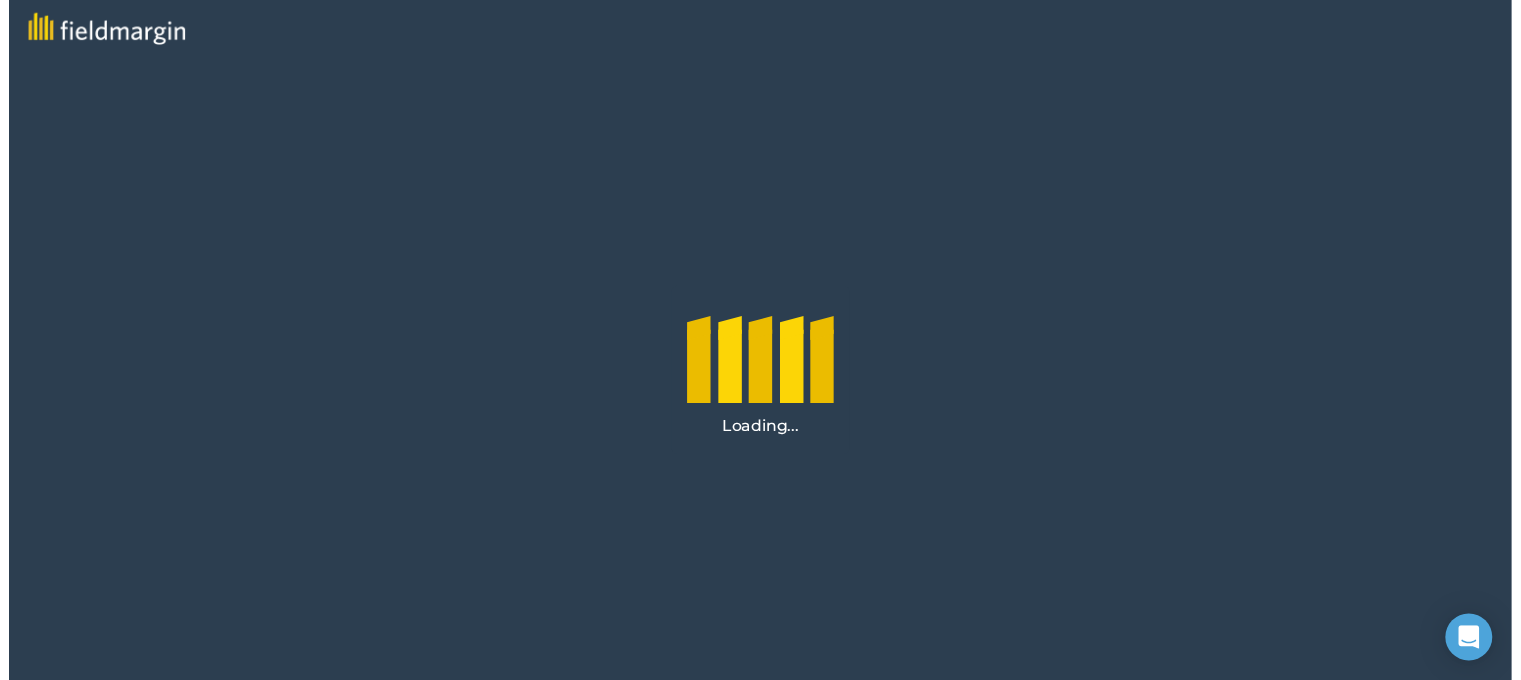 scroll, scrollTop: 0, scrollLeft: 0, axis: both 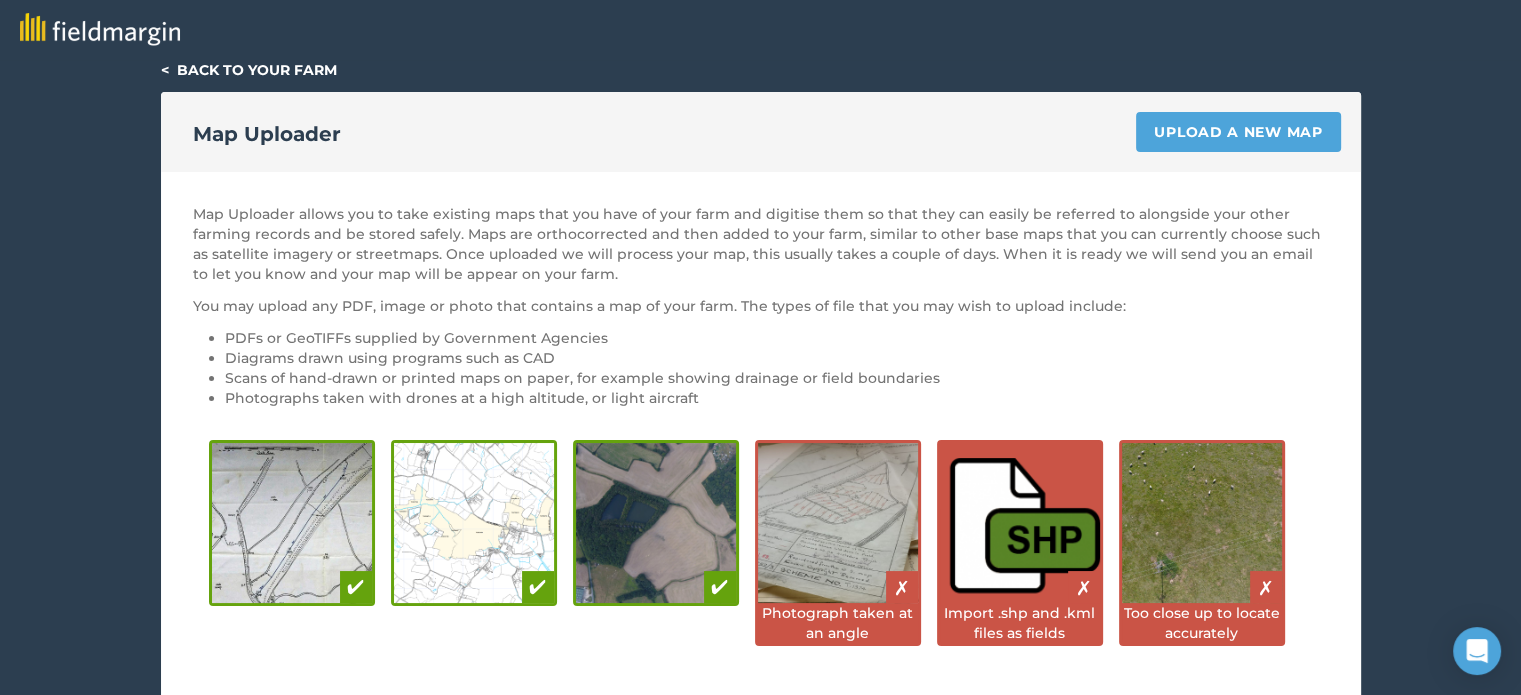 click at bounding box center (760, 30) 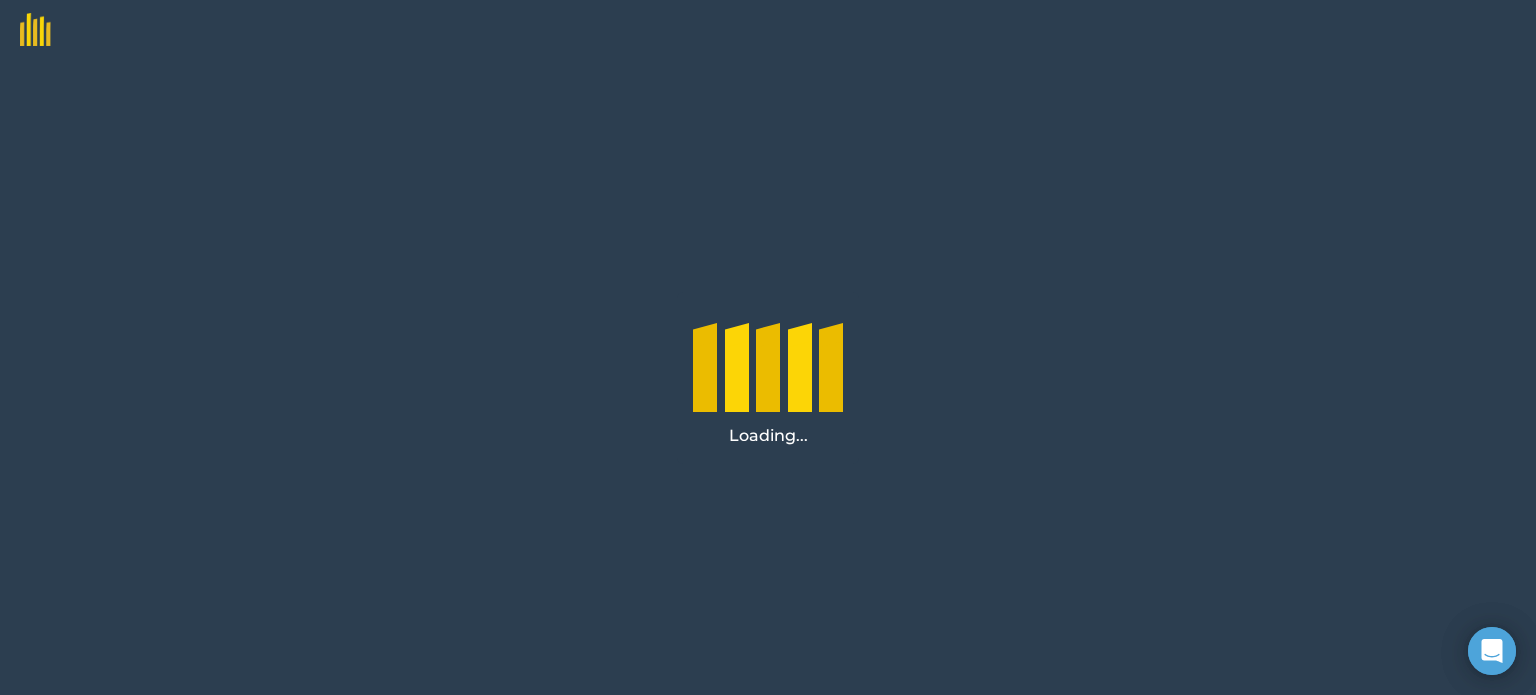 scroll, scrollTop: 0, scrollLeft: 0, axis: both 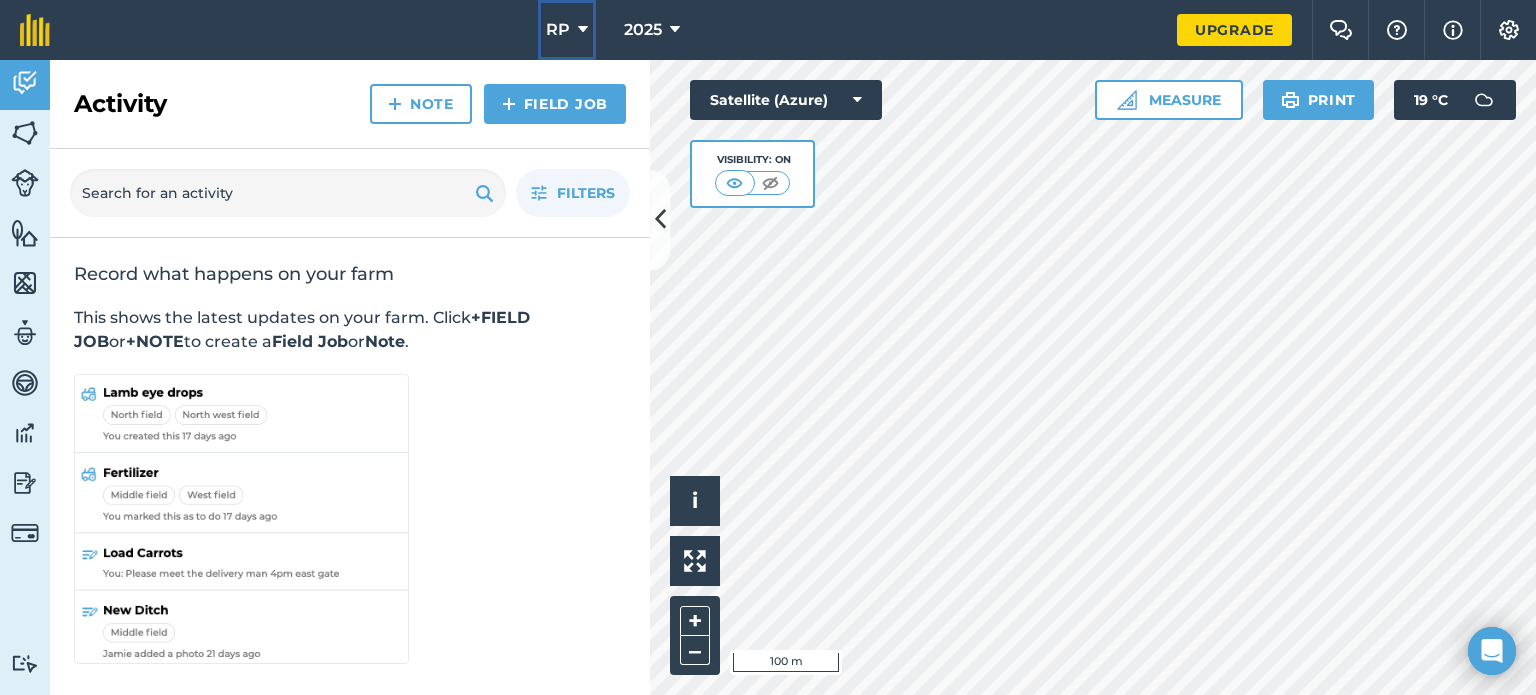click on "RP" at bounding box center [567, 30] 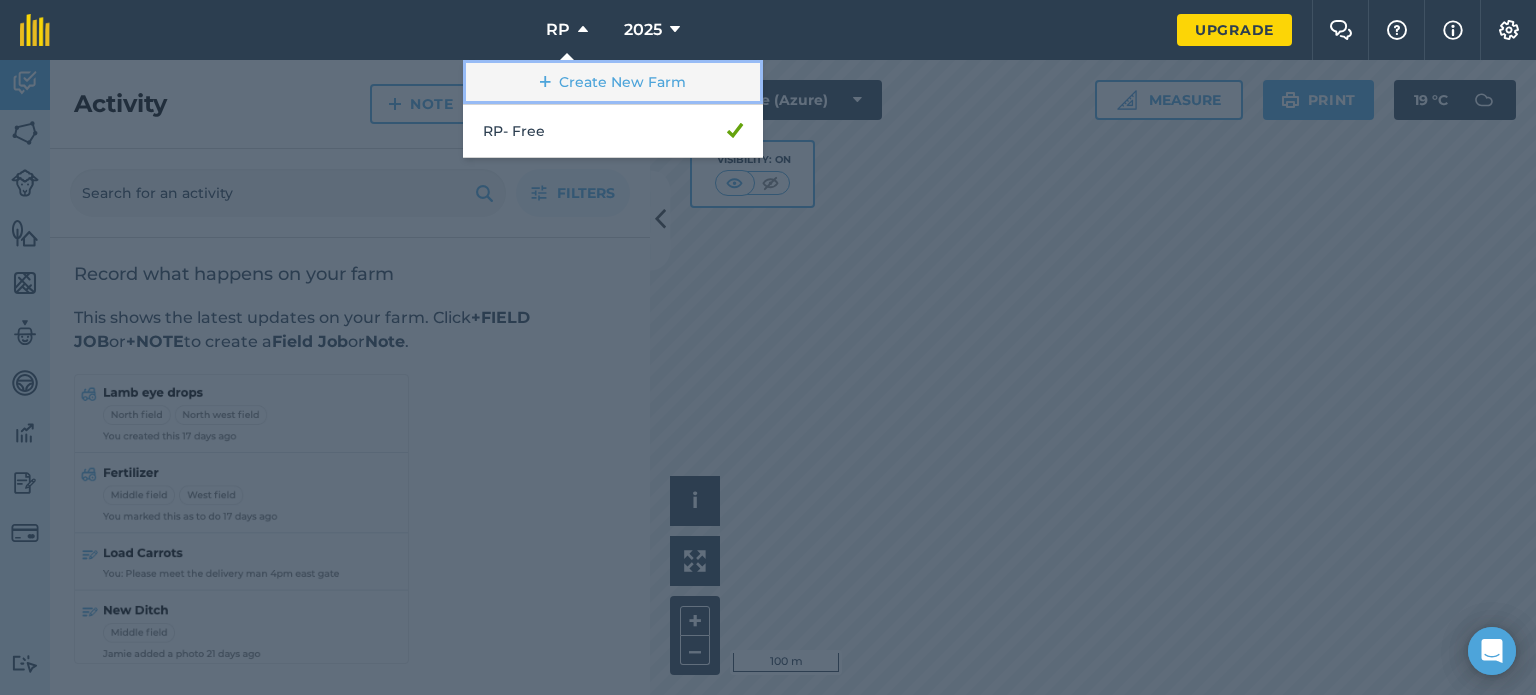 click on "Create New Farm" at bounding box center (613, 82) 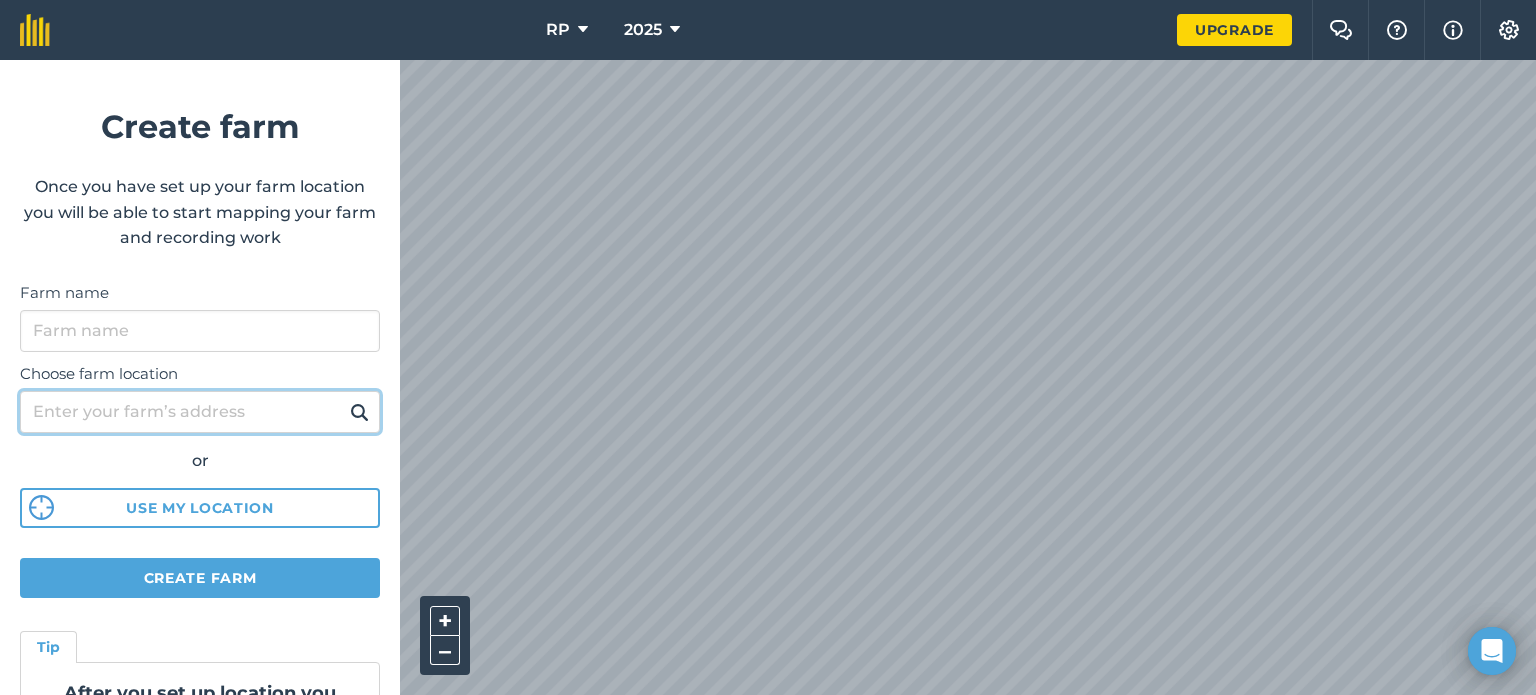 click on "Choose farm location" at bounding box center (200, 412) 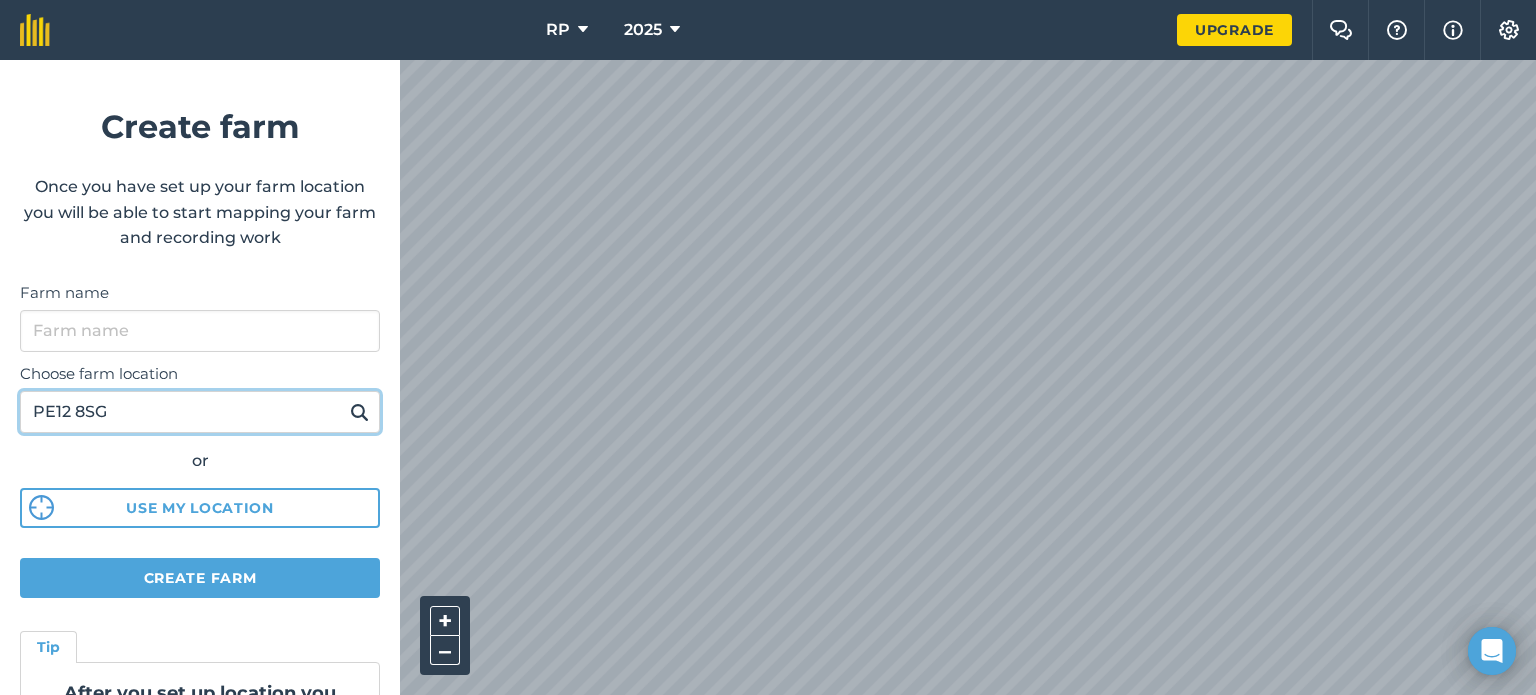 type on "PE12 8SG" 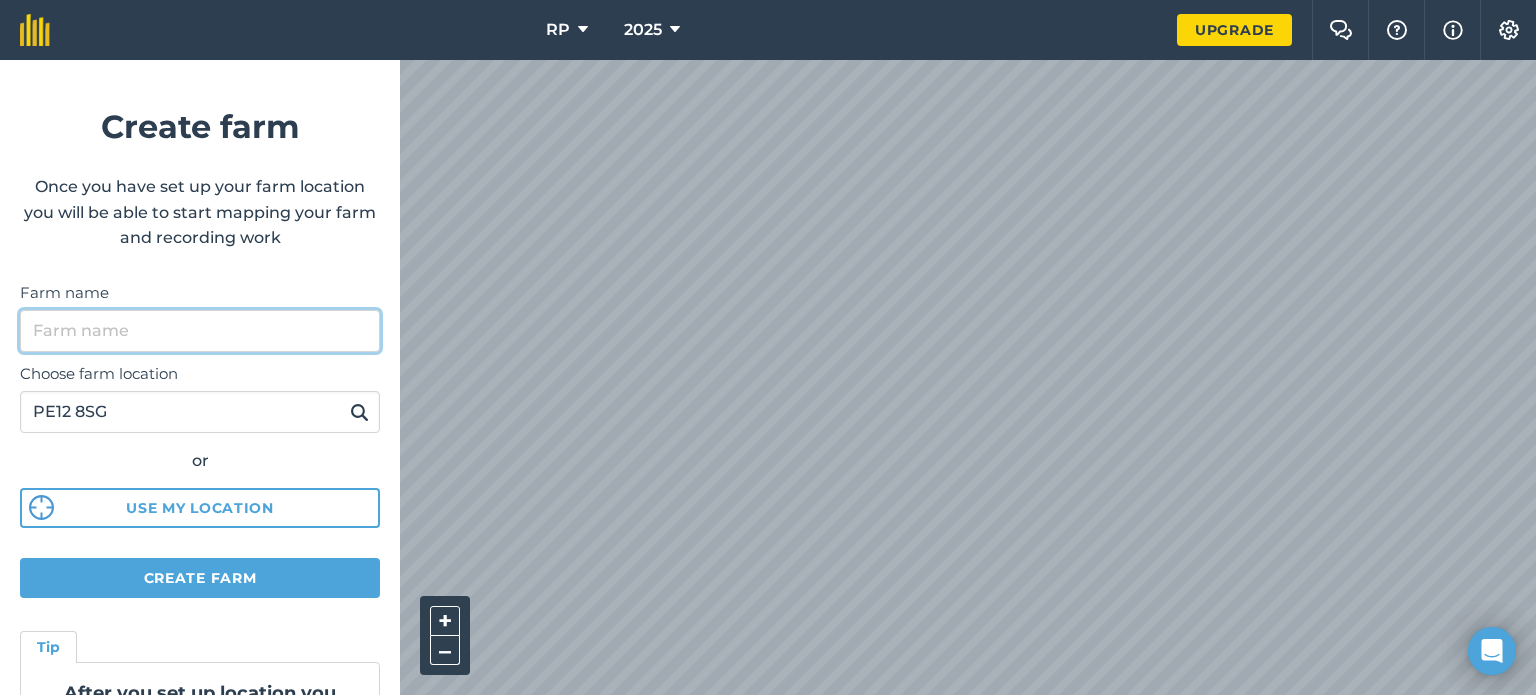 click on "Farm name" at bounding box center [200, 331] 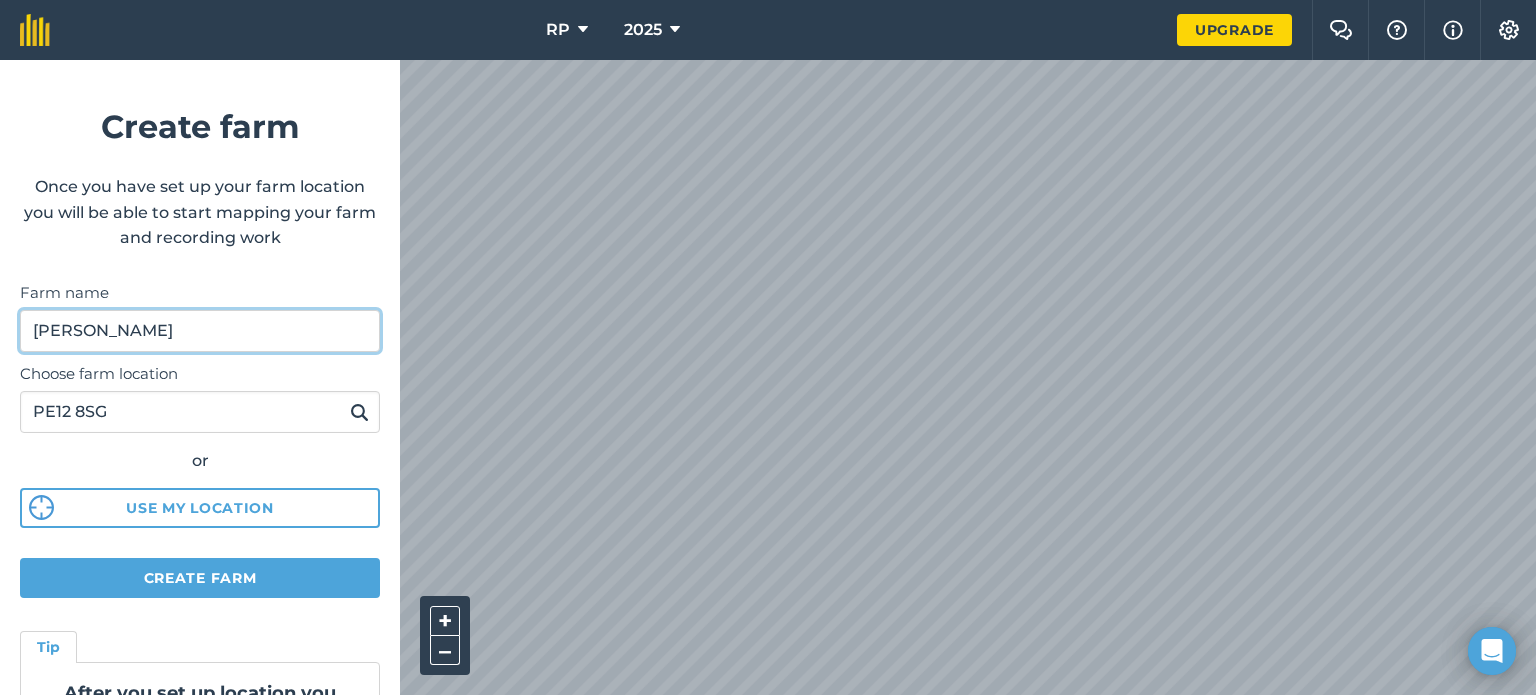 drag, startPoint x: 132, startPoint y: 327, endPoint x: -23, endPoint y: 321, distance: 155.11609 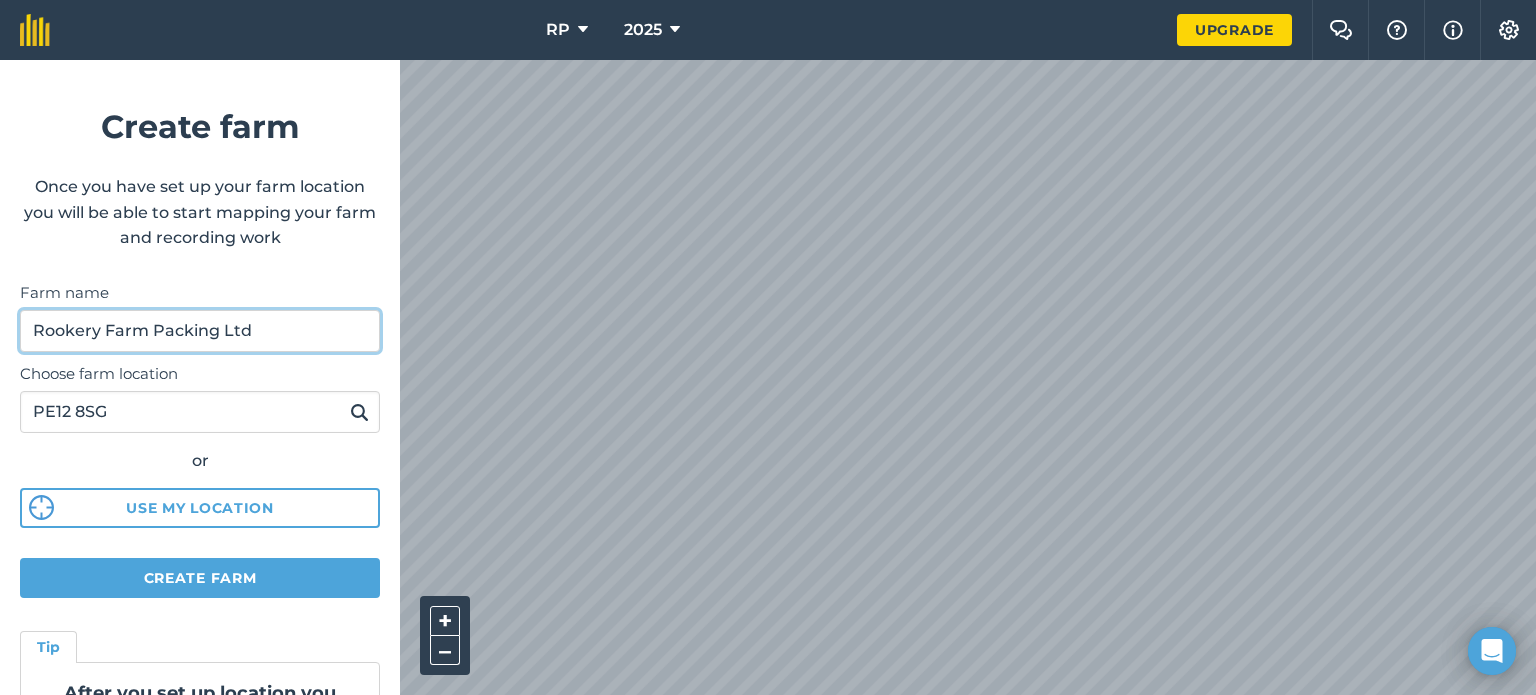 type on "Rookery Farm Packing Ltd" 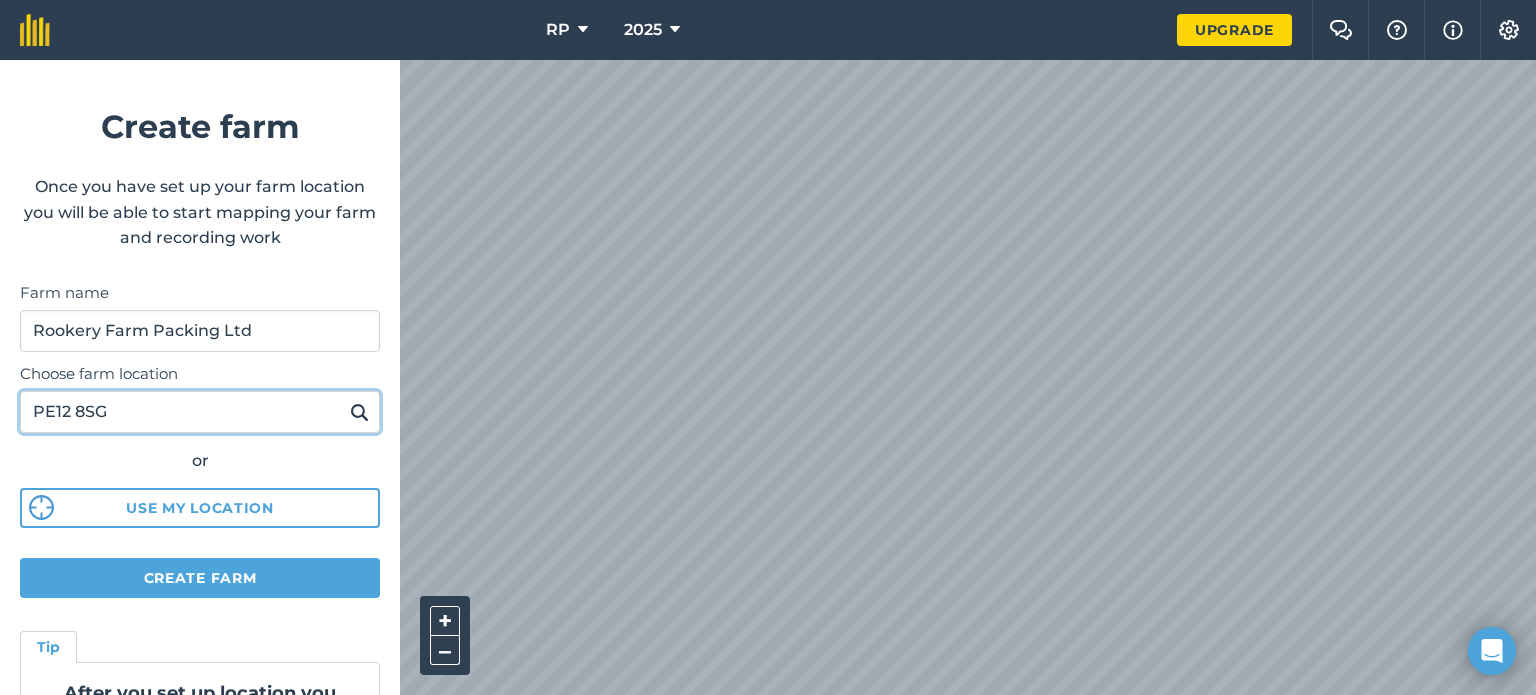 click on "PE12 8SG" at bounding box center [200, 412] 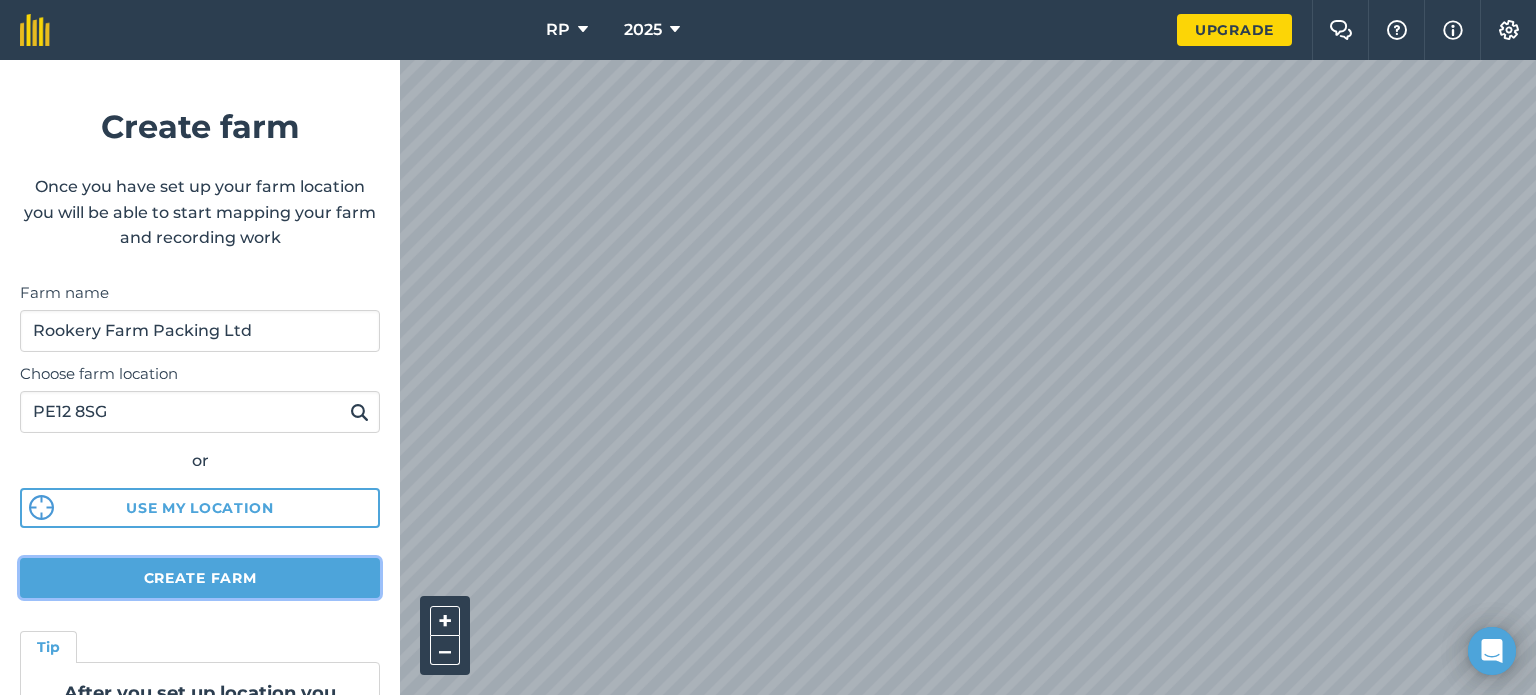 click on "Create farm" at bounding box center [200, 578] 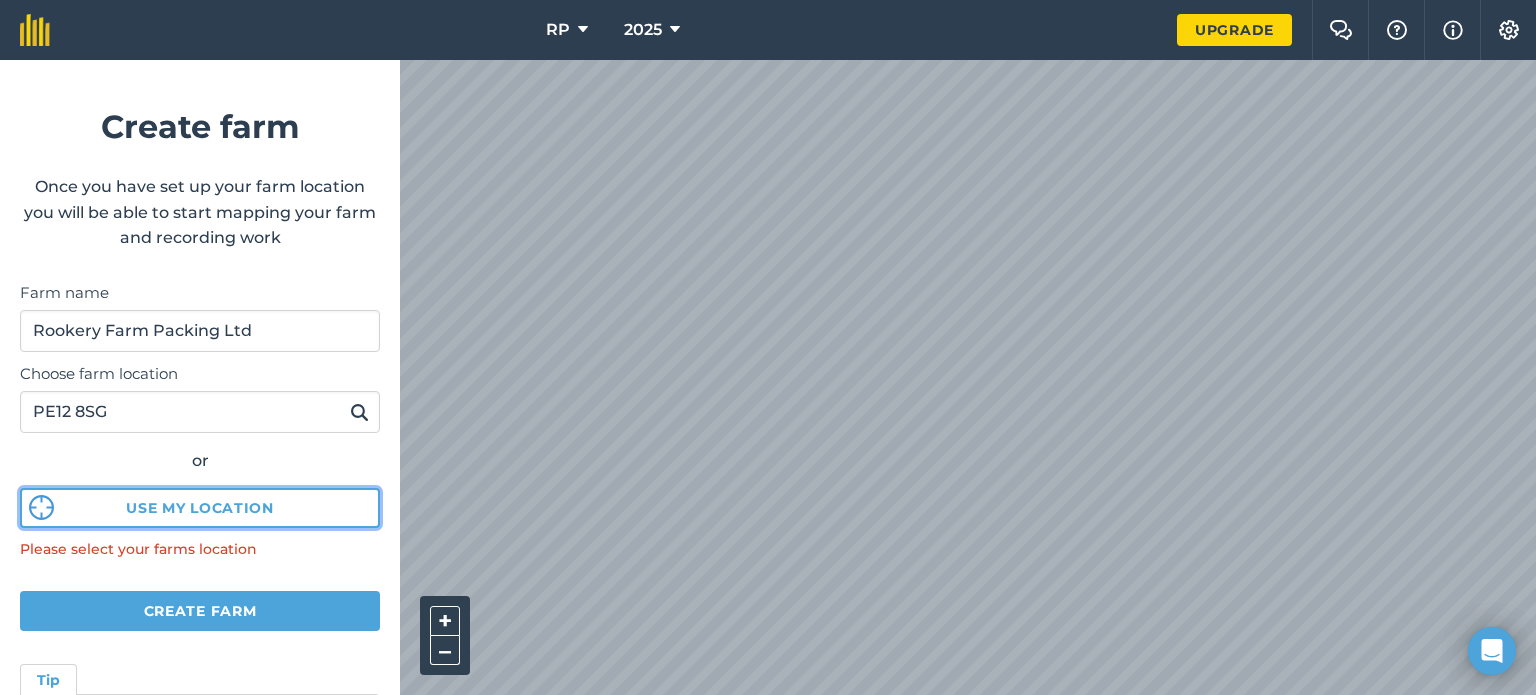 click on "Use my location" at bounding box center (200, 508) 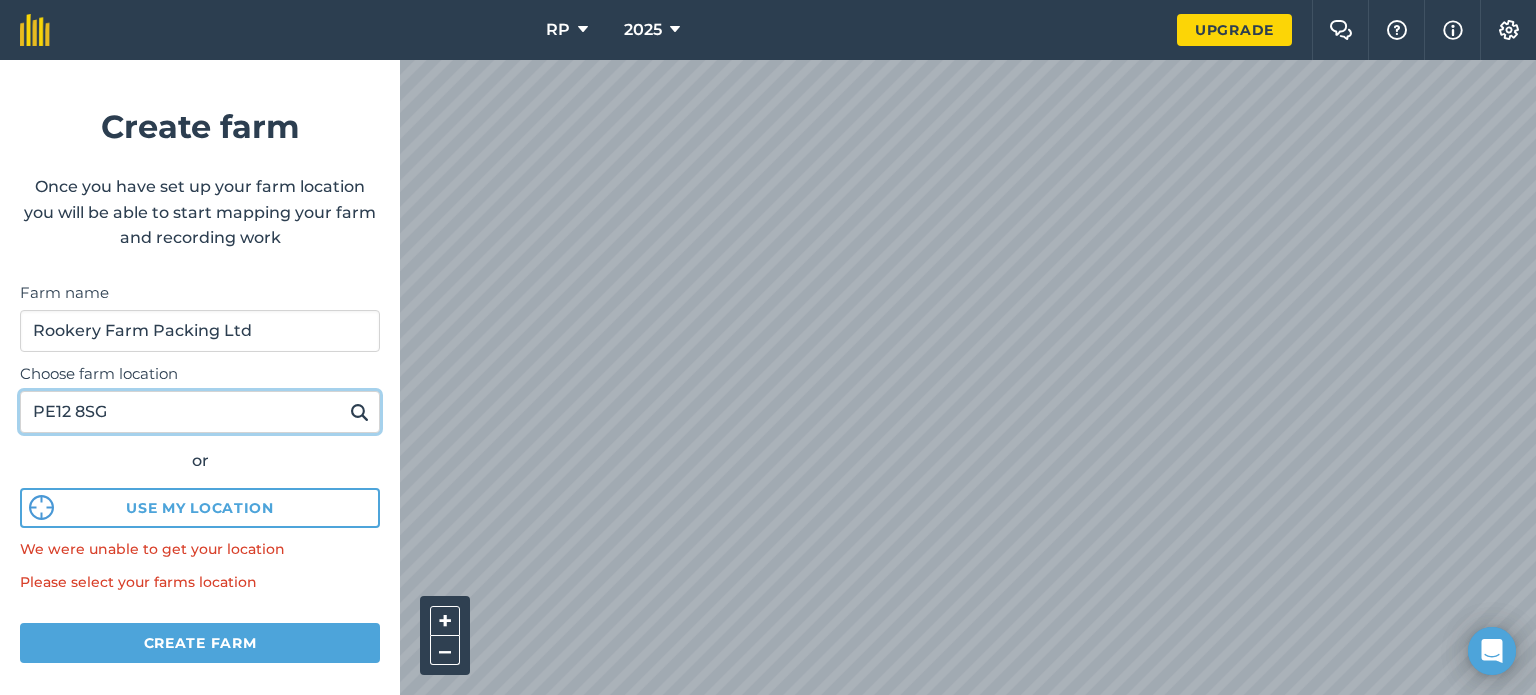 click on "PE12 8SG" at bounding box center (200, 412) 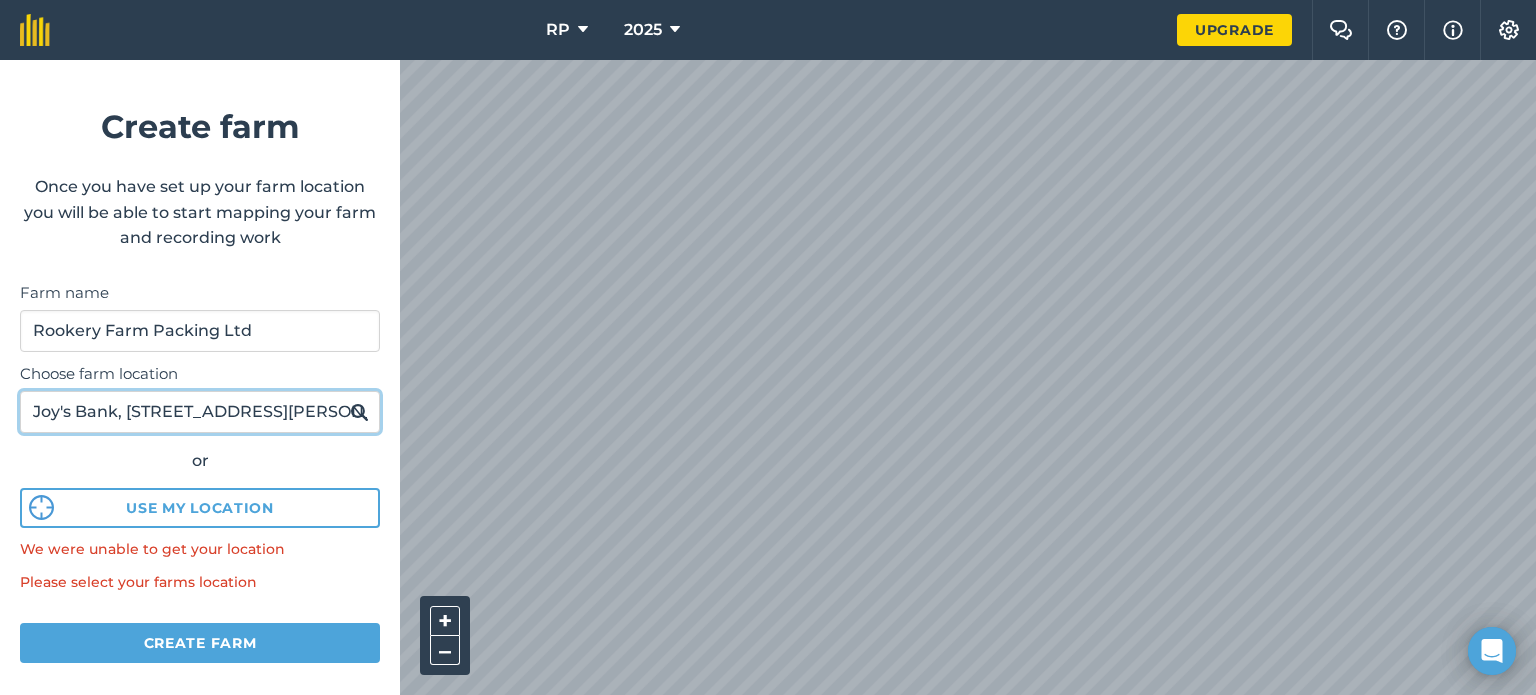 scroll, scrollTop: 0, scrollLeft: 83, axis: horizontal 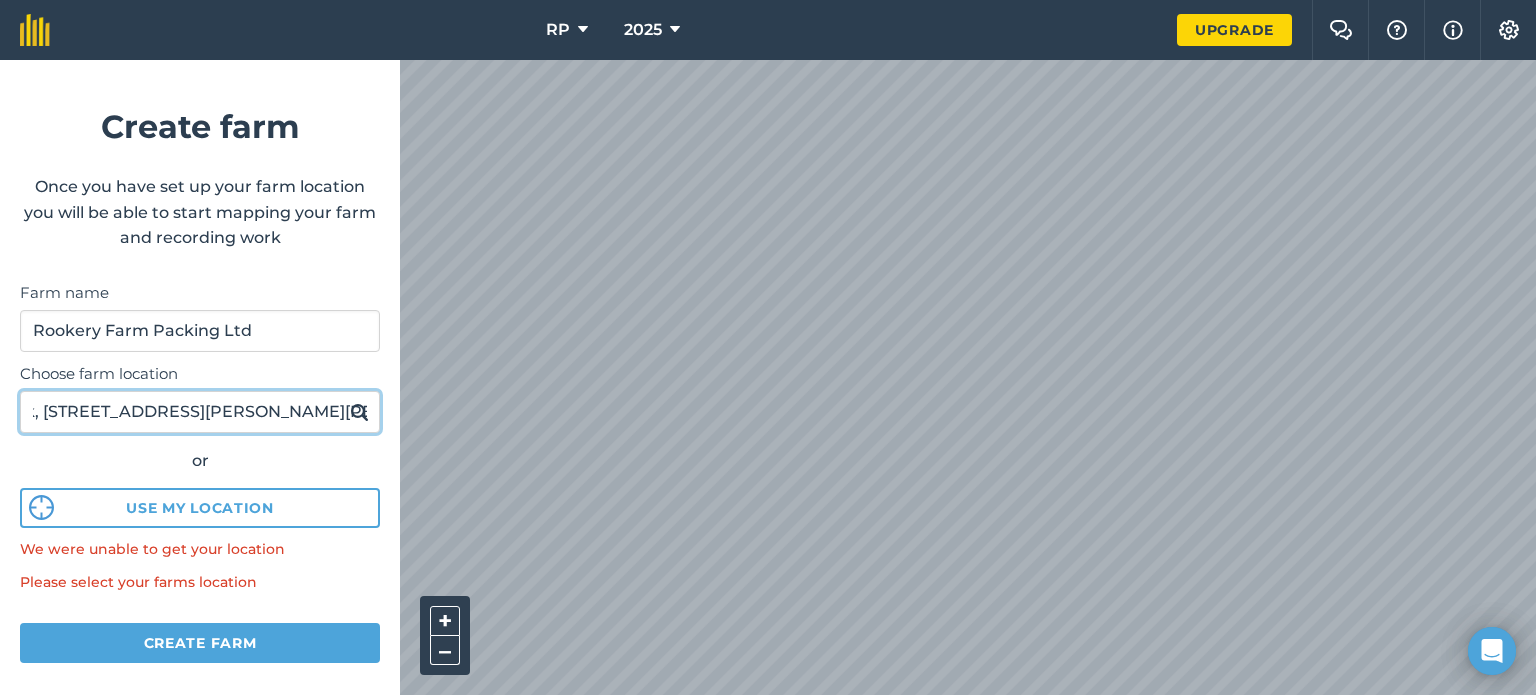 type on "Joy's Bank, [STREET_ADDRESS][PERSON_NAME][PERSON_NAME]" 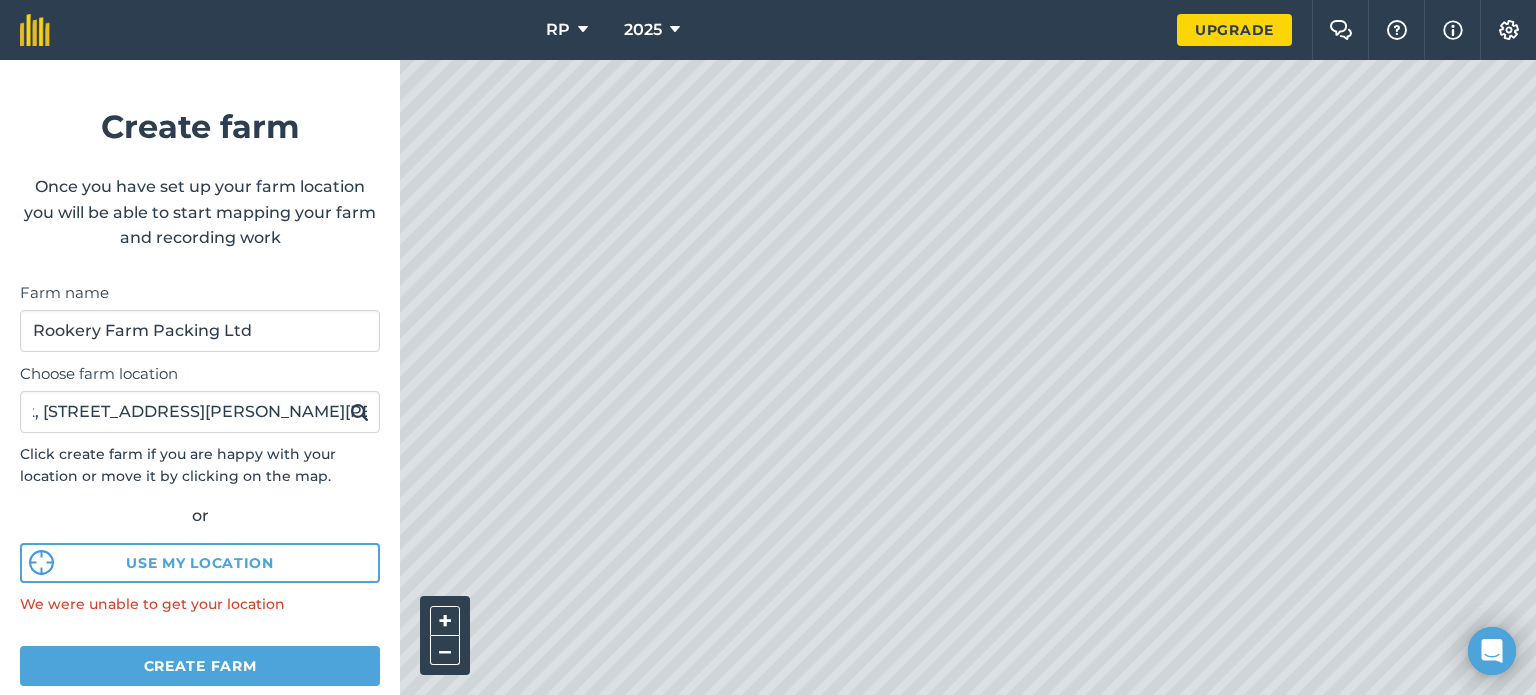 scroll, scrollTop: 0, scrollLeft: 0, axis: both 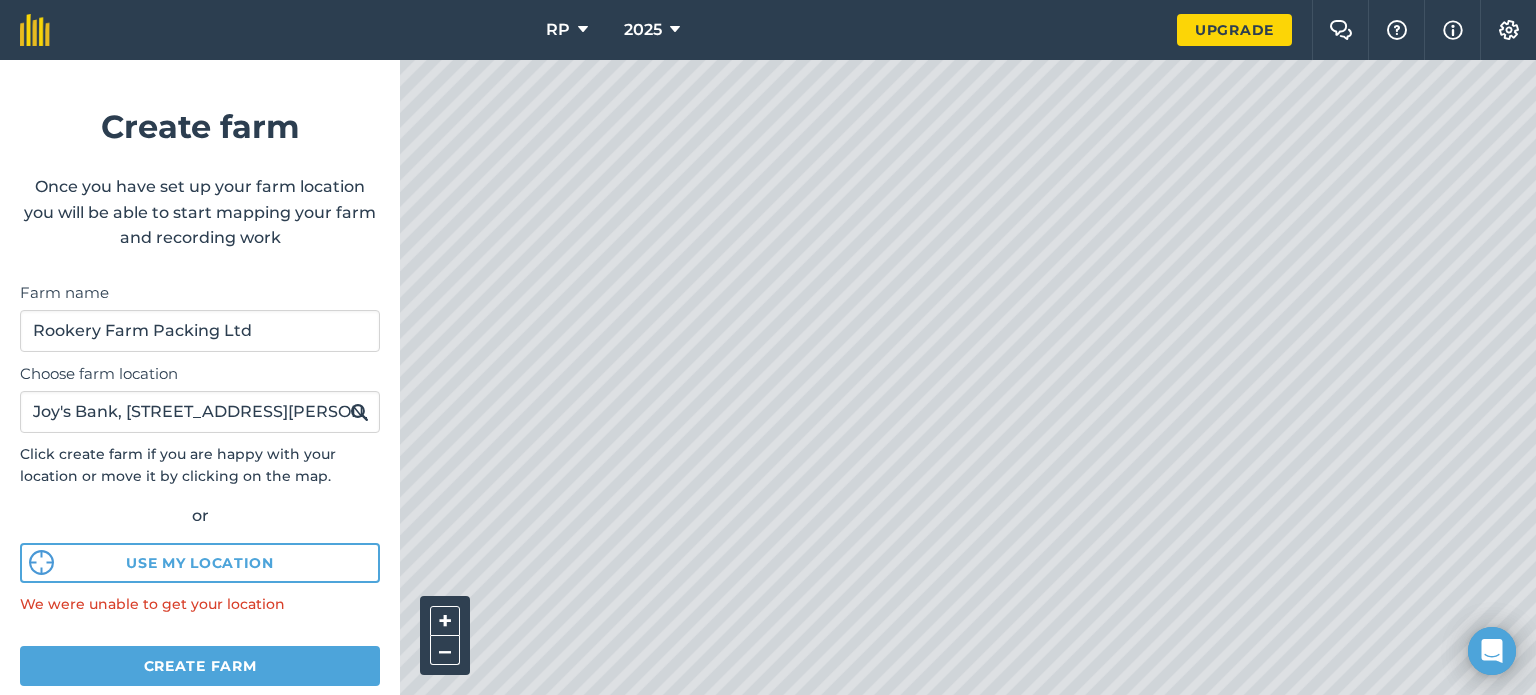 click on "RP 2025 Upgrade Farm Chat Help Info Settings Create farm Once you have set up your farm location you will be able to start mapping your farm and recording work Farm name Rookery Farm Packing Ltd Choose farm location [GEOGRAPHIC_DATA][PERSON_NAME][PERSON_NAME] Click create farm if you are happy with your location or move it by clicking on the map. or   Use my location We were unable to get your location Create farm Tip After you set up location you can upload your farm boundaries Just go to  Settings > Connections + – Satellite (Azure)" at bounding box center (768, 347) 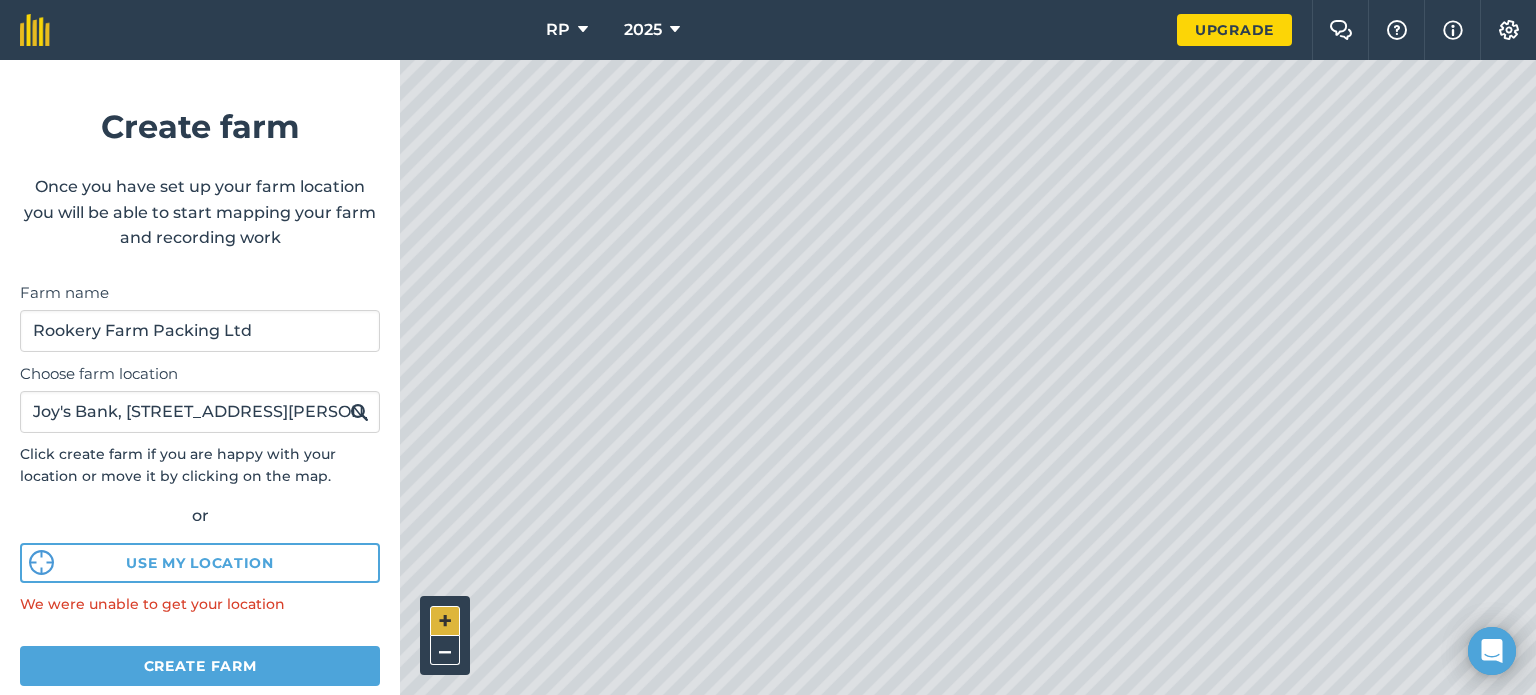 click on "+" at bounding box center (445, 621) 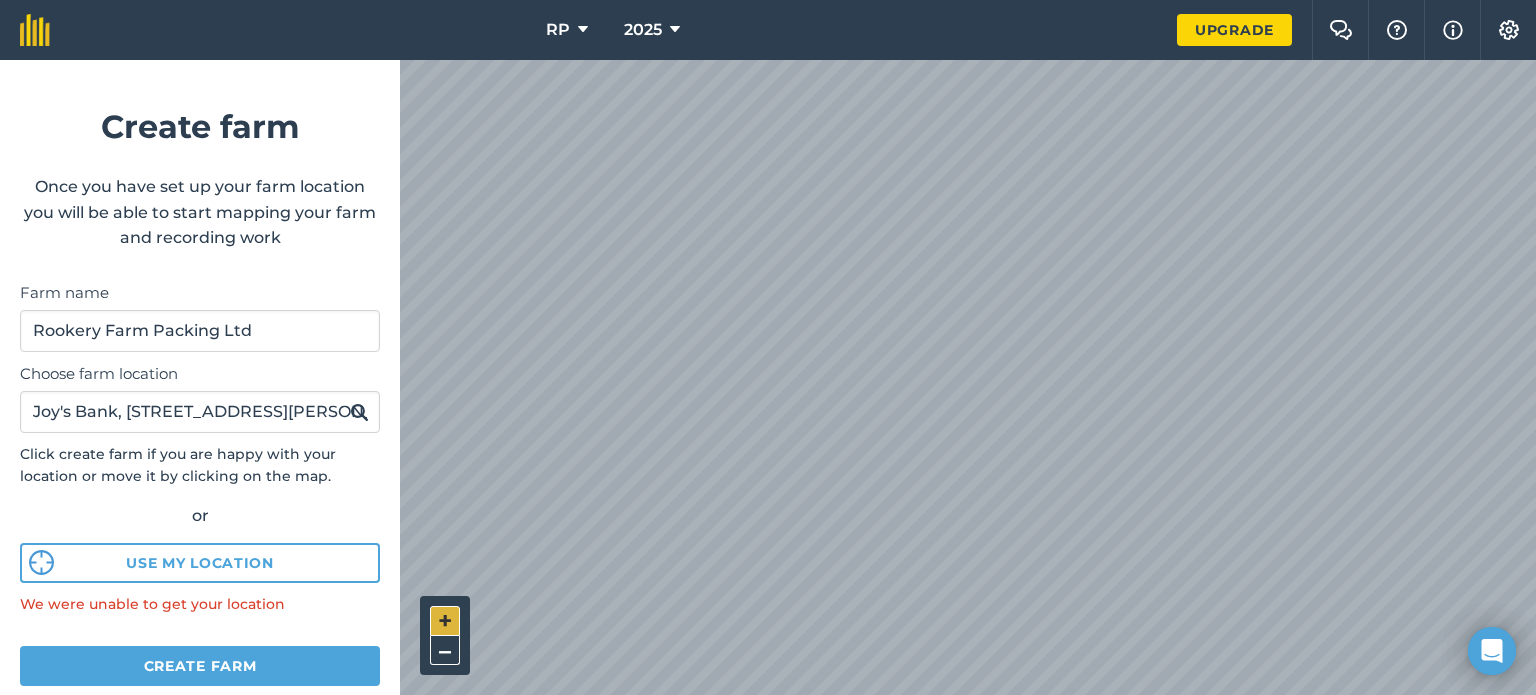click on "+" at bounding box center (445, 621) 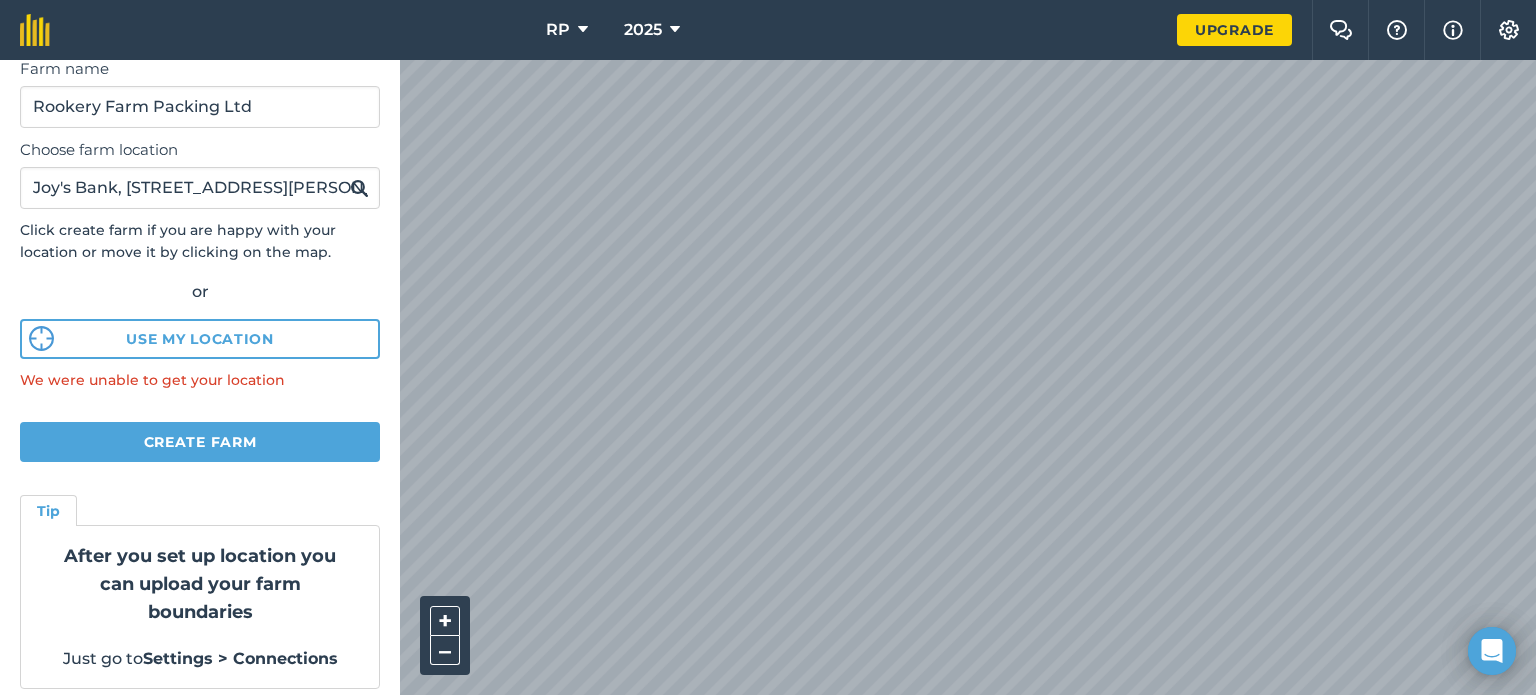 scroll, scrollTop: 235, scrollLeft: 0, axis: vertical 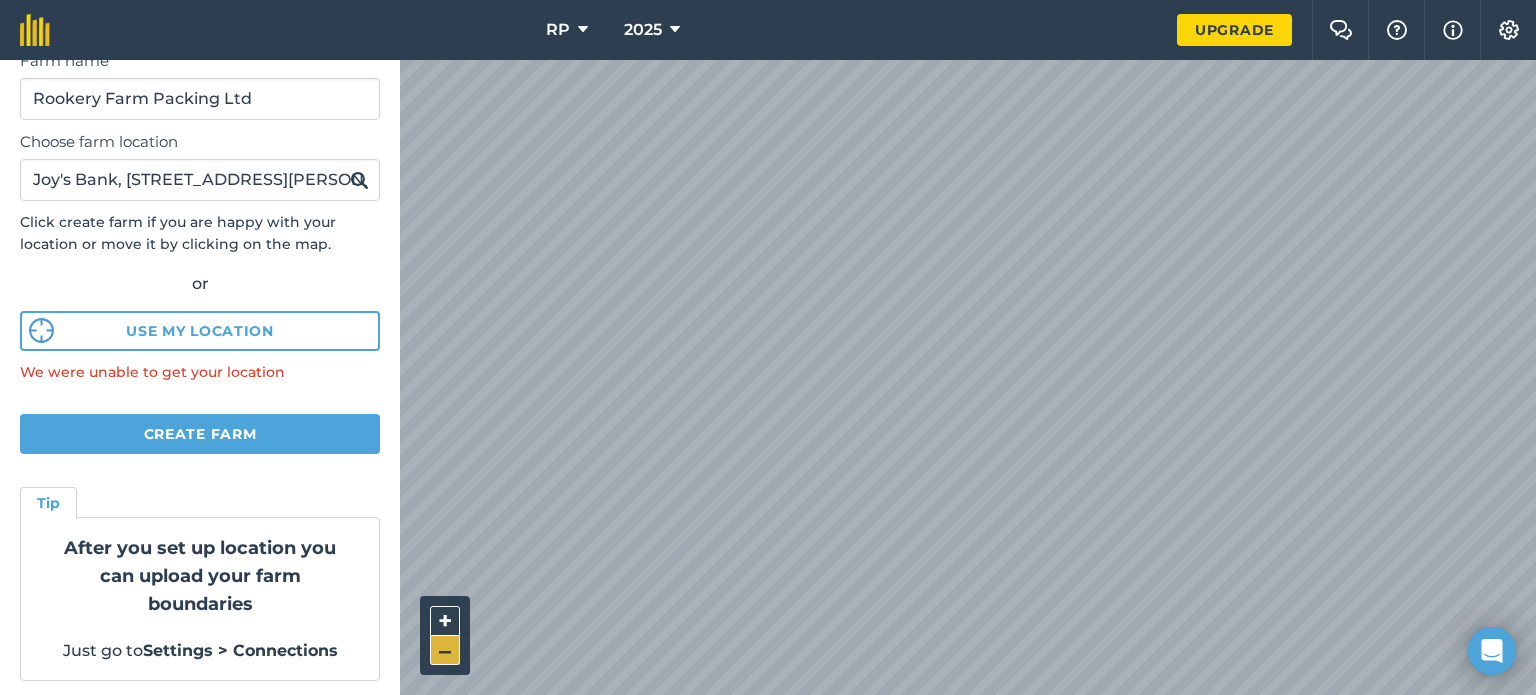 click on "–" at bounding box center [445, 650] 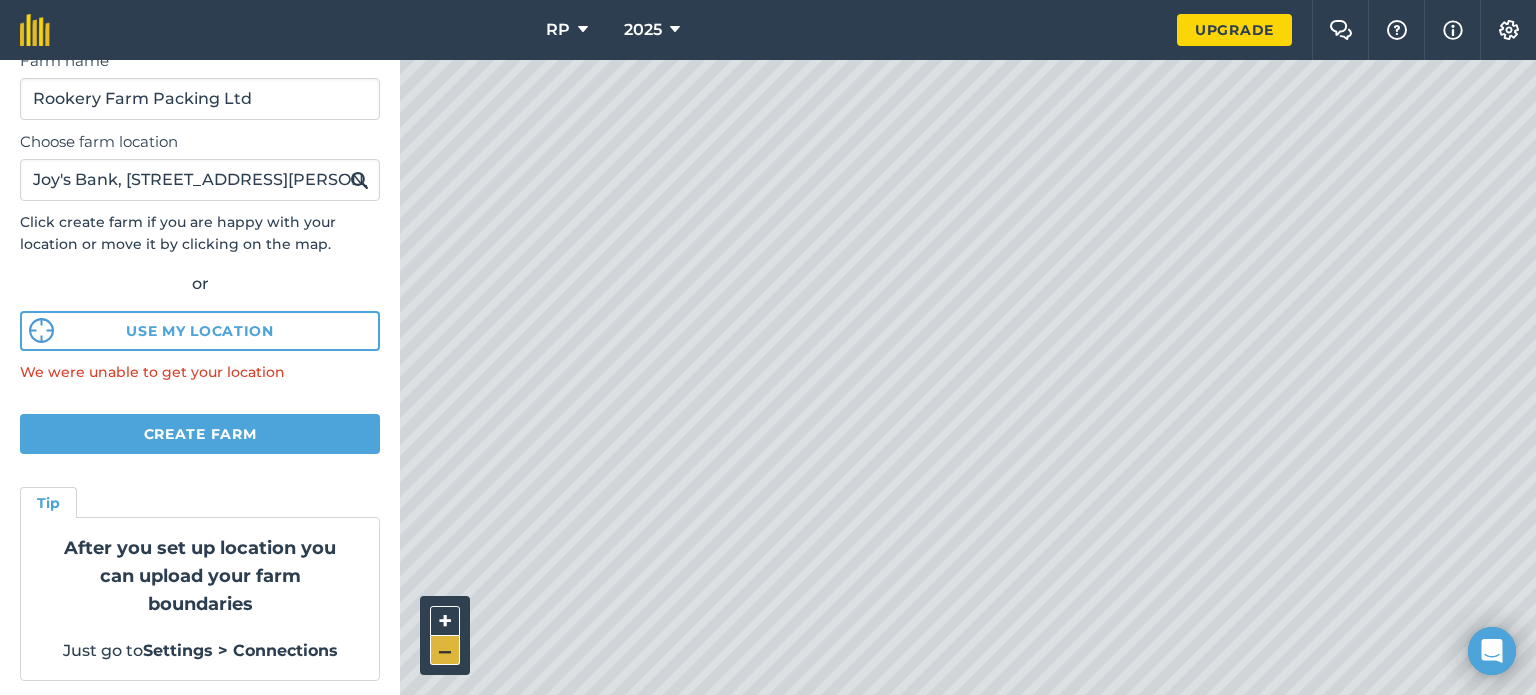 click on "–" at bounding box center (445, 650) 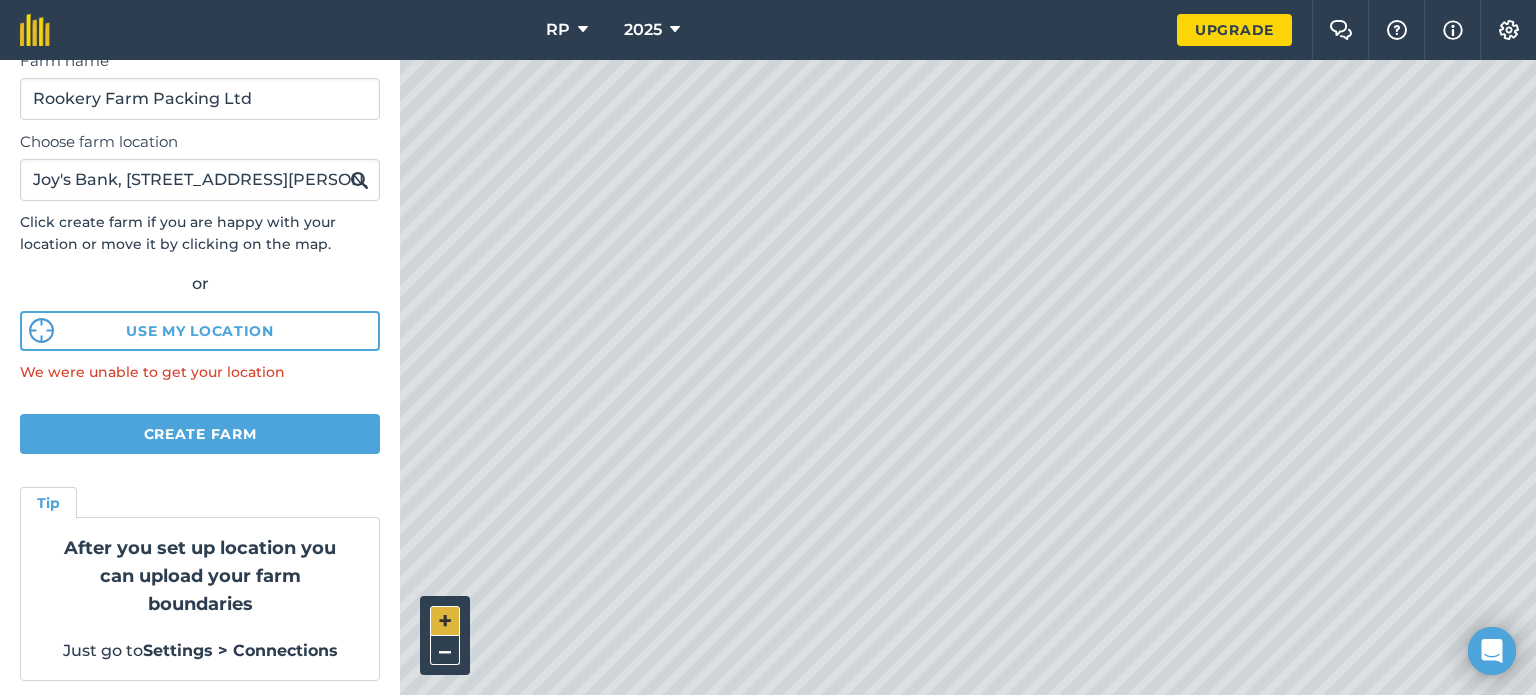 click on "+" at bounding box center [445, 621] 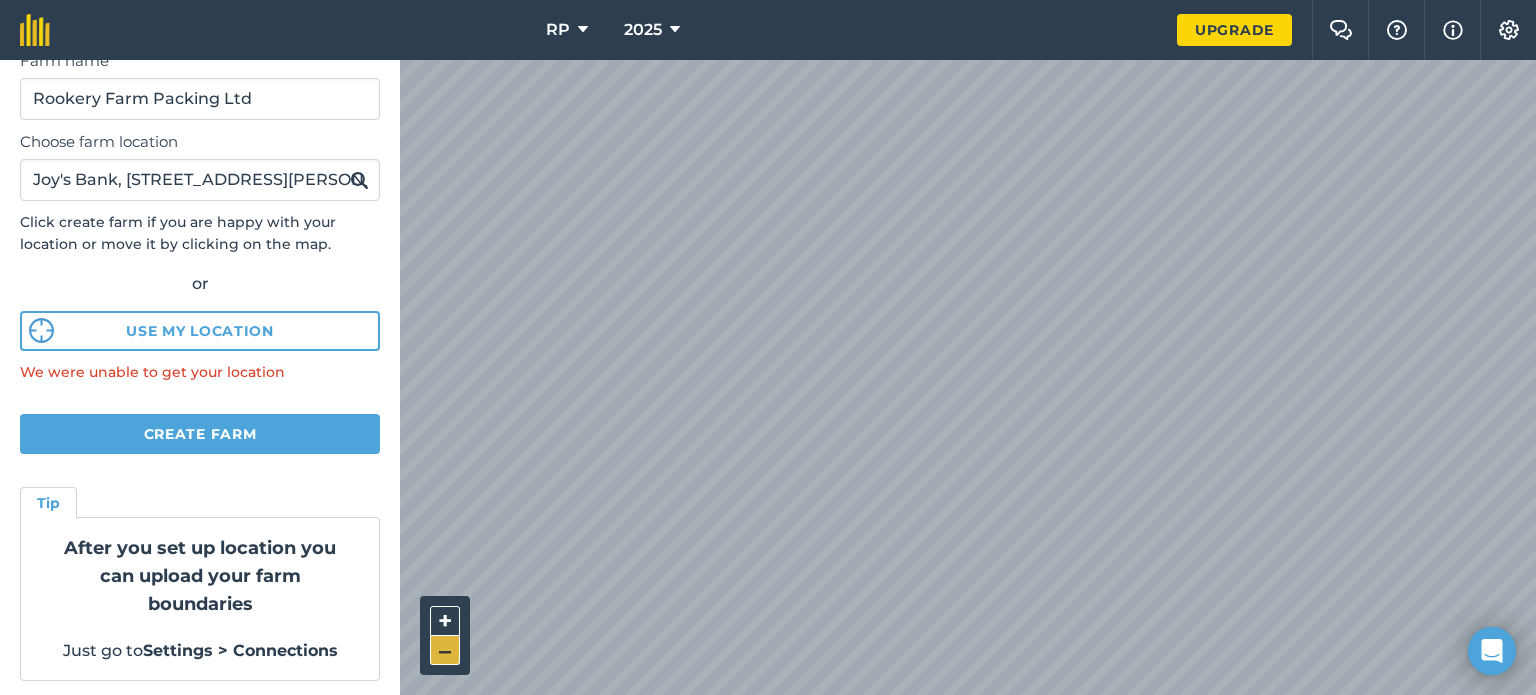 click on "–" at bounding box center [445, 650] 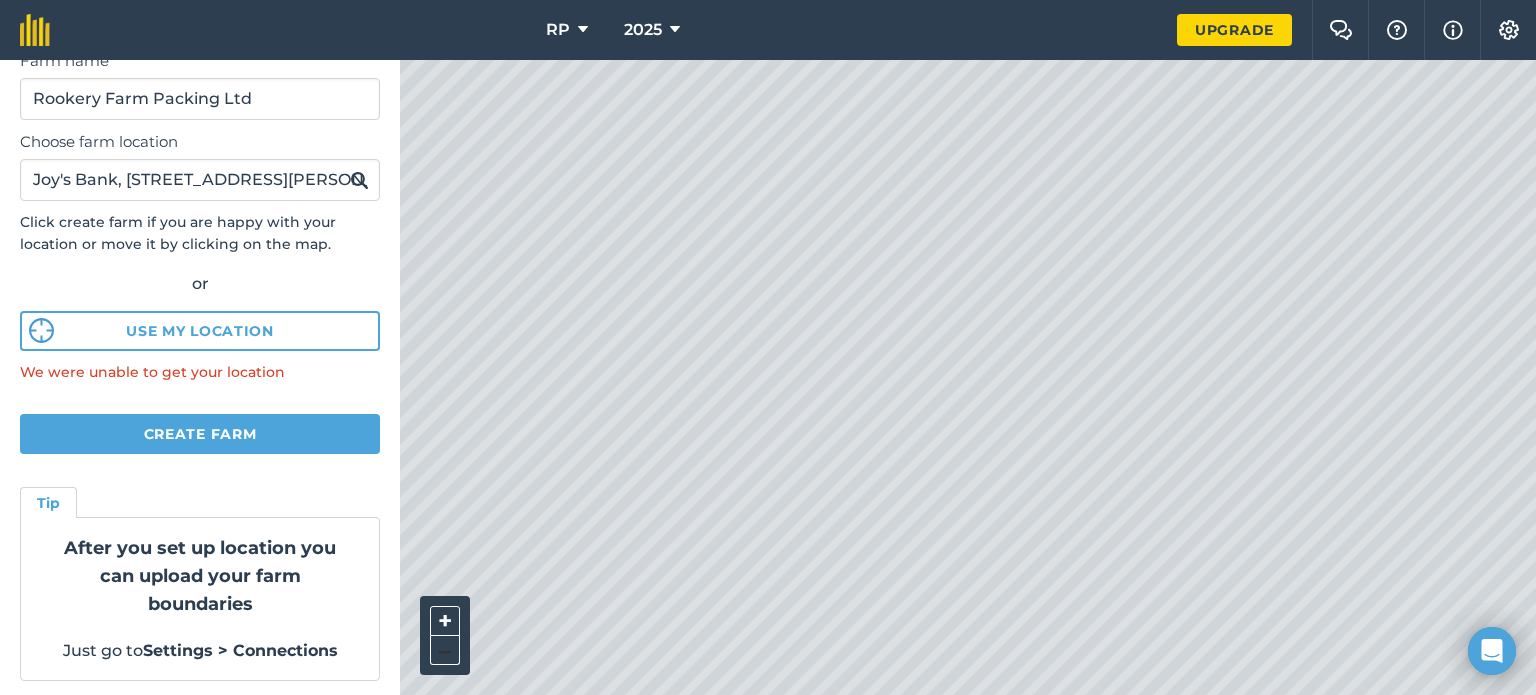 scroll, scrollTop: 235, scrollLeft: 0, axis: vertical 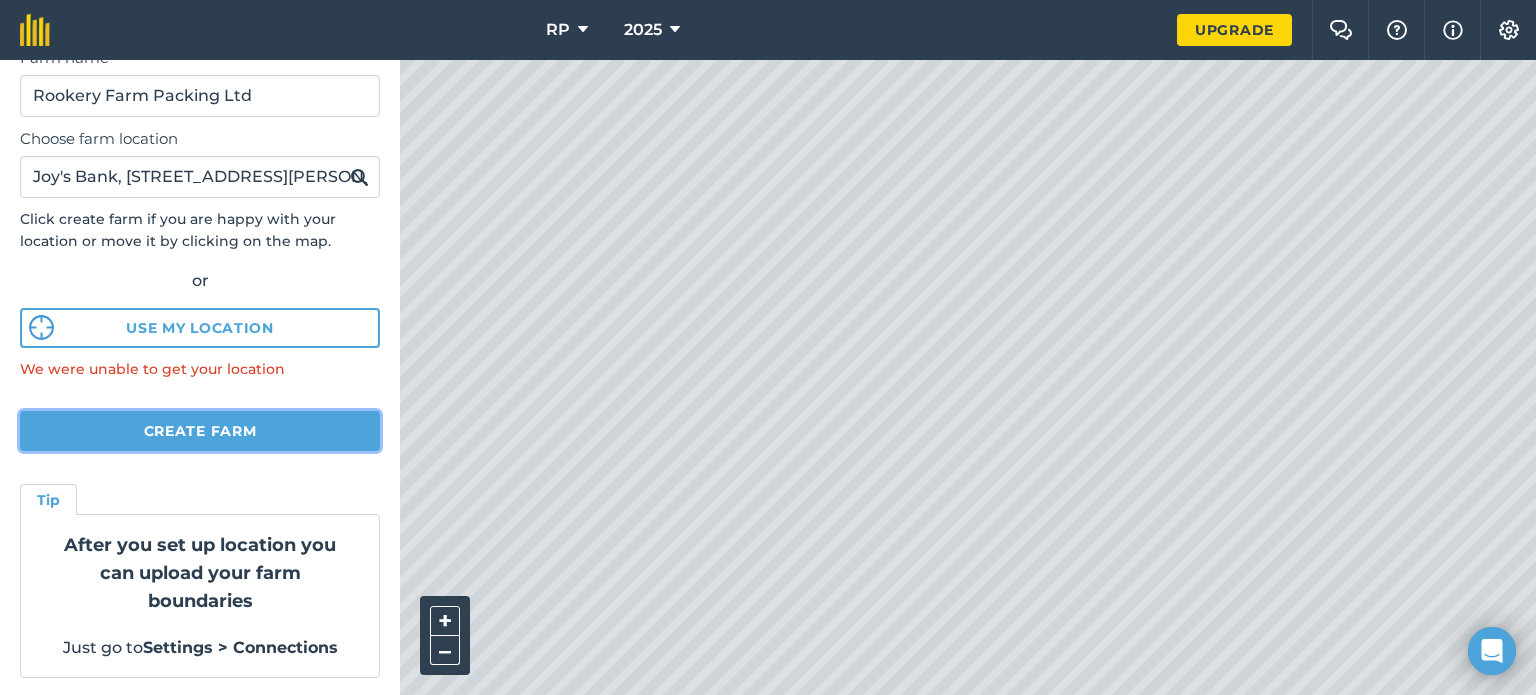 click on "Create farm" at bounding box center (200, 431) 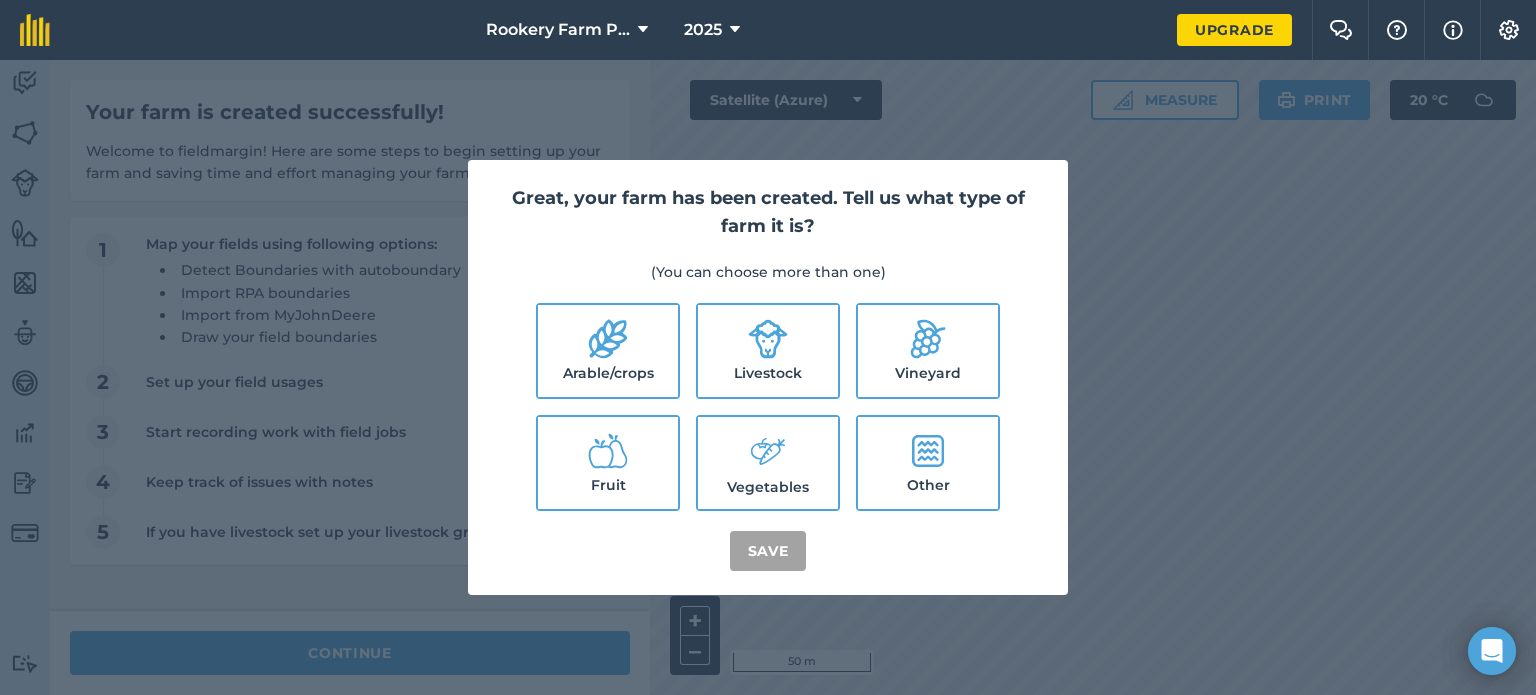 click 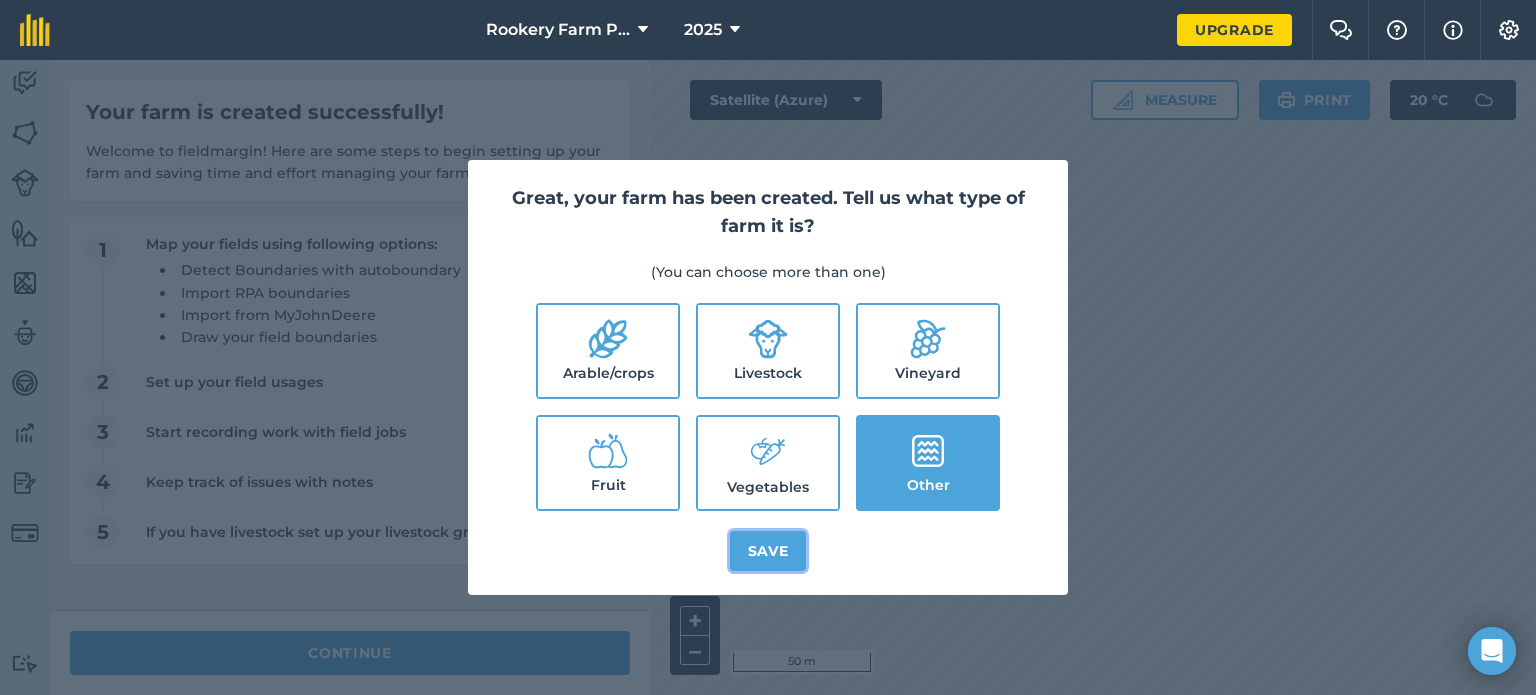 click on "Save" at bounding box center (768, 551) 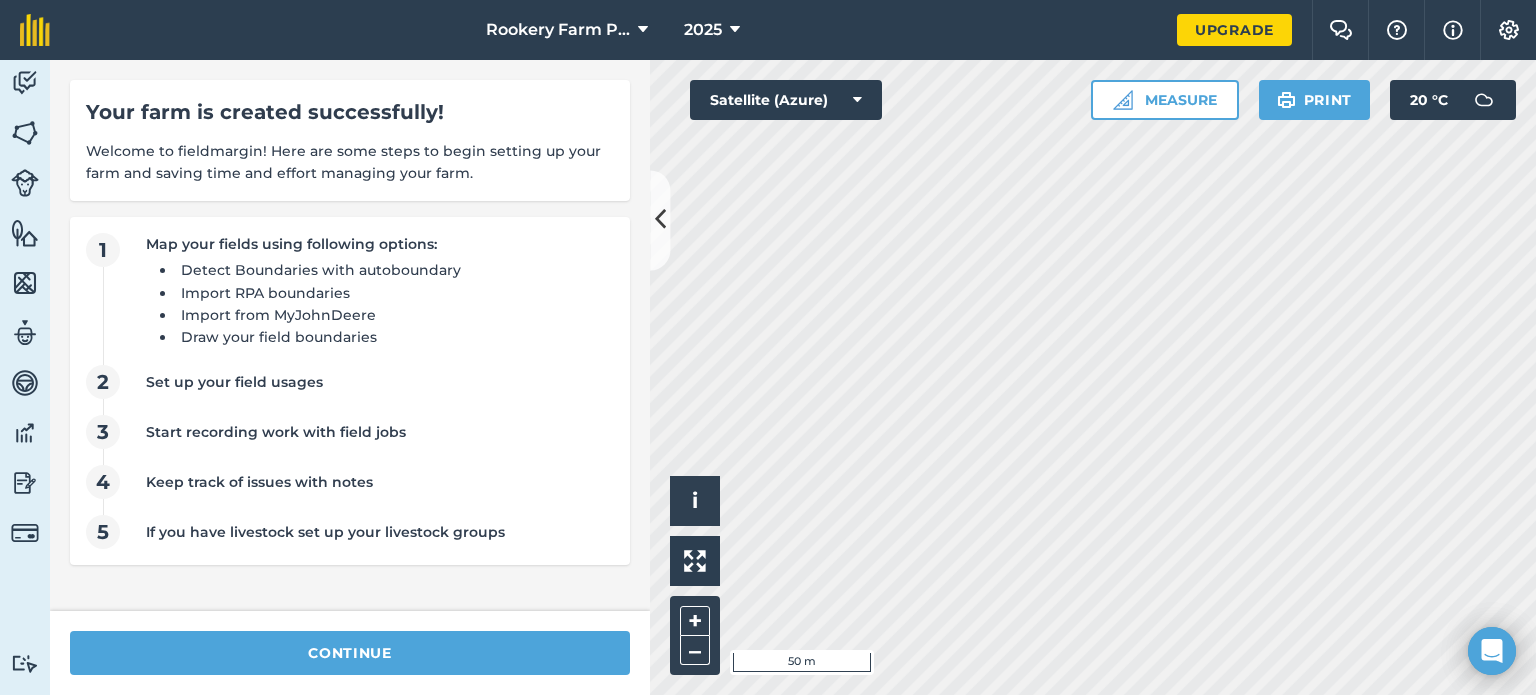 click on "+ –" at bounding box center (695, 635) 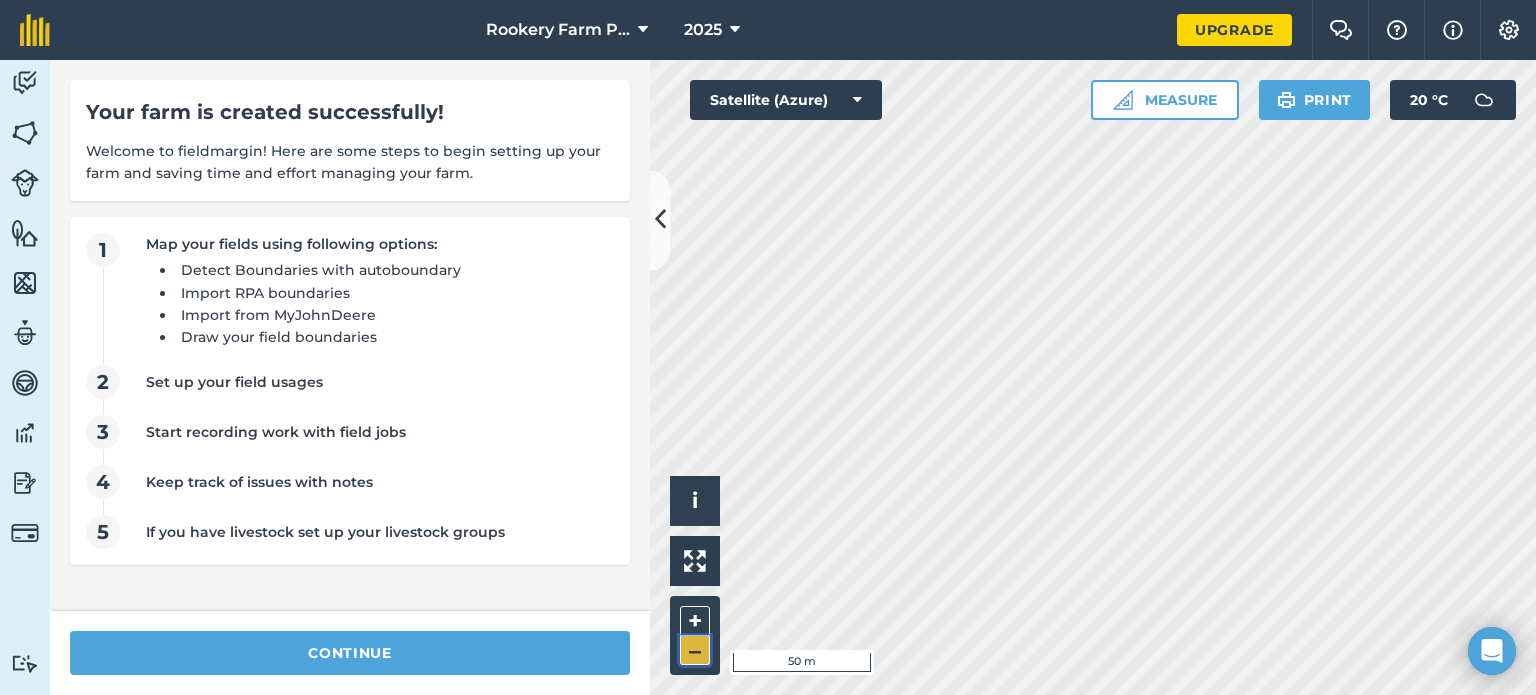 click on "–" at bounding box center (695, 650) 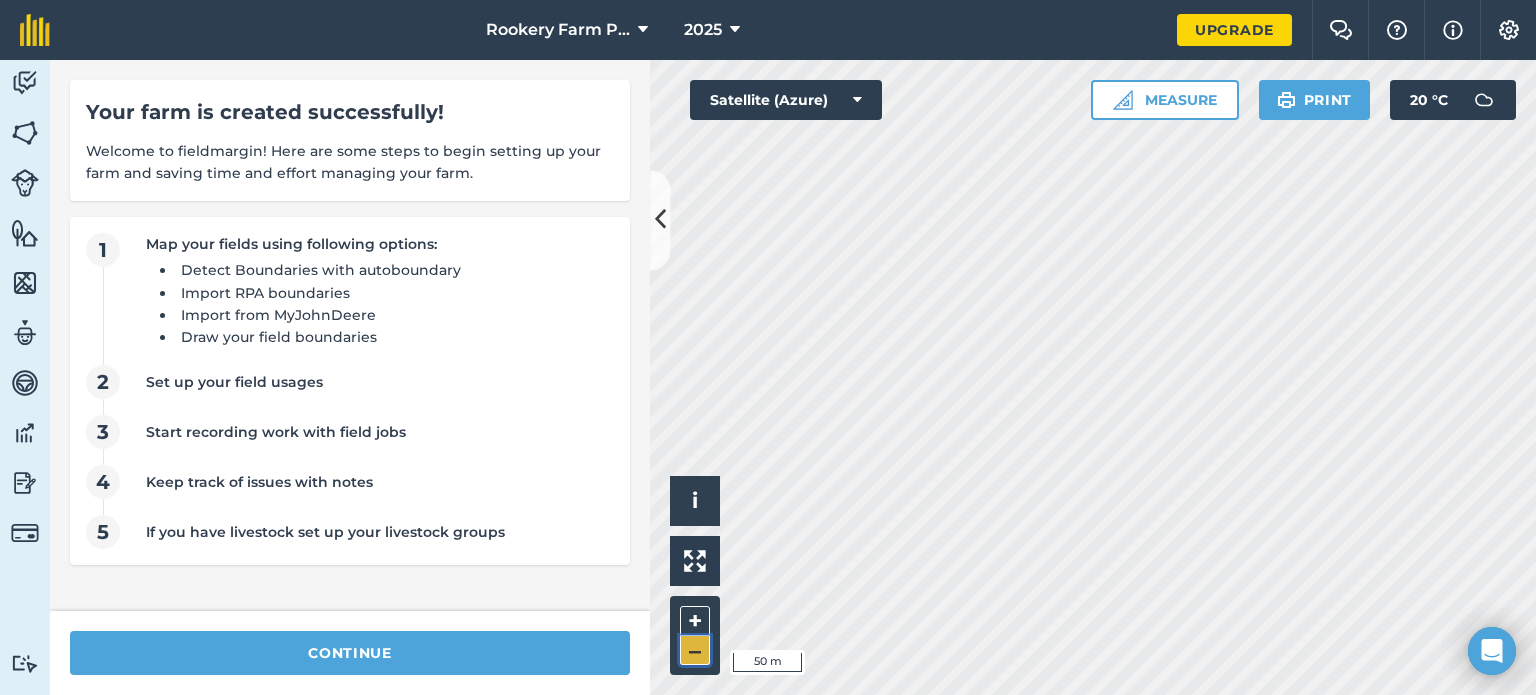 click on "–" at bounding box center [695, 650] 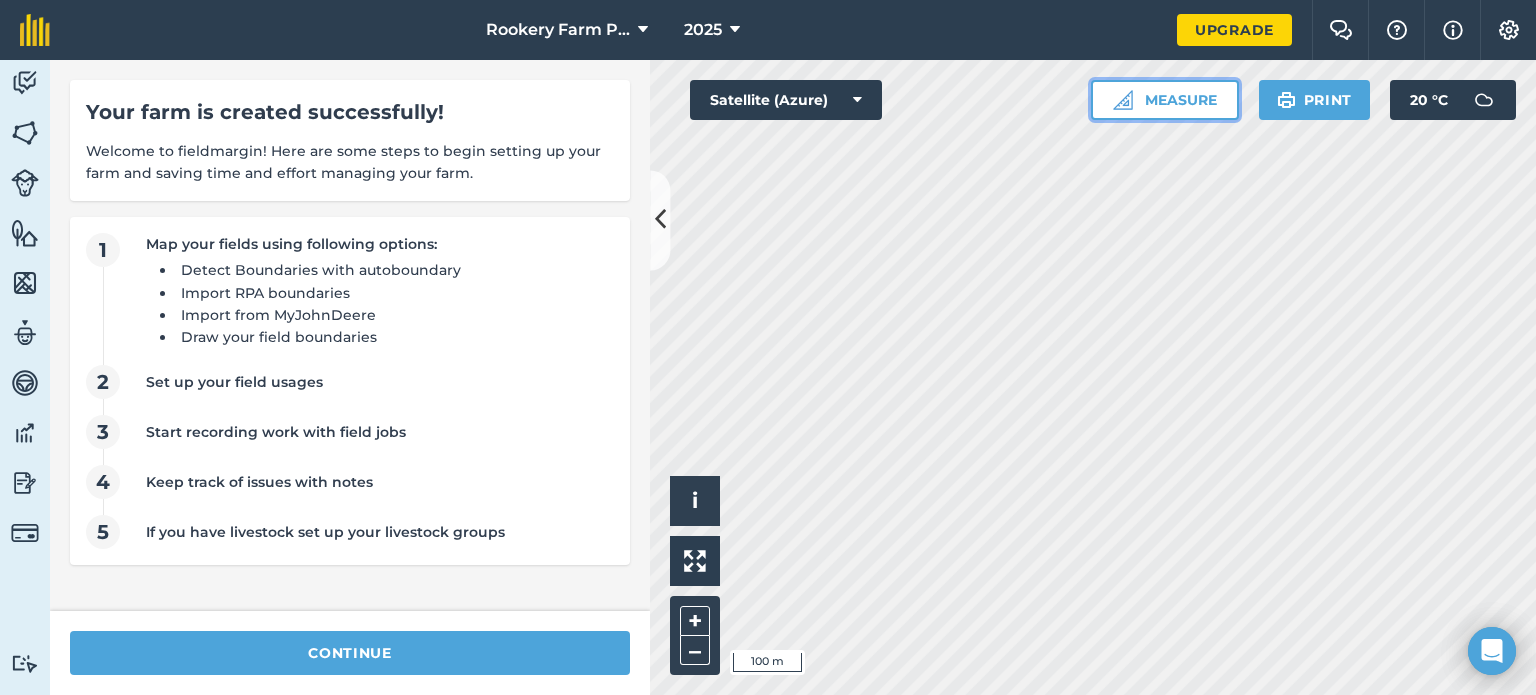 click on "Measure" at bounding box center (1165, 100) 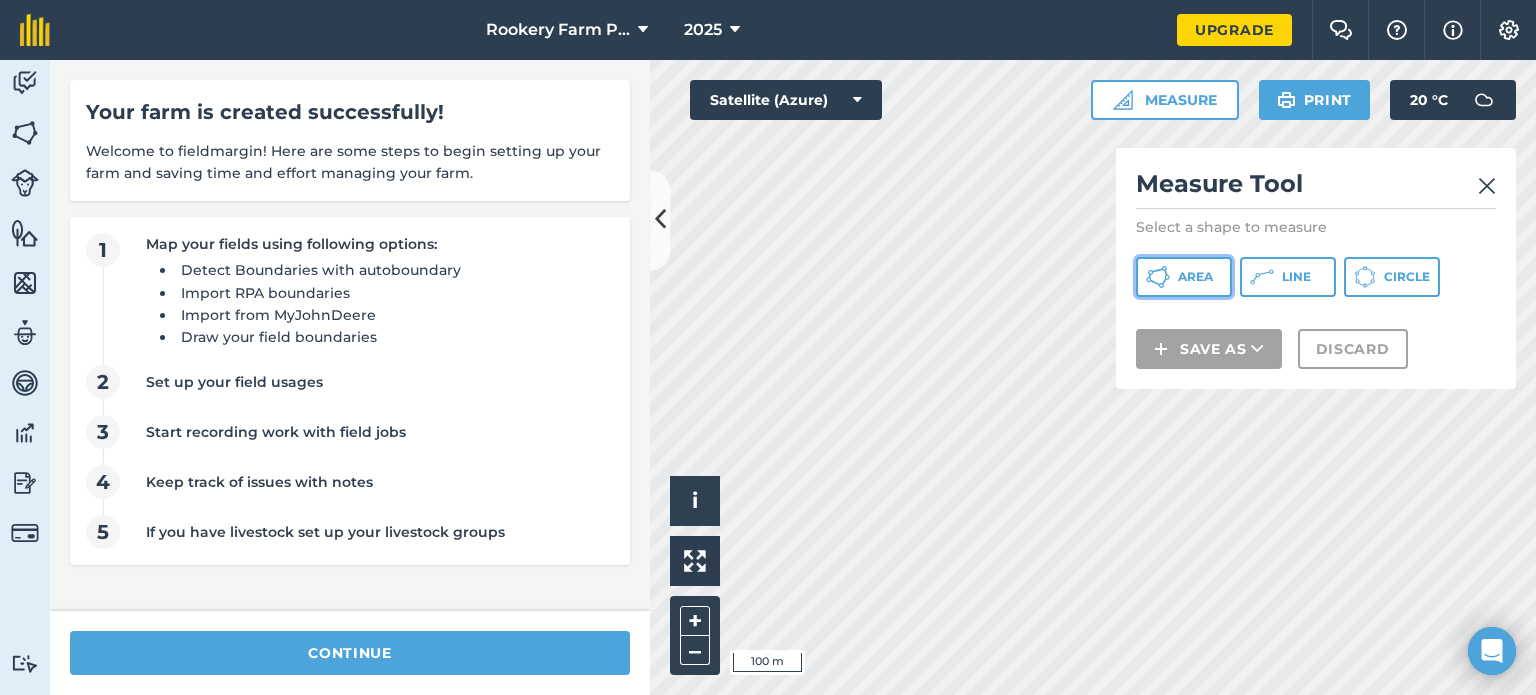 click 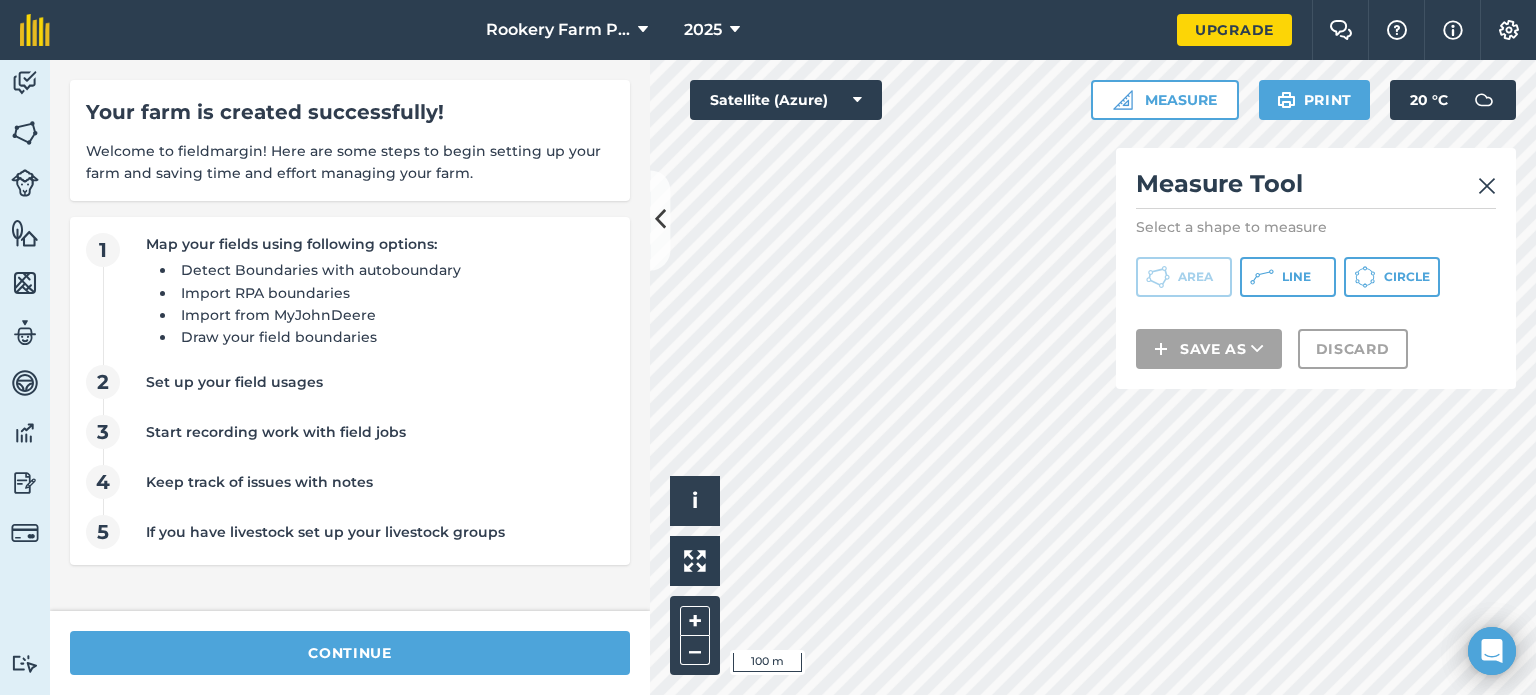 click at bounding box center [1487, 186] 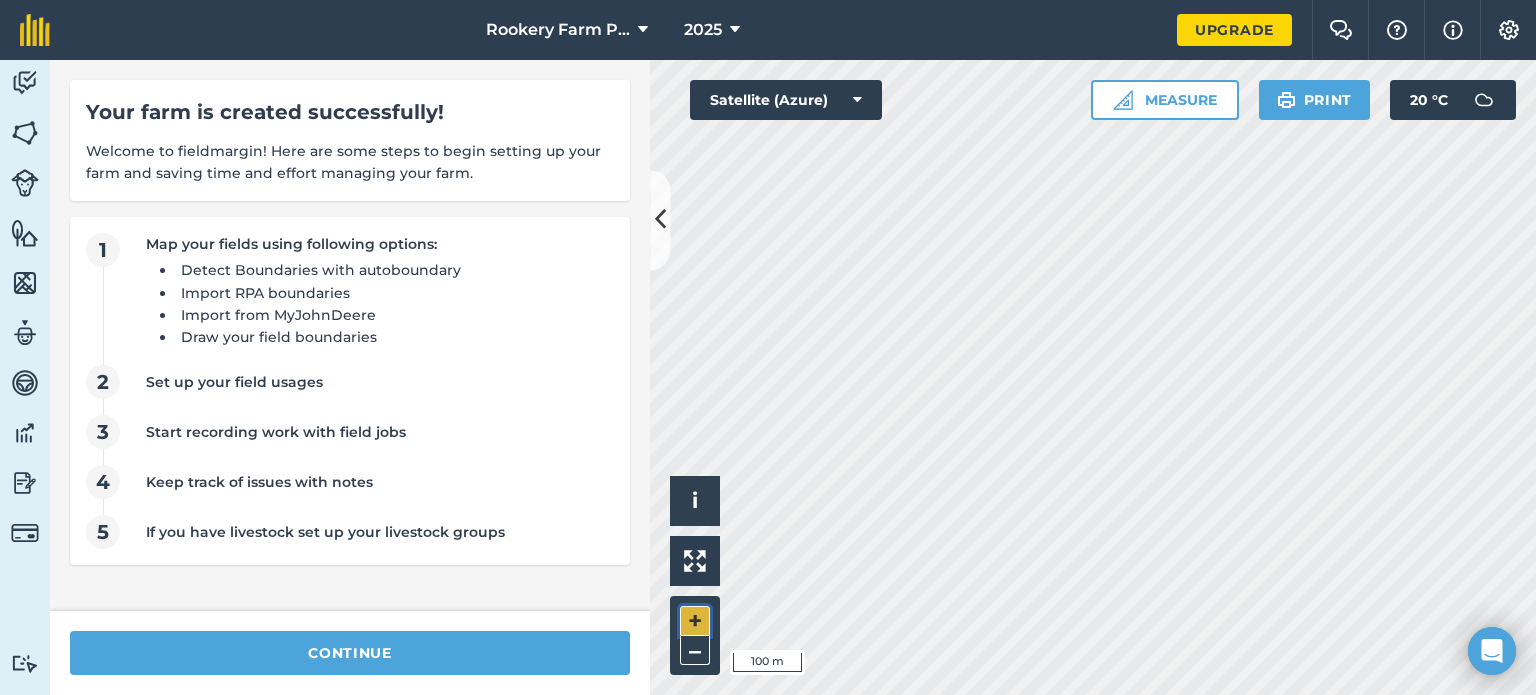 click on "+" at bounding box center [695, 621] 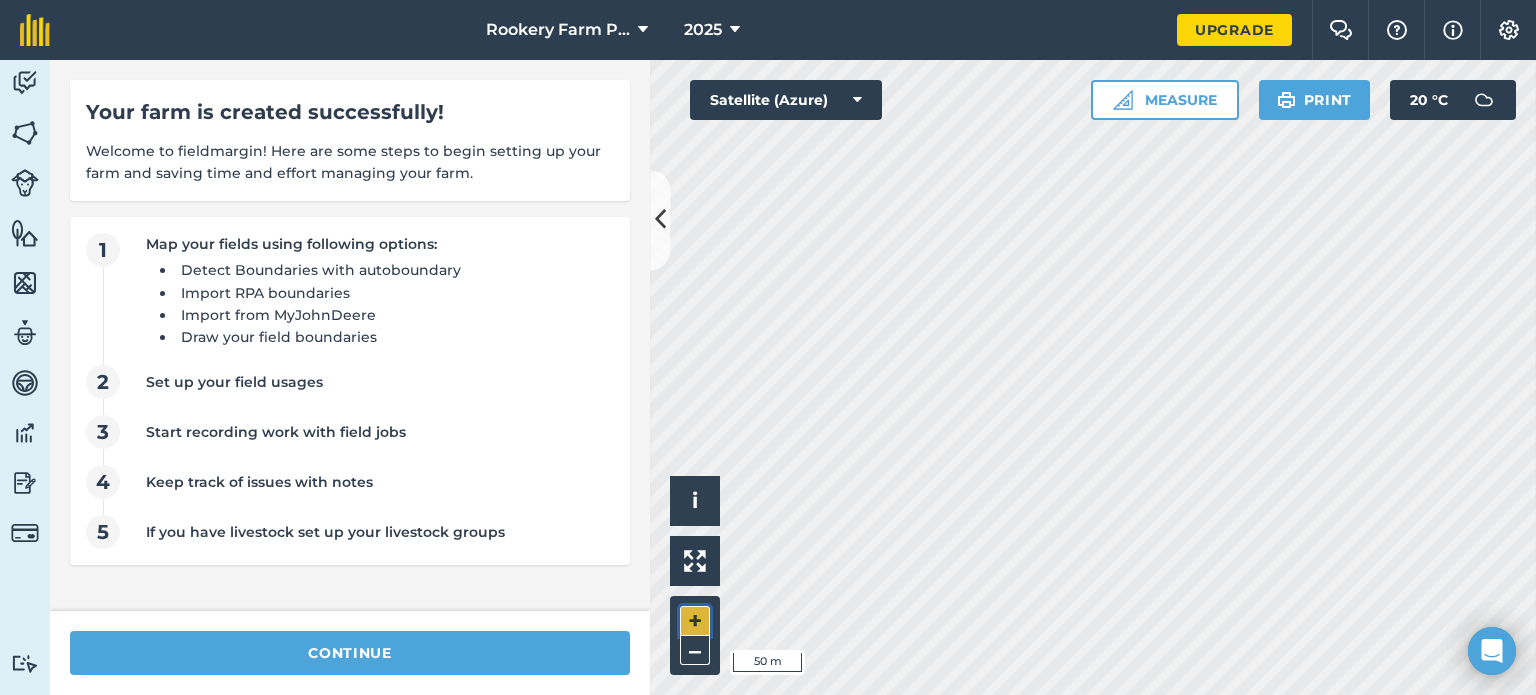 click on "+" at bounding box center [695, 621] 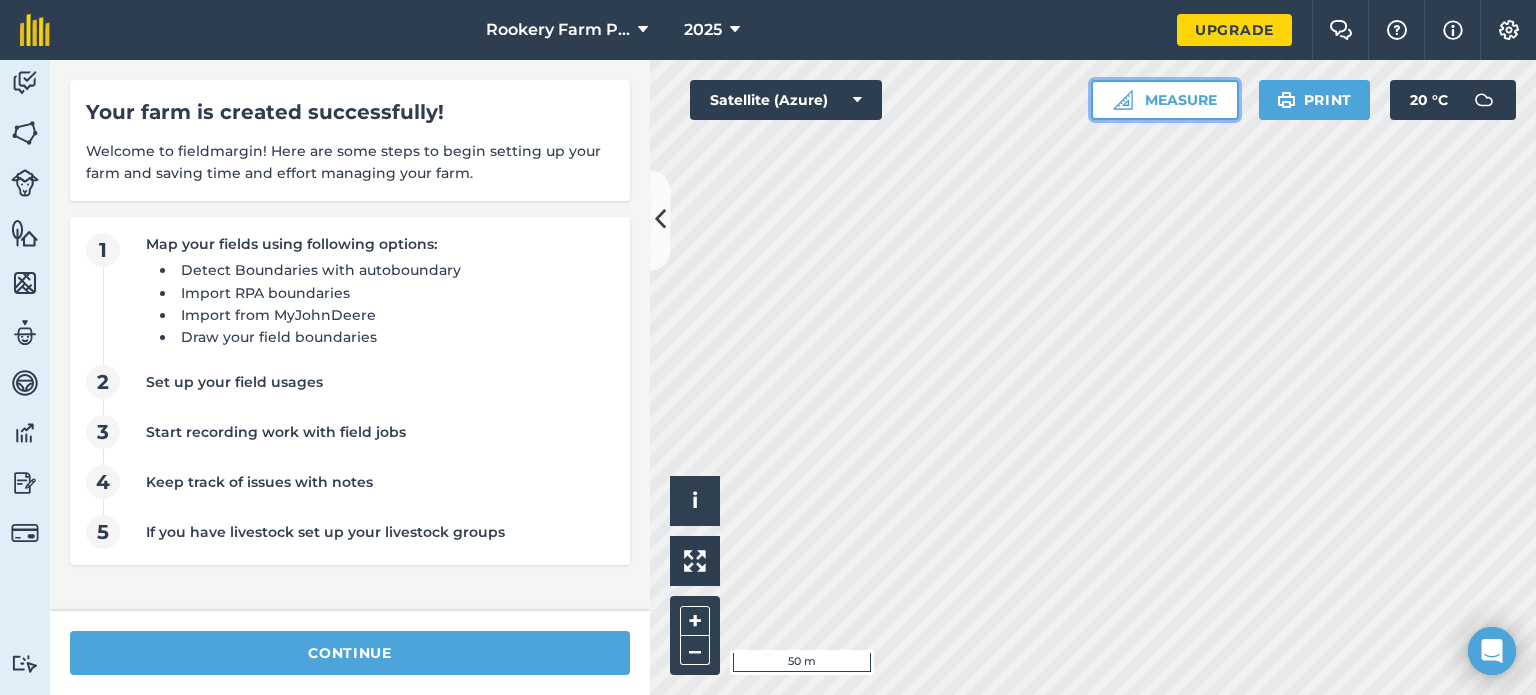 click on "Measure" at bounding box center [1165, 100] 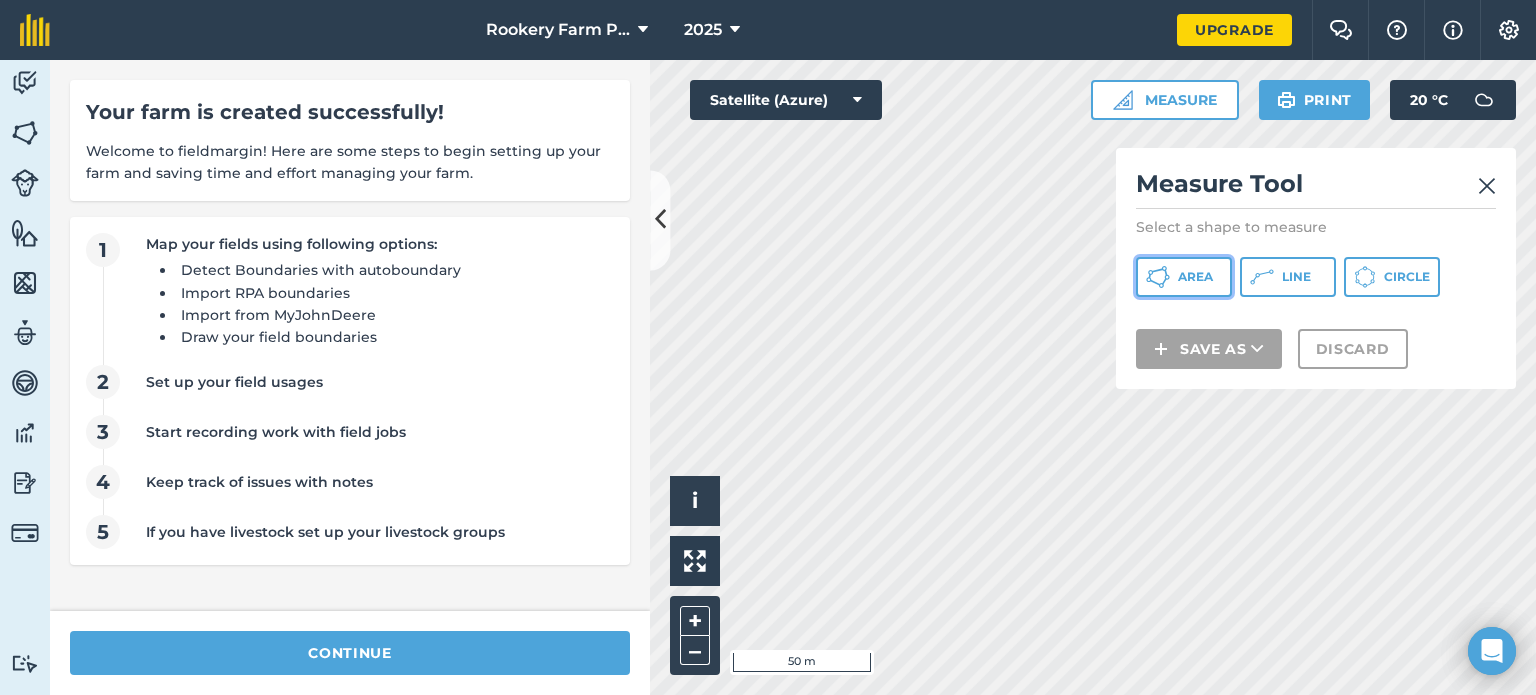 click on "Area" at bounding box center (1195, 277) 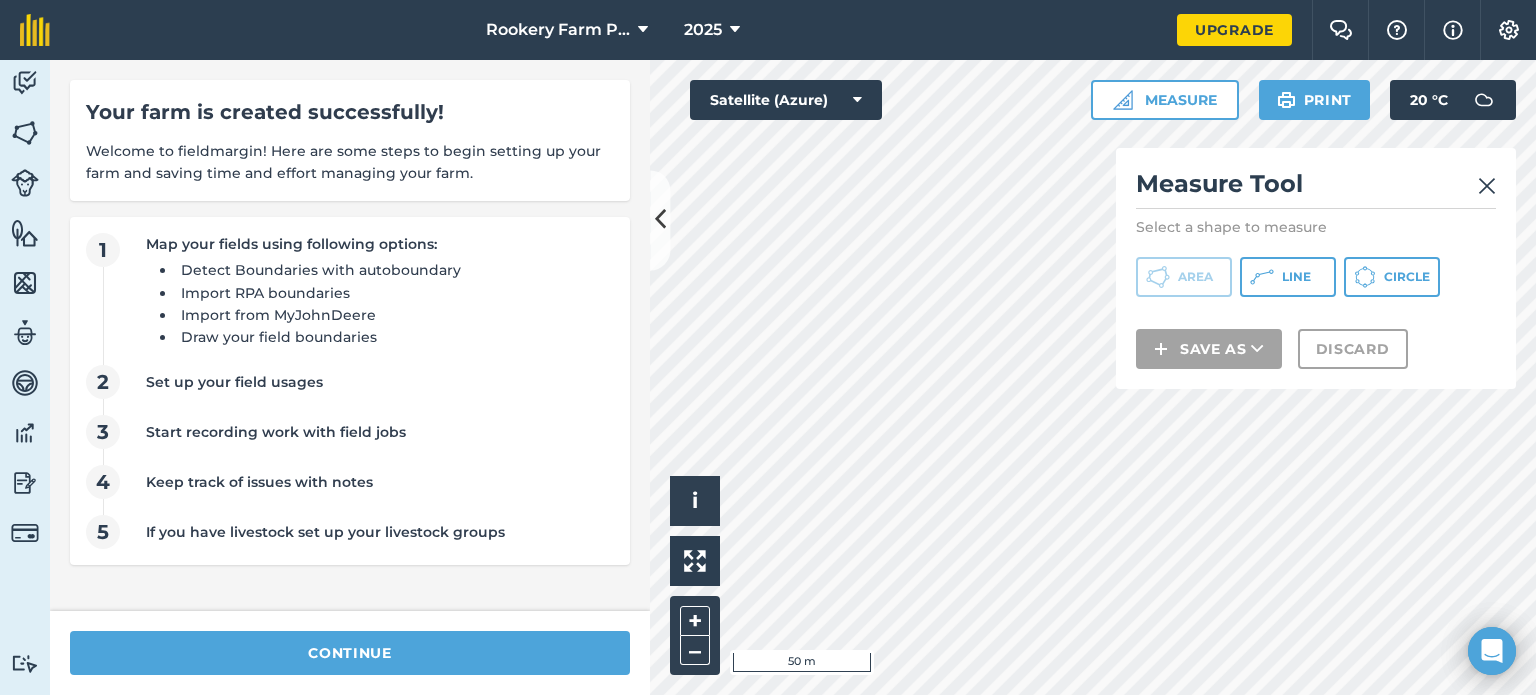 click at bounding box center (1487, 186) 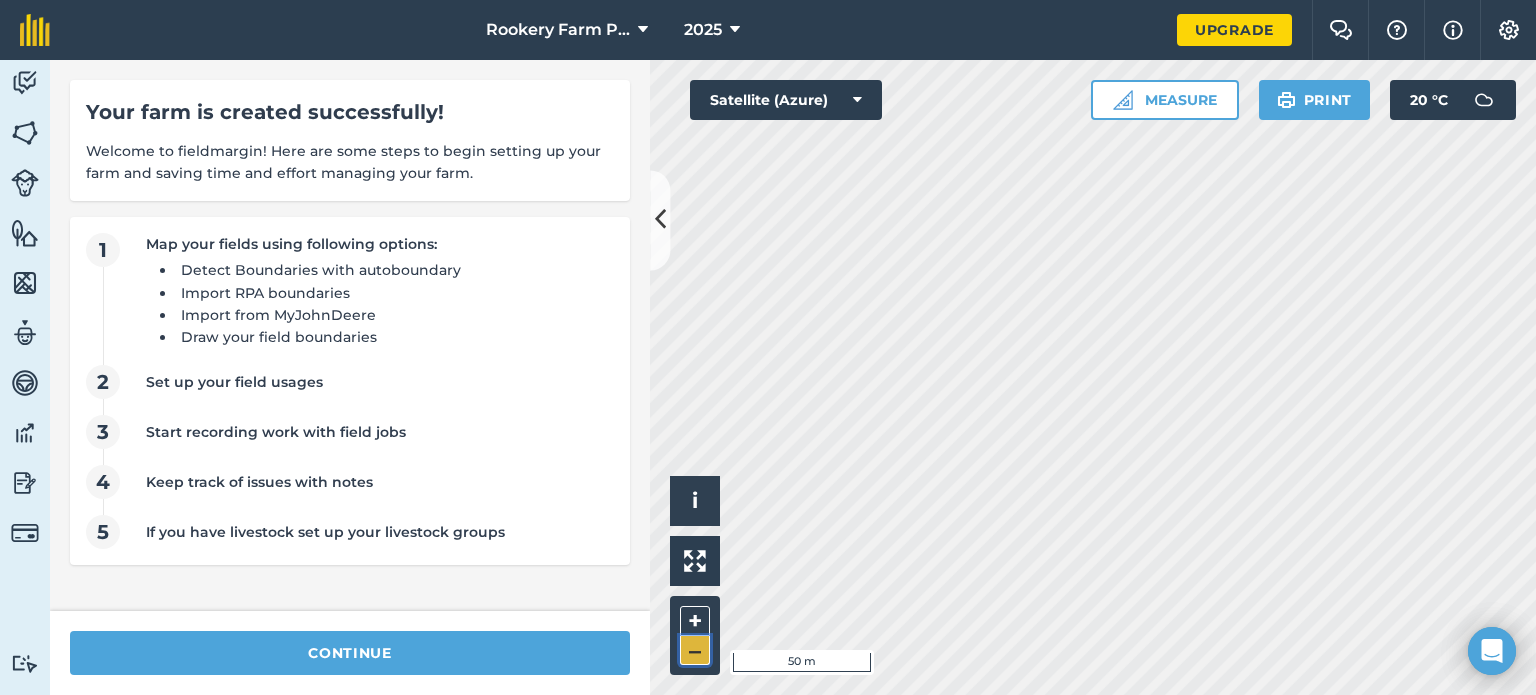 click on "–" at bounding box center (695, 650) 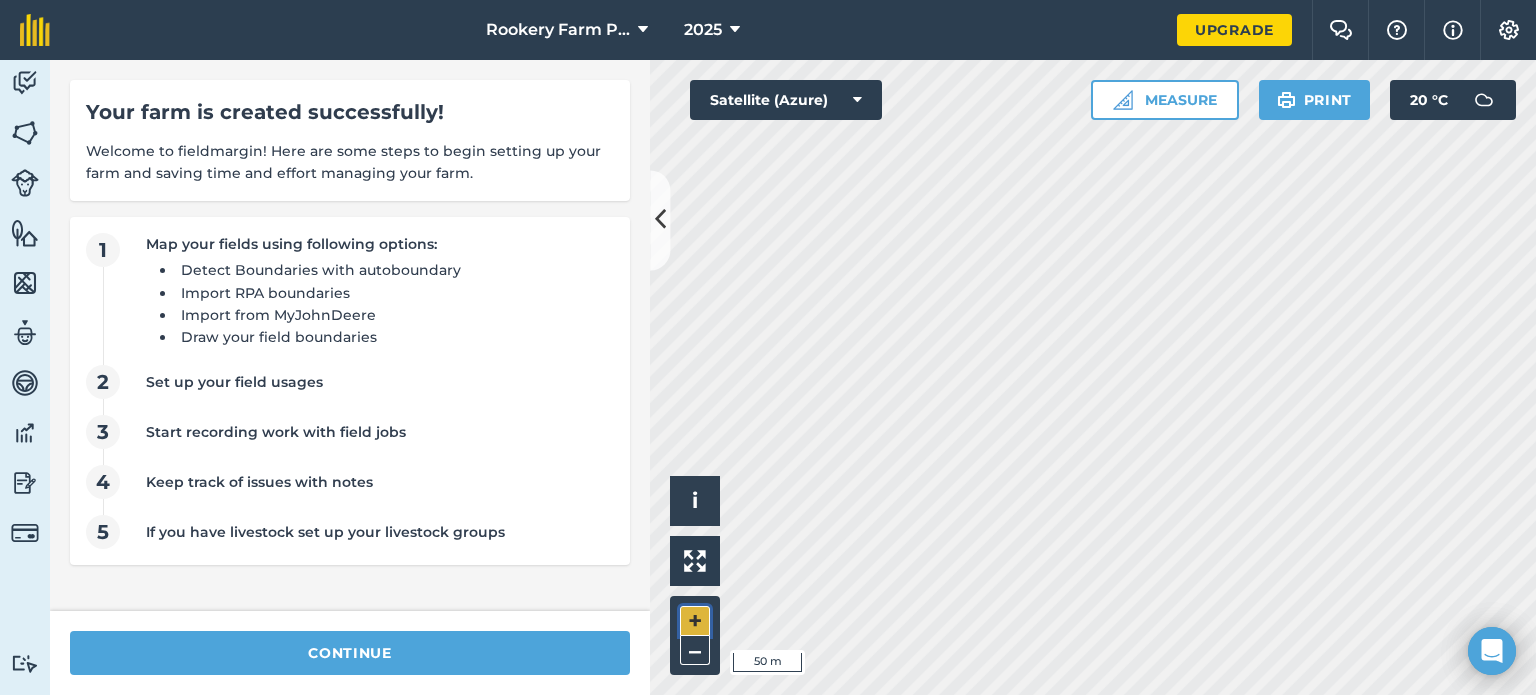 click on "+" at bounding box center (695, 621) 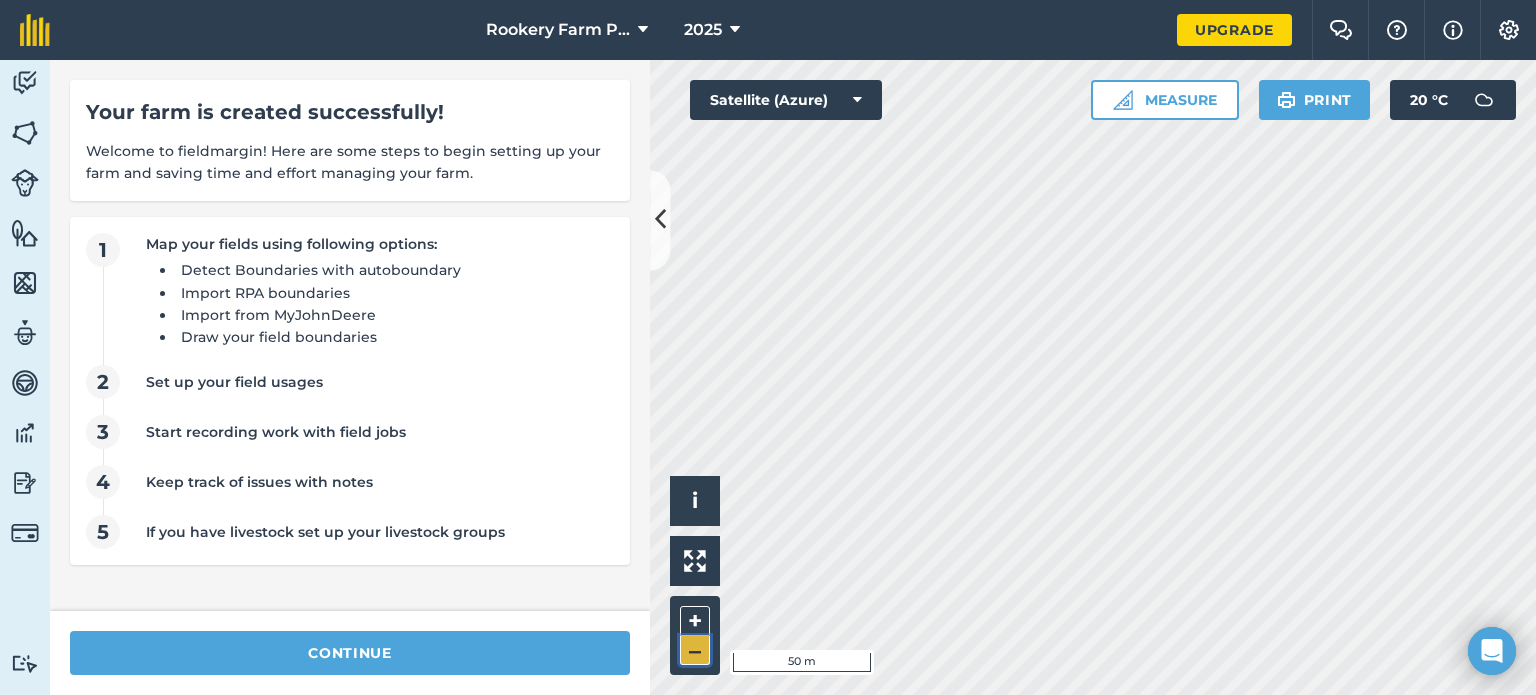 click on "–" at bounding box center (695, 650) 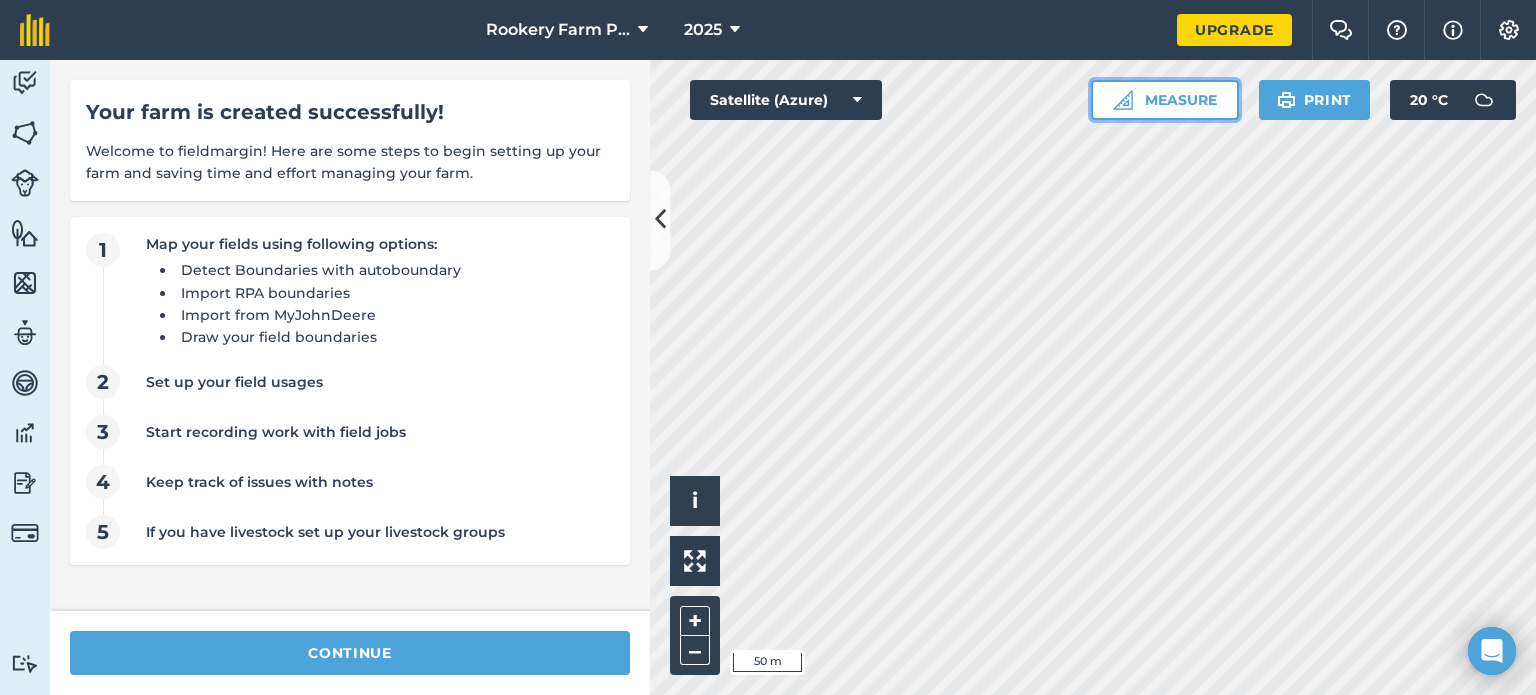 click on "Measure" at bounding box center [1165, 100] 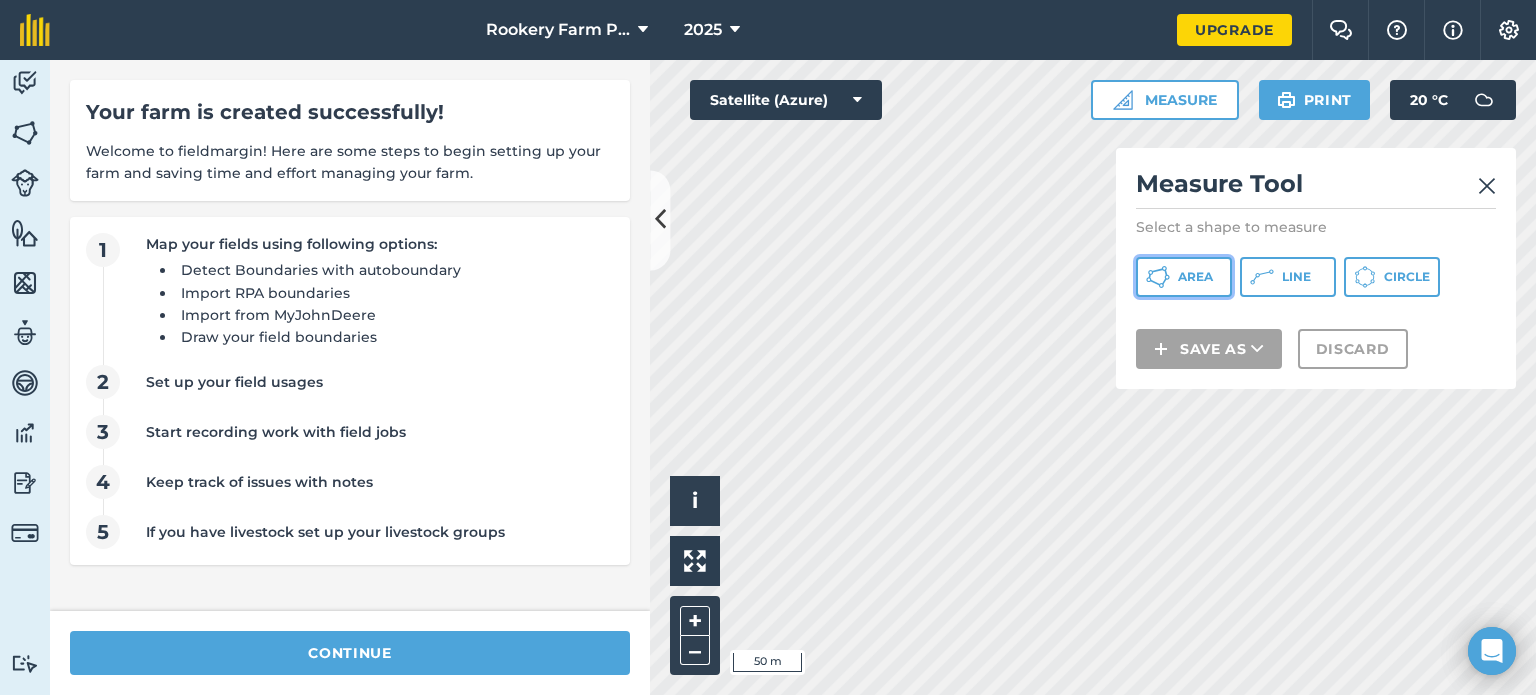 click on "Area" at bounding box center (1195, 277) 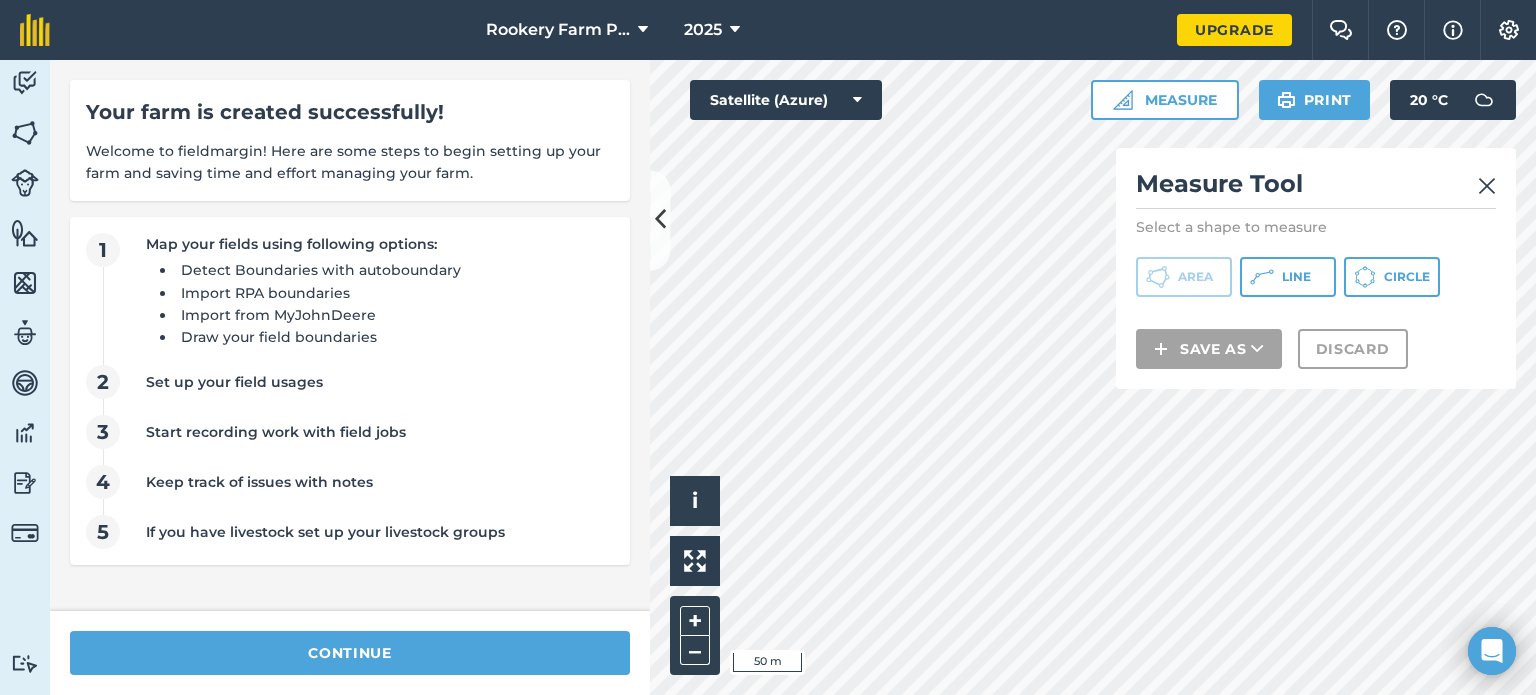 click at bounding box center [1487, 186] 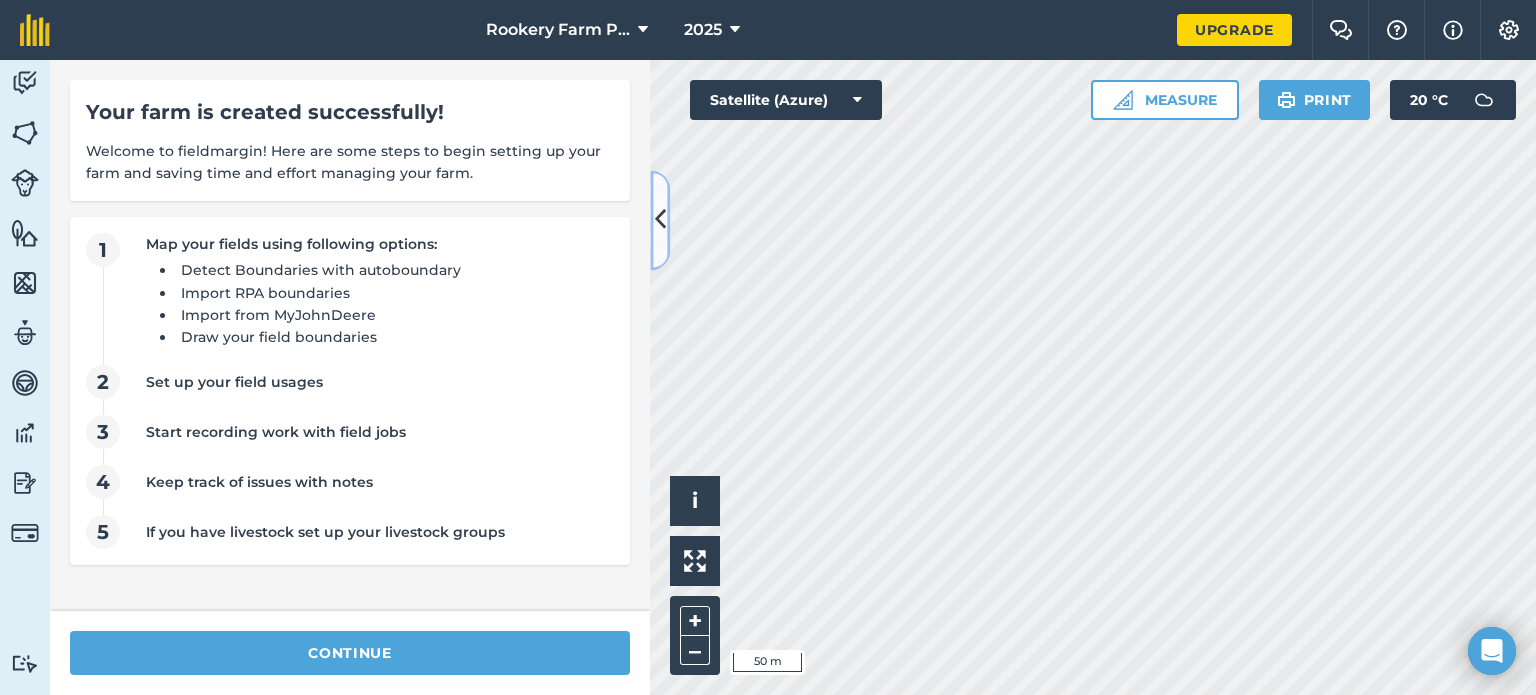click at bounding box center (660, 220) 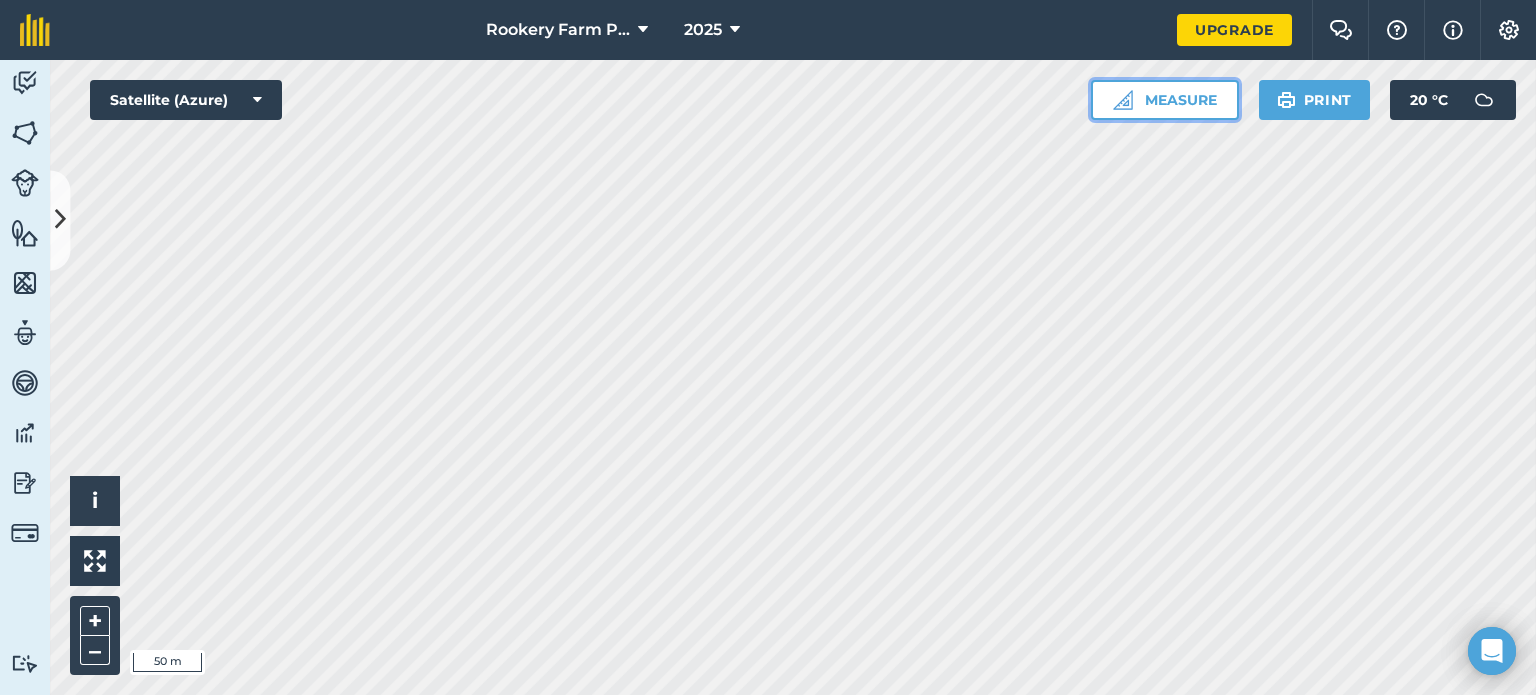 click at bounding box center (1123, 100) 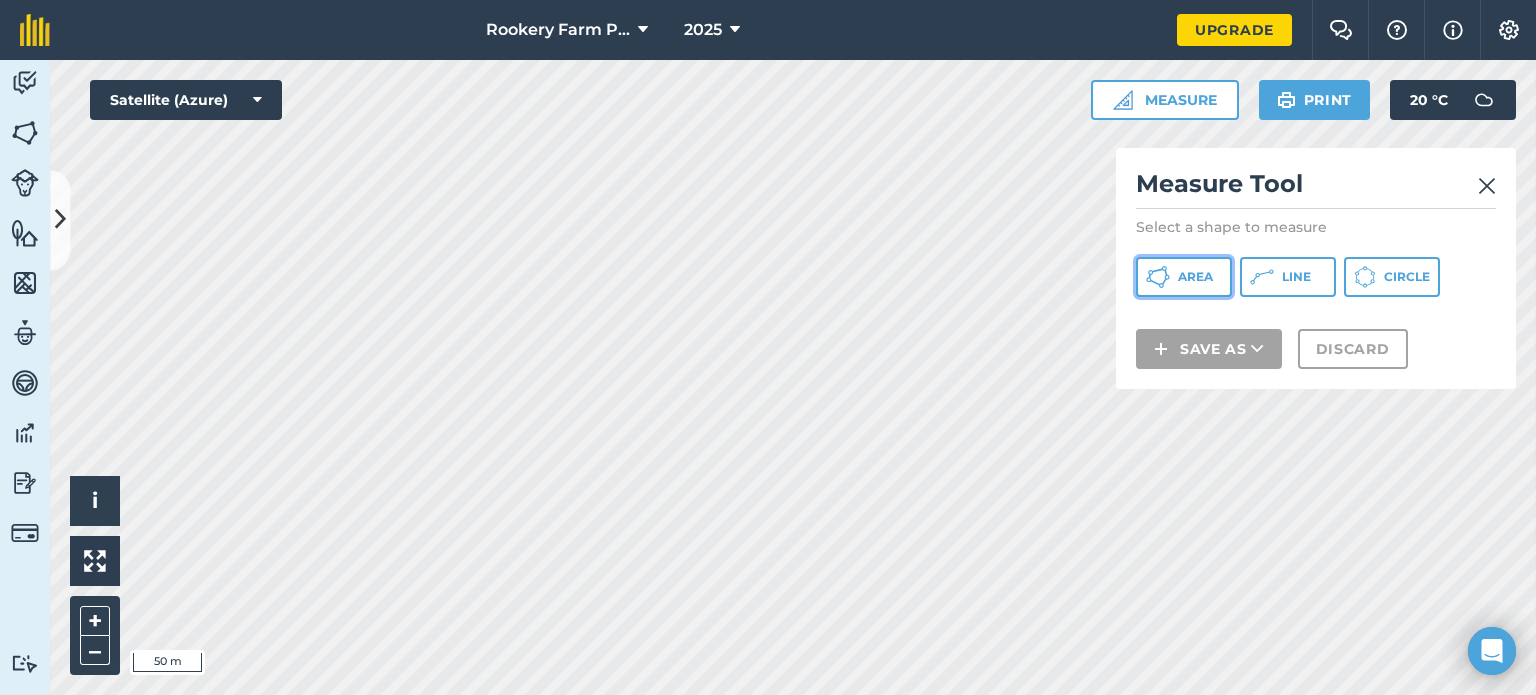 click on "Area" at bounding box center (1184, 277) 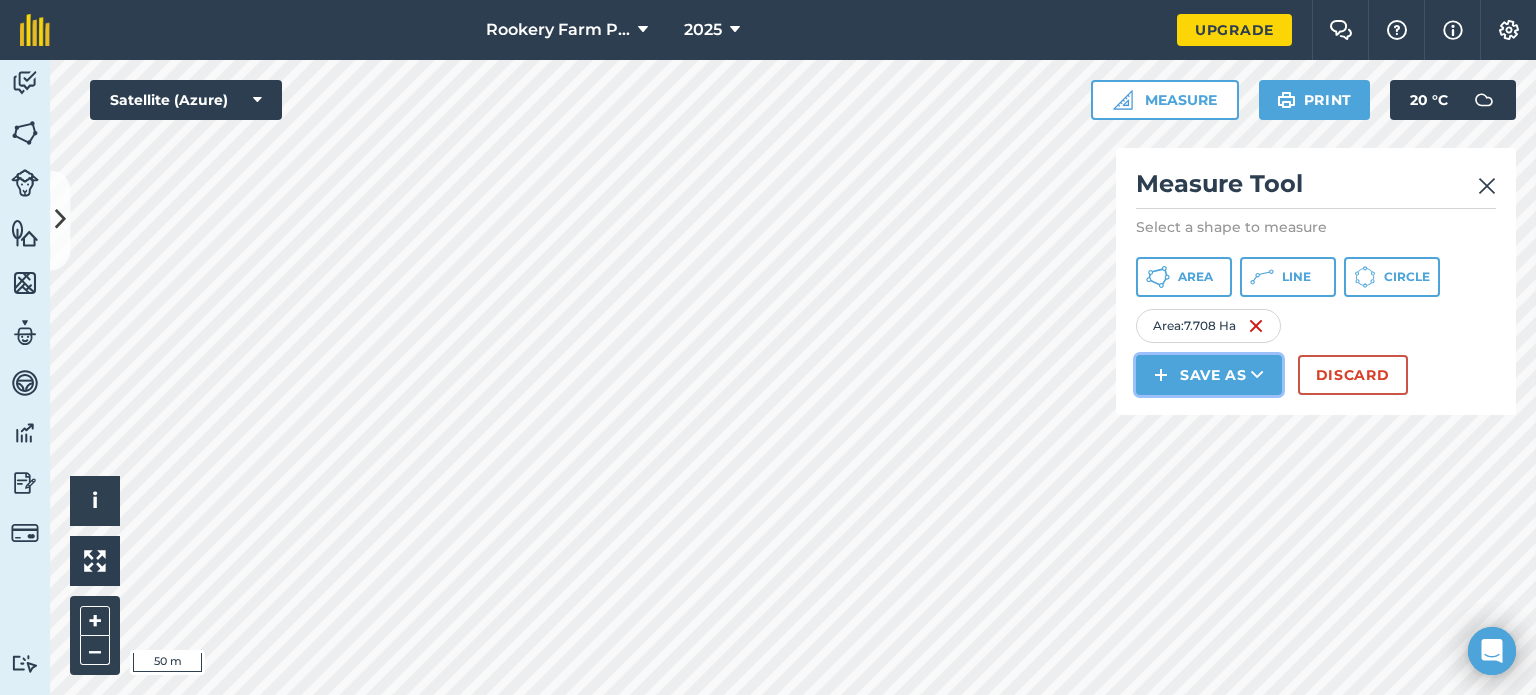 click on "Save as" at bounding box center [1209, 375] 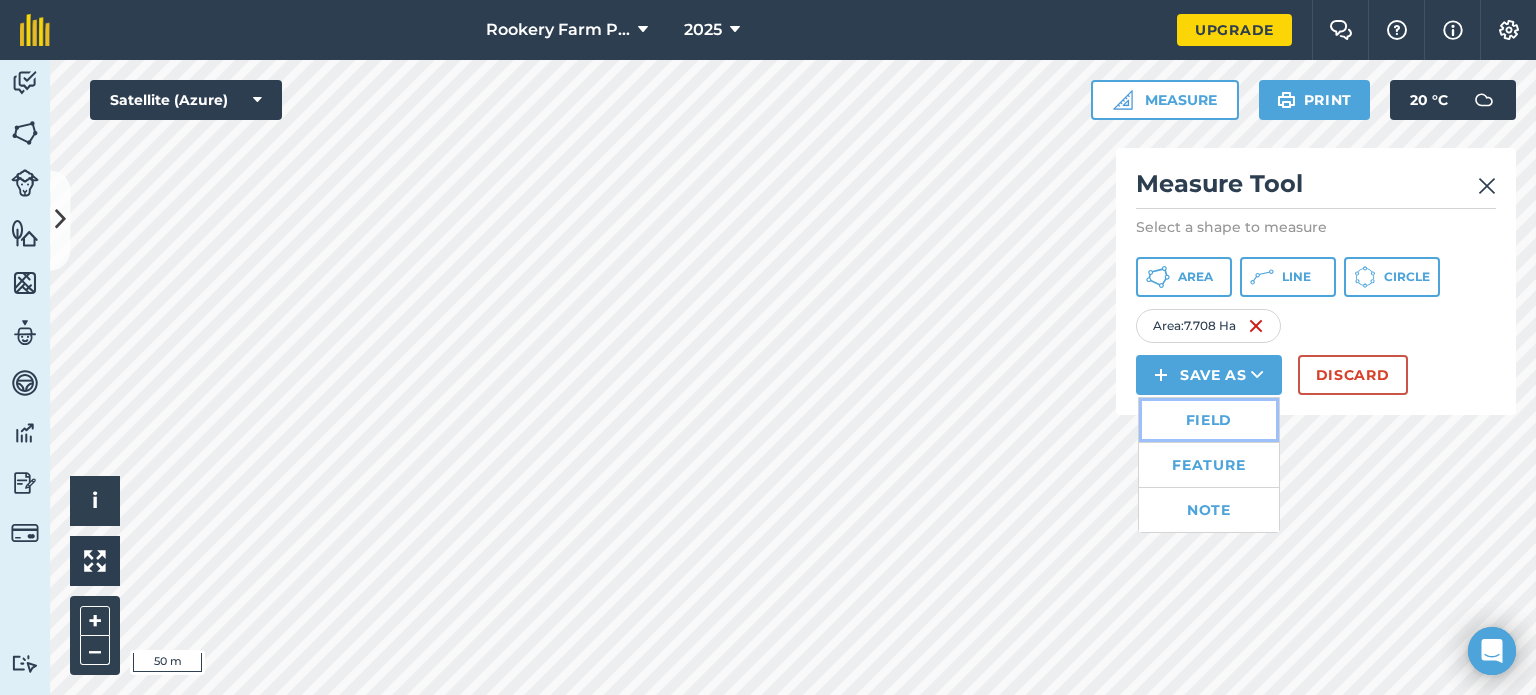 click on "Field" at bounding box center (1209, 420) 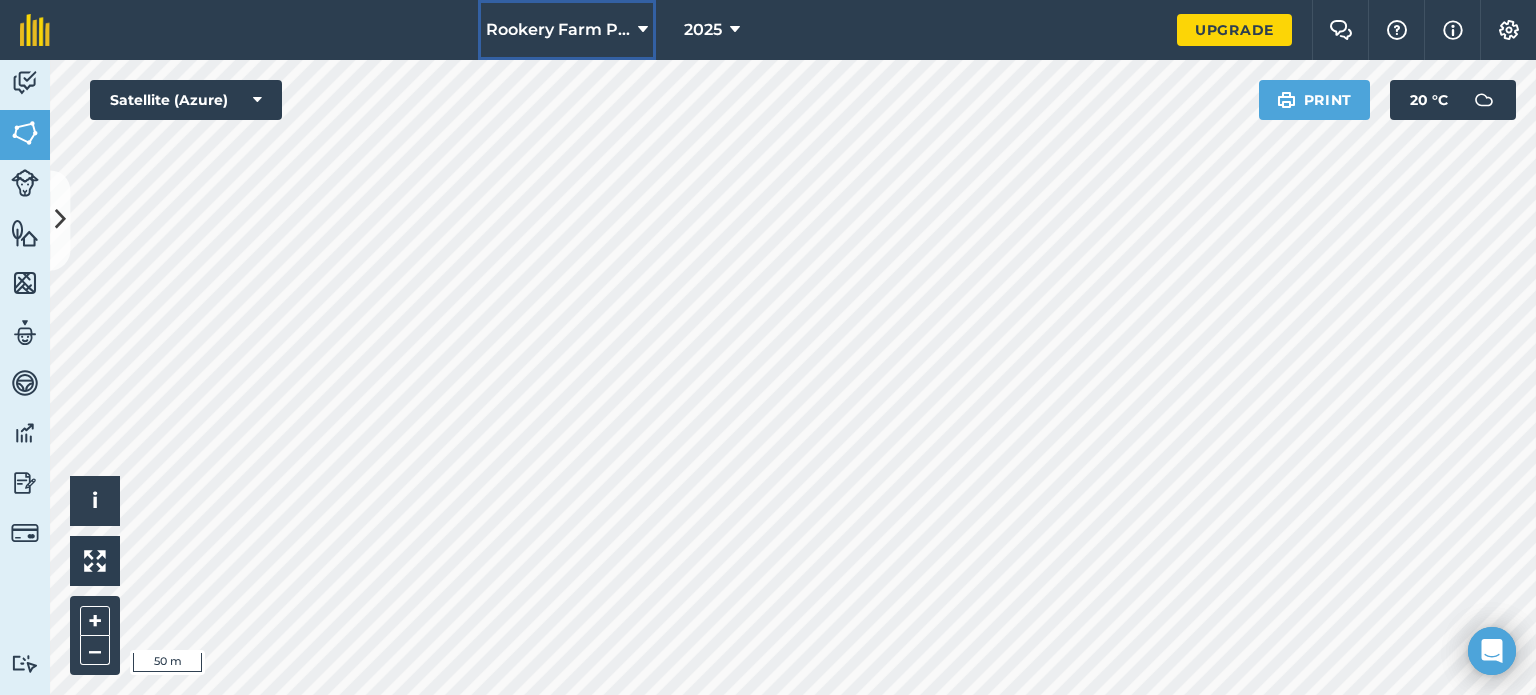 click at bounding box center (643, 30) 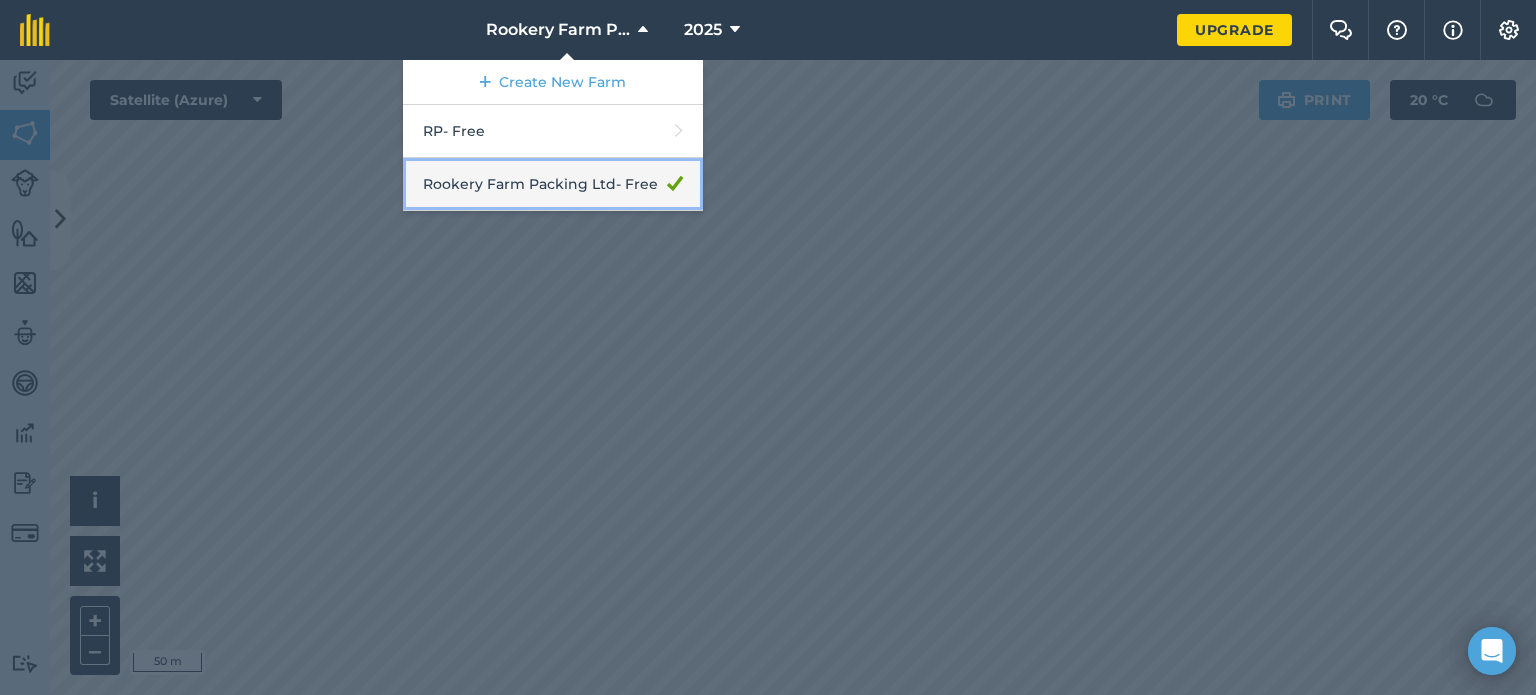 click on "Rookery Farm Packing Ltd  - Free" at bounding box center (553, 184) 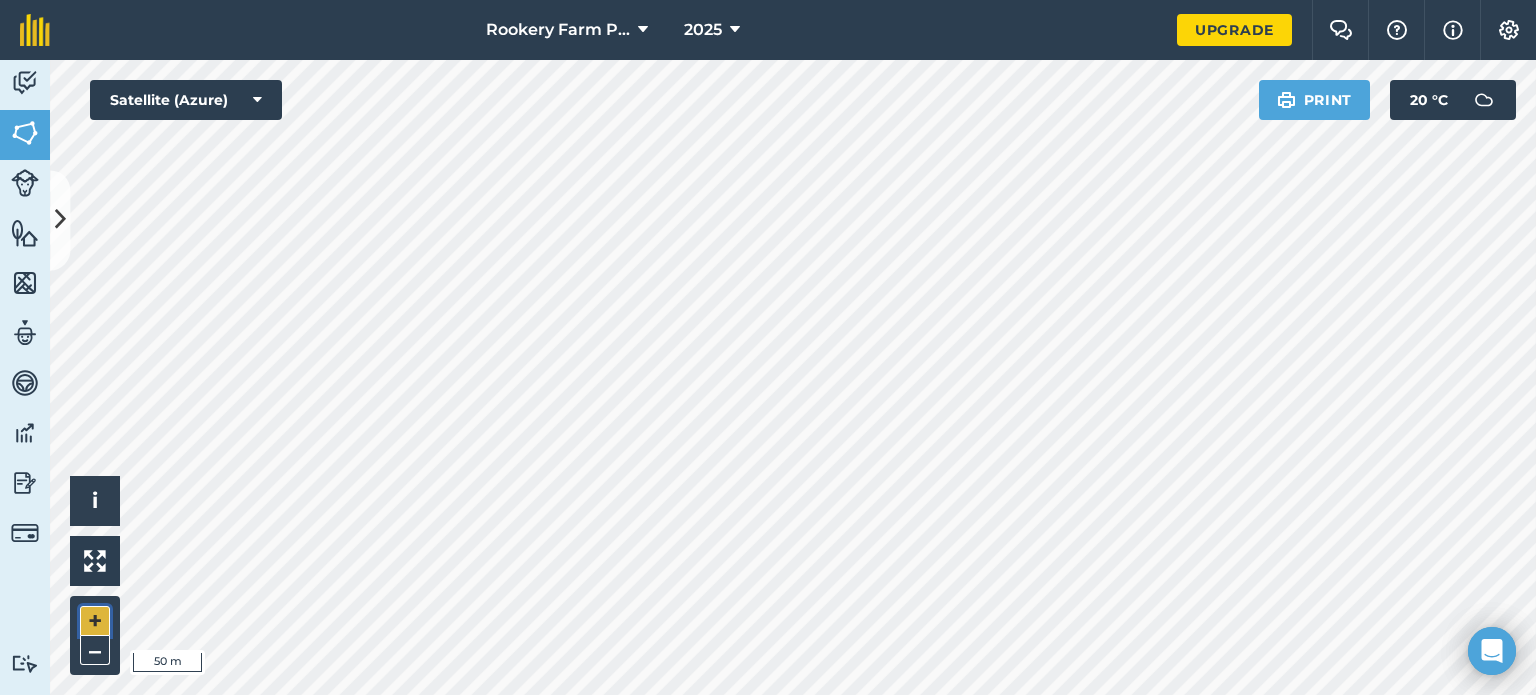 click on "+" at bounding box center [95, 621] 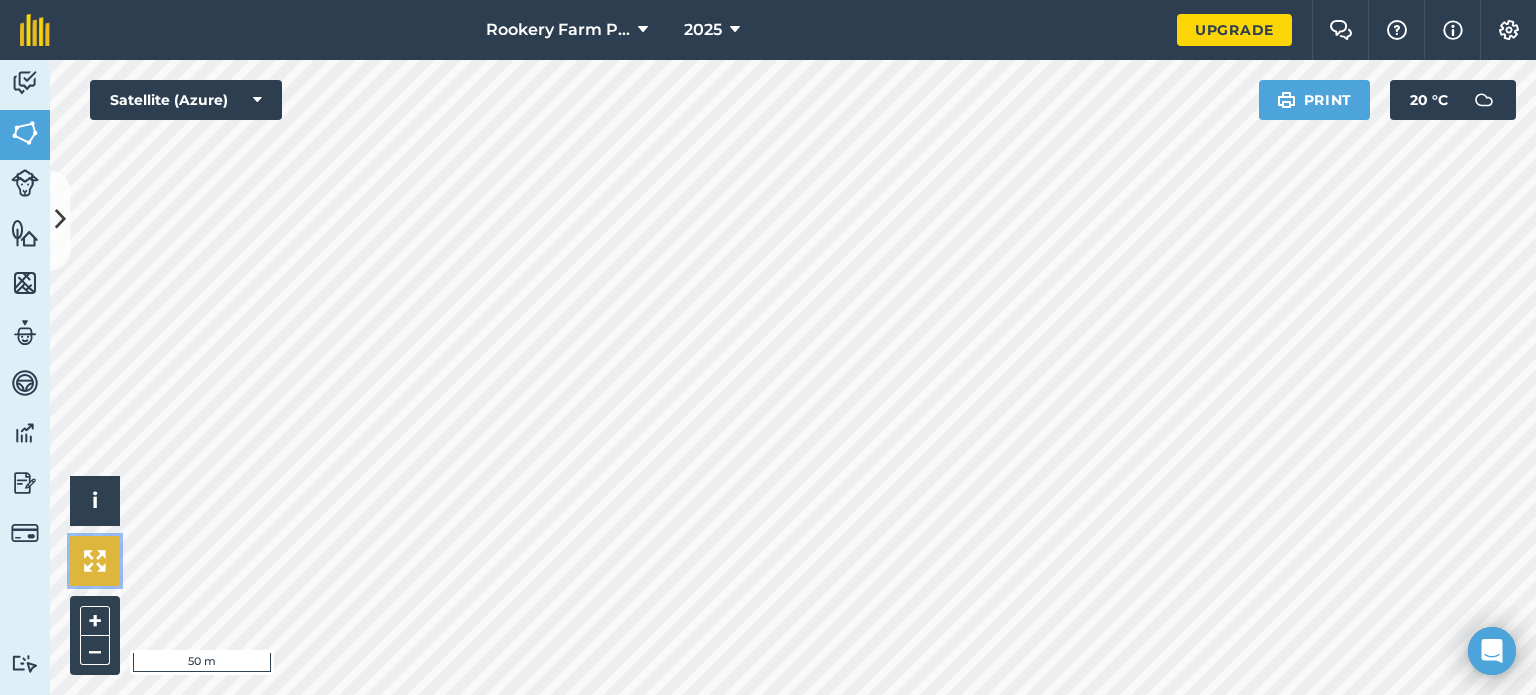 click on "Click to start drawing i © 2025 TomTom, Microsoft 50 m + – Satellite (Azure) Print 20   ° C" at bounding box center [793, 377] 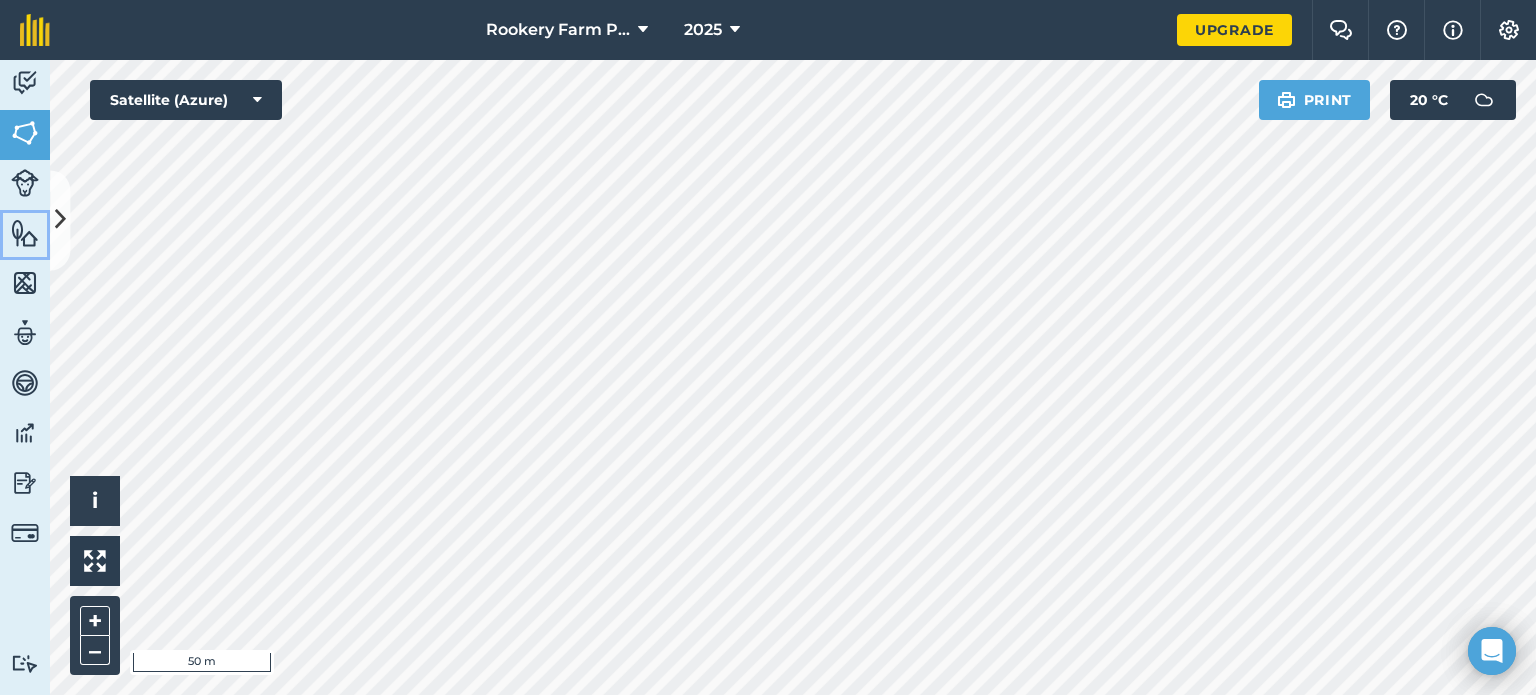click at bounding box center (25, 233) 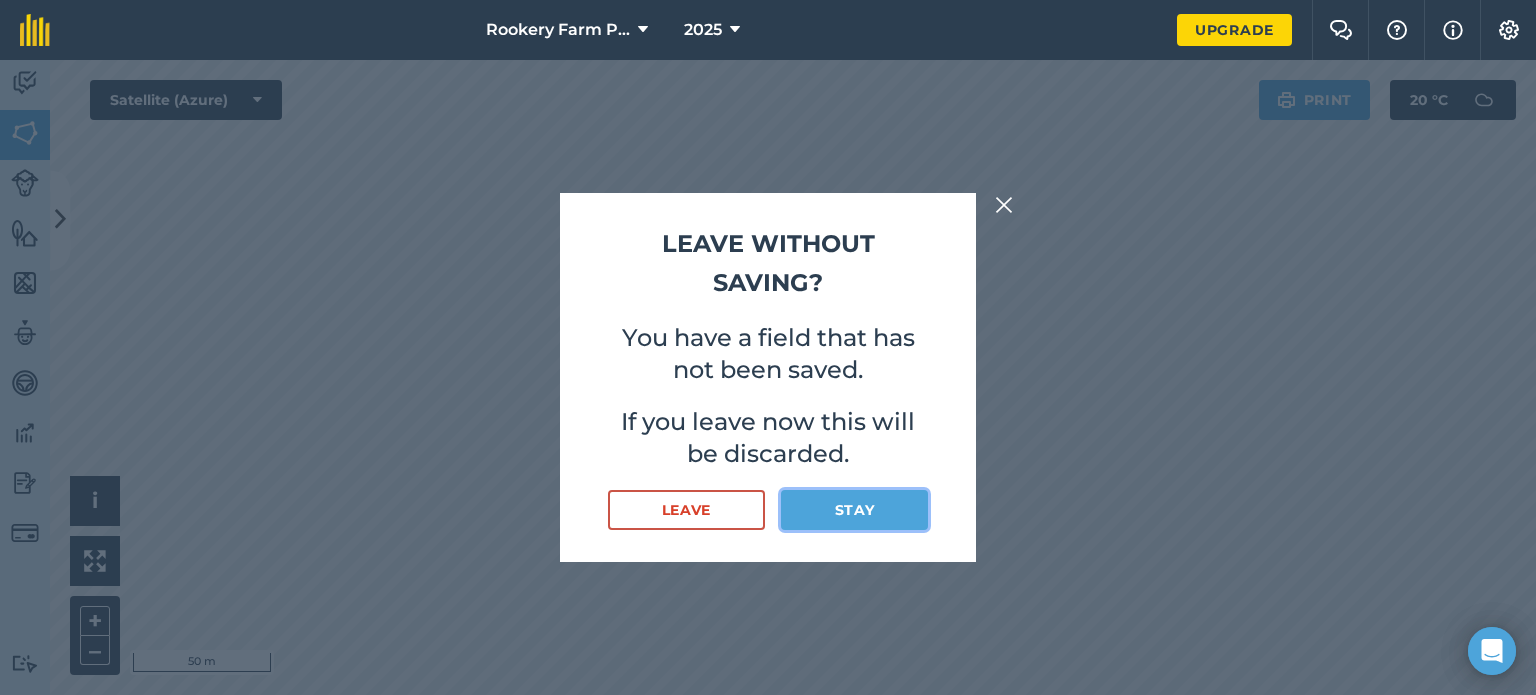 click on "Stay" at bounding box center (854, 510) 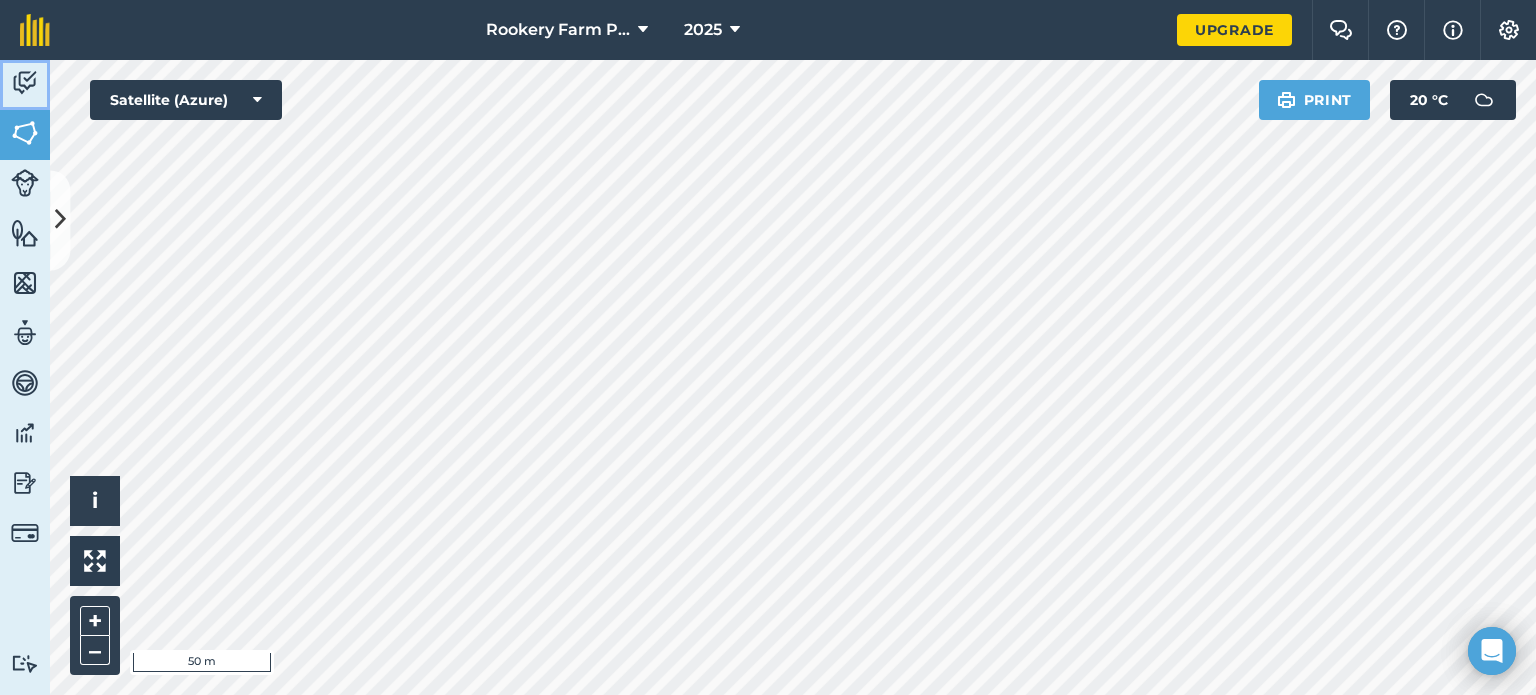 click at bounding box center [25, 83] 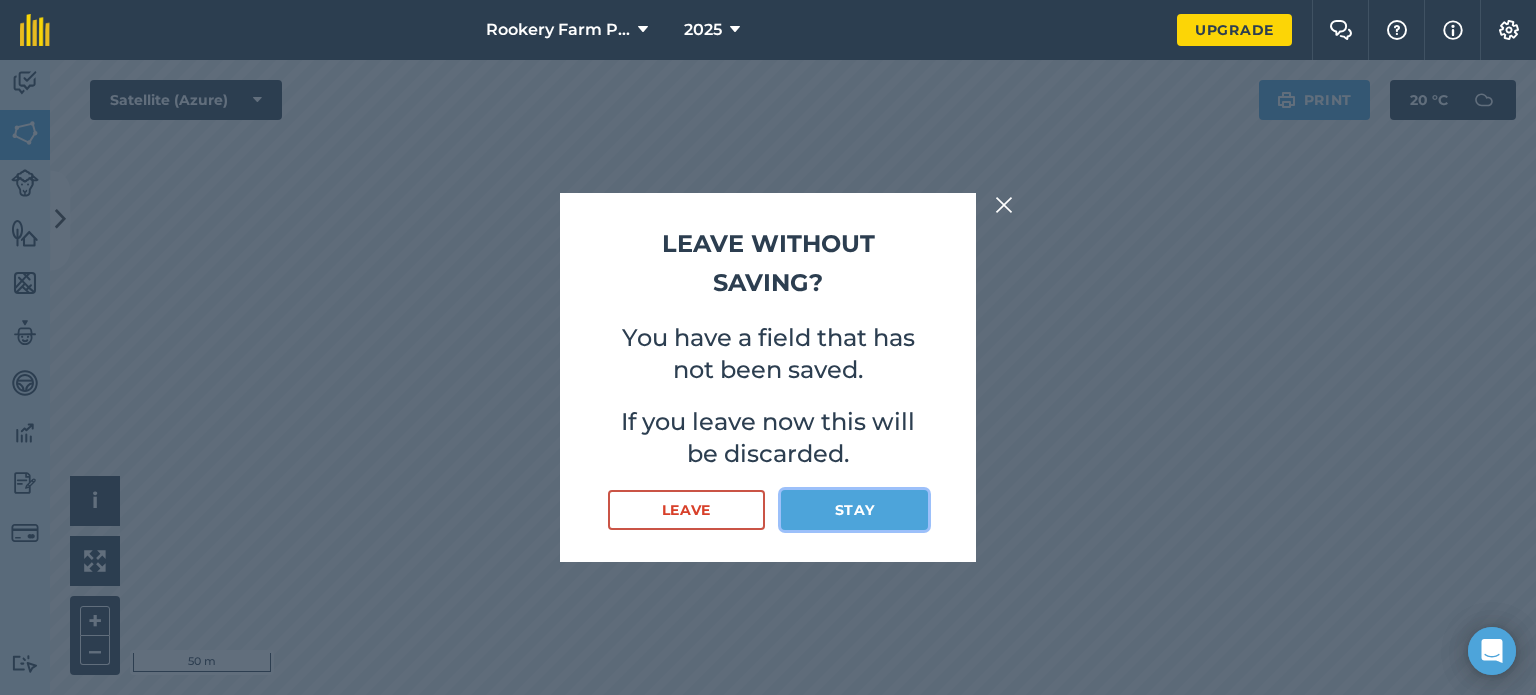 click on "Stay" at bounding box center [854, 510] 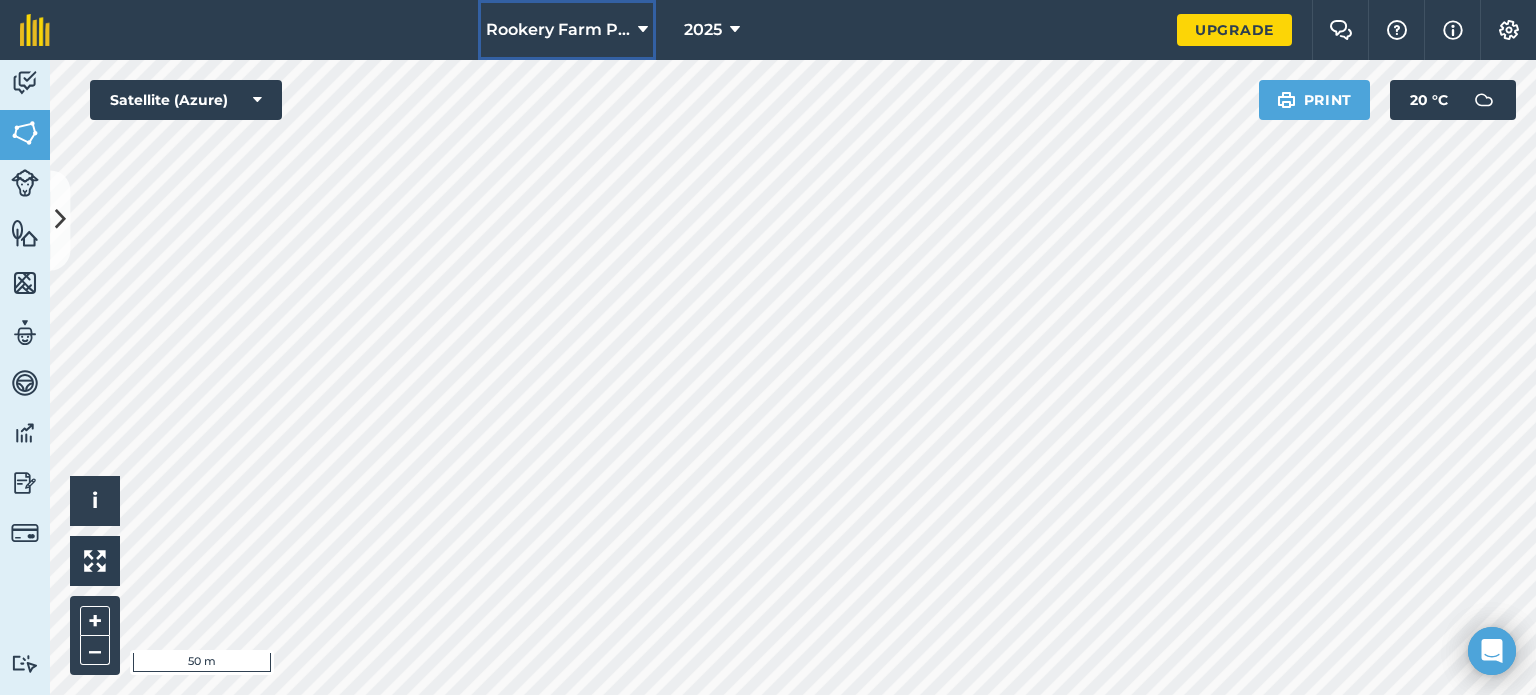 click on "Rookery Farm Packing Ltd" at bounding box center (567, 30) 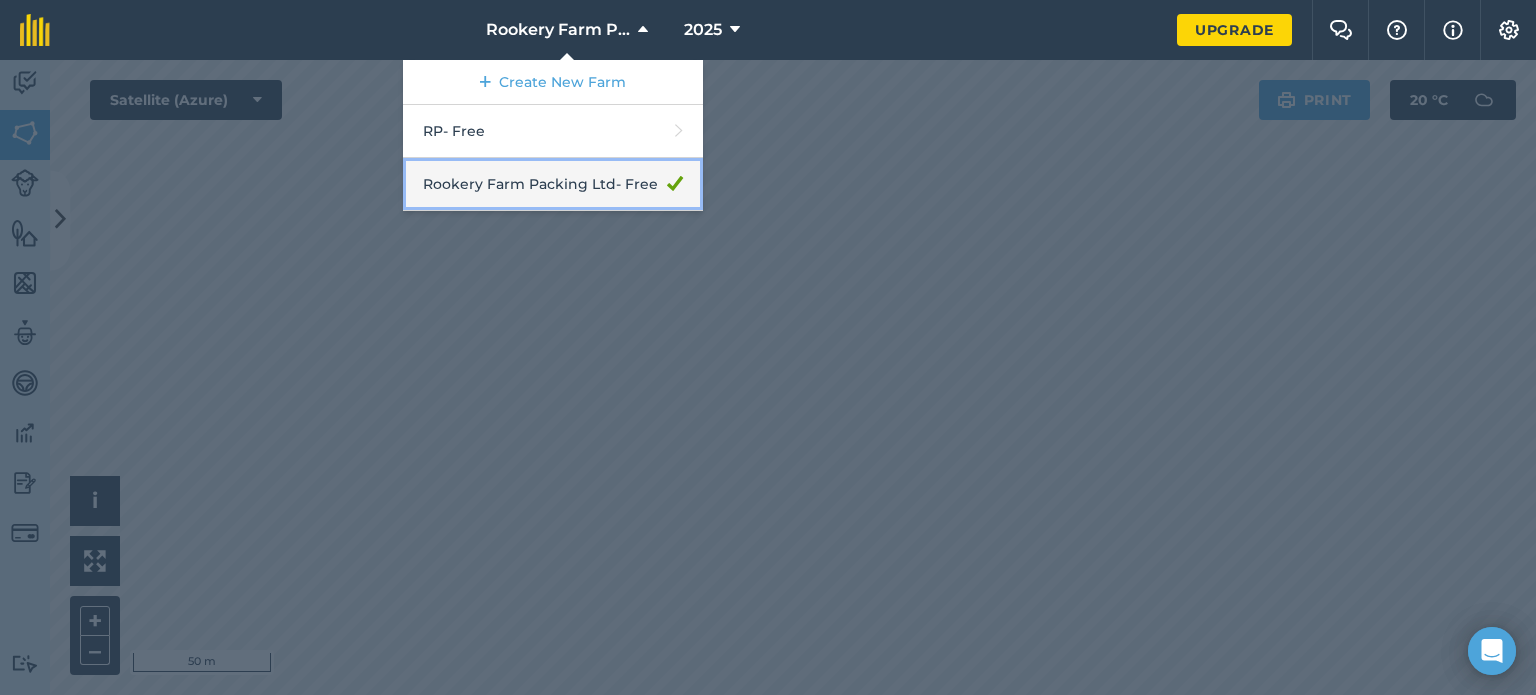 click on "Rookery Farm Packing Ltd  - Free" at bounding box center [553, 184] 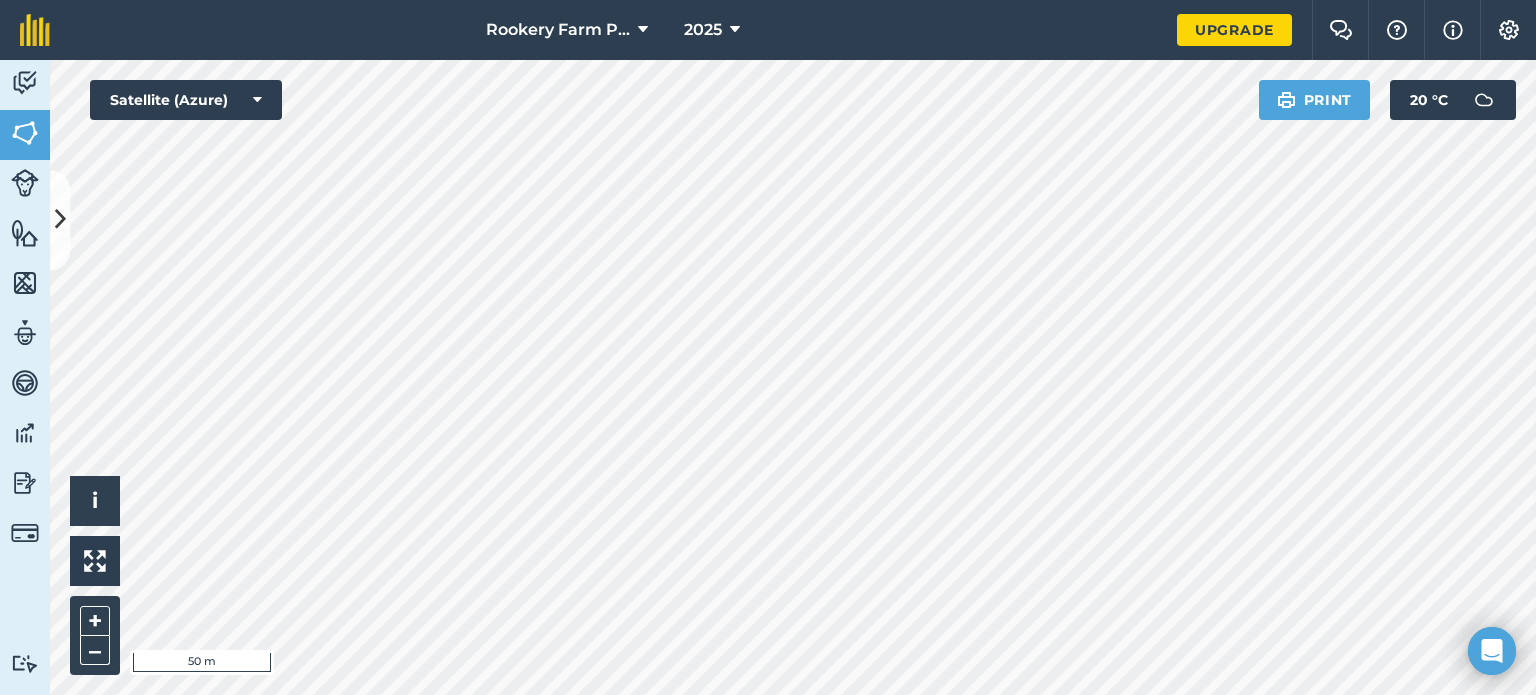 click on "Rookery Farm Packing Ltd 2025 Upgrade Farm Chat Help Info Settings Map printing is not available on our free plan Please upgrade to our Essentials, Plus or Pro plan to access this feature. Activity Fields Livestock Features Maps Team Vehicles Data Reporting Billing Tutorials Tutorials Cancel Save & Create Another Save Boundary   Mapped Area :  7.708   Ha   View on map Click and drag the field boundary/points to edit or double click points to delete Field name Field ID Field usage   Create new -- Not set -- You don't have any usages yet Click on  CREATE NEW  to set your usages (e.g. Barley, Oats, Wheat, Pasture) Click to start drawing i © 2025 TomTom, Microsoft 50 m + – Satellite (Azure) Print 20   ° C" at bounding box center [768, 347] 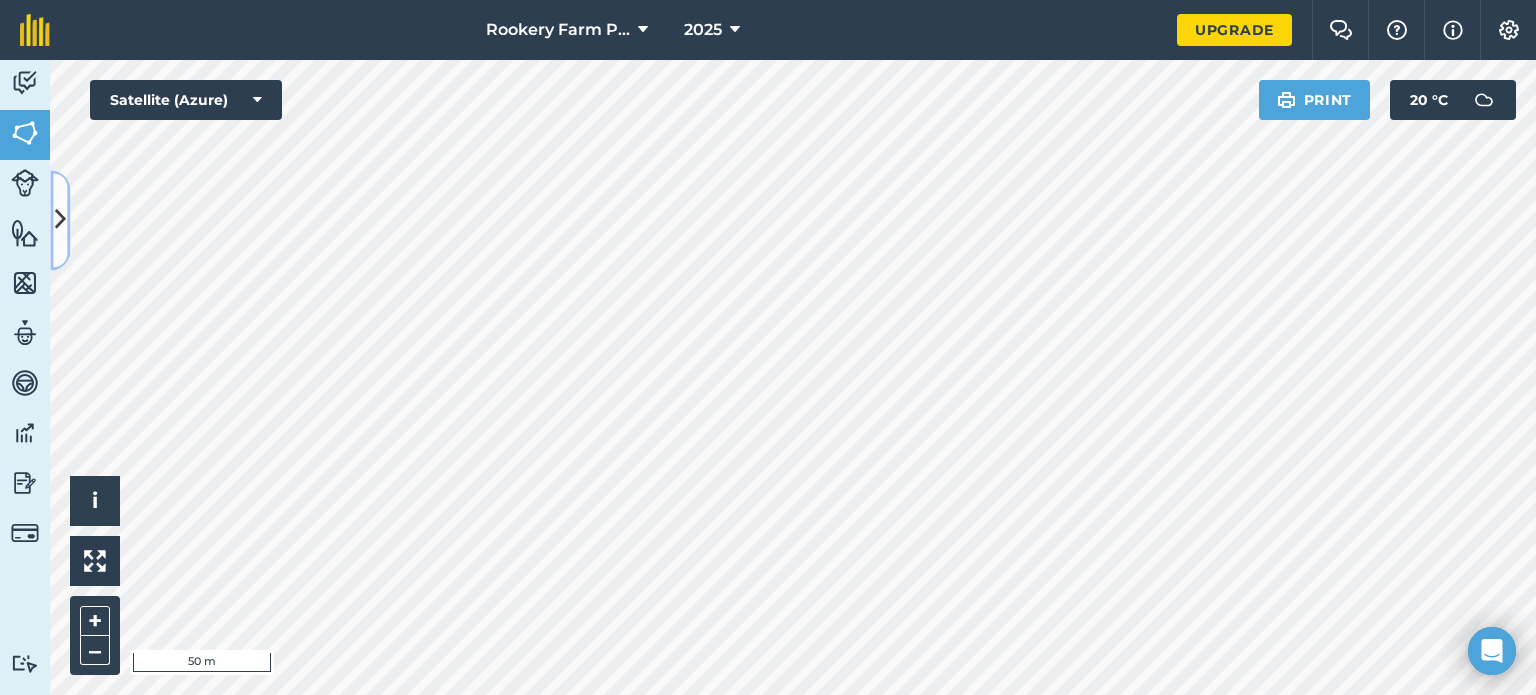 click at bounding box center (60, 220) 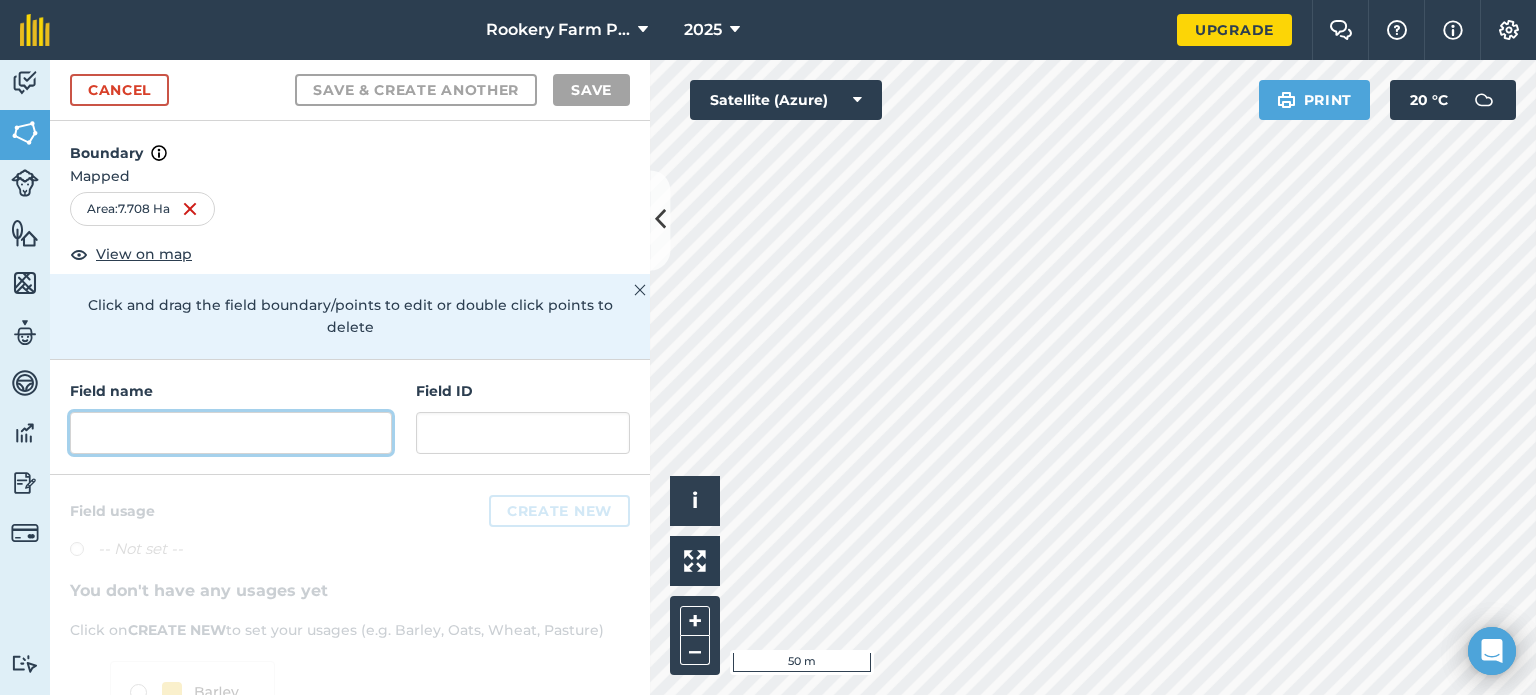 click at bounding box center (231, 433) 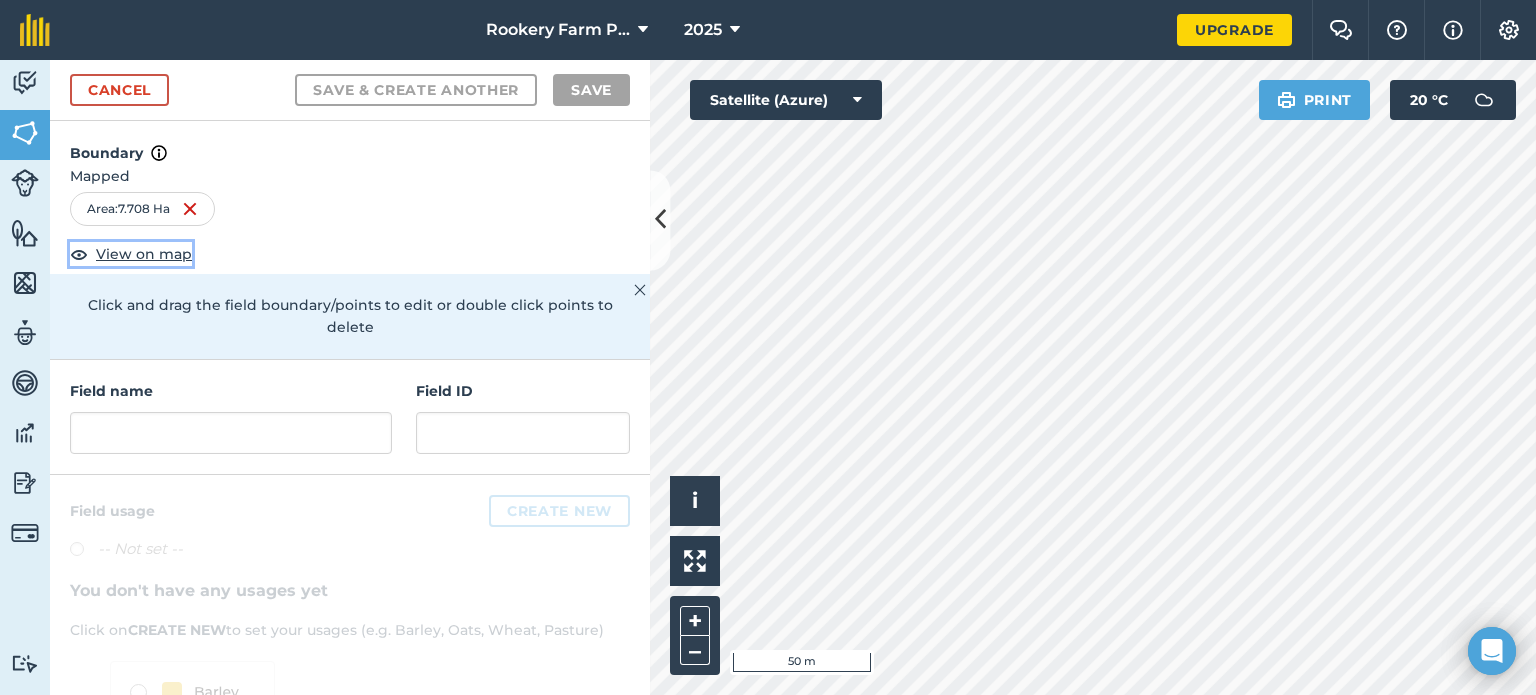 click on "View on map" at bounding box center [144, 254] 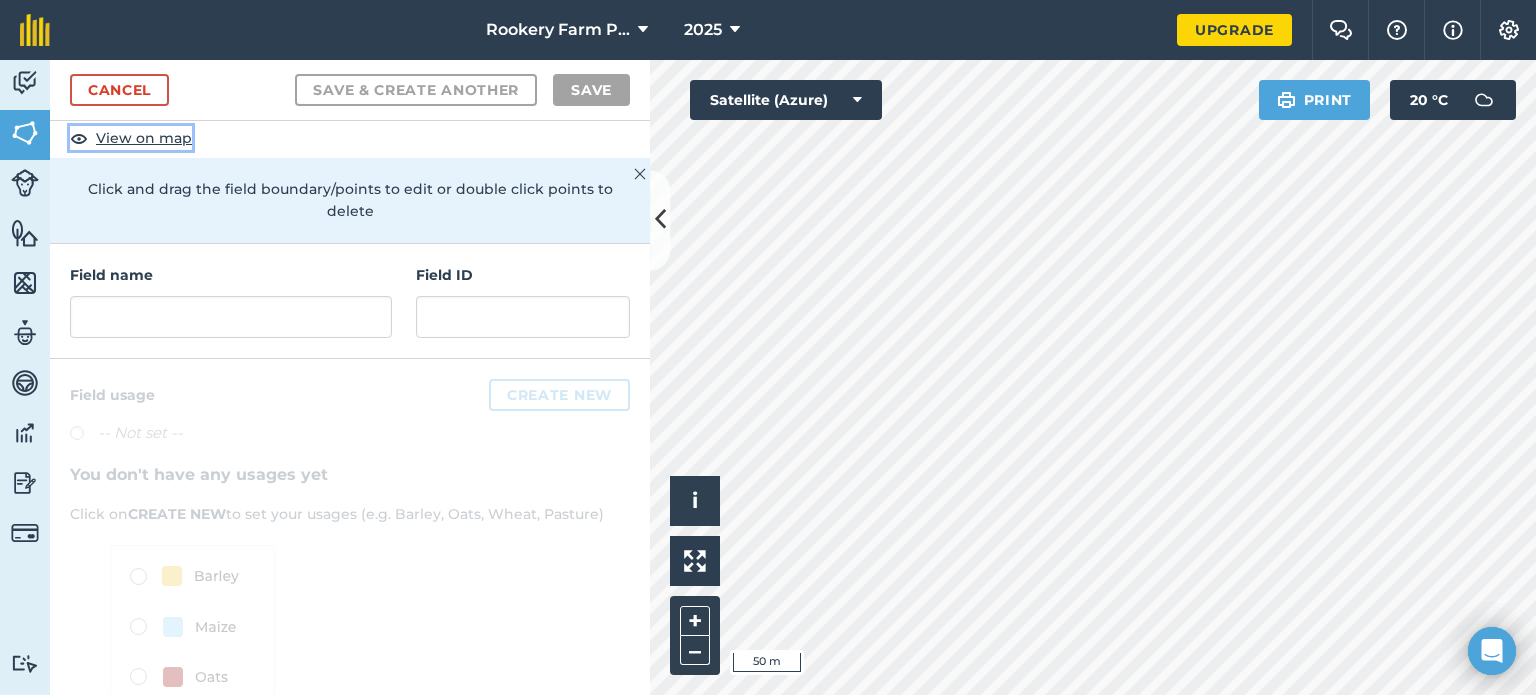 scroll, scrollTop: 112, scrollLeft: 0, axis: vertical 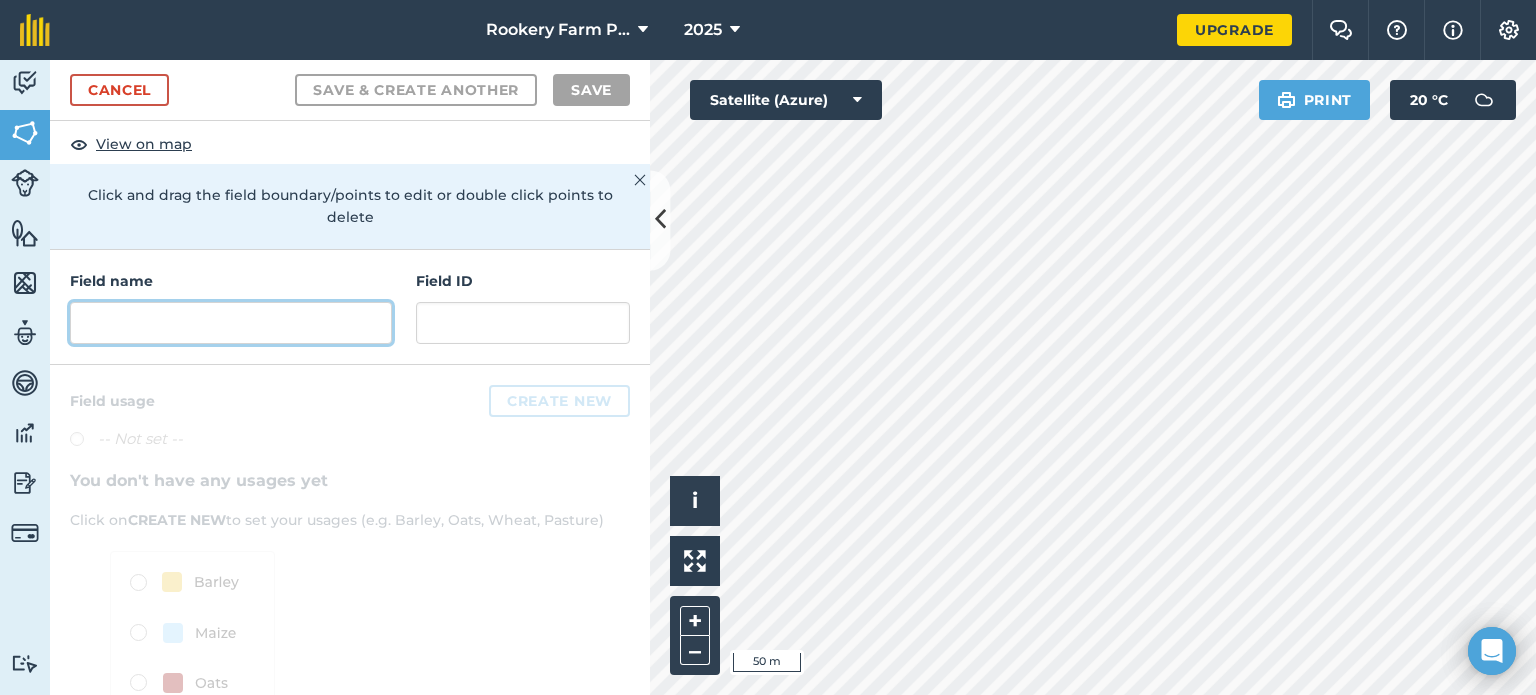 click at bounding box center [231, 323] 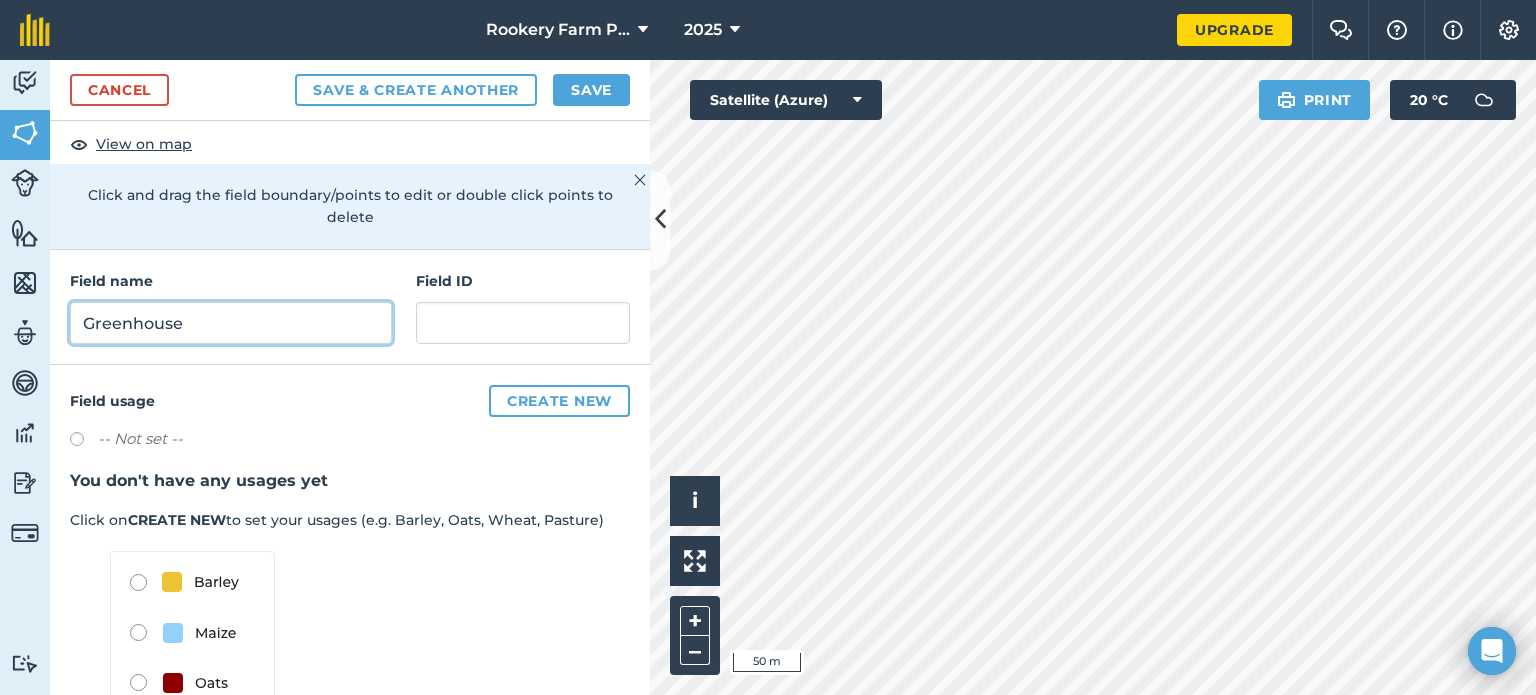 type on "Greenhouse" 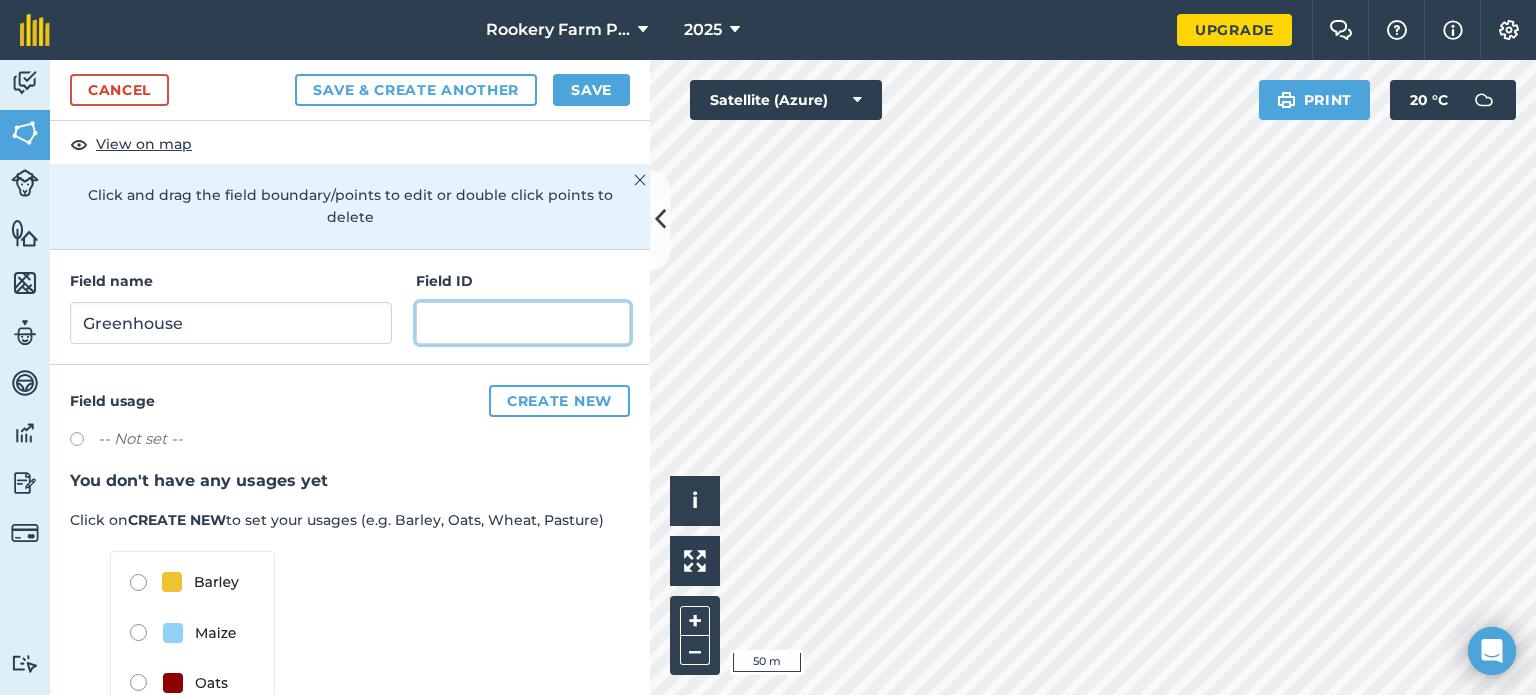 click at bounding box center [523, 323] 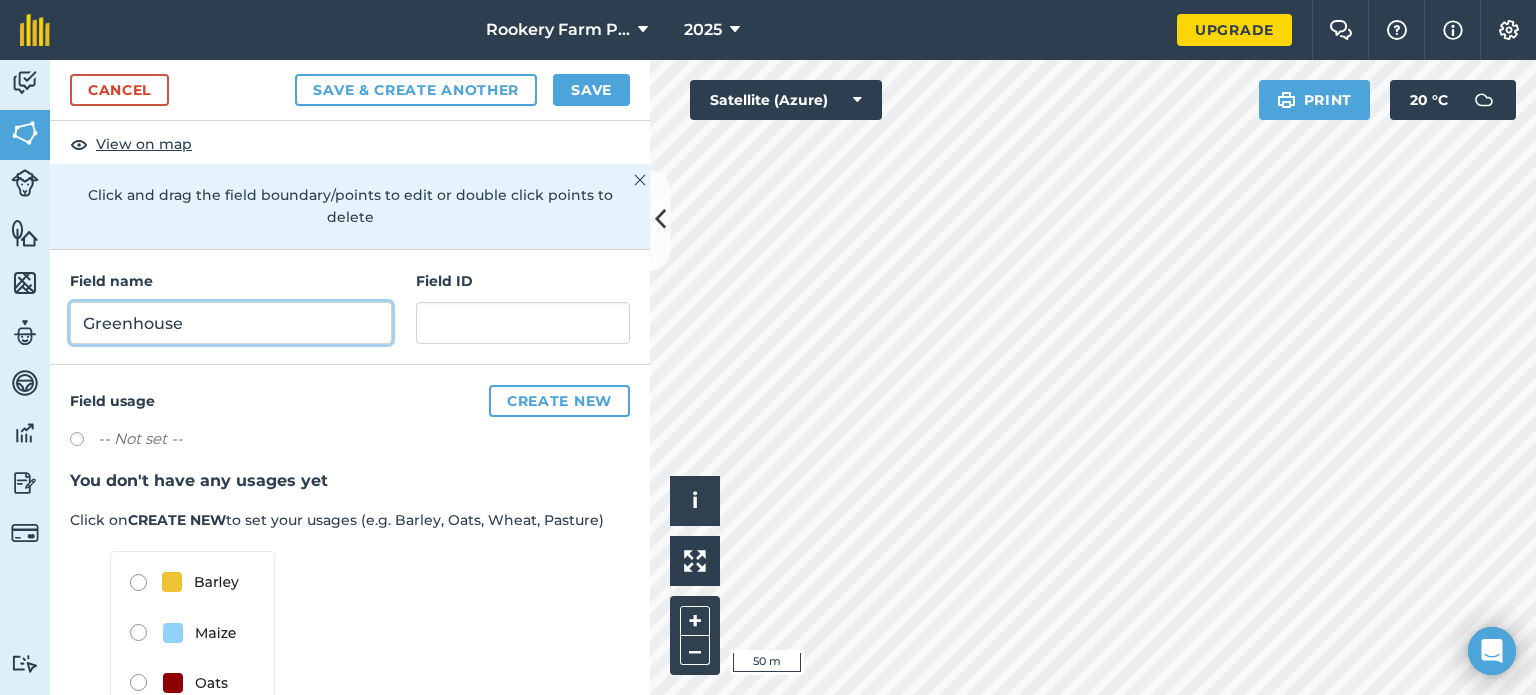 drag, startPoint x: 237, startPoint y: 318, endPoint x: -7, endPoint y: 307, distance: 244.24782 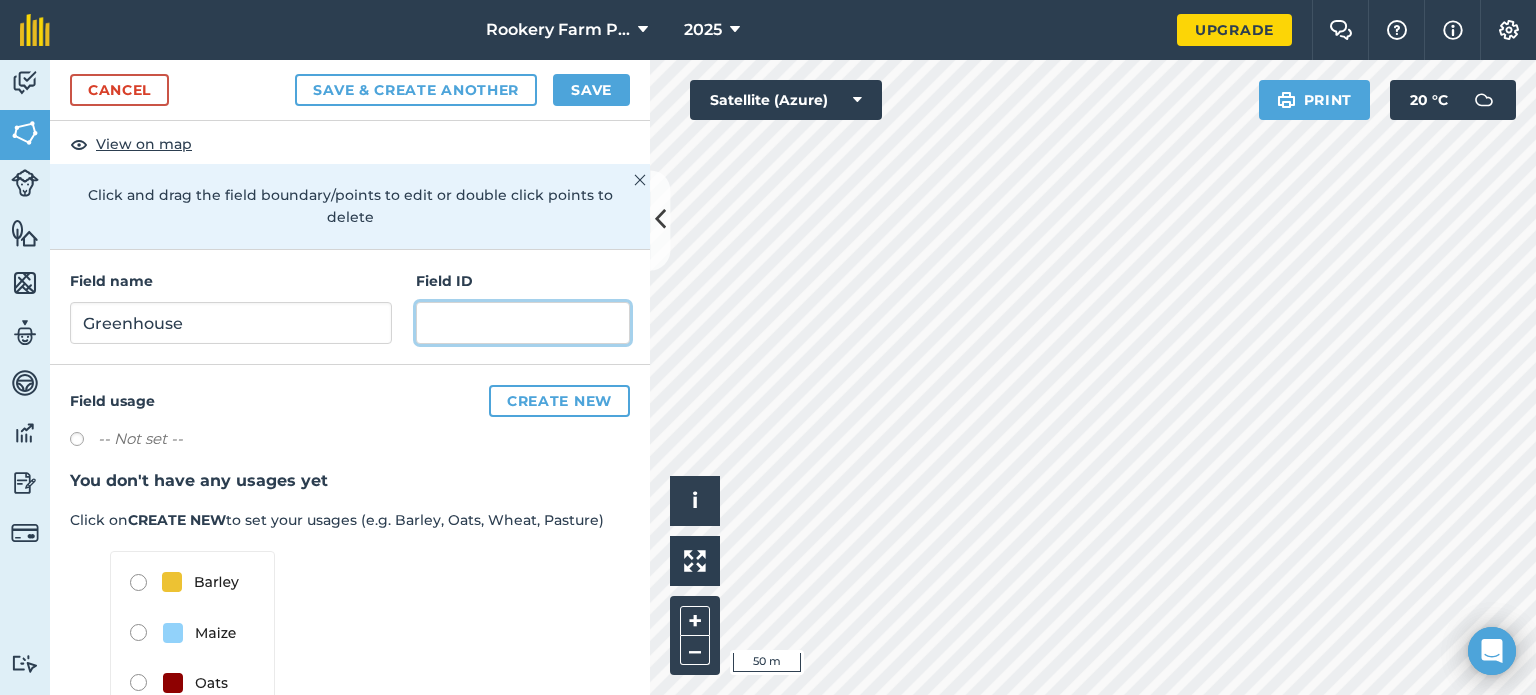 click at bounding box center (523, 323) 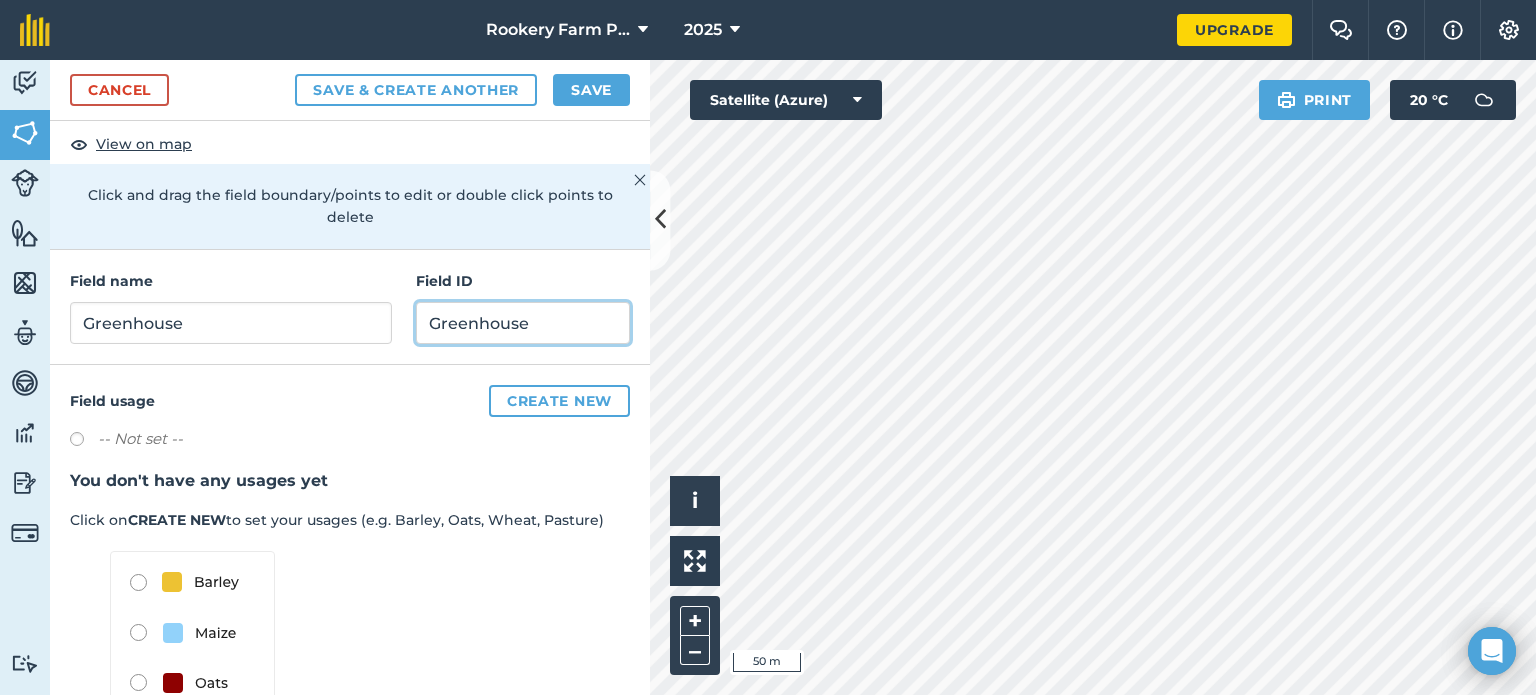 type on "Greenhouse" 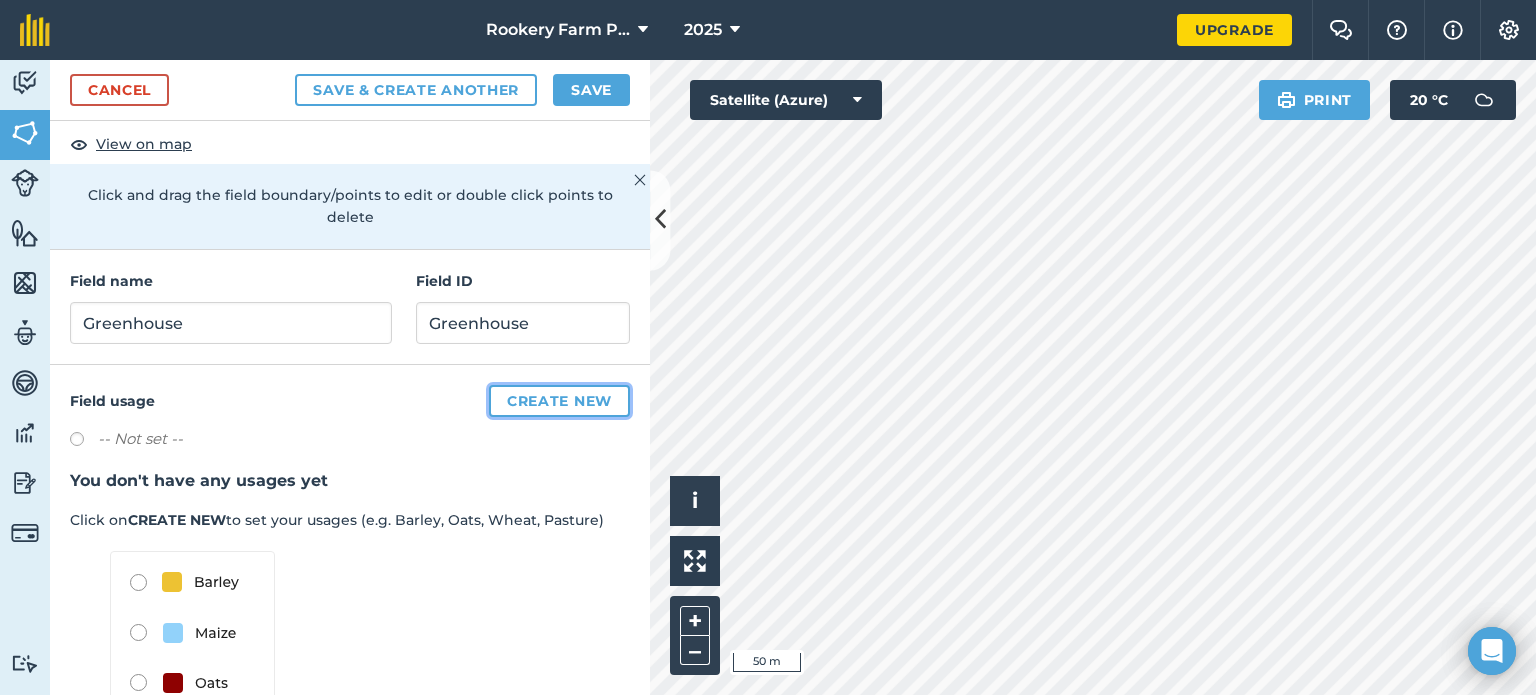 click on "Create new" at bounding box center [559, 401] 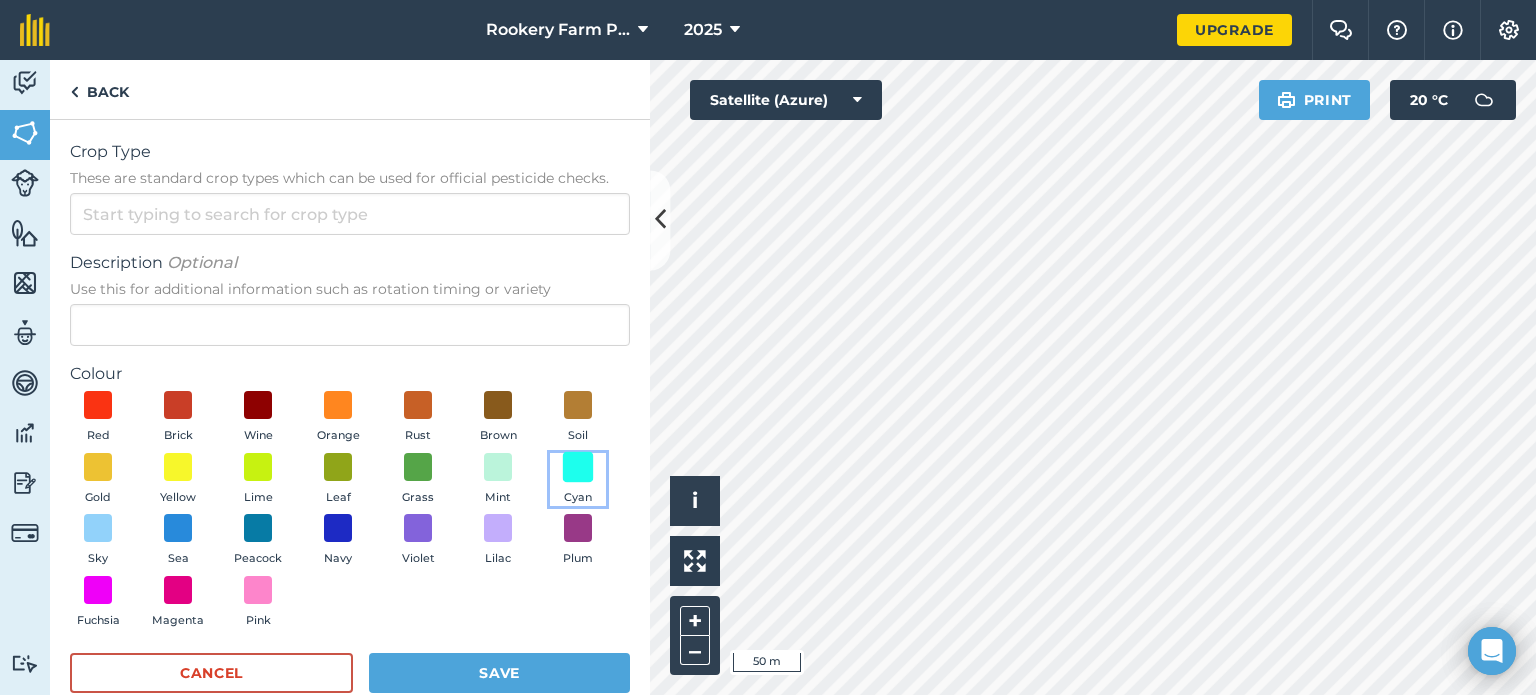 click at bounding box center [578, 466] 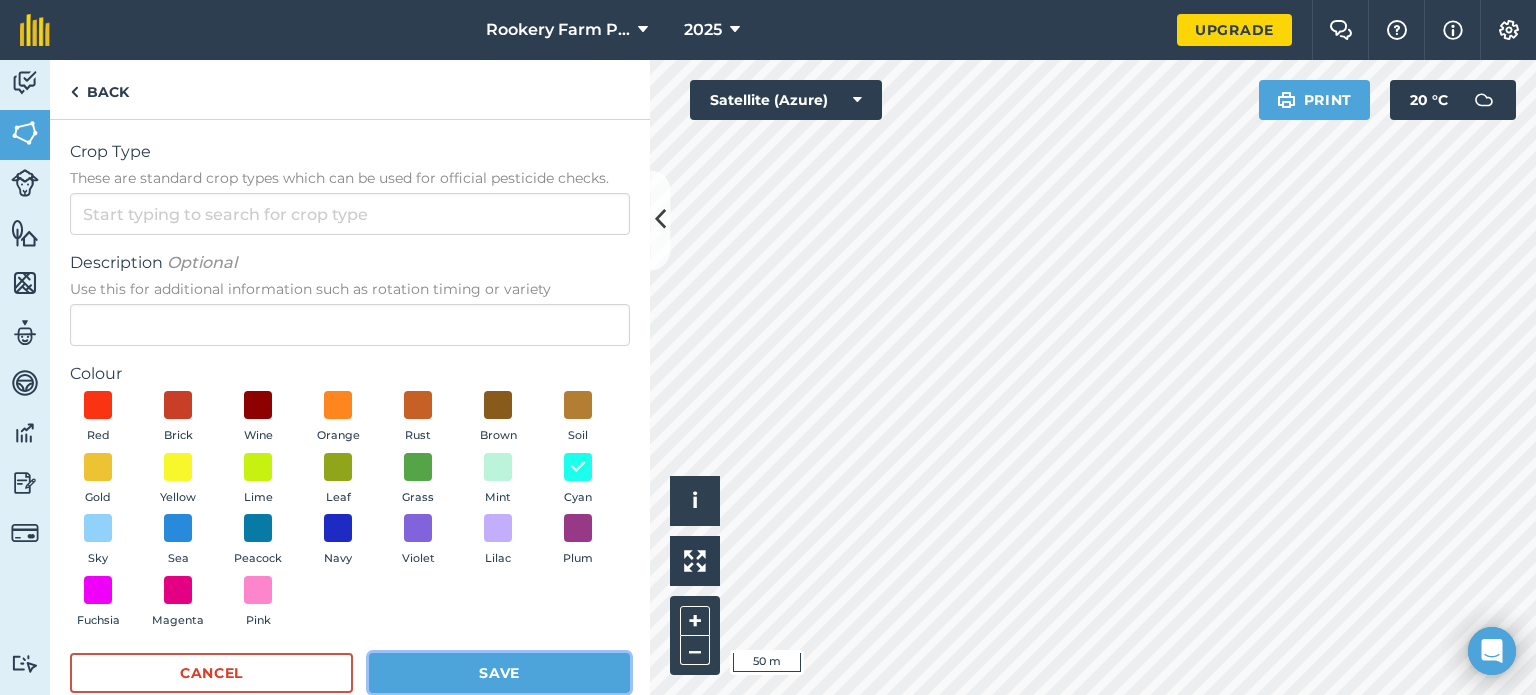 click on "Save" at bounding box center [499, 673] 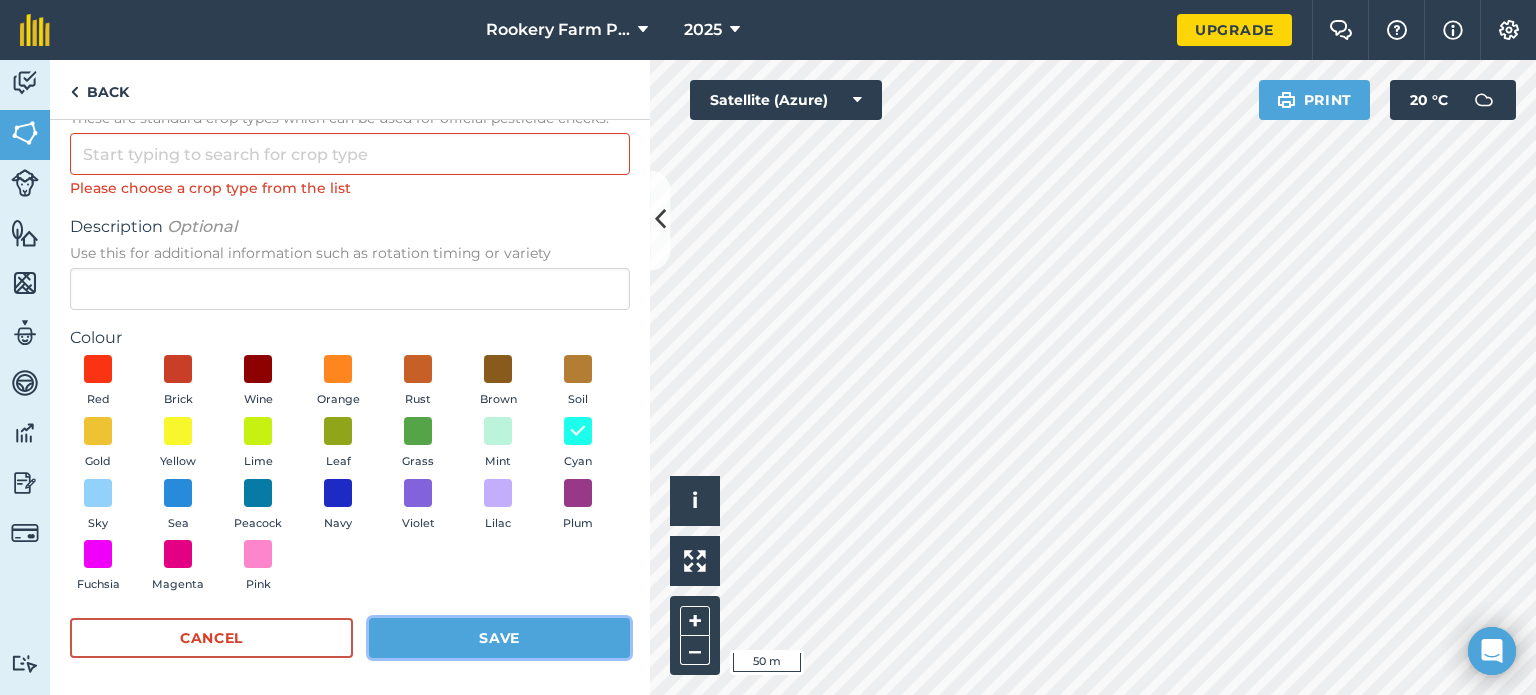 scroll, scrollTop: 62, scrollLeft: 0, axis: vertical 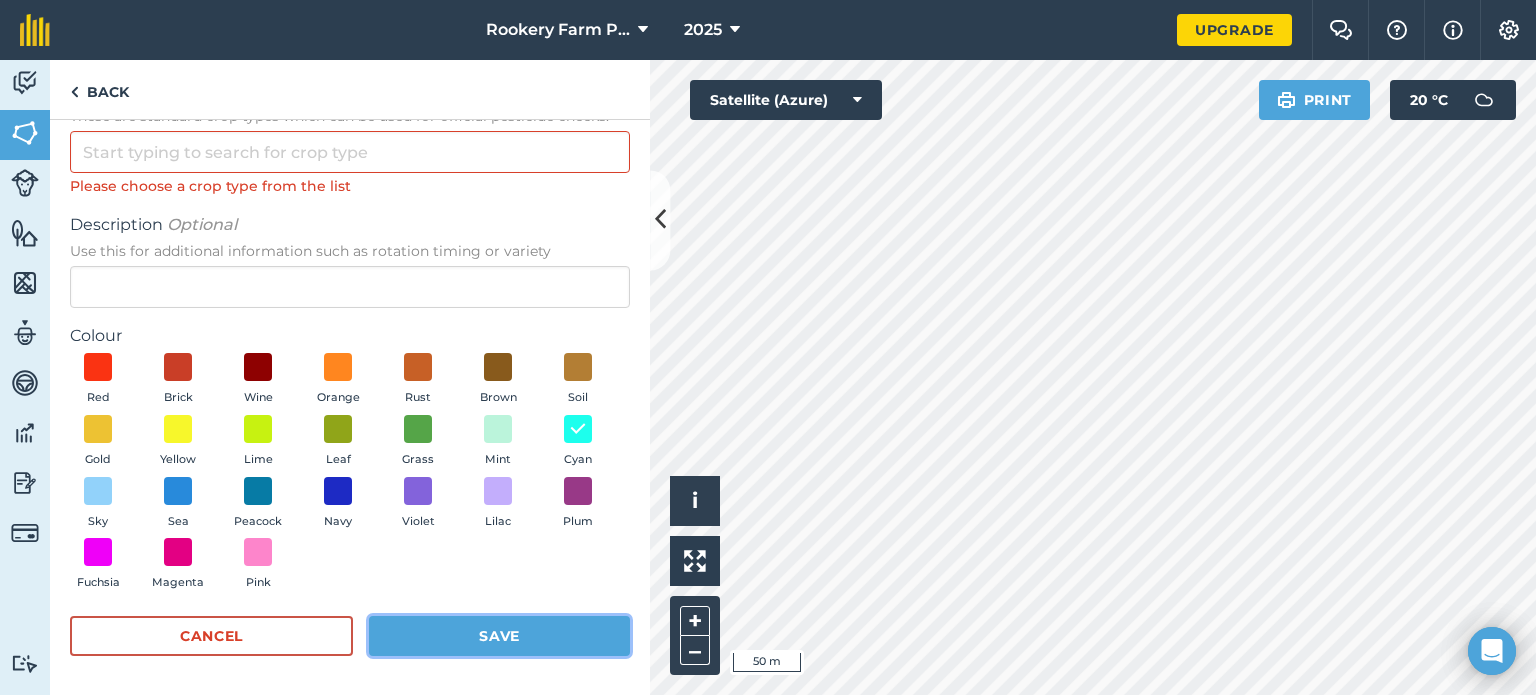 click on "Save" at bounding box center [499, 636] 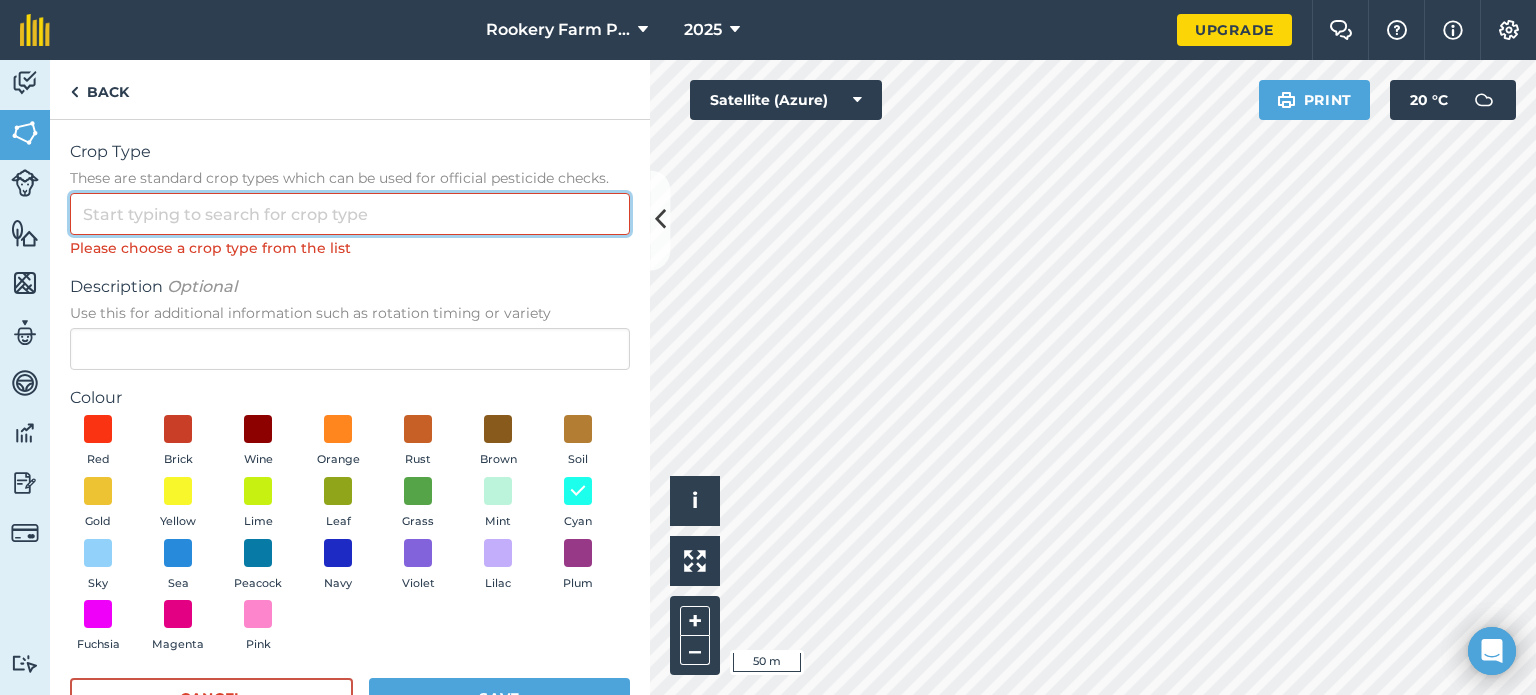 click on "Crop Type These are standard crop types which can be used for official pesticide checks." at bounding box center [350, 214] 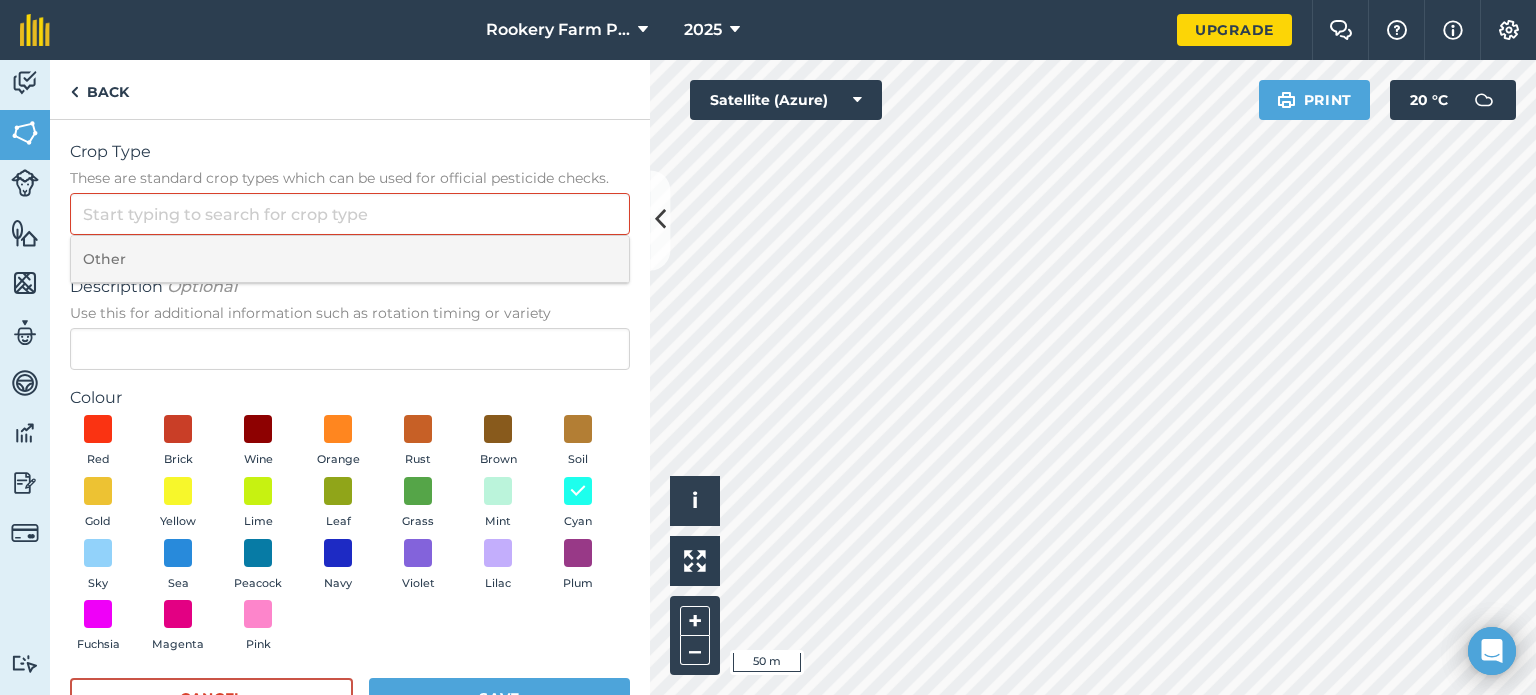 click on "Other" at bounding box center [350, 259] 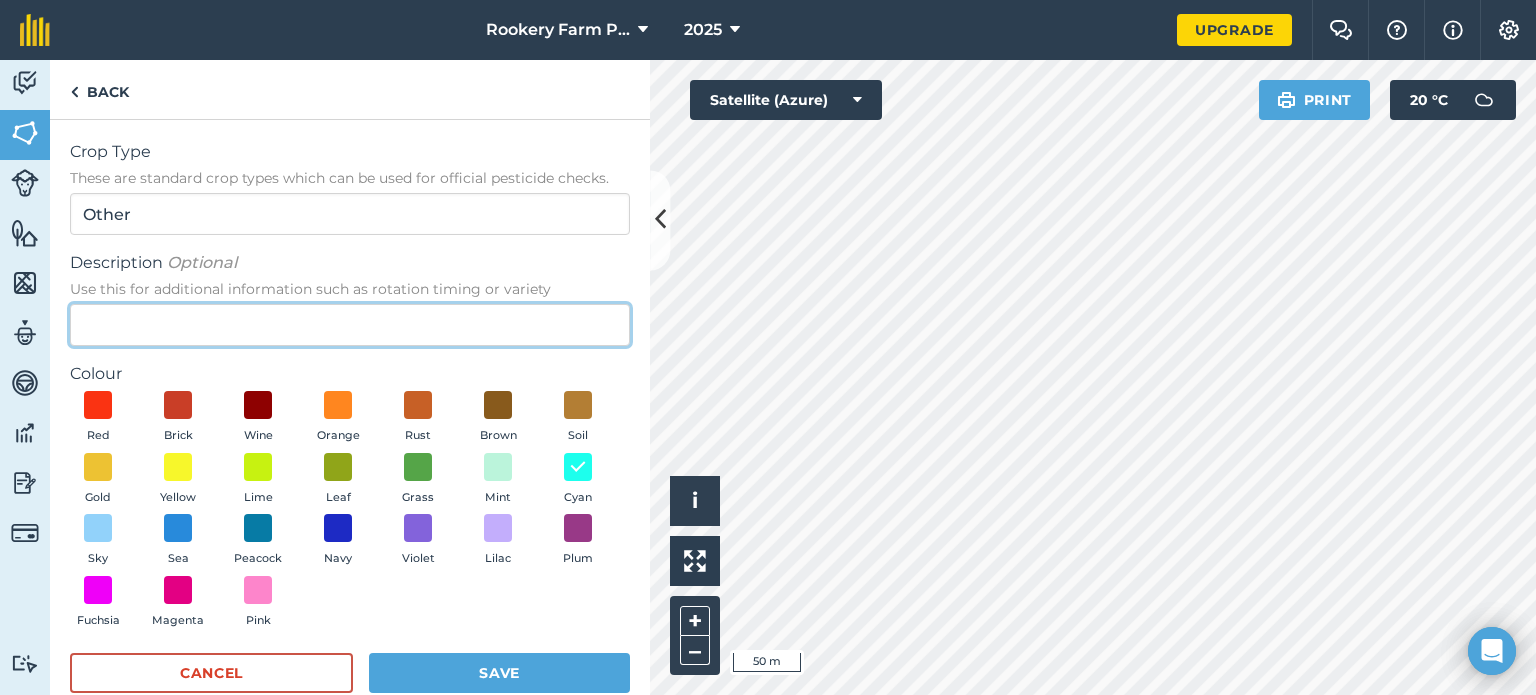 click on "Description   Optional Use this for additional information such as rotation timing or variety" at bounding box center (350, 325) 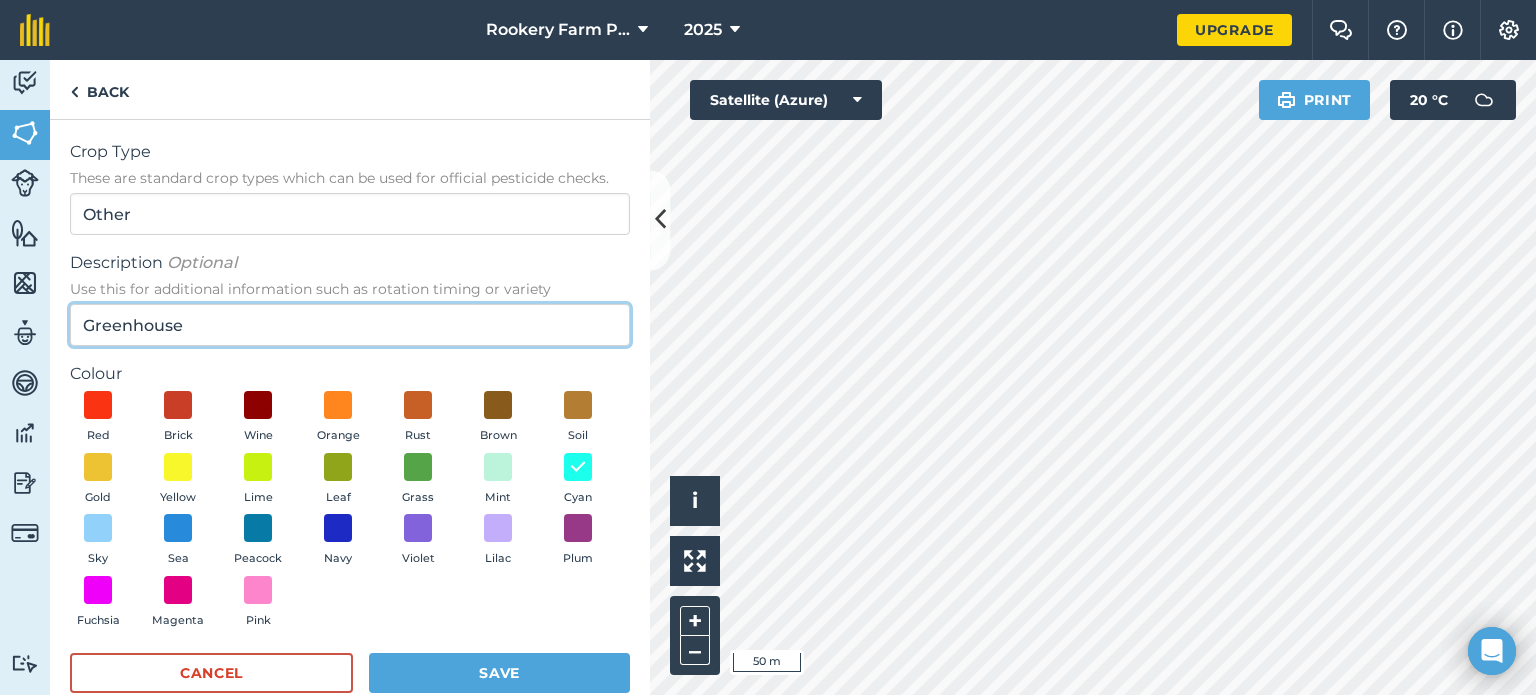 type on "Greenhouse" 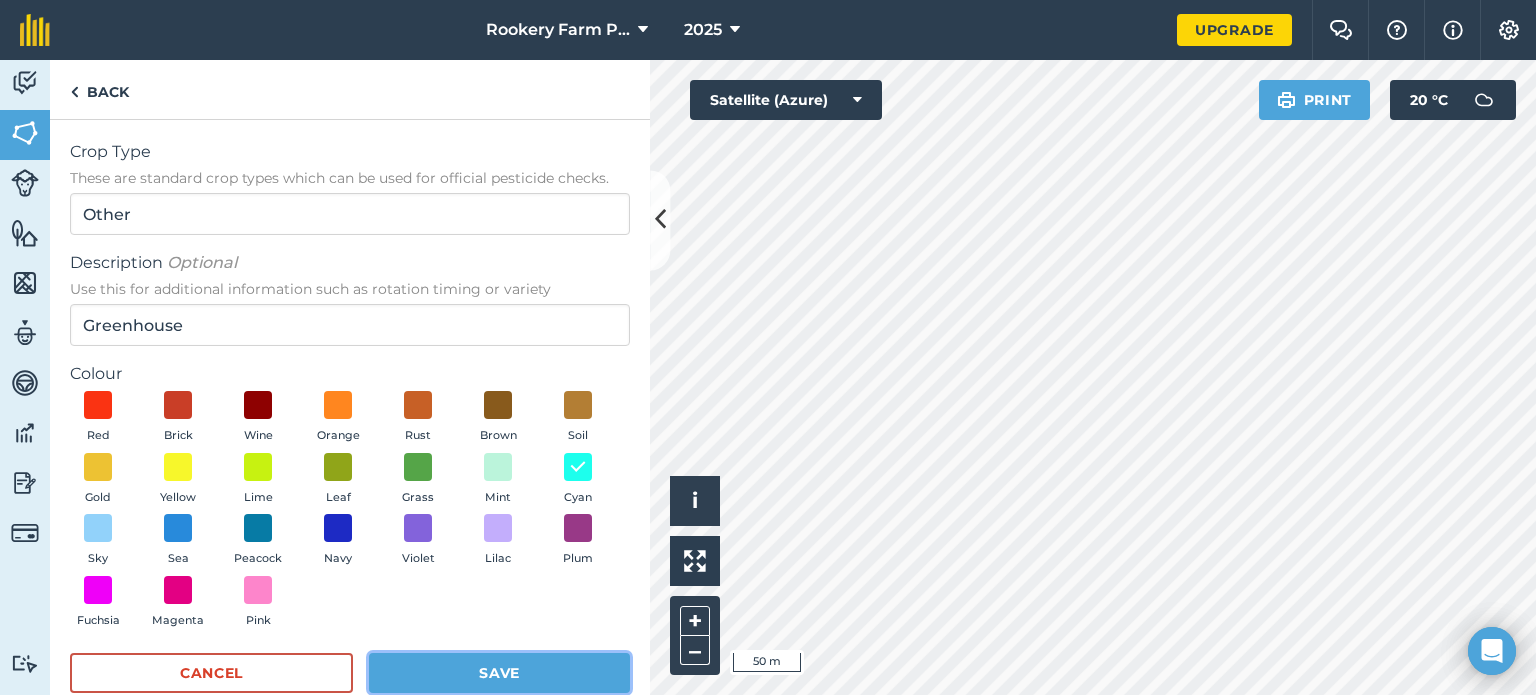 click on "Save" at bounding box center (499, 673) 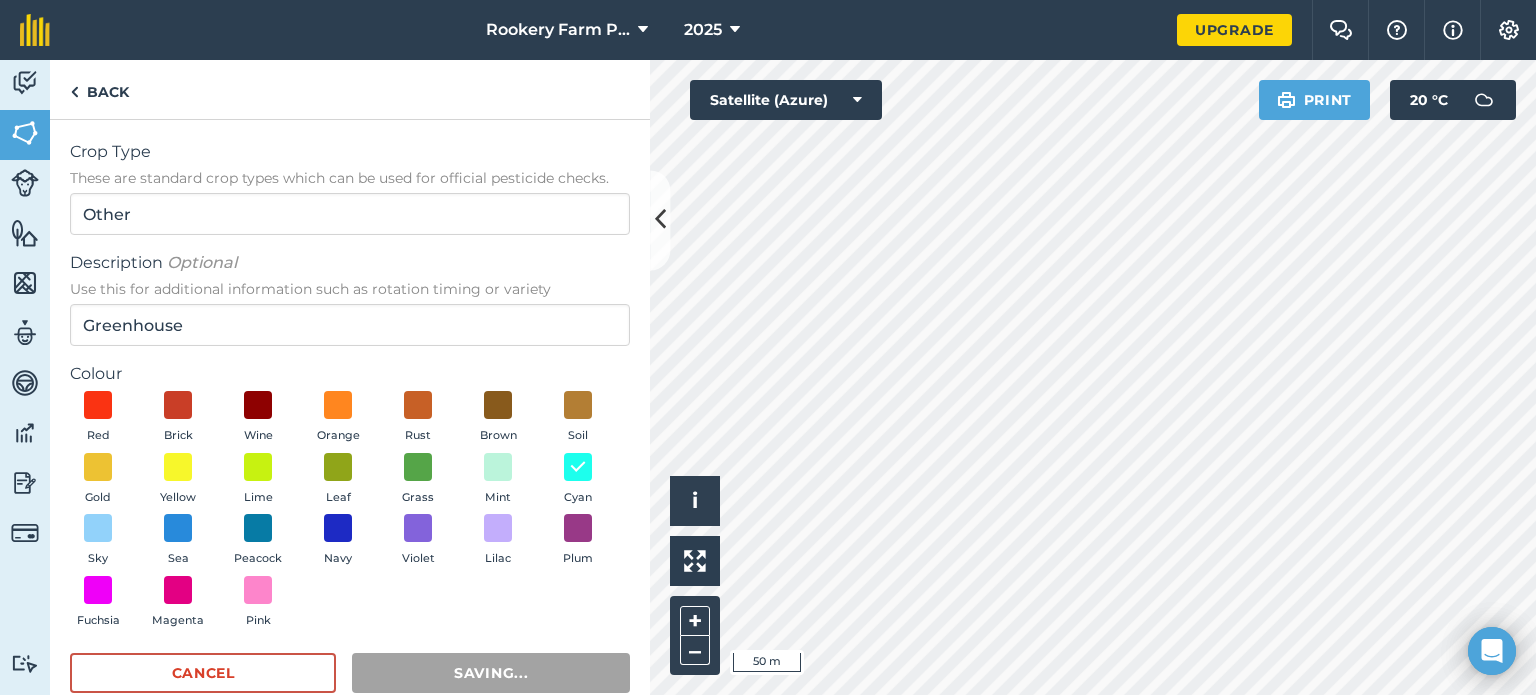 scroll, scrollTop: 0, scrollLeft: 0, axis: both 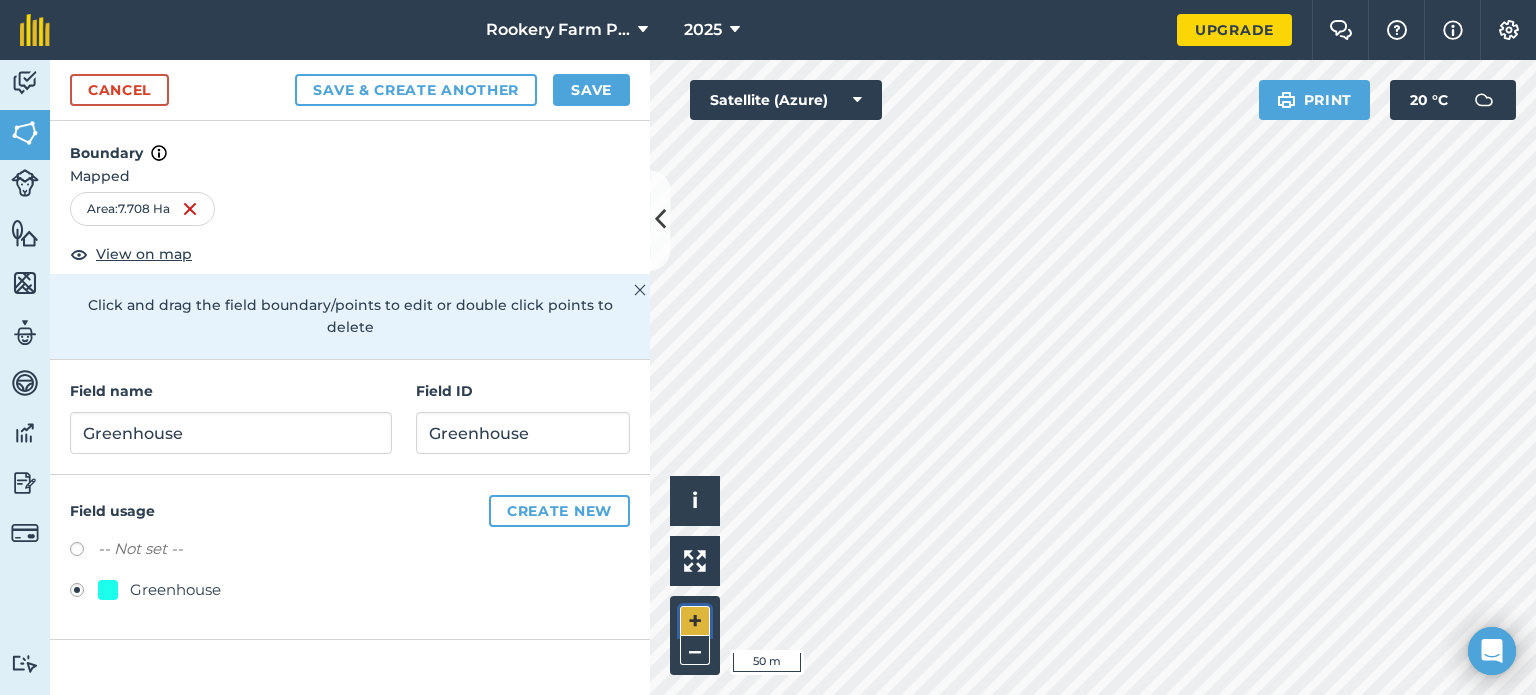 click on "+" at bounding box center [695, 621] 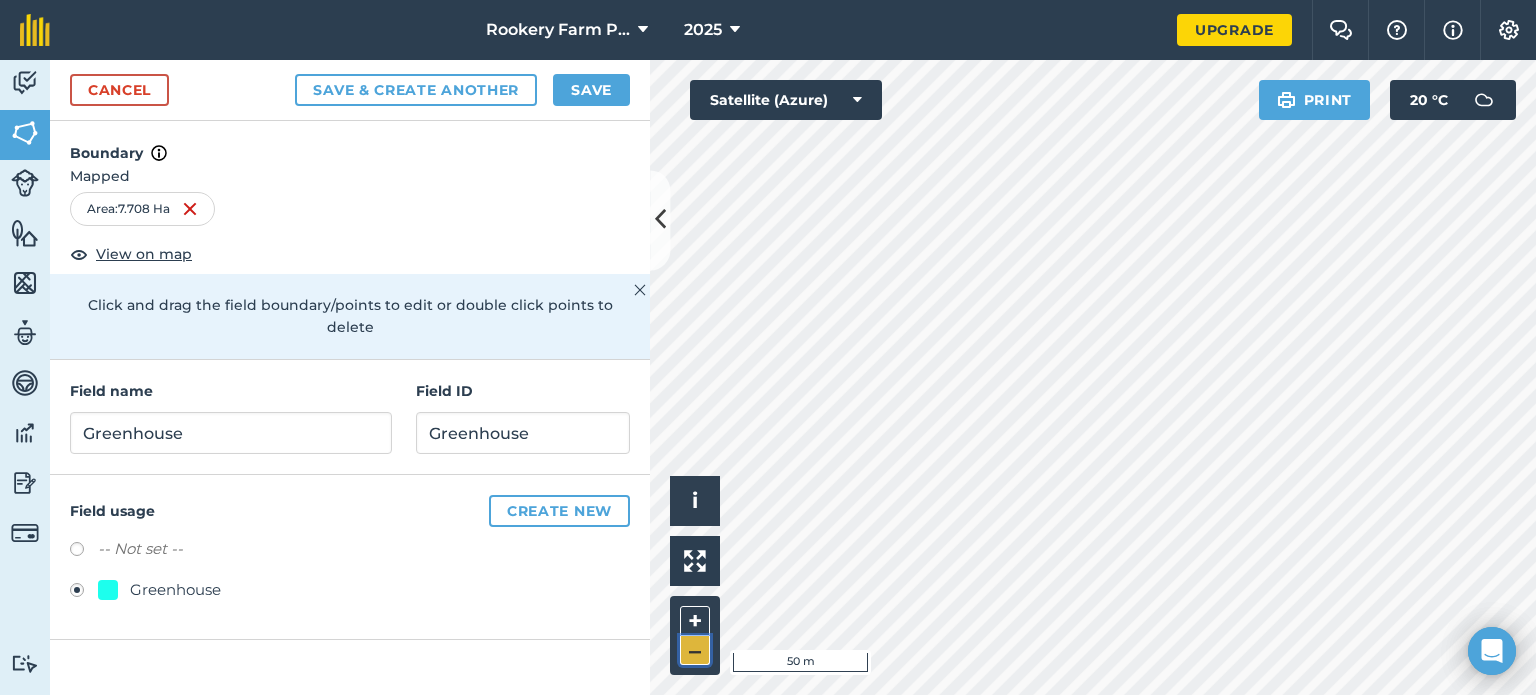 click on "–" at bounding box center [695, 650] 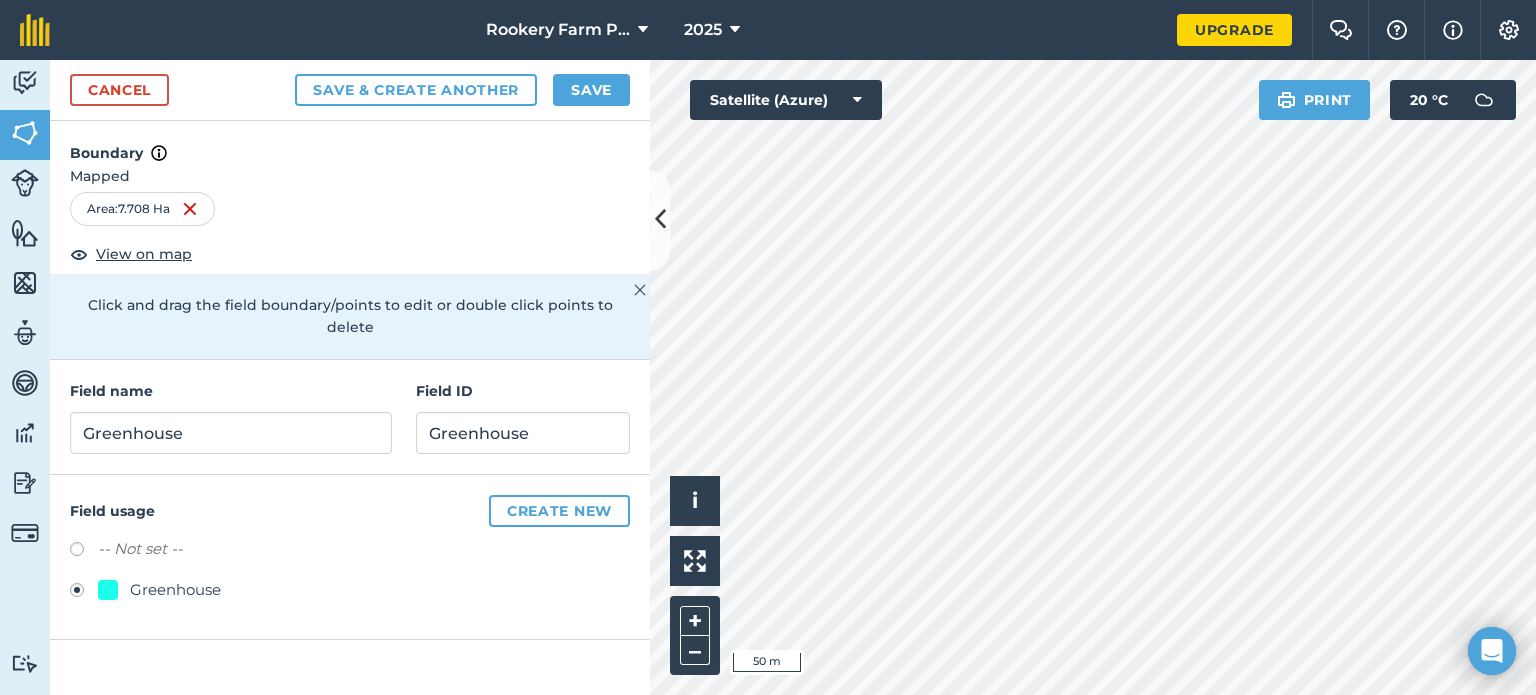click at bounding box center [640, 290] 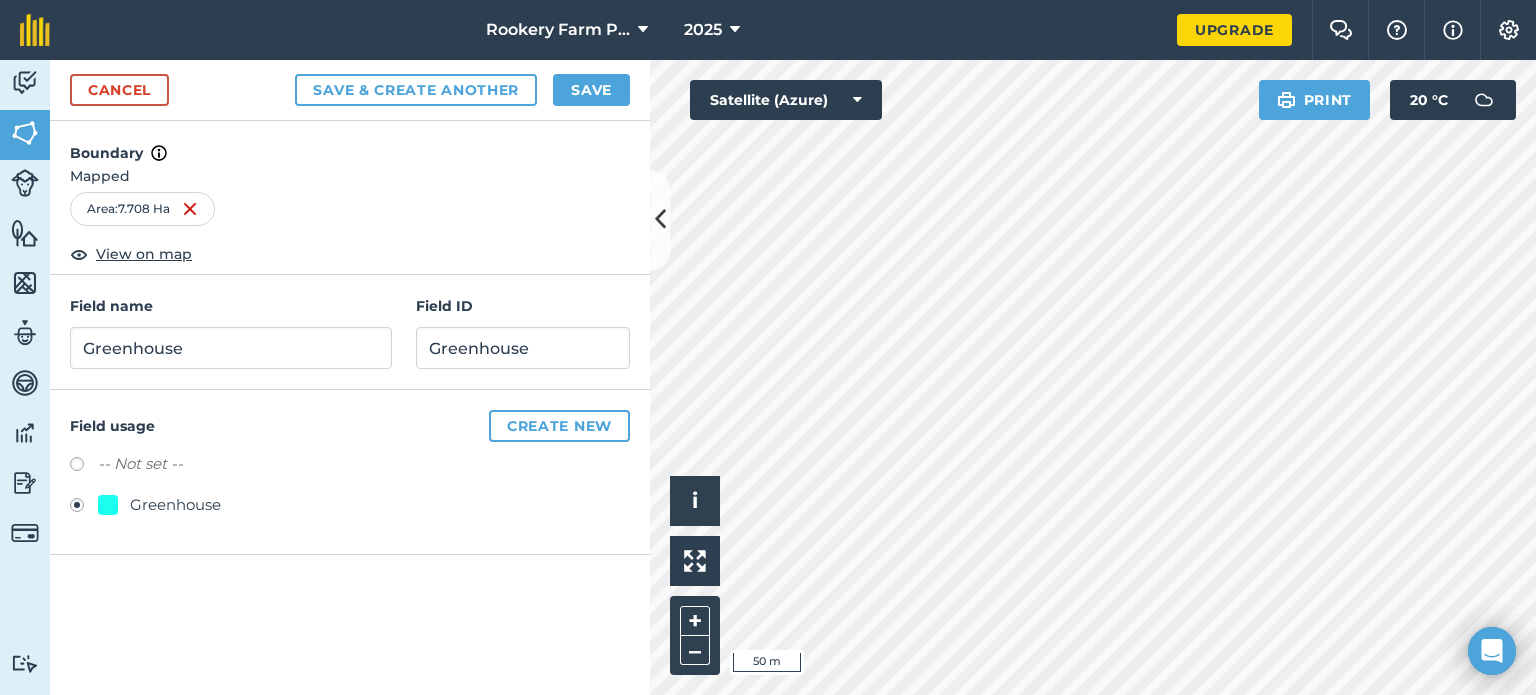 click at bounding box center [84, 508] 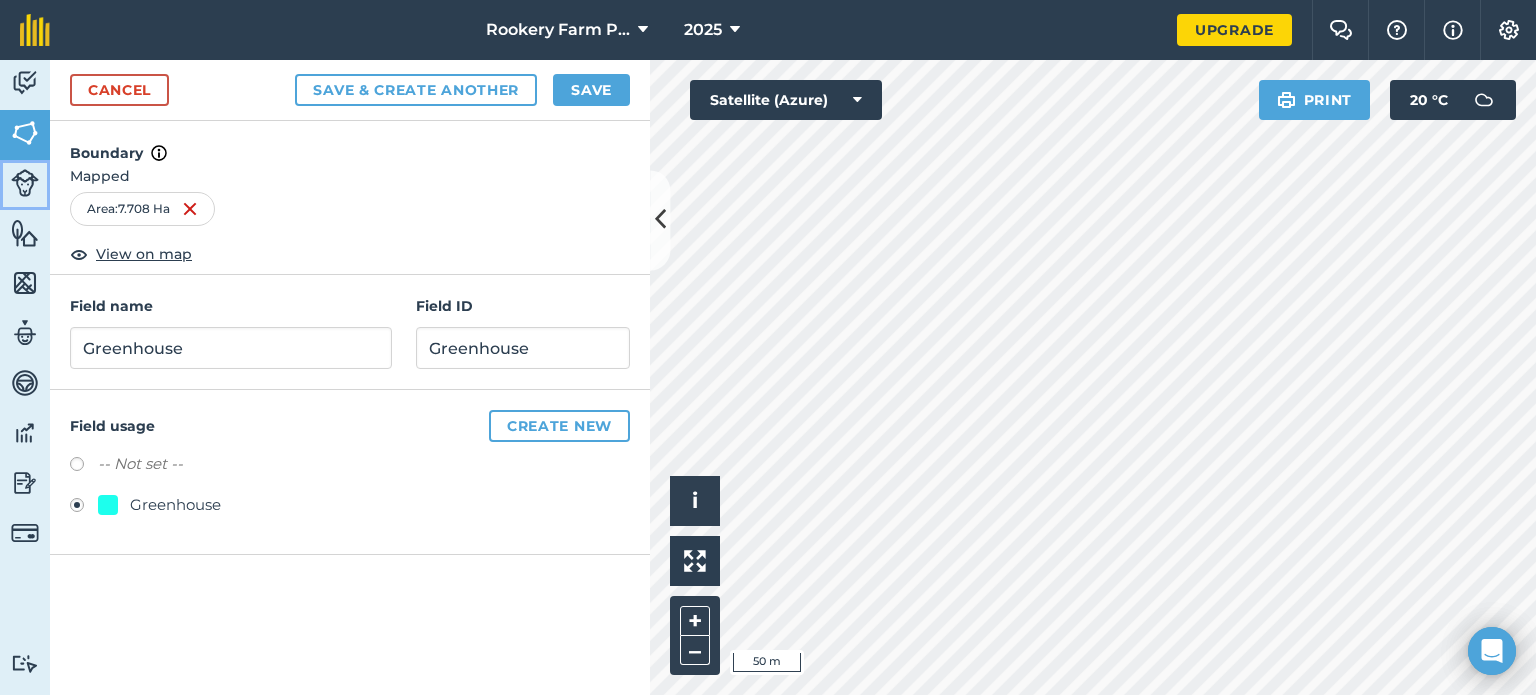 click at bounding box center (25, 183) 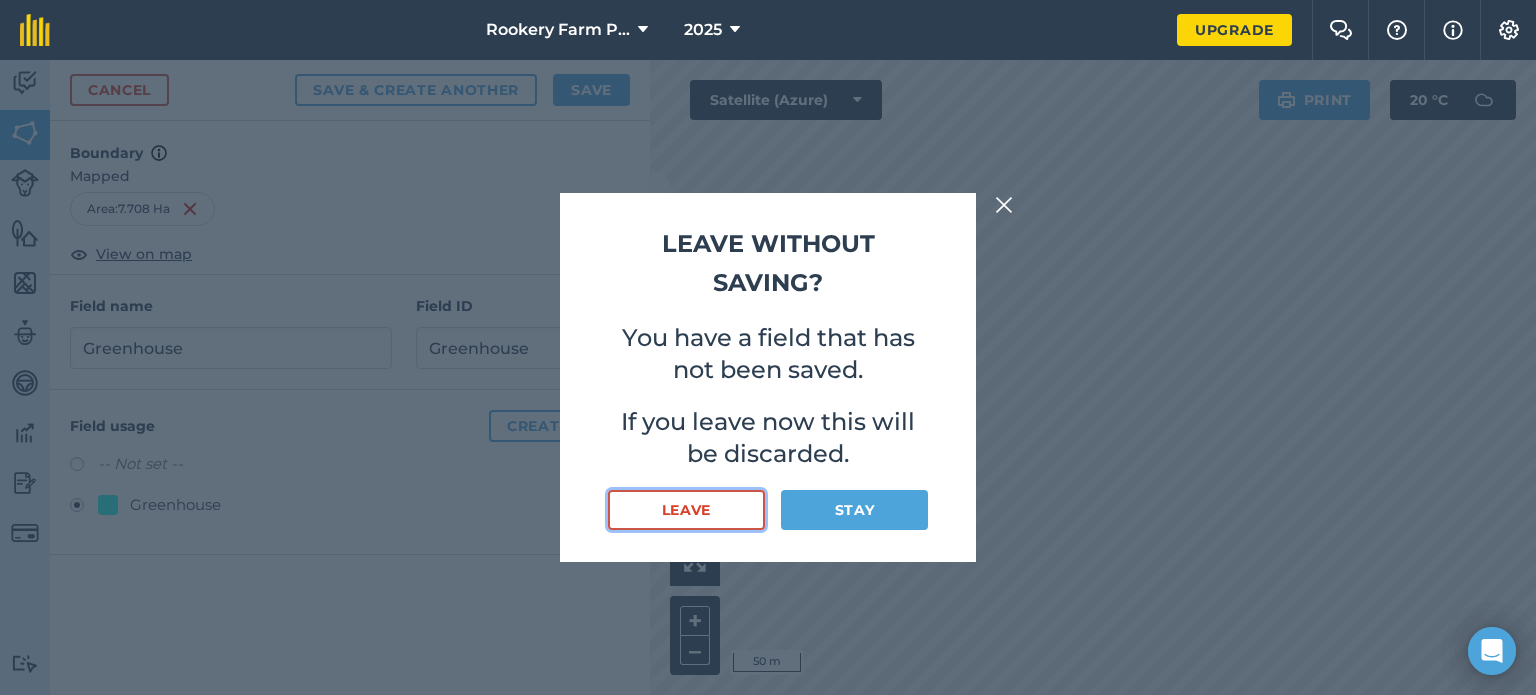 click on "Leave" at bounding box center (686, 510) 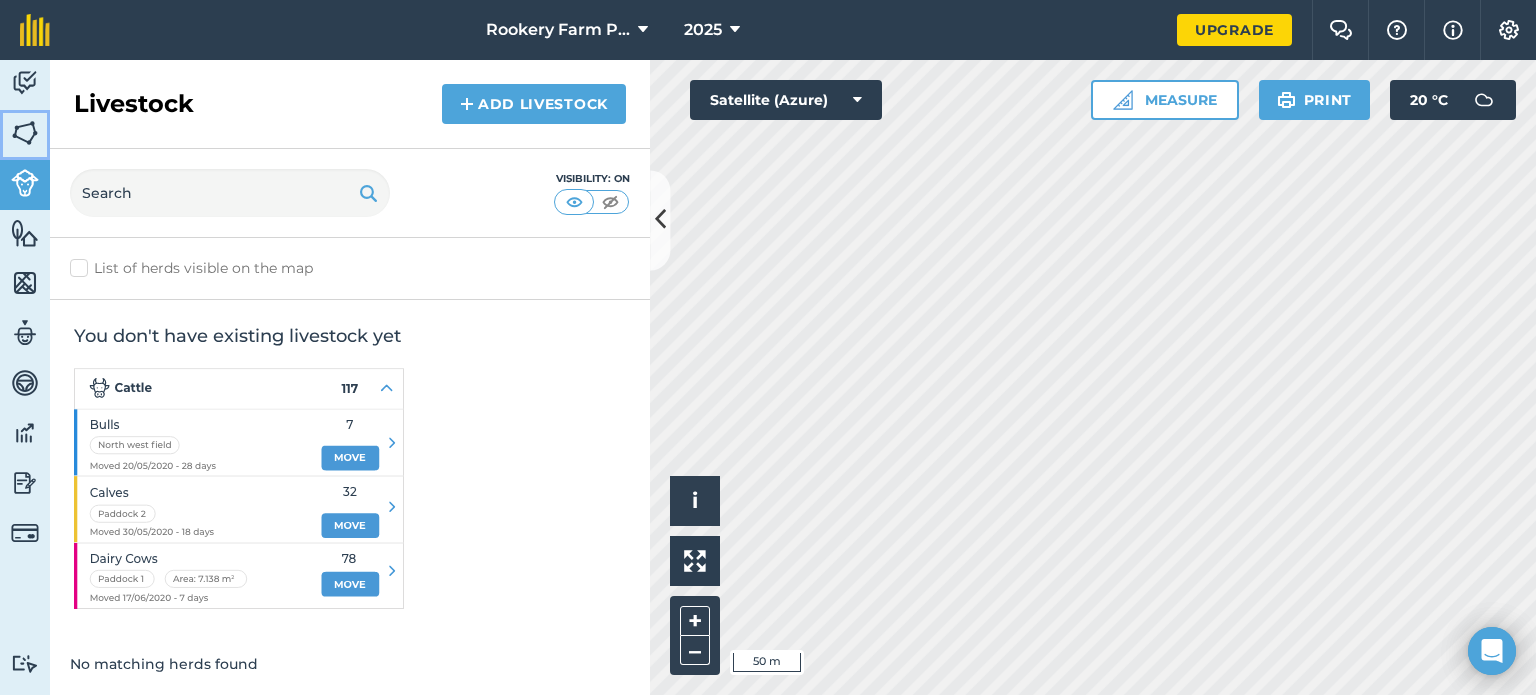 click at bounding box center (25, 133) 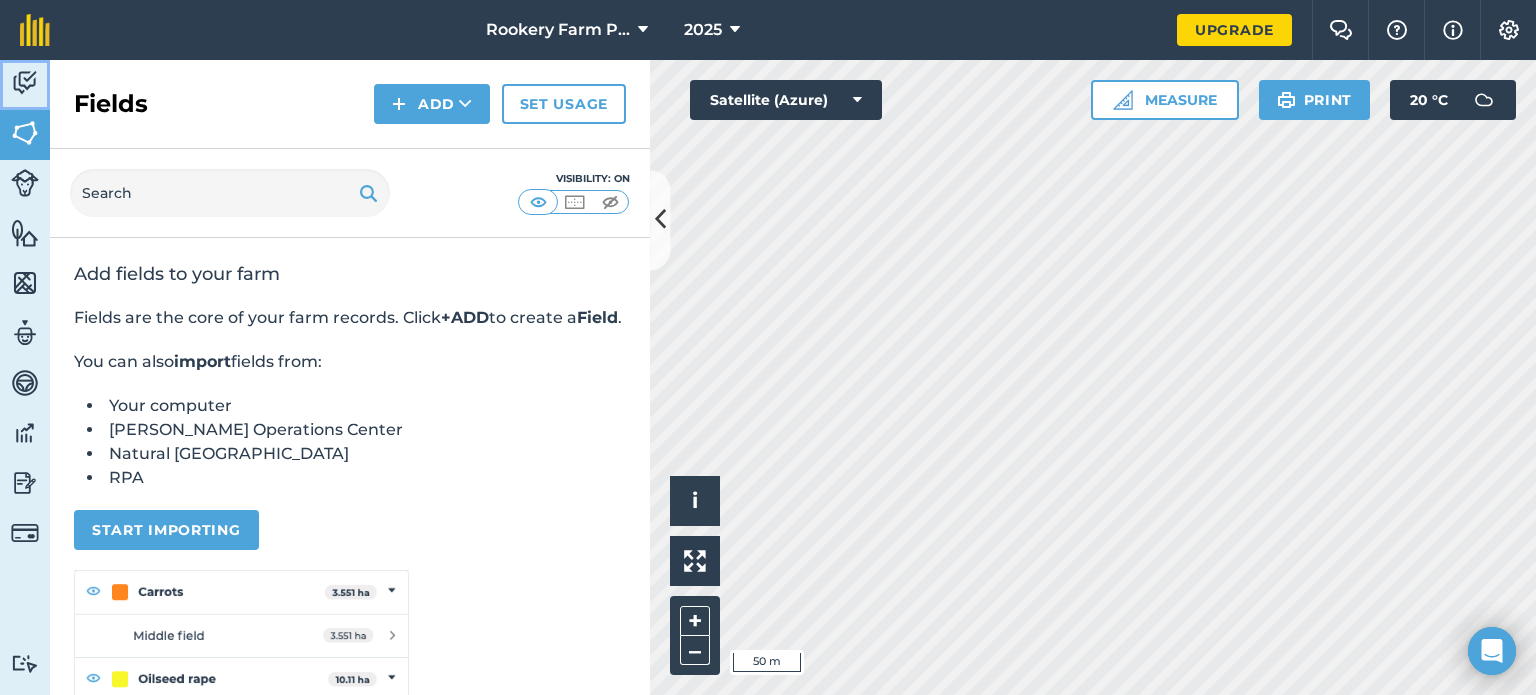 click at bounding box center [25, 83] 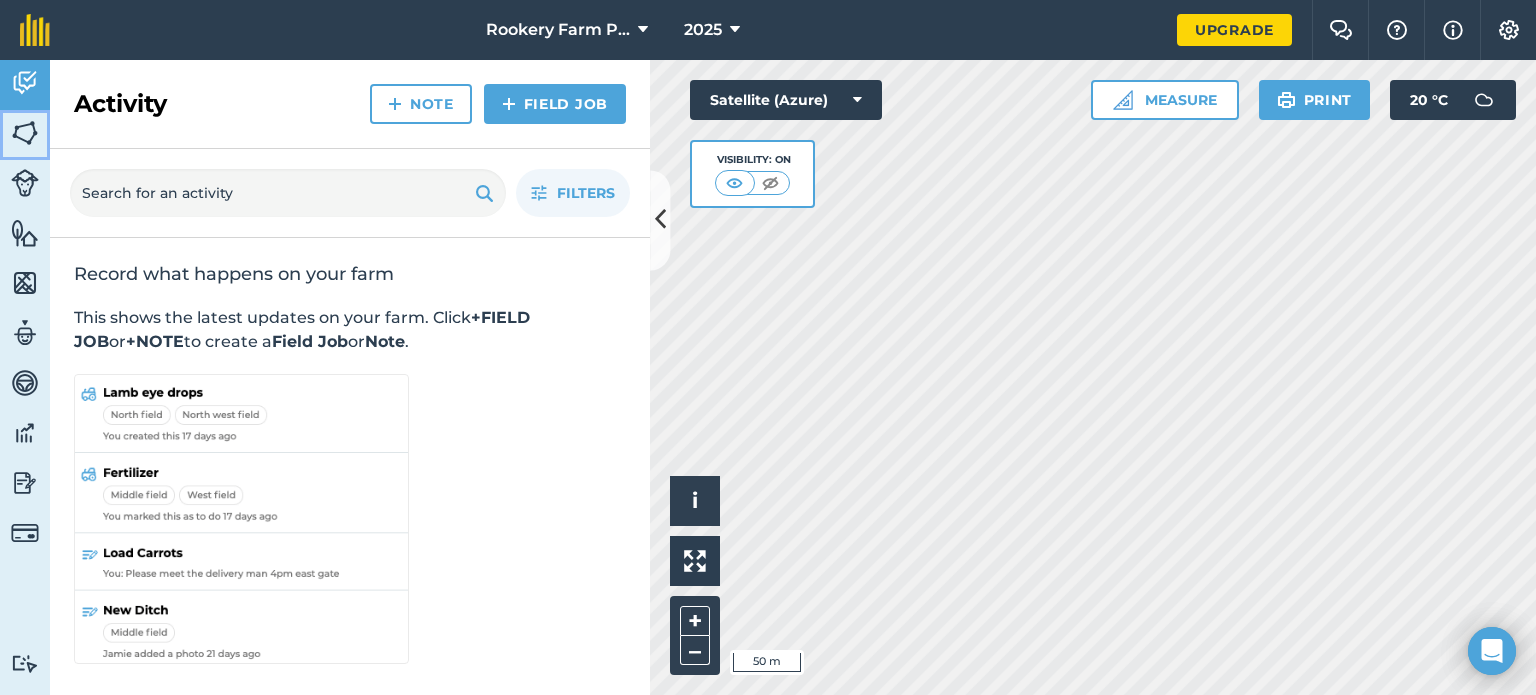 click at bounding box center (25, 133) 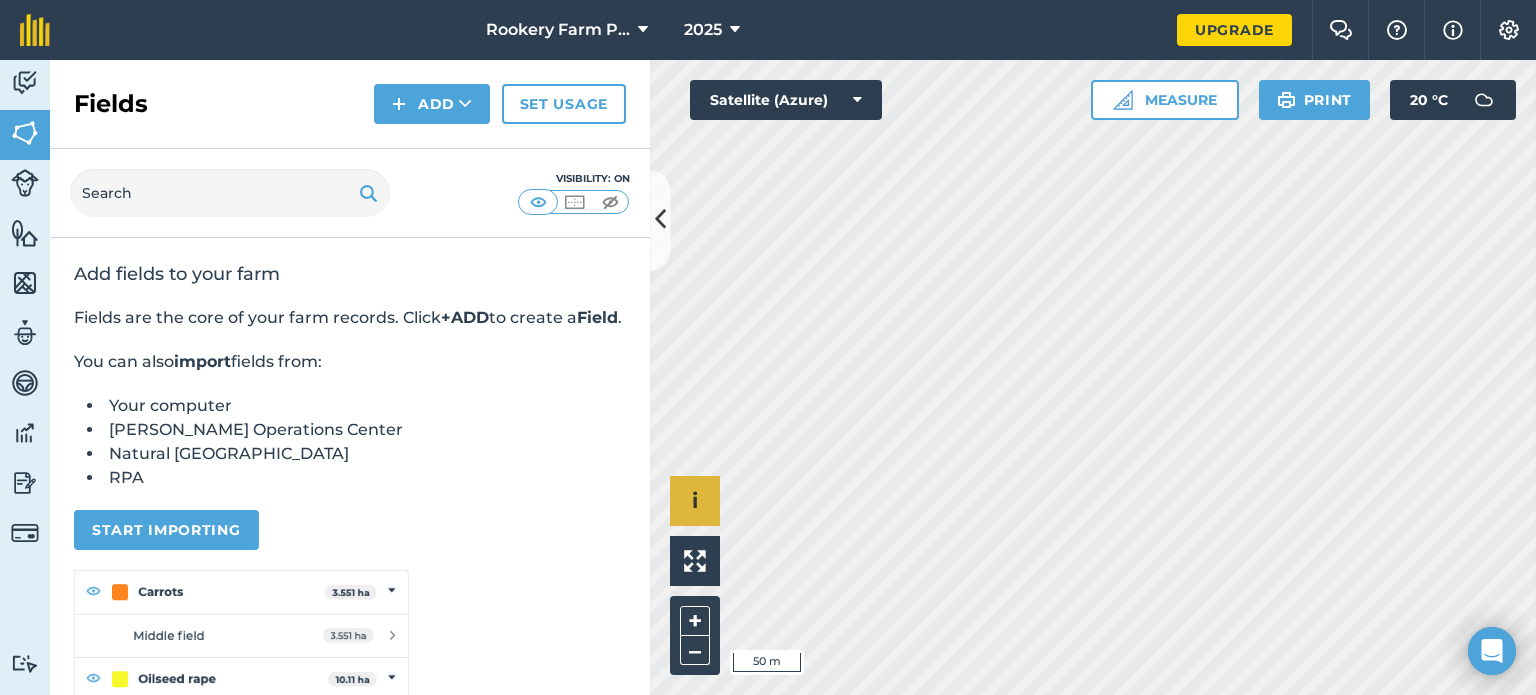 click on "Click to start drawing i © 2025 TomTom, Microsoft 50 m + –" at bounding box center (1093, 377) 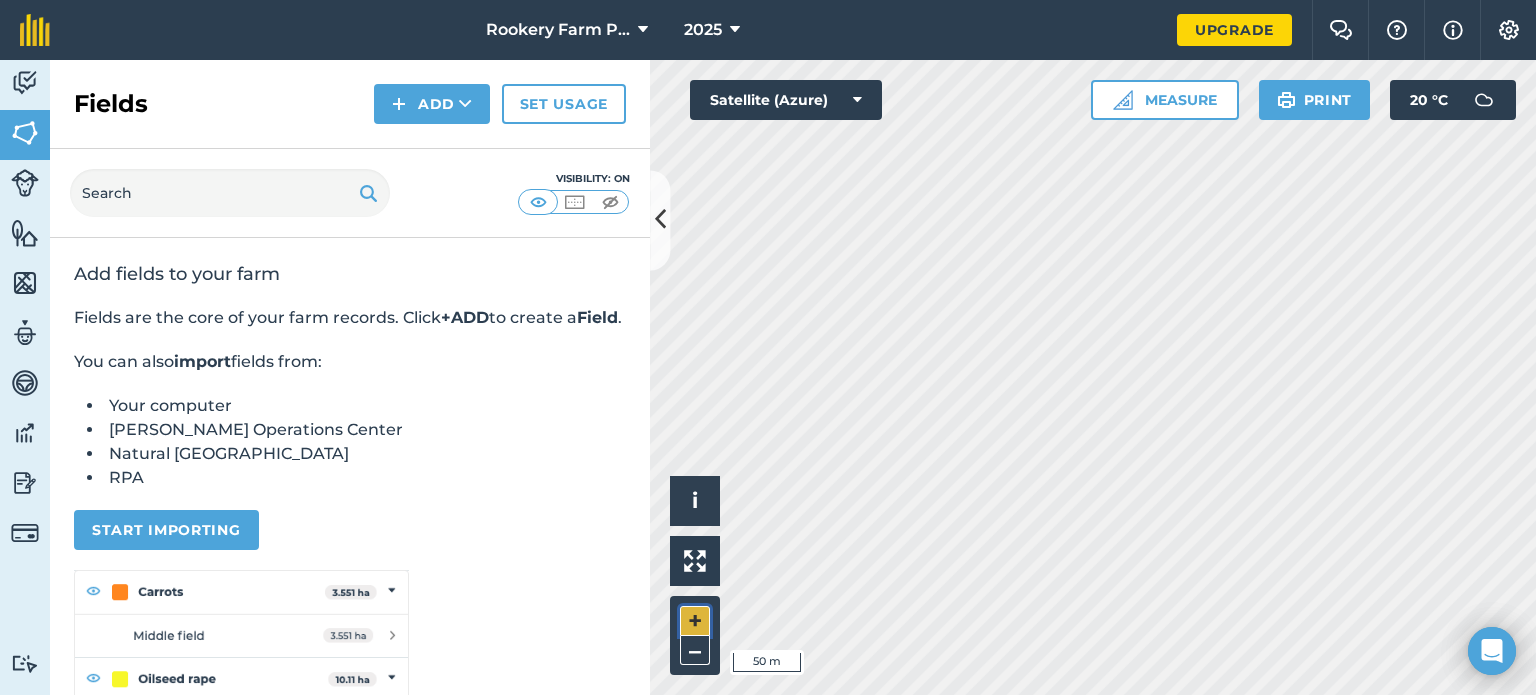 click on "+" at bounding box center (695, 621) 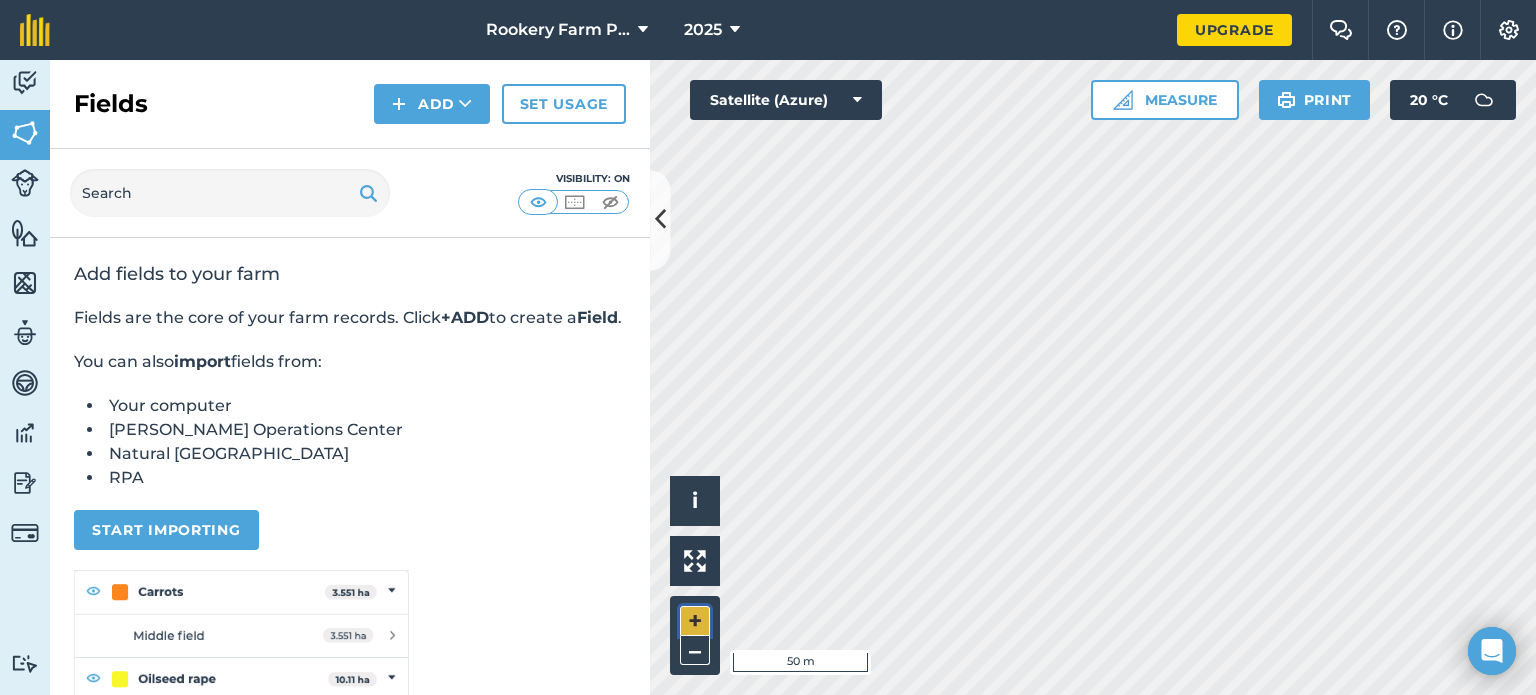 click on "+" at bounding box center (695, 621) 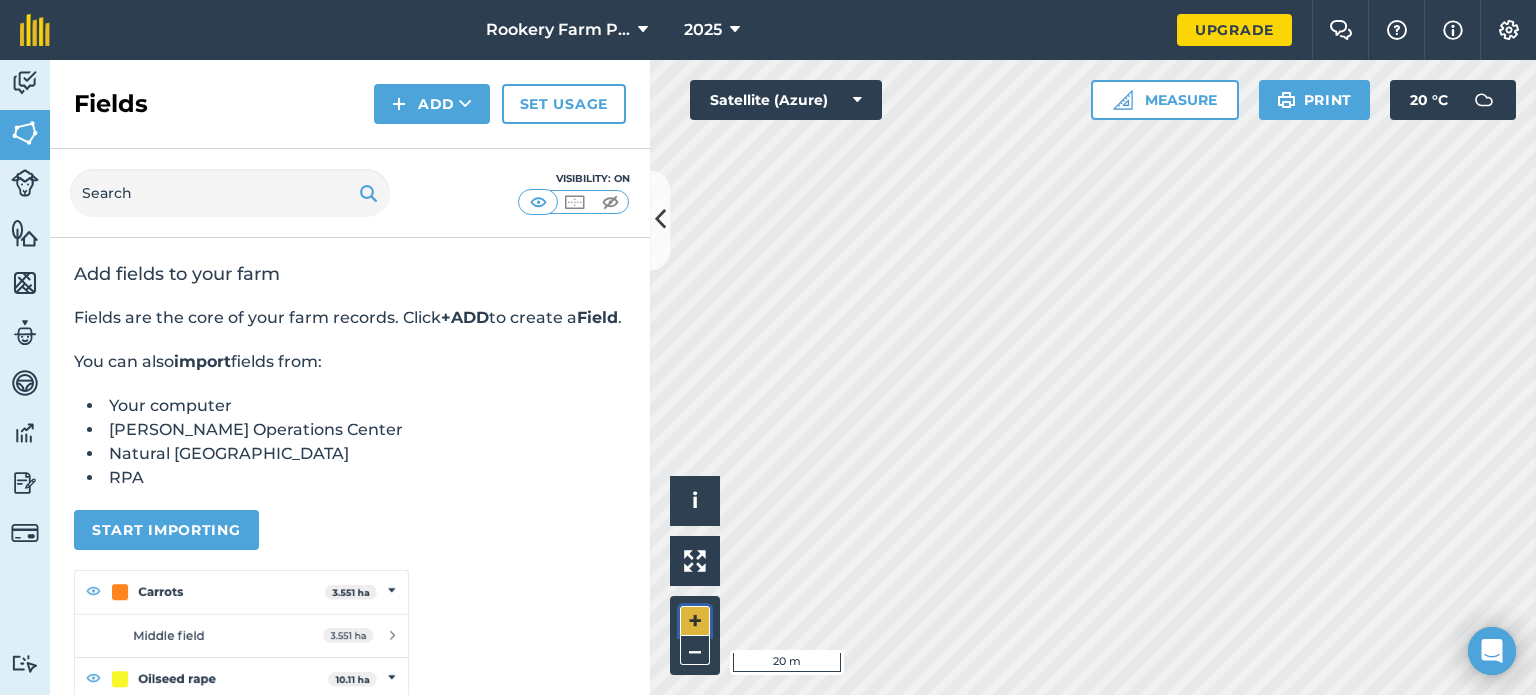 click on "+" at bounding box center [695, 621] 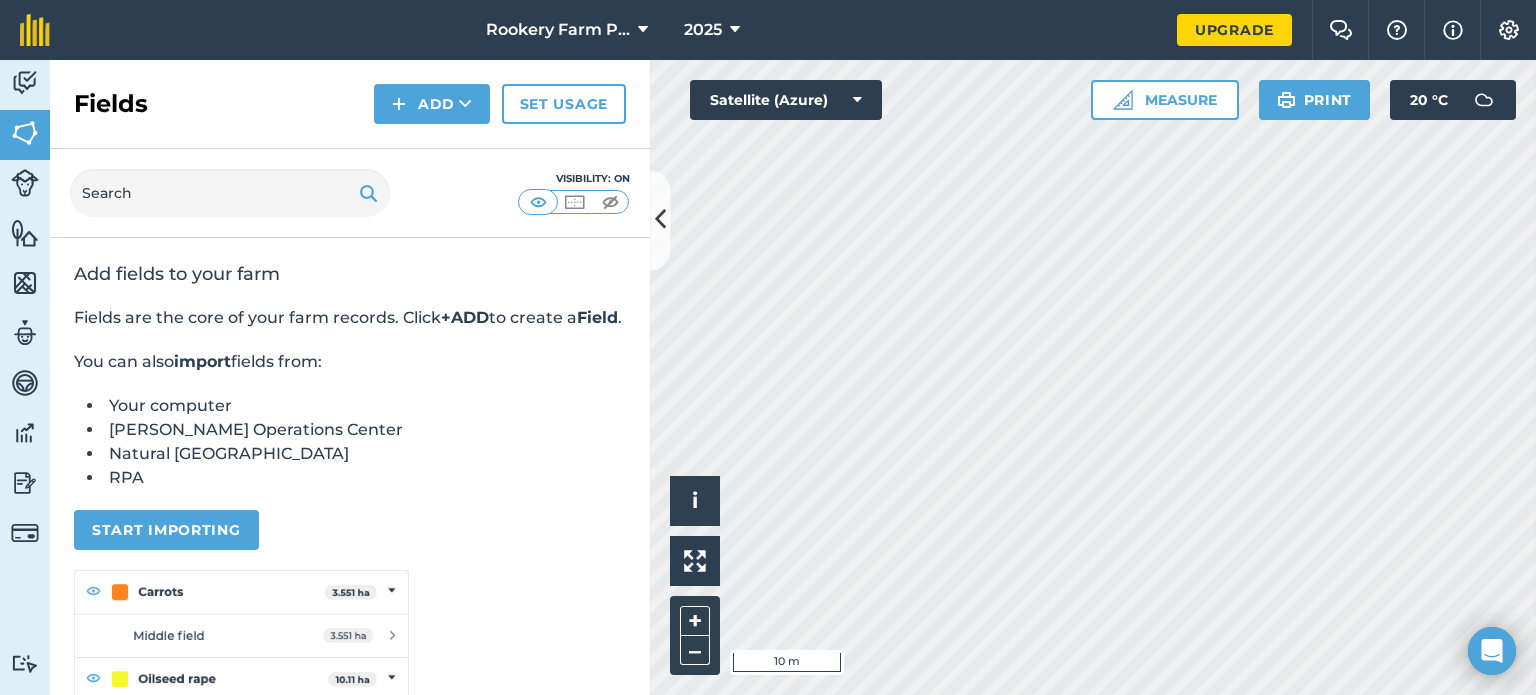 click on "Rookery Farm Packing Ltd 2025 Upgrade Farm Chat Help Info Settings Map printing is not available on our free plan Please upgrade to our Essentials, Plus or Pro plan to access this feature. Activity Fields Livestock Features Maps Team Vehicles Data Reporting Billing Tutorials Tutorials Fields   Add   Set usage Visibility: On Add fields to your farm Fields are the core of your farm records. Click  +ADD  to create a  Field . You can also  import  fields from: Your computer [PERSON_NAME] Deere Operations Center Natural [GEOGRAPHIC_DATA] RPA Start importing No matching fields found Click to start drawing i © 2025 TomTom, Microsoft 10 m + – Satellite (Azure) Measure Print 20   ° C" at bounding box center [768, 347] 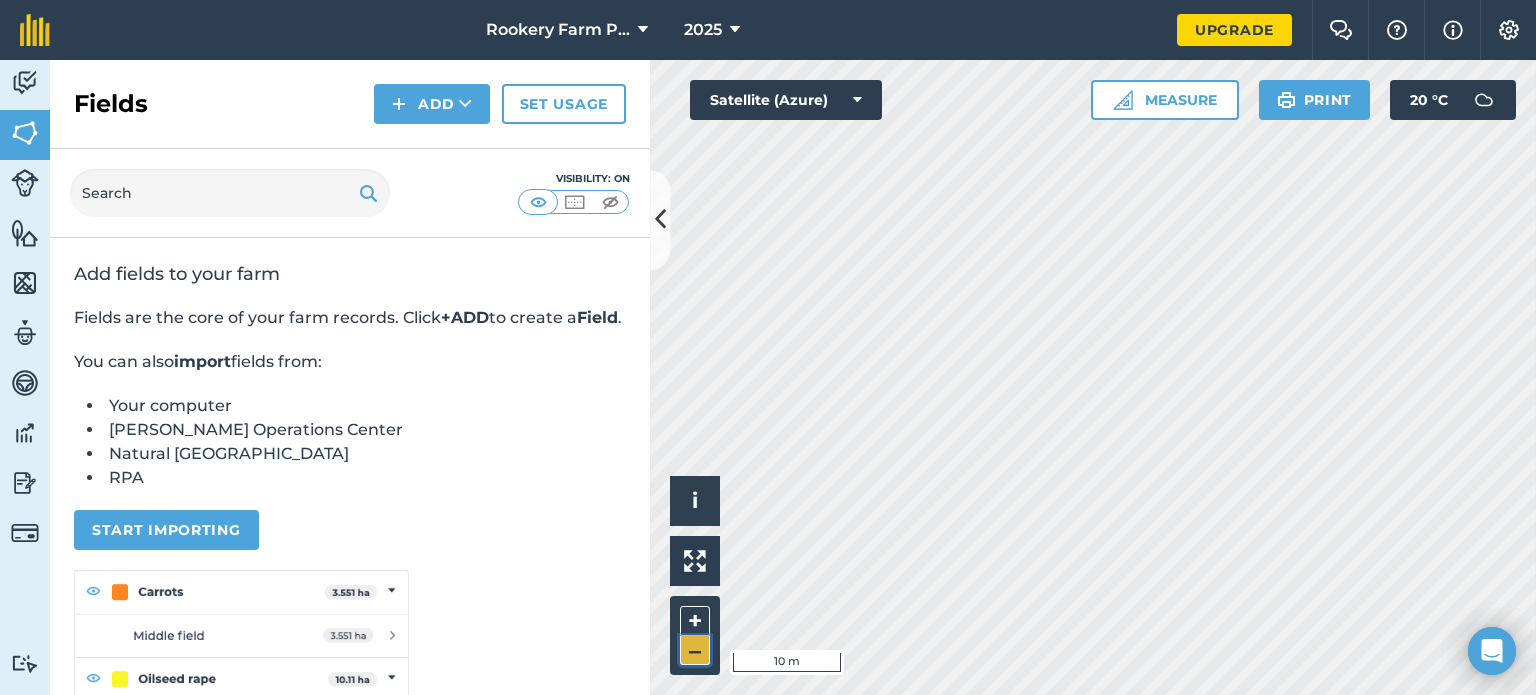 click on "–" at bounding box center (695, 650) 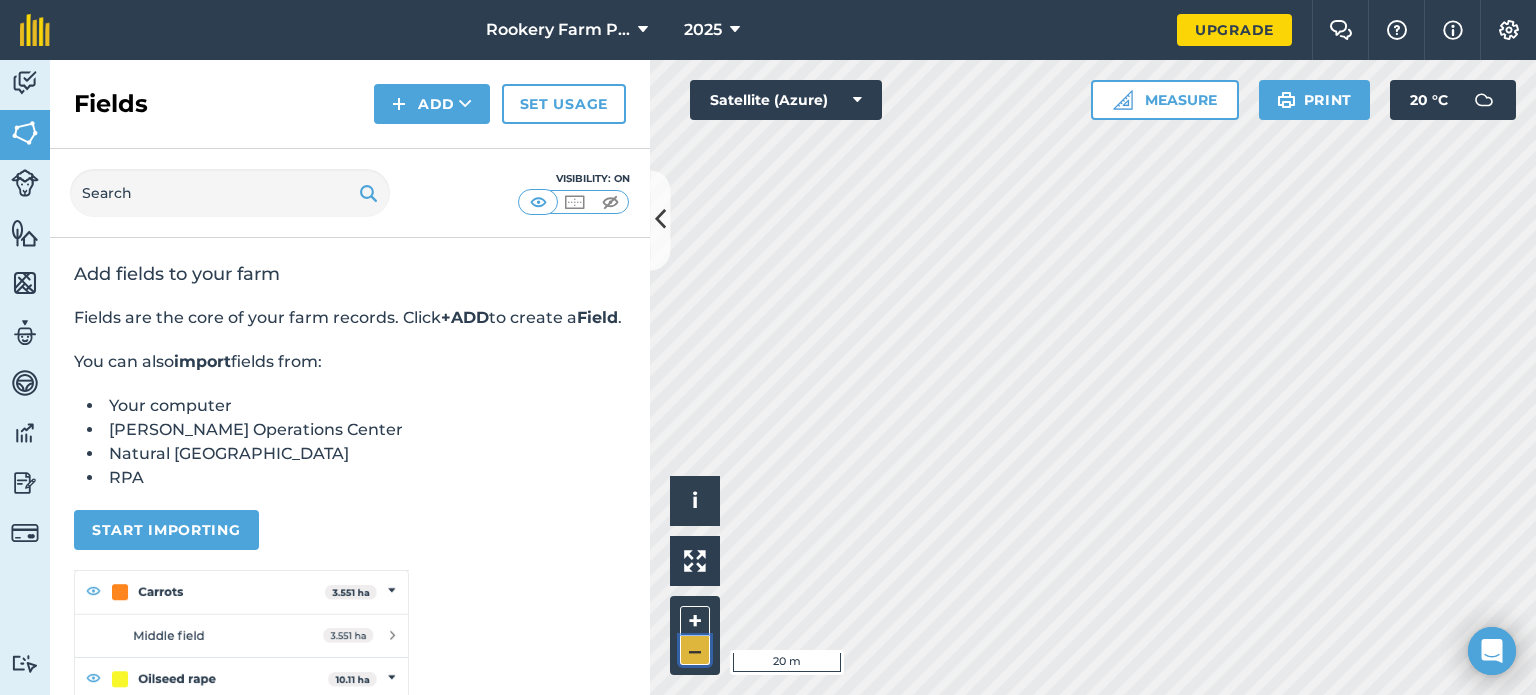 click on "–" at bounding box center [695, 650] 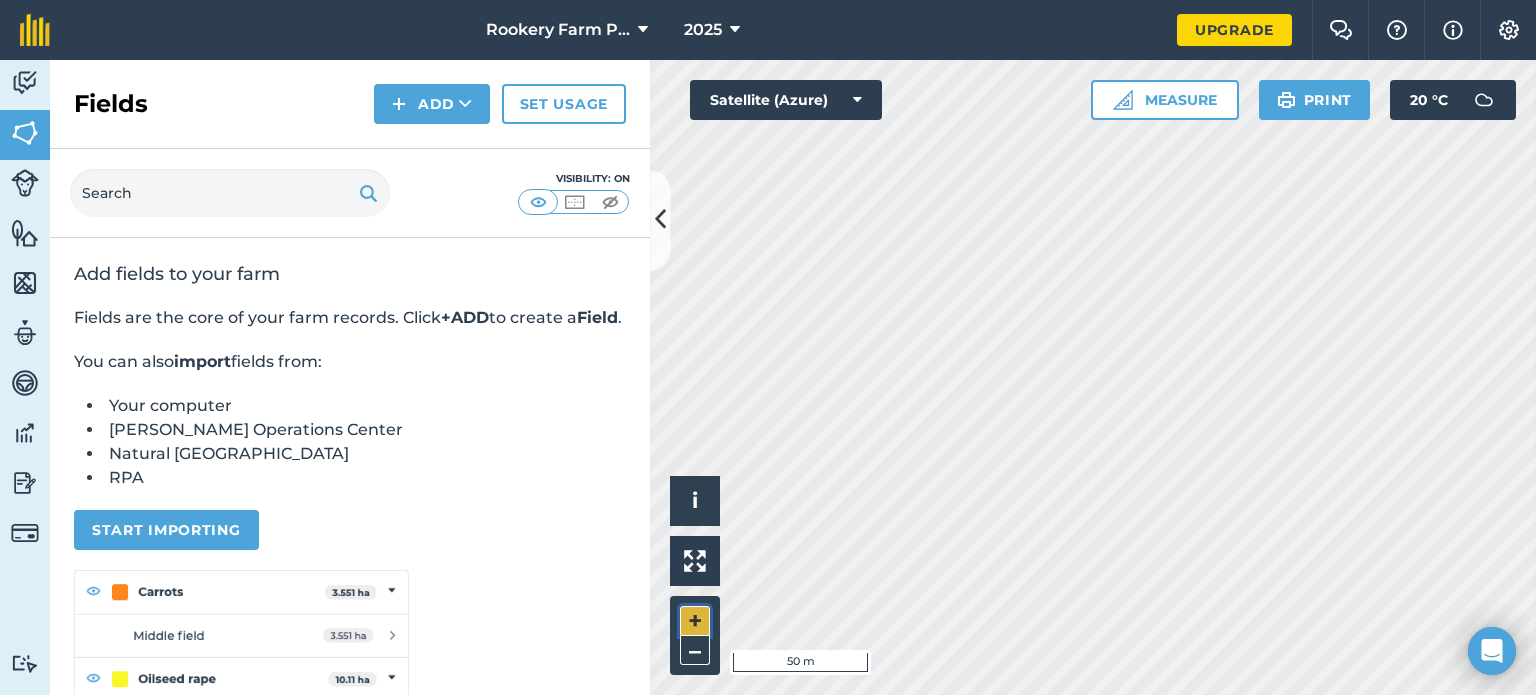 click on "+" at bounding box center [695, 621] 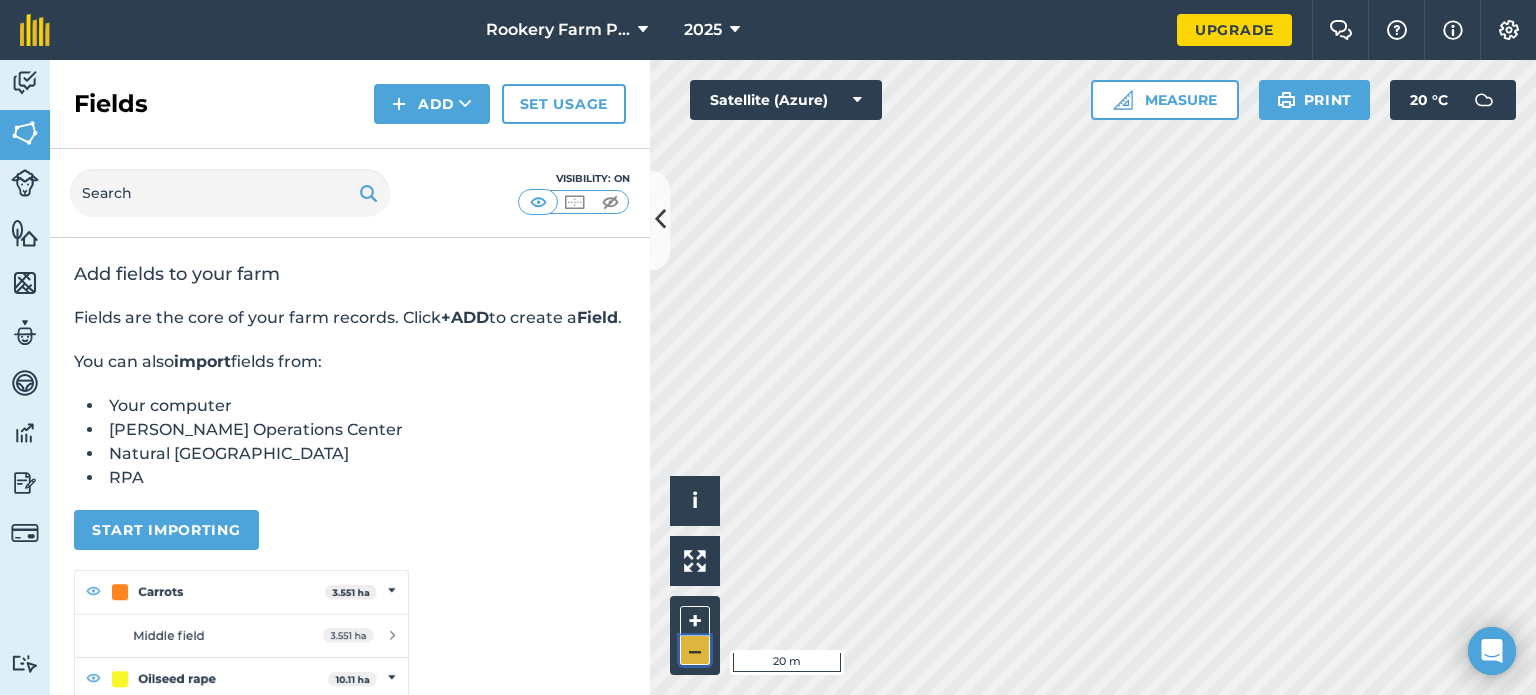 click on "–" at bounding box center (695, 650) 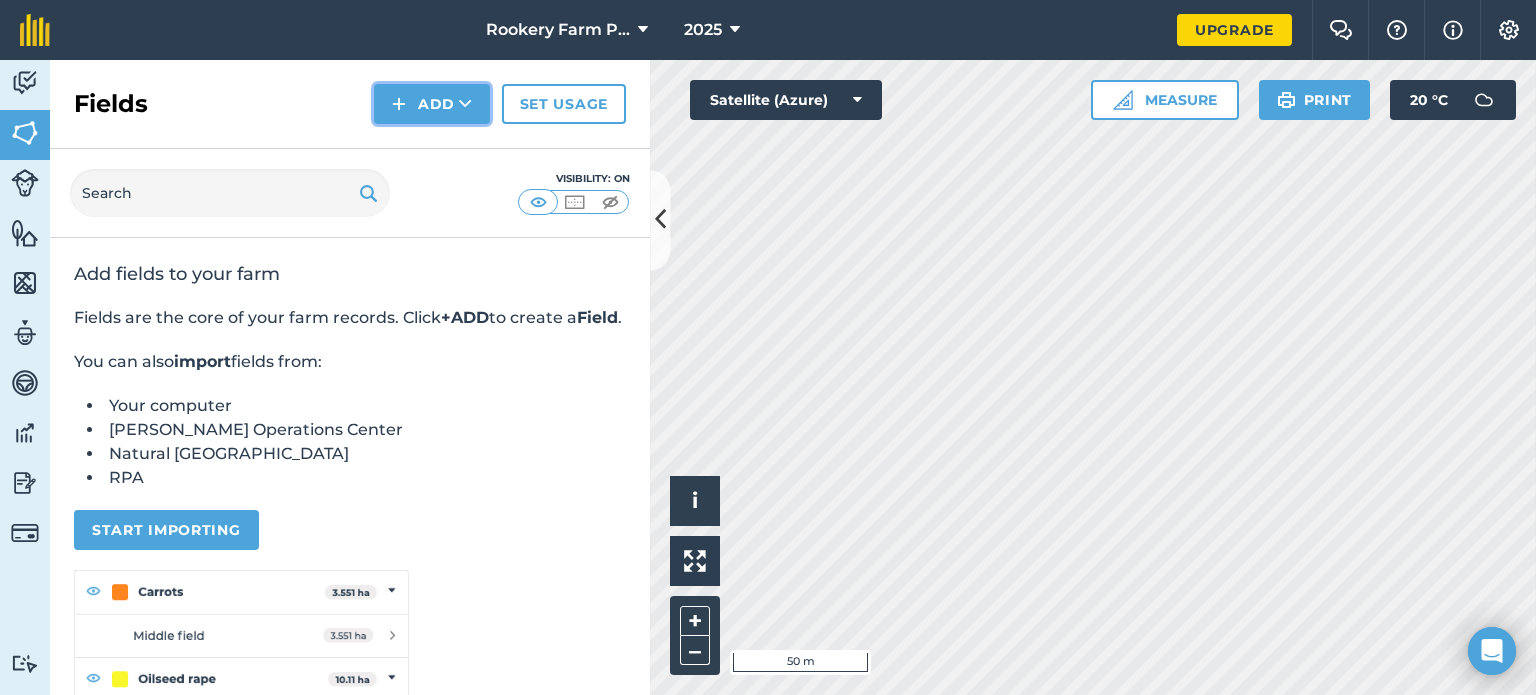 click on "Add" at bounding box center [432, 104] 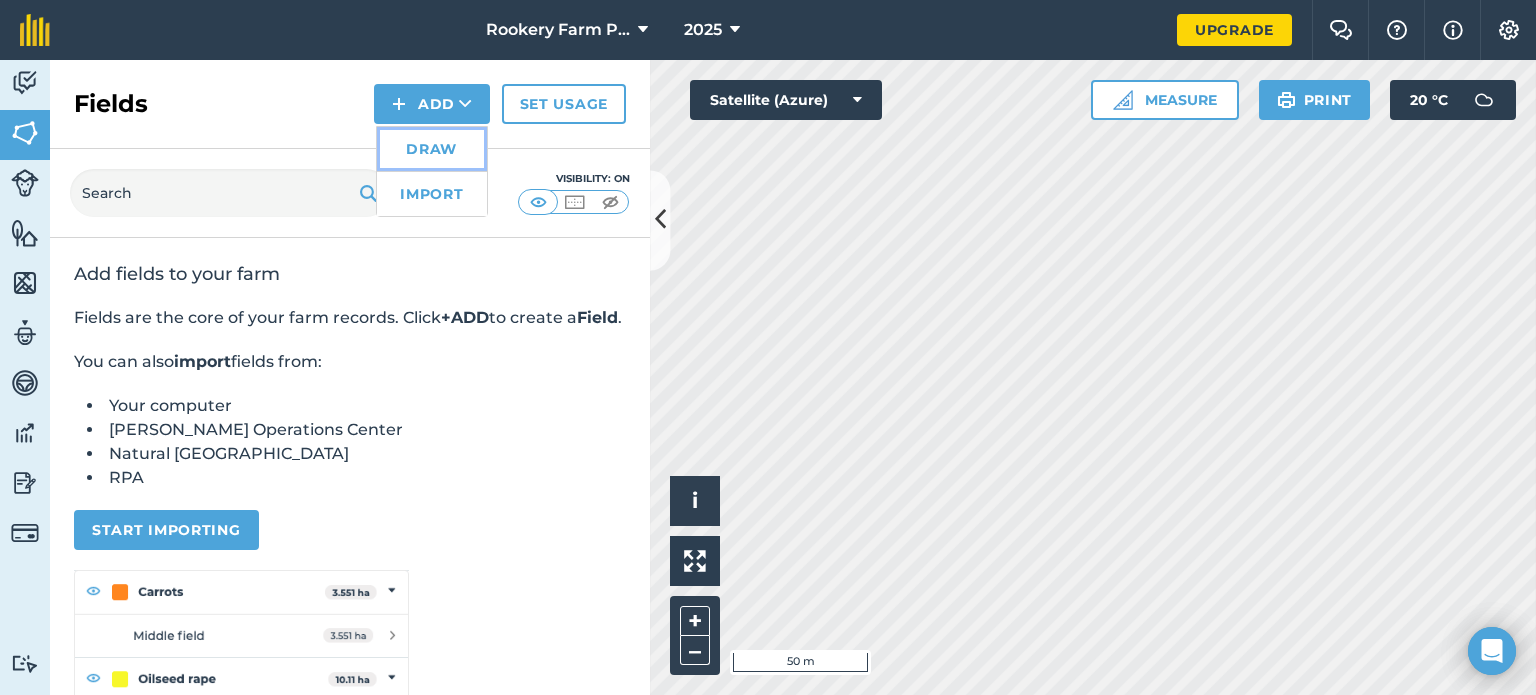 click on "Draw" at bounding box center (432, 149) 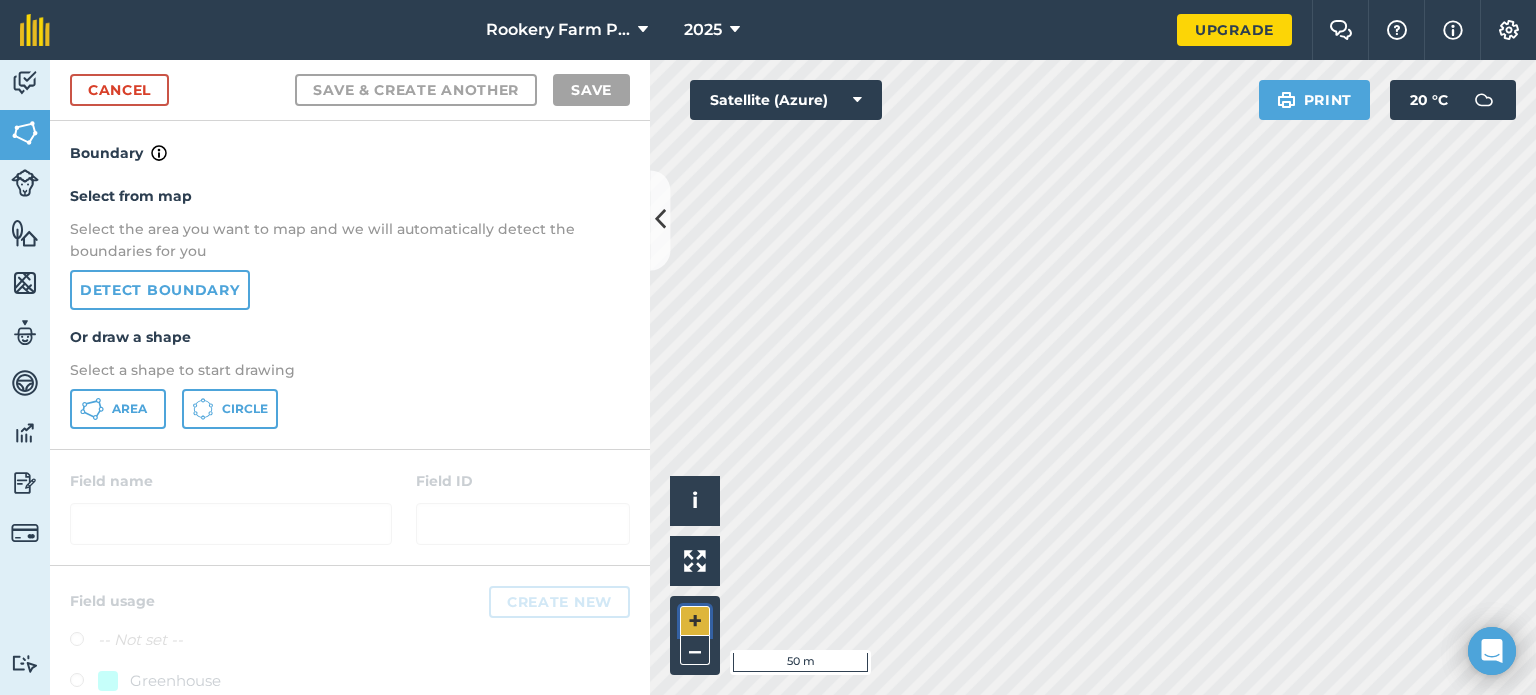 click on "+" at bounding box center (695, 621) 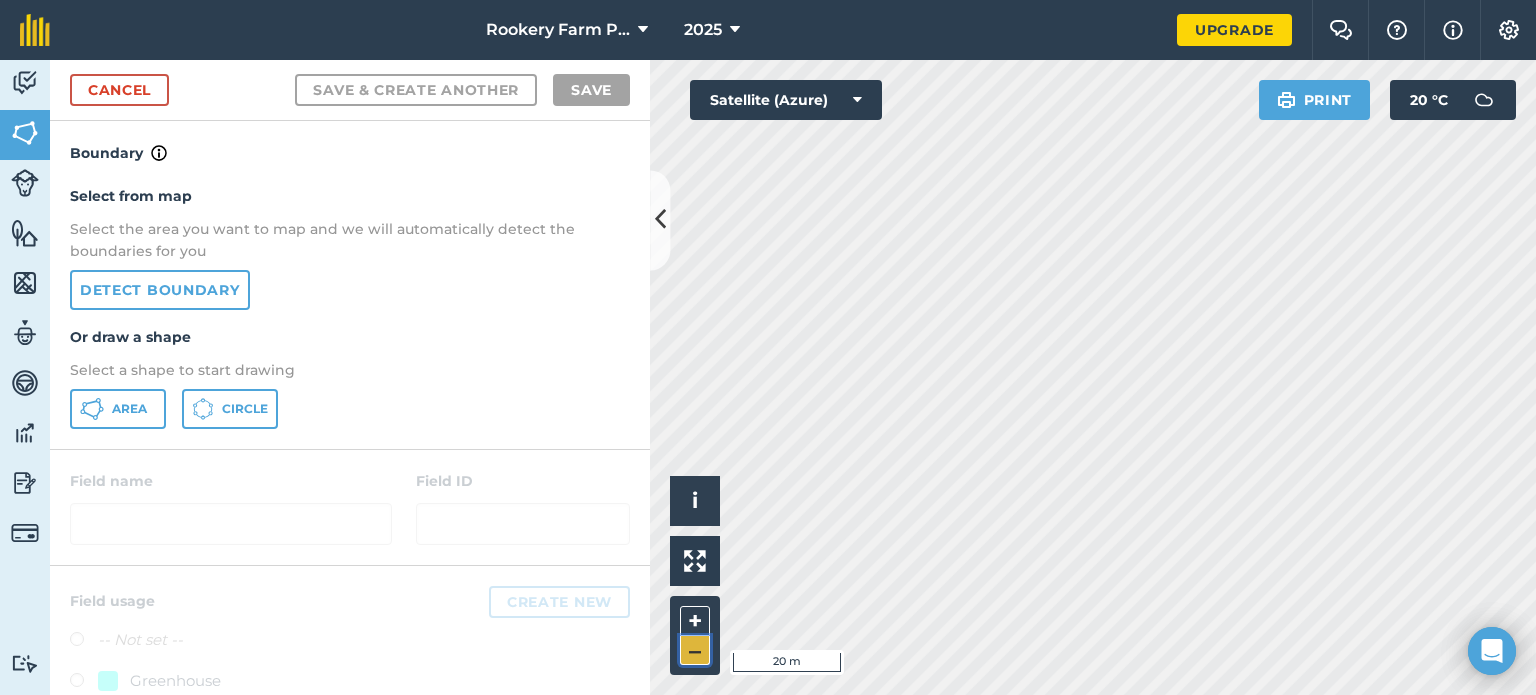 click on "–" at bounding box center (695, 650) 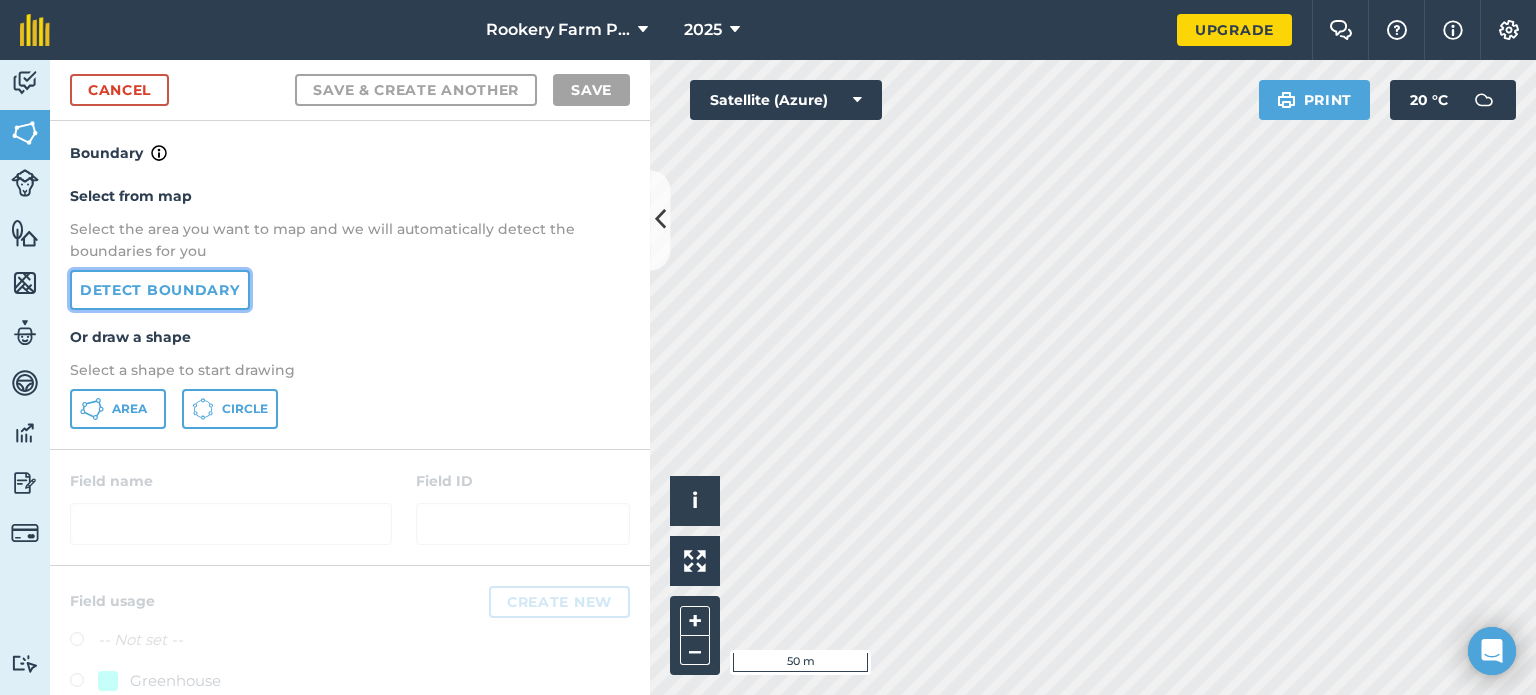 click on "Detect boundary" at bounding box center [160, 290] 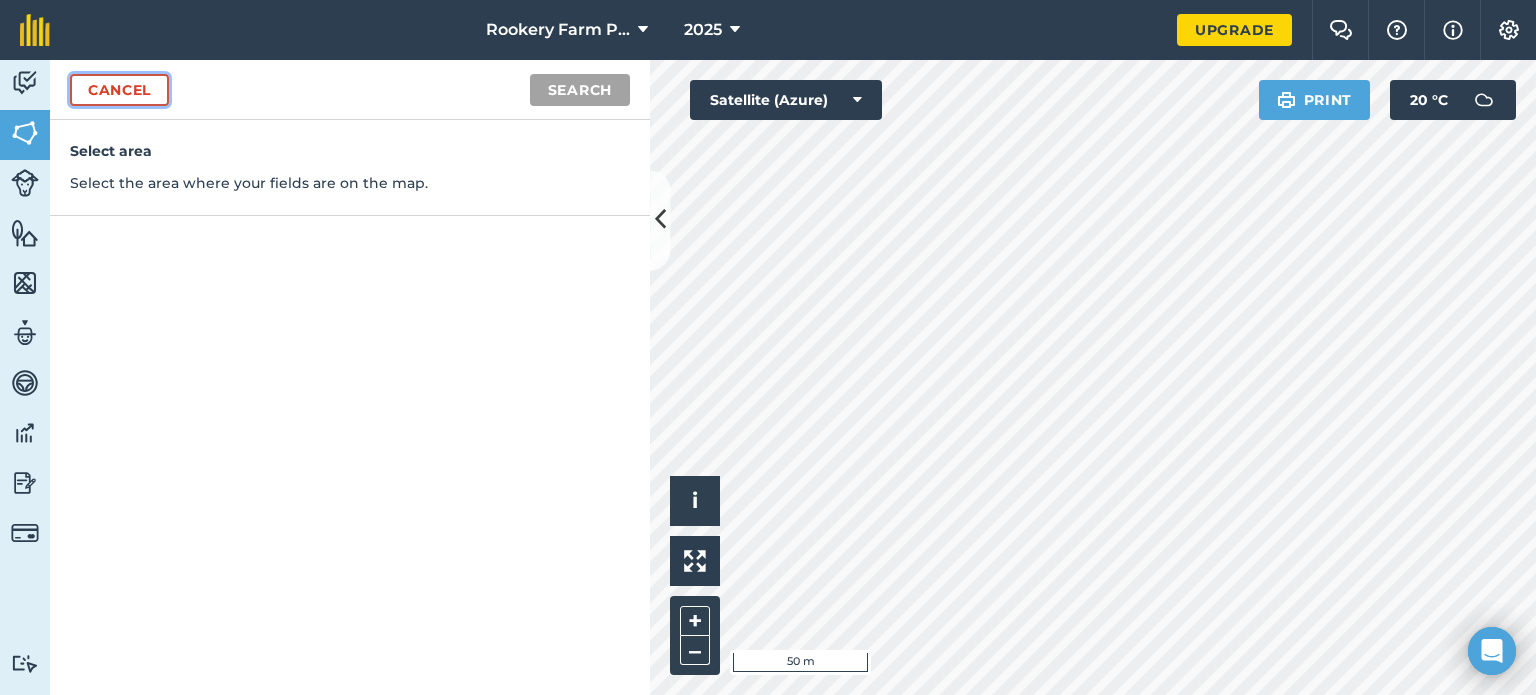 click on "Cancel" at bounding box center (119, 90) 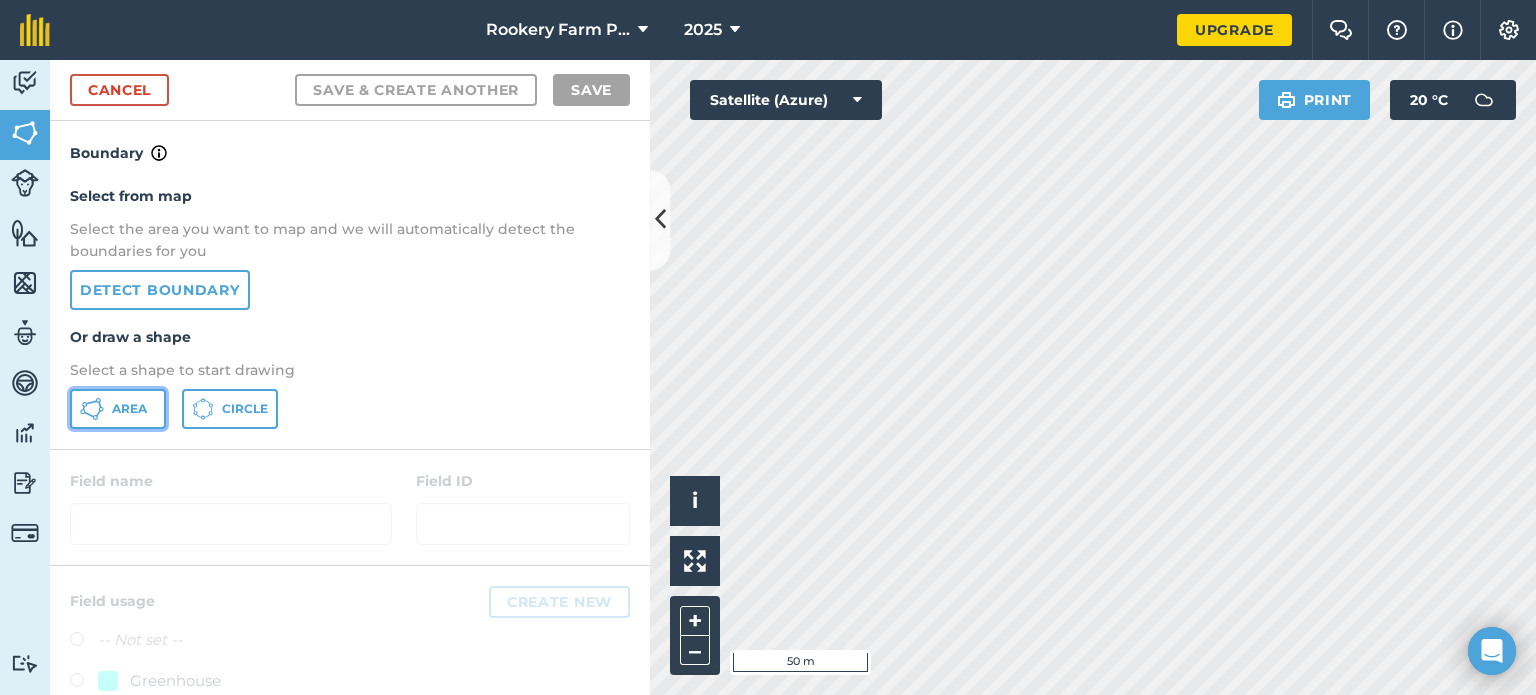 click on "Area" at bounding box center (129, 409) 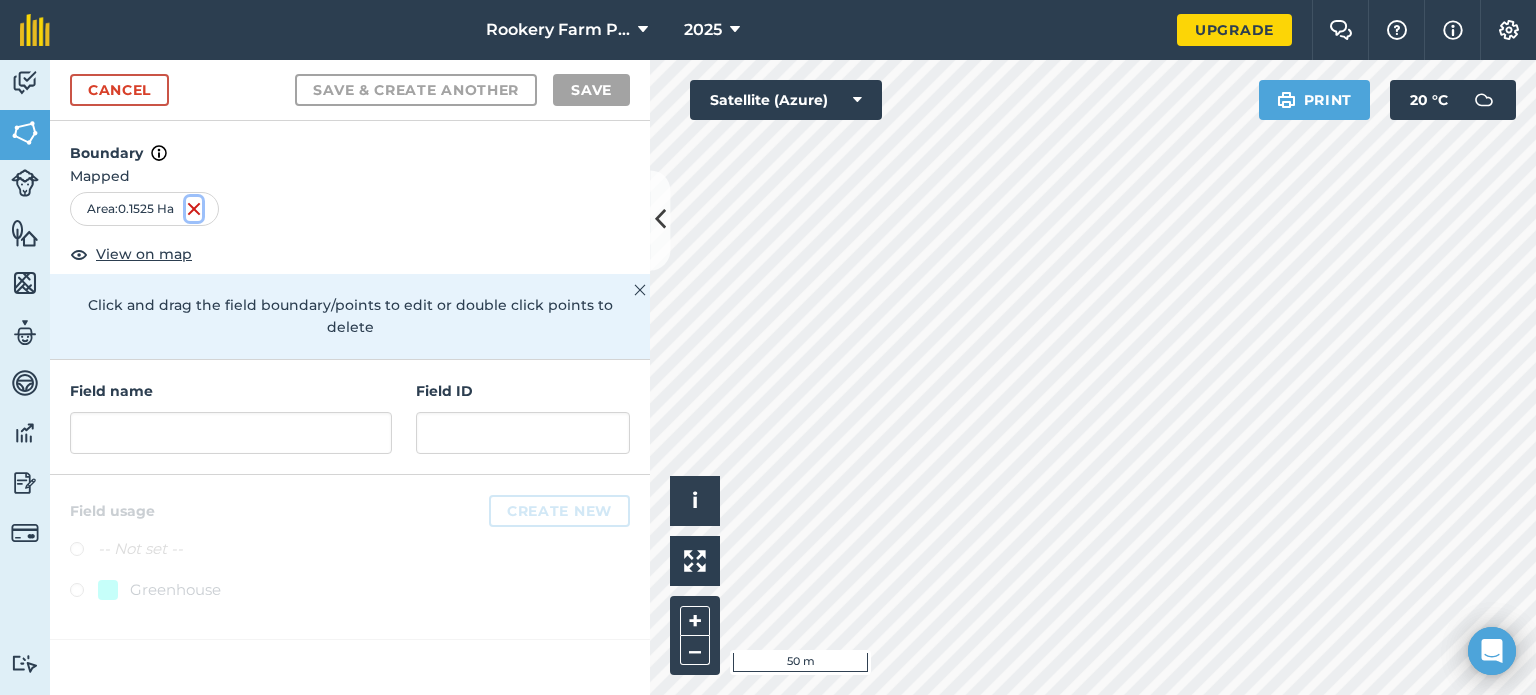 click at bounding box center [194, 209] 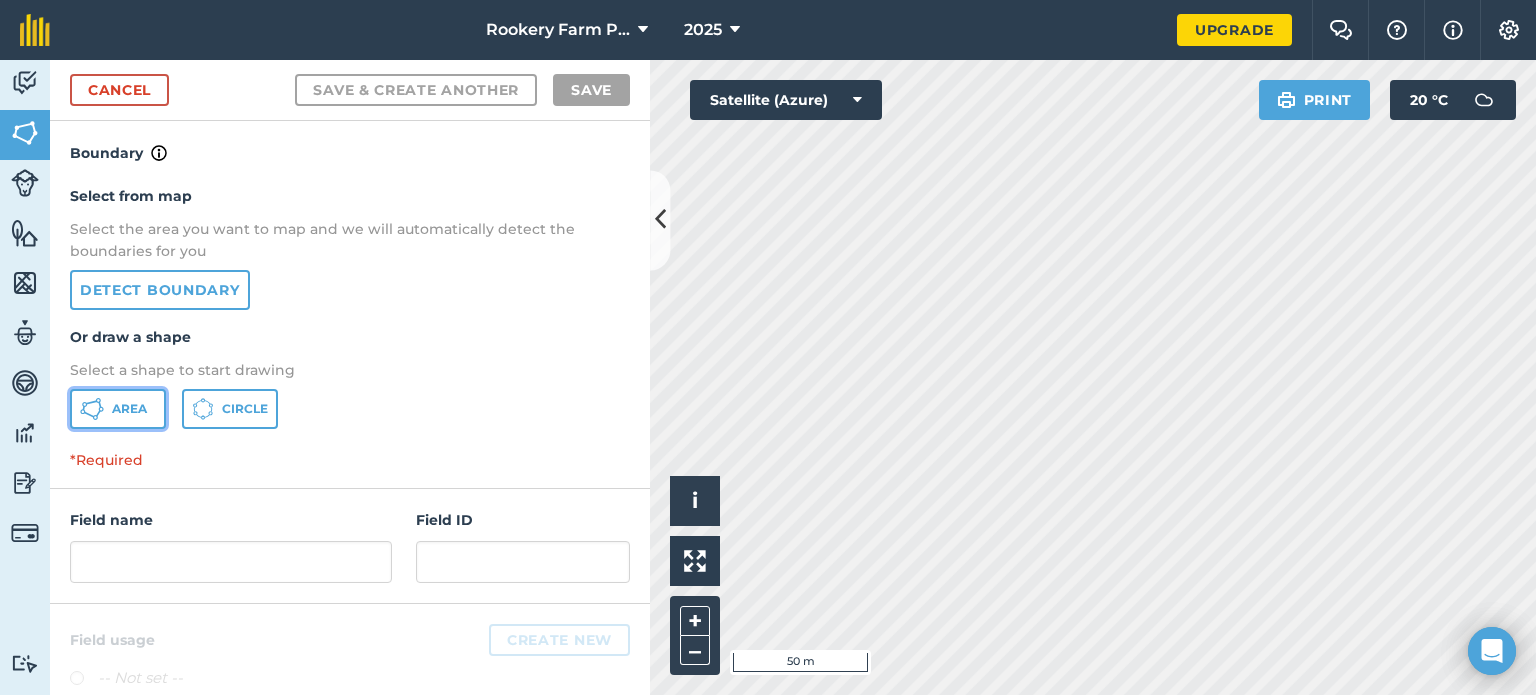 click on "Area" at bounding box center [129, 409] 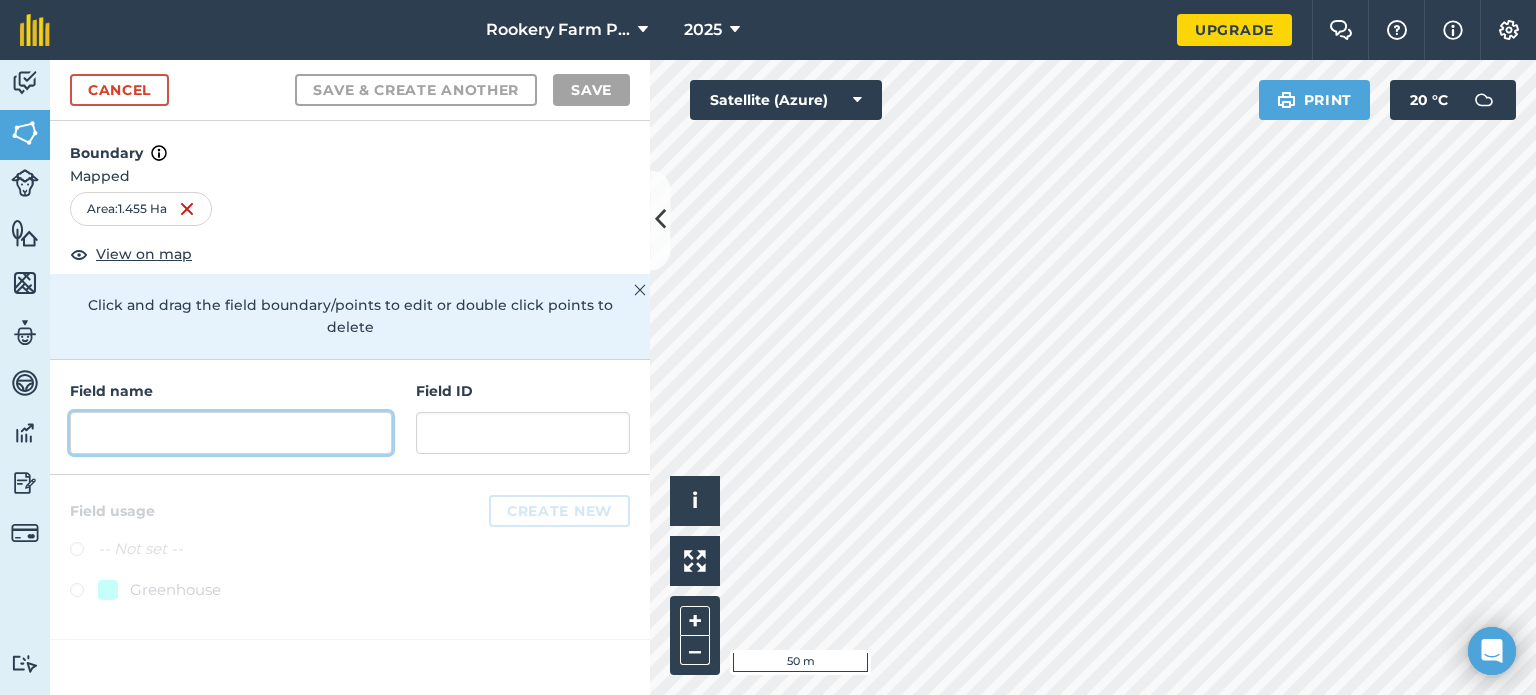 click at bounding box center (231, 433) 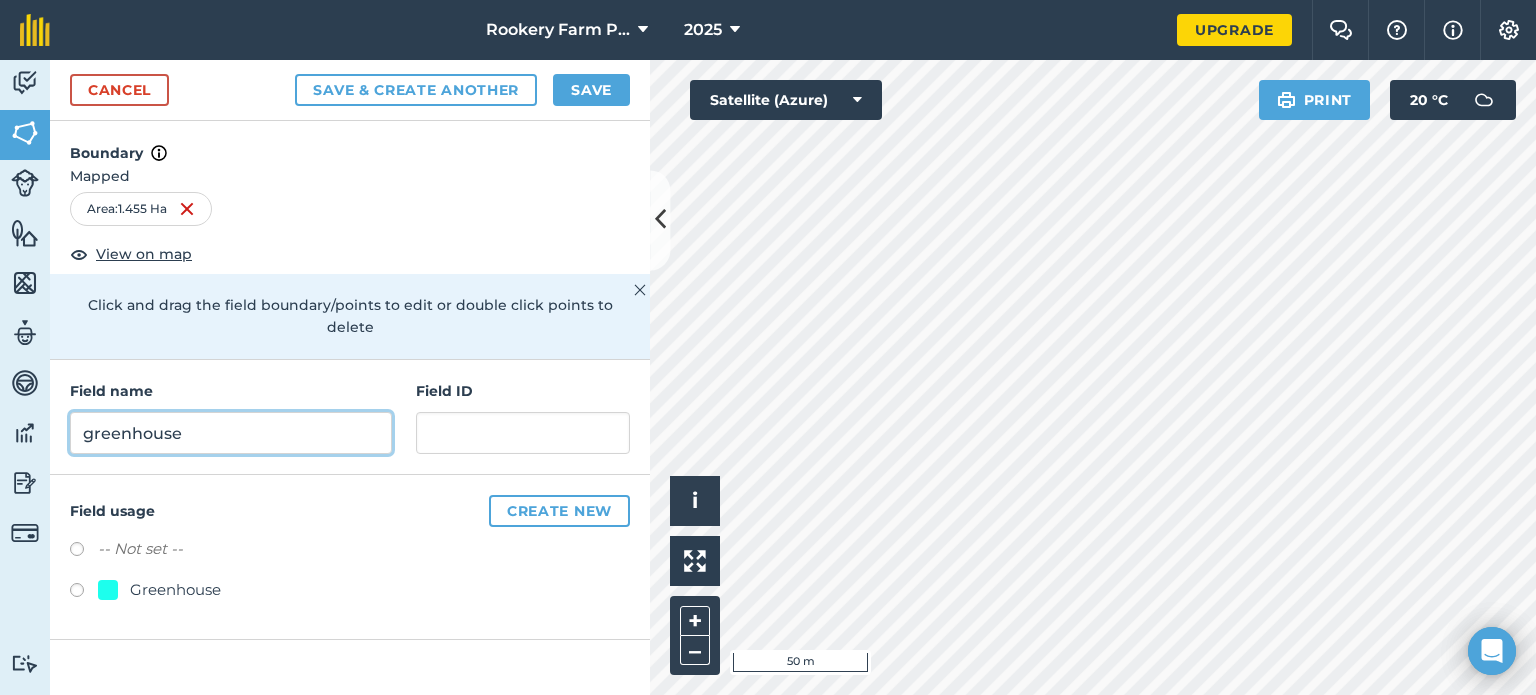 type on "greenhouse" 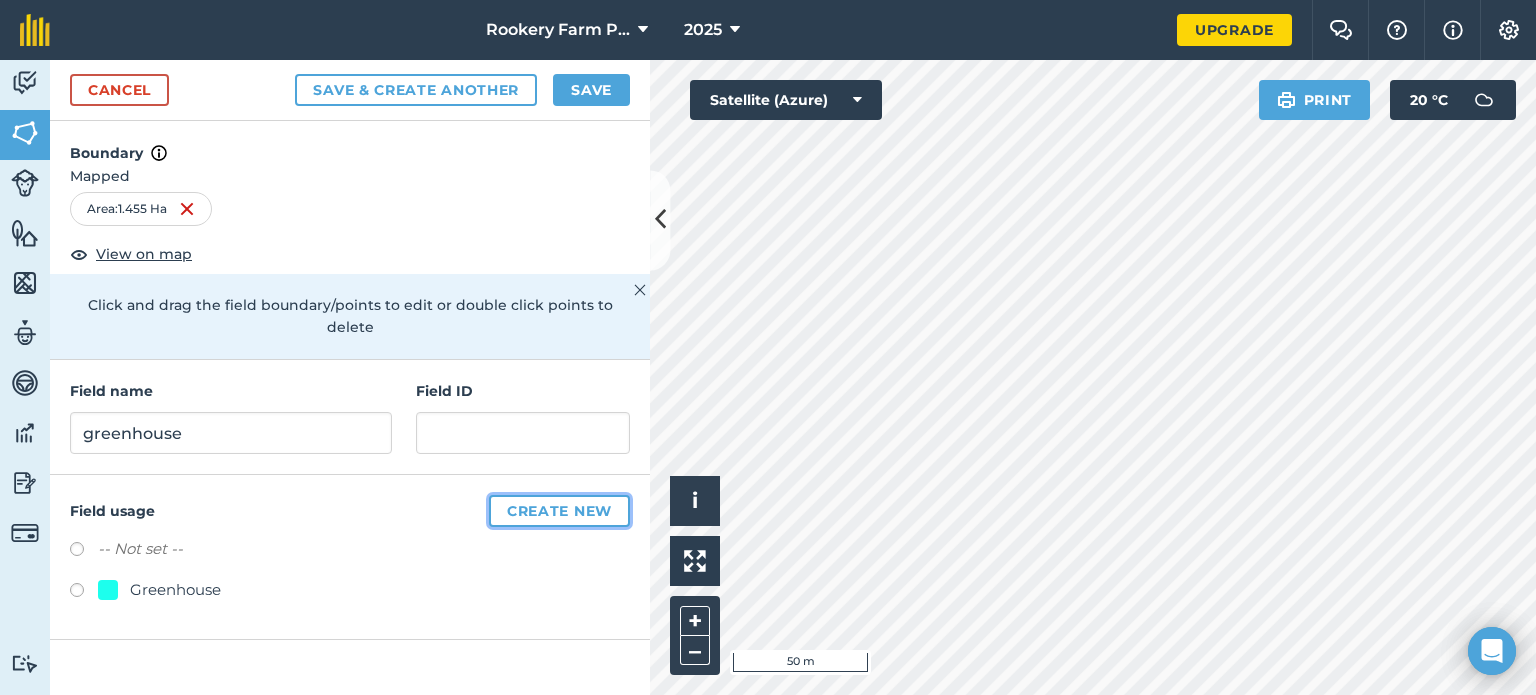 click on "Create new" at bounding box center [559, 511] 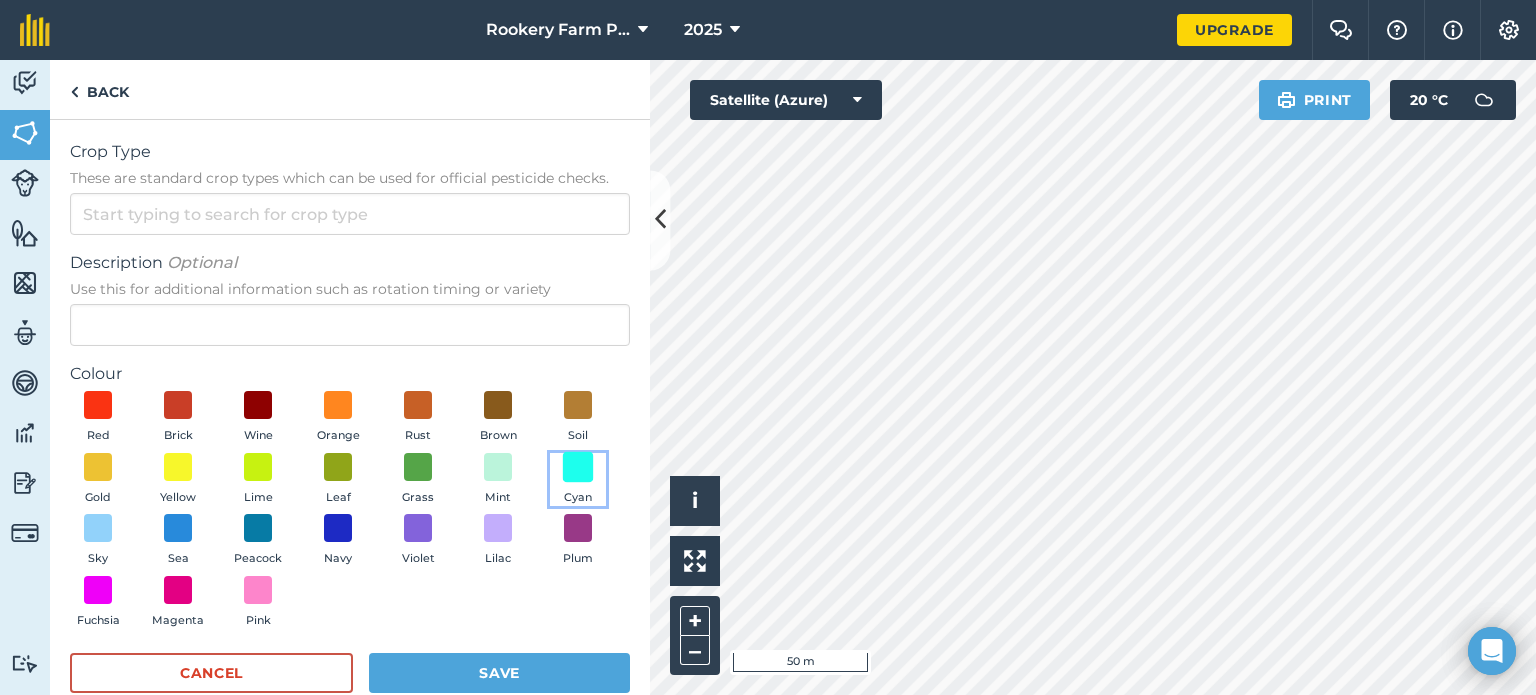 click at bounding box center [578, 466] 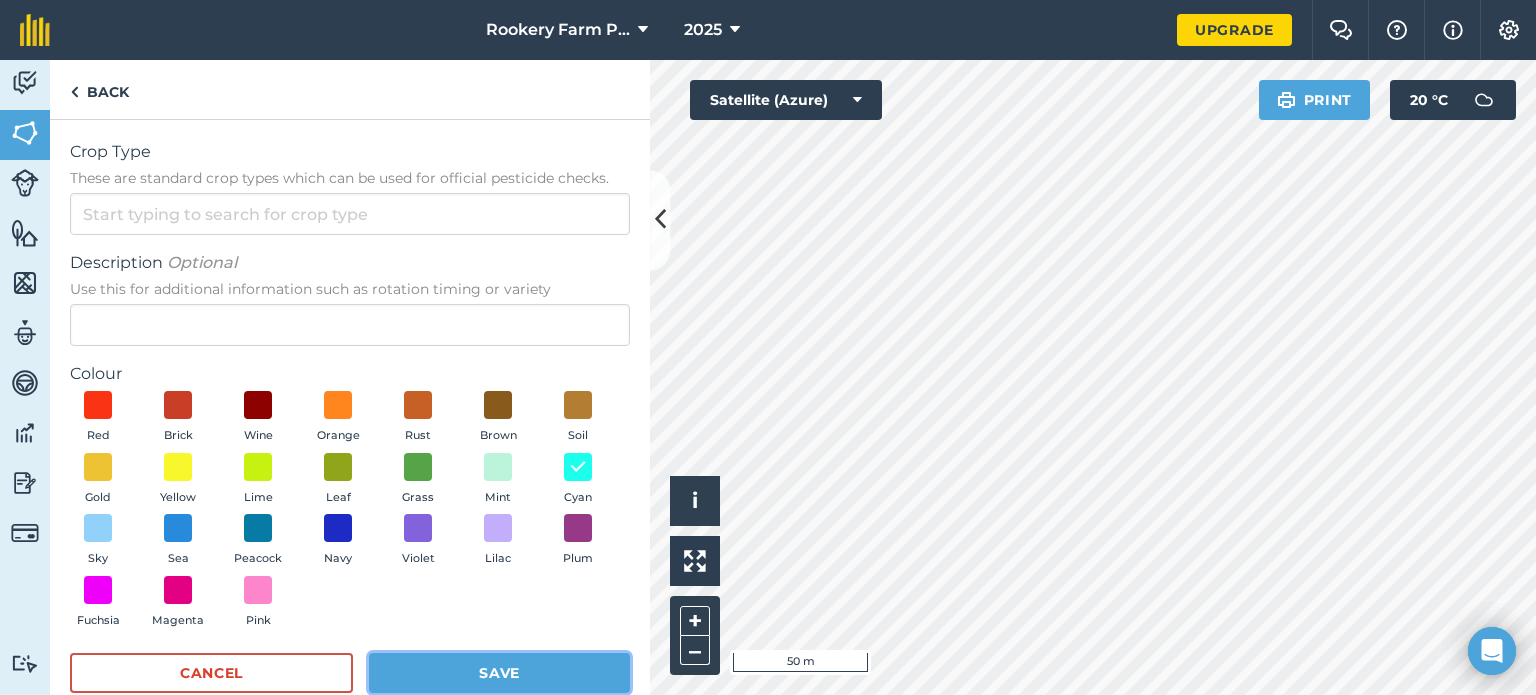 click on "Save" at bounding box center [499, 673] 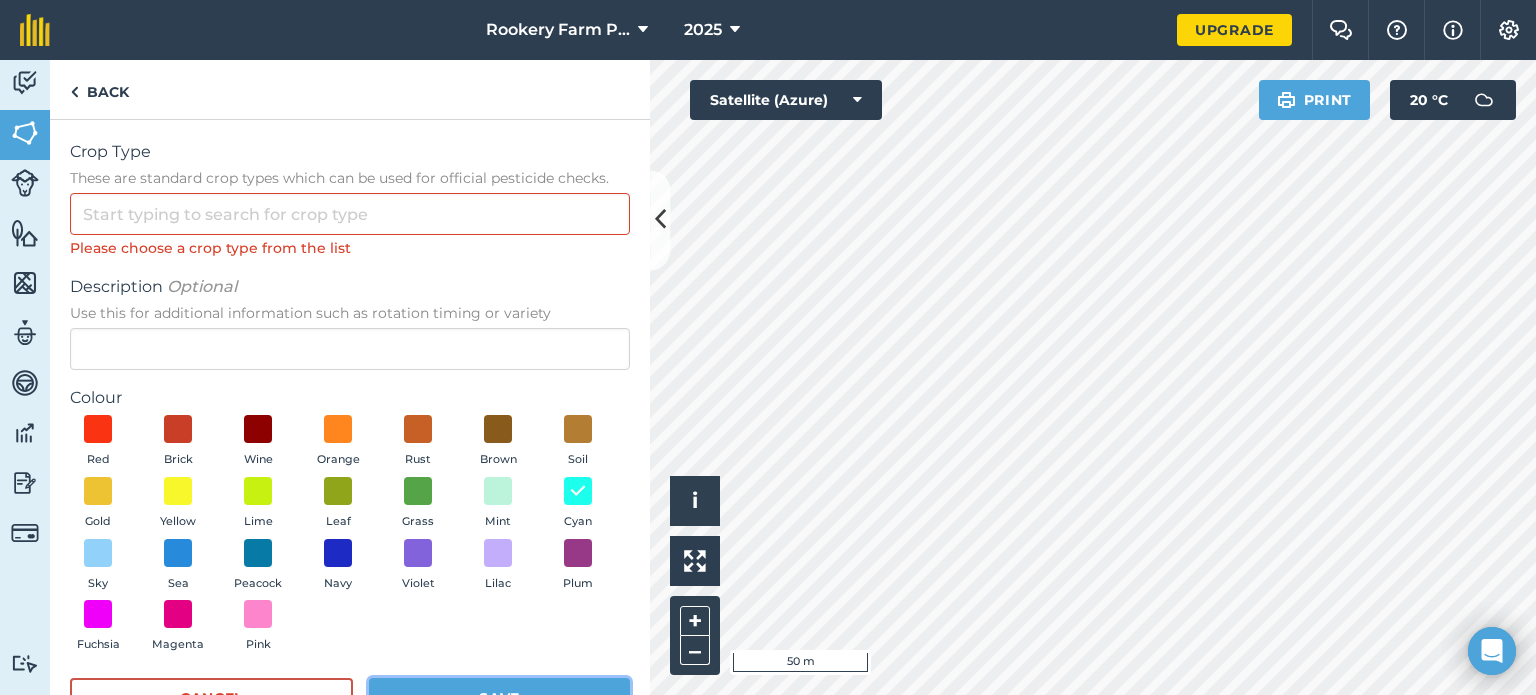 scroll, scrollTop: 62, scrollLeft: 0, axis: vertical 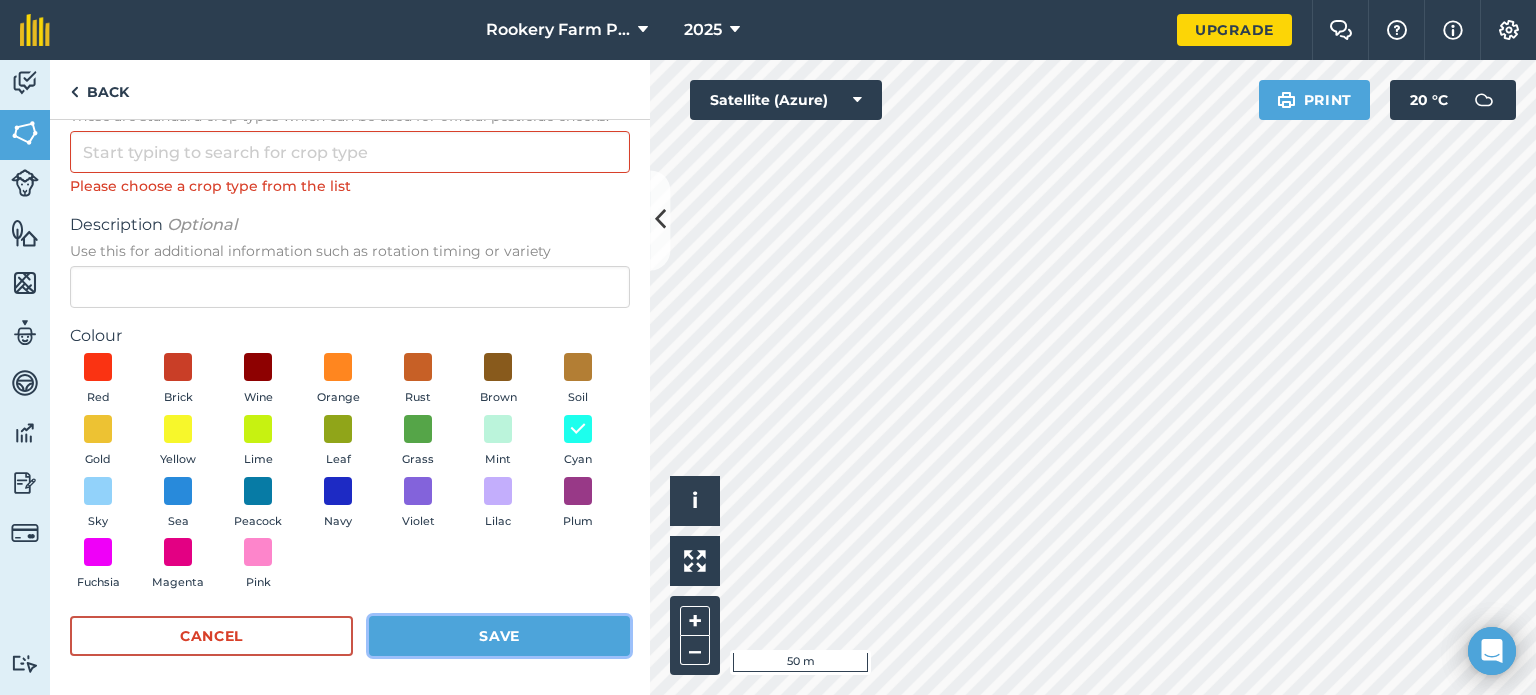 click on "Save" at bounding box center (499, 636) 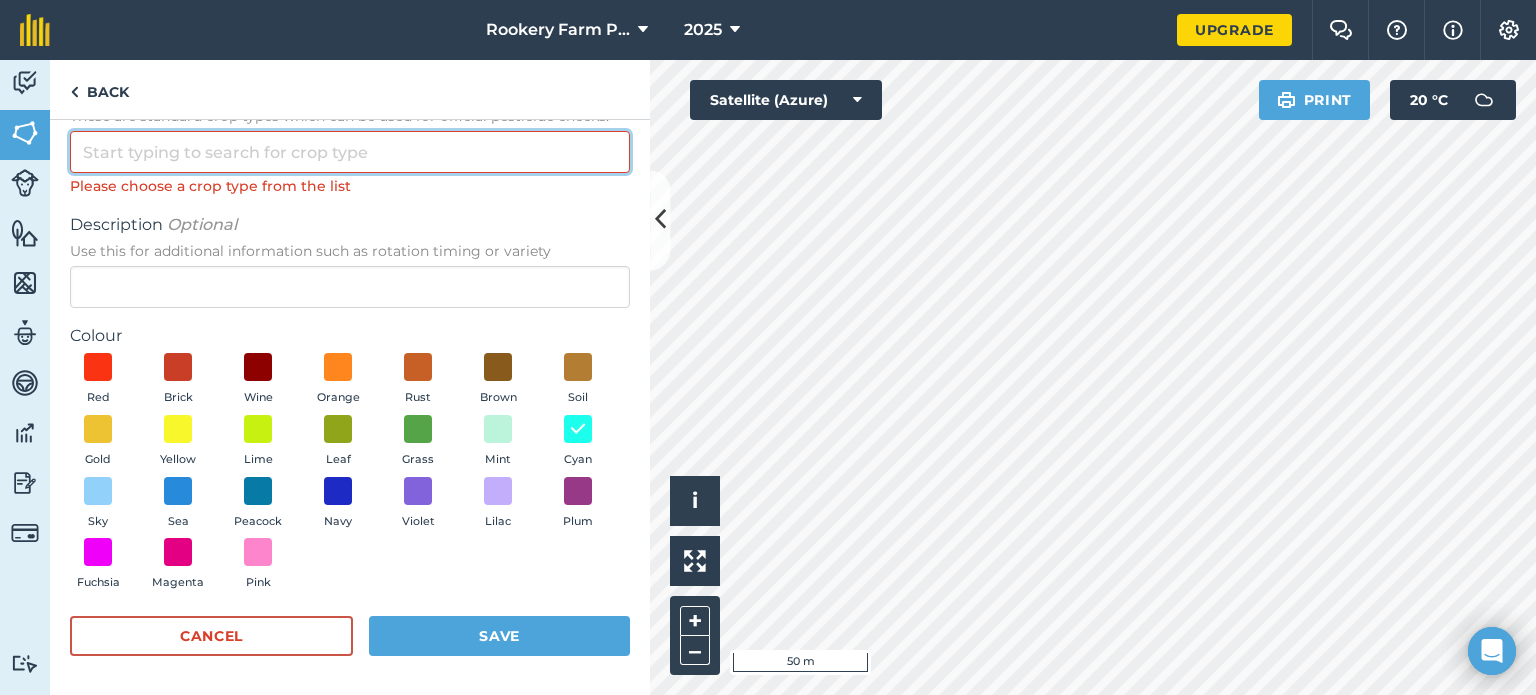click on "Crop Type These are standard crop types which can be used for official pesticide checks." at bounding box center (350, 152) 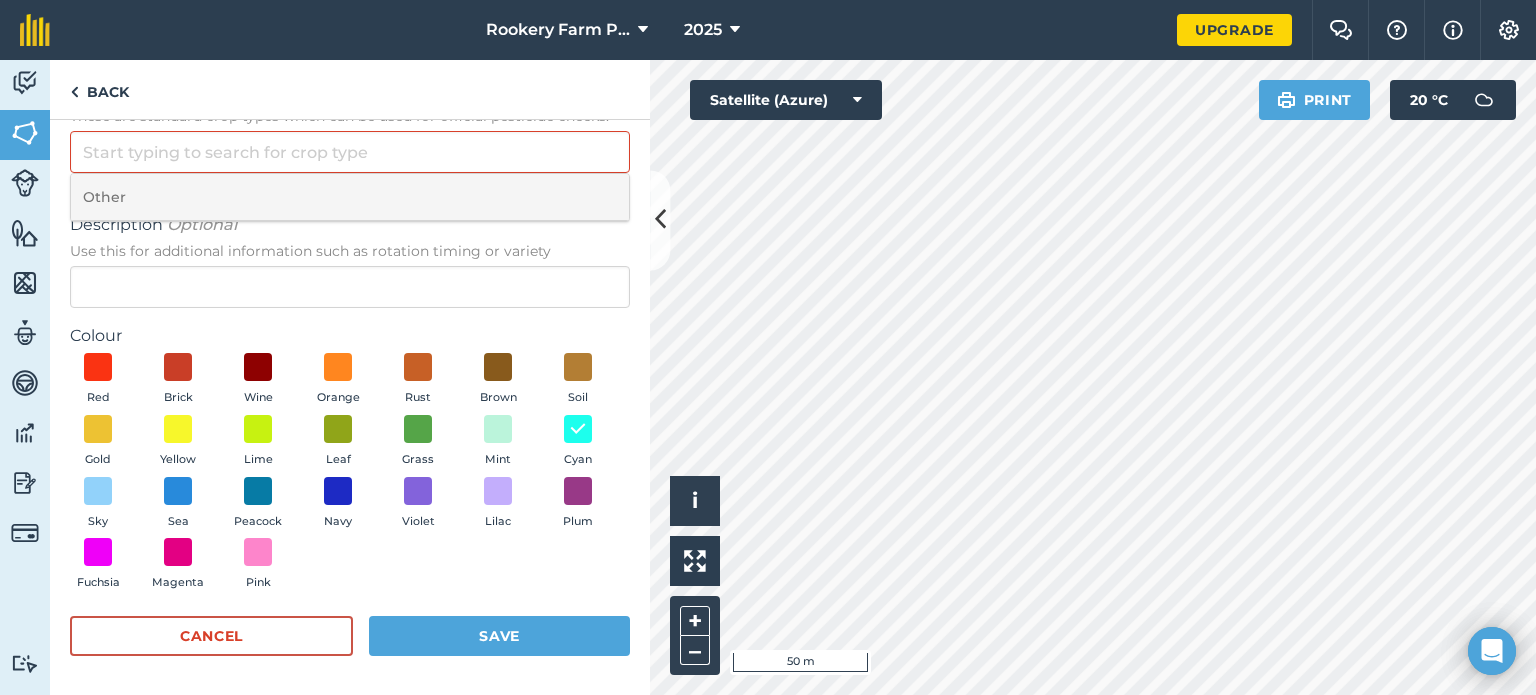 click on "Other" at bounding box center [350, 197] 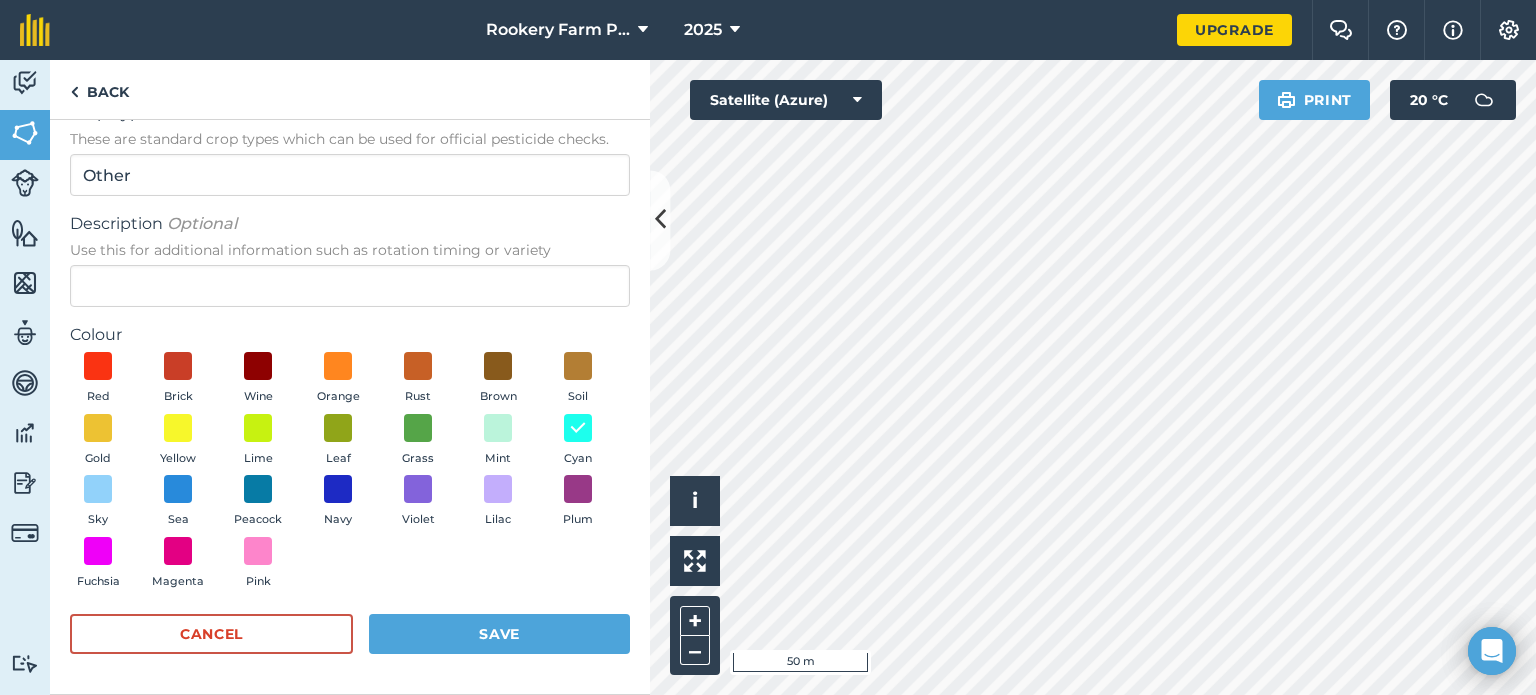 scroll, scrollTop: 38, scrollLeft: 0, axis: vertical 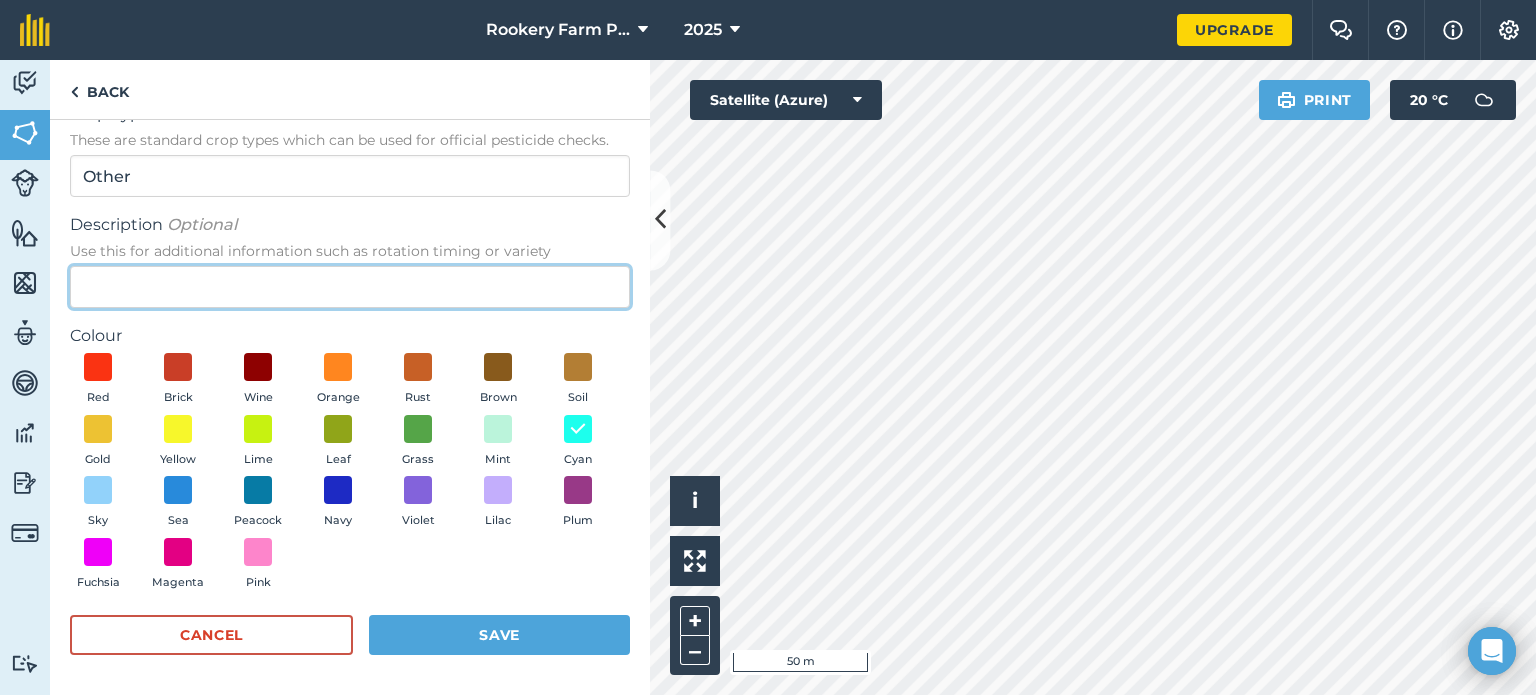 click on "Description   Optional Use this for additional information such as rotation timing or variety" at bounding box center (350, 287) 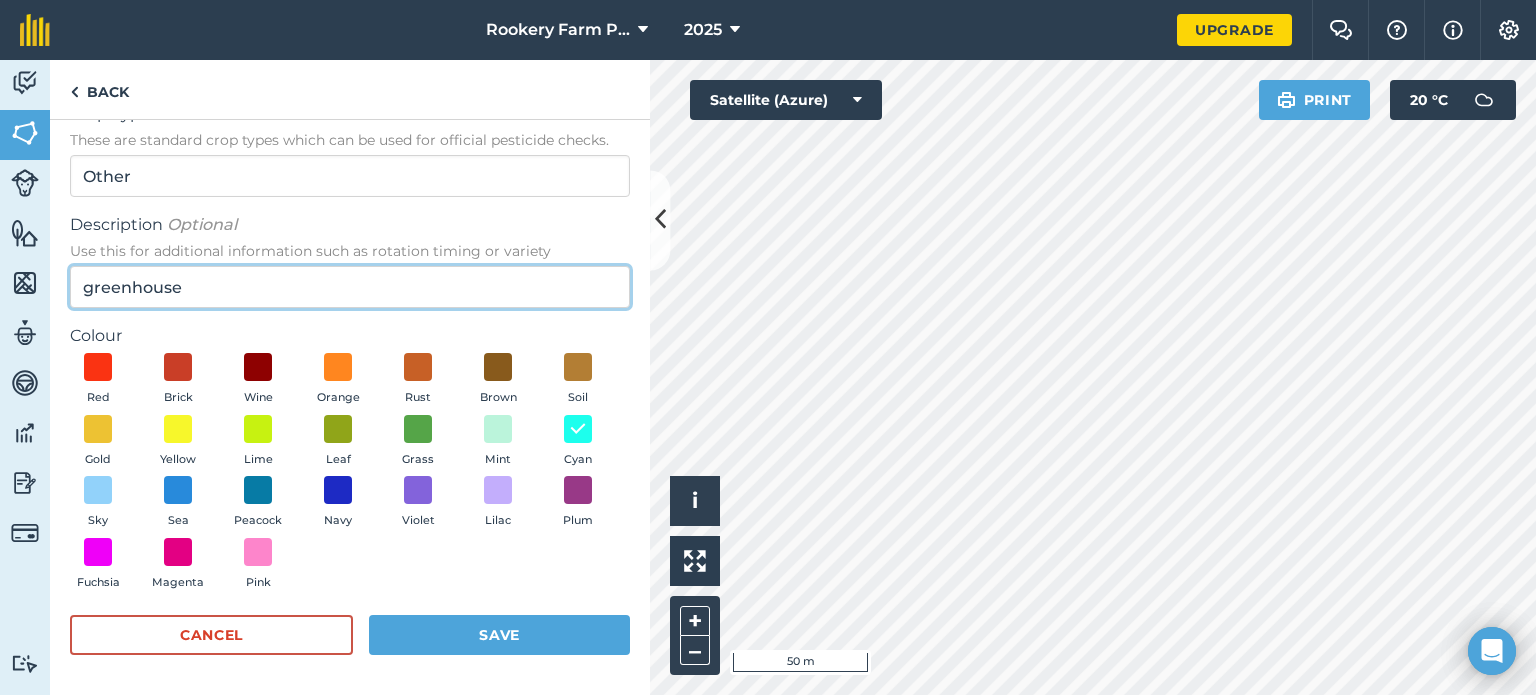 type on "greenhouse" 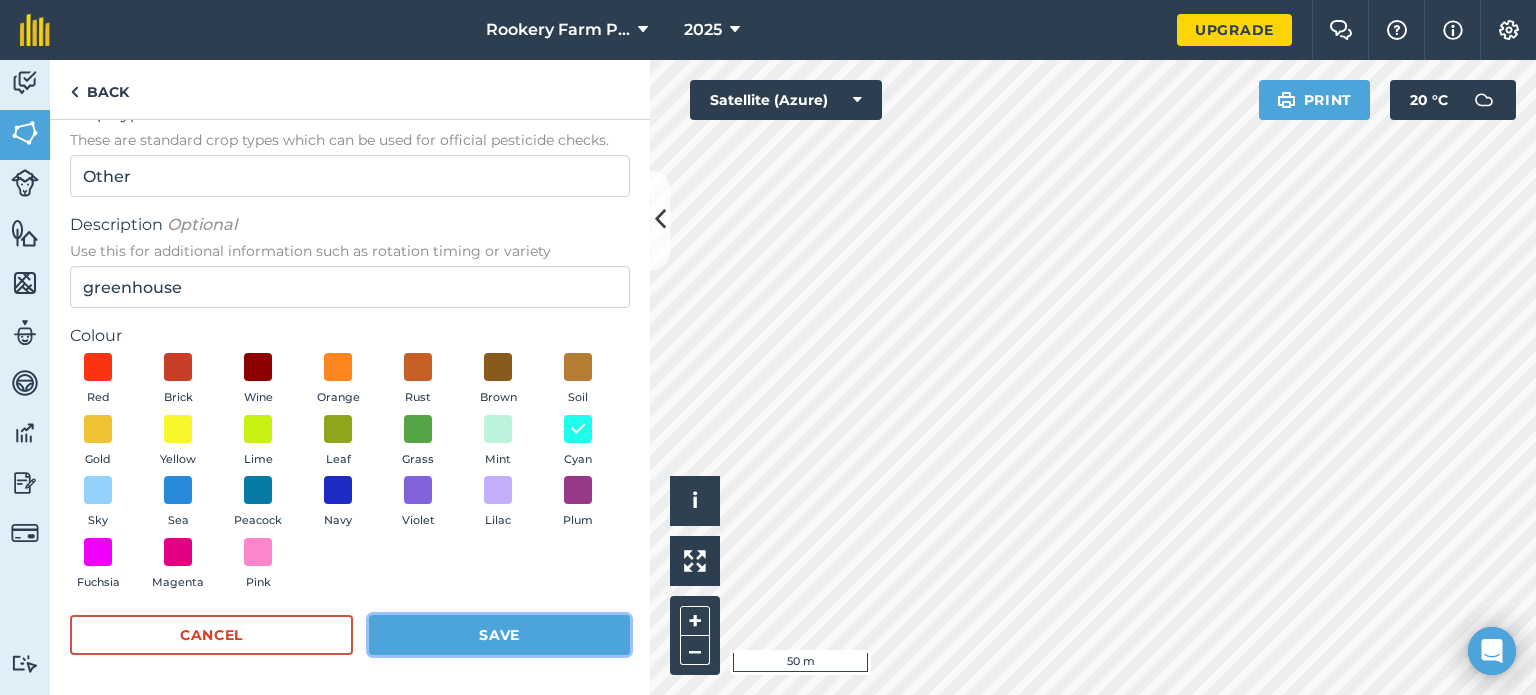 click on "Save" at bounding box center [499, 635] 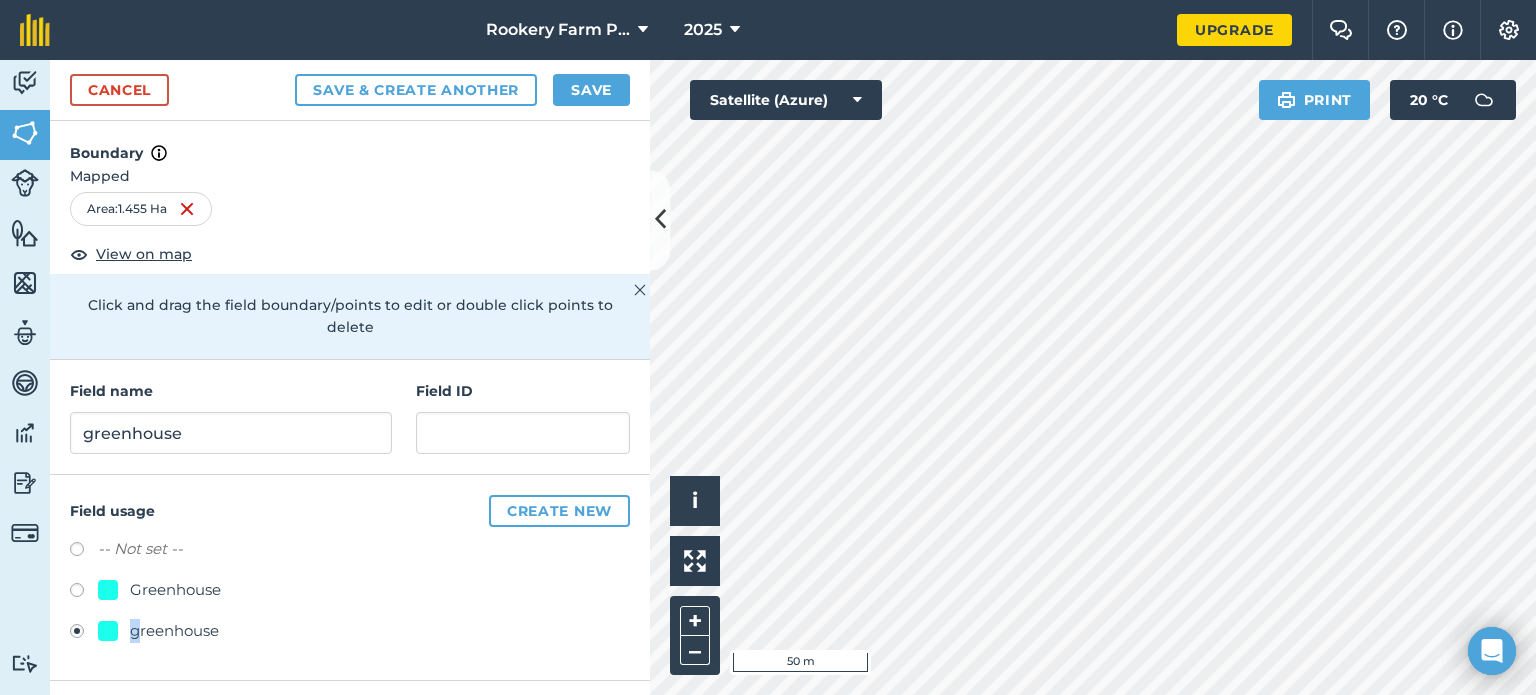 drag, startPoint x: 118, startPoint y: 608, endPoint x: 140, endPoint y: 607, distance: 22.022715 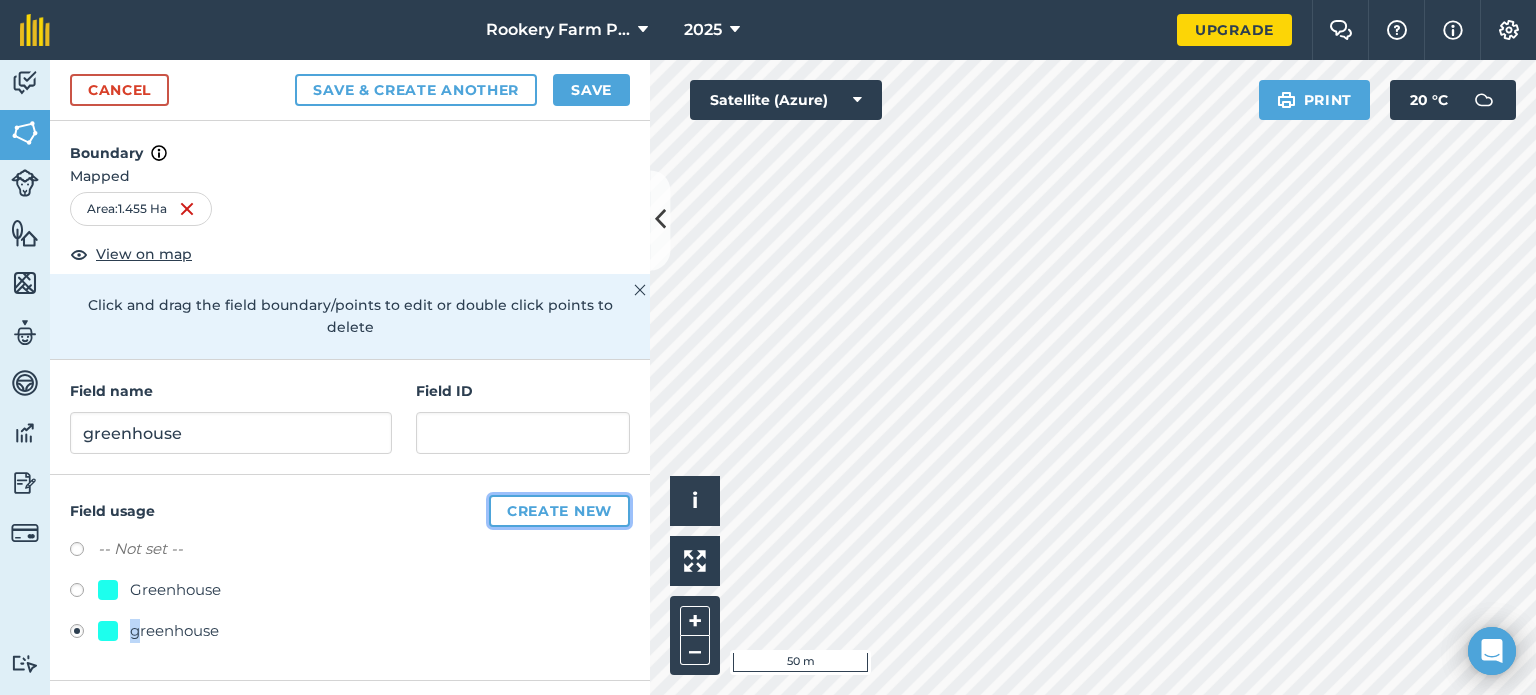 click on "Create new" at bounding box center (559, 511) 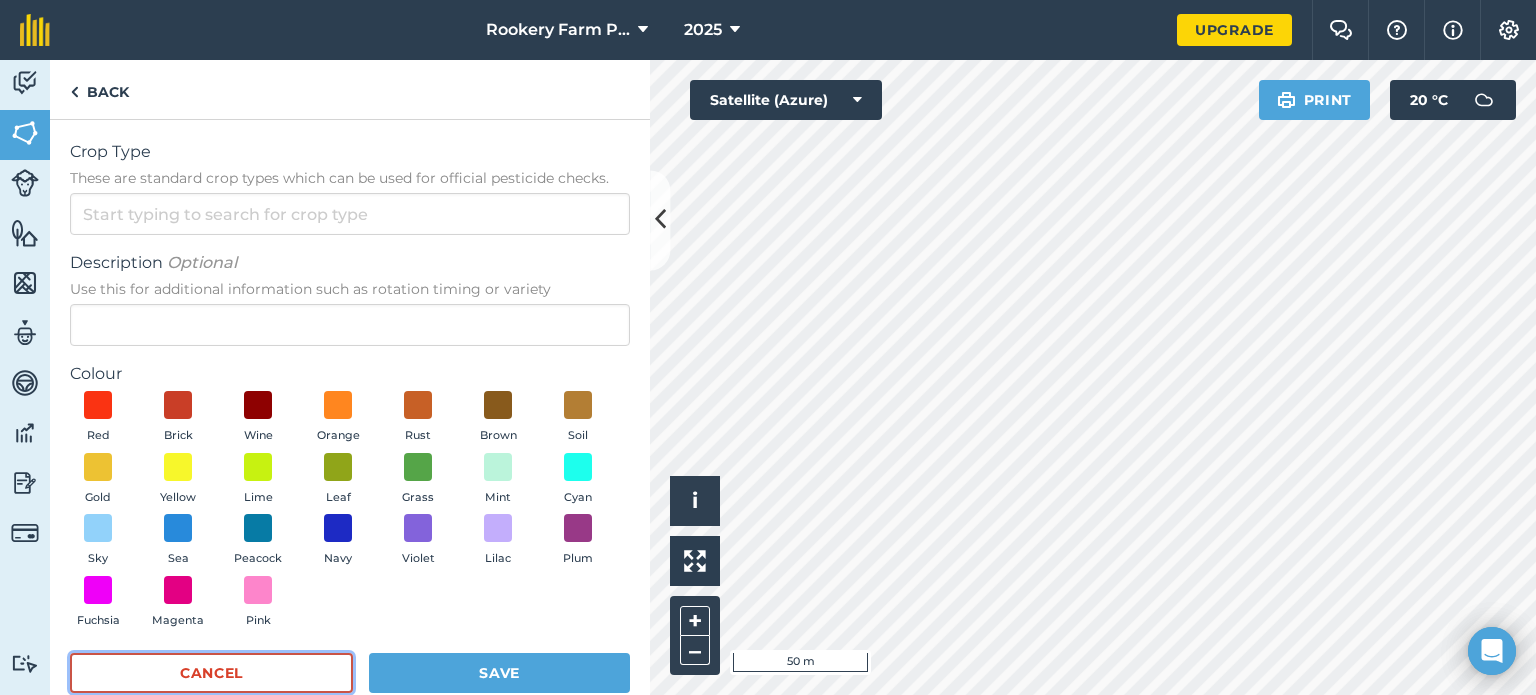 click on "Cancel" at bounding box center [211, 673] 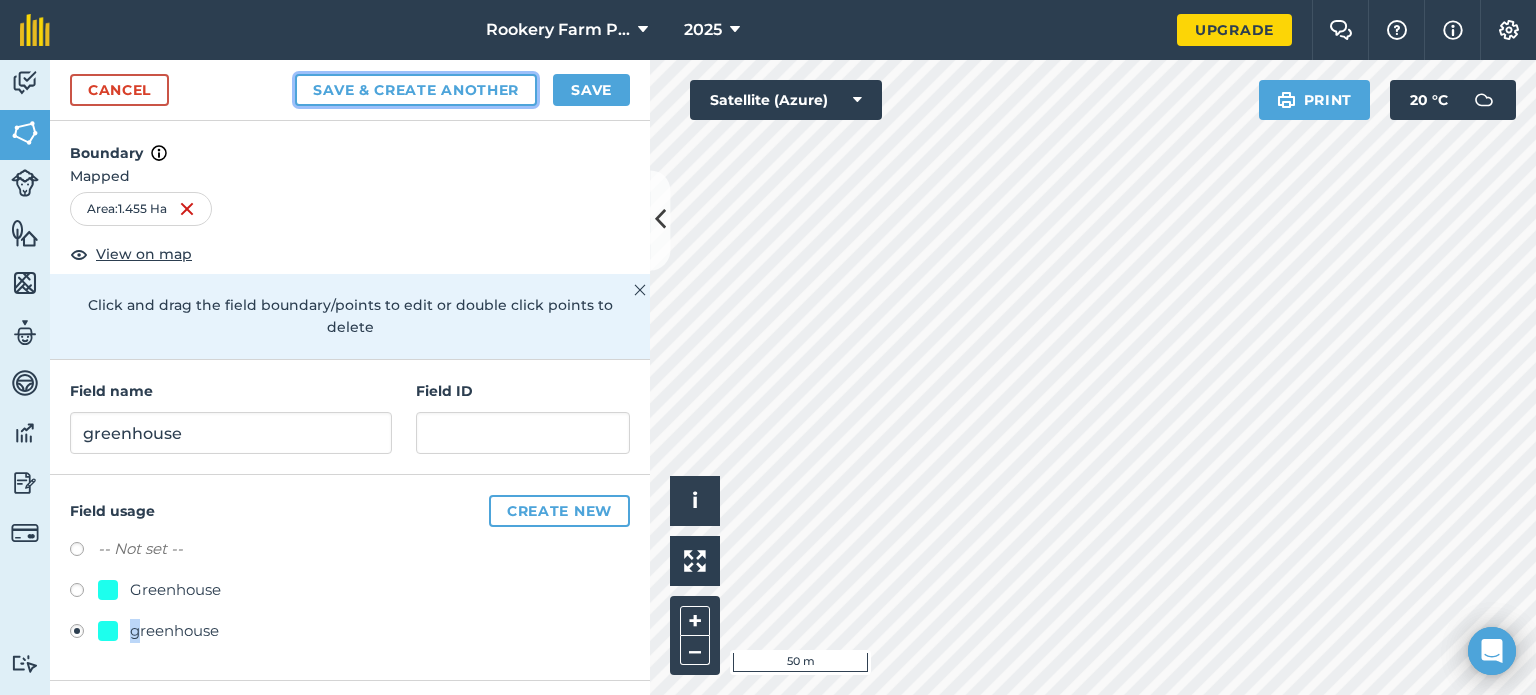 click on "Save & Create Another" at bounding box center [416, 90] 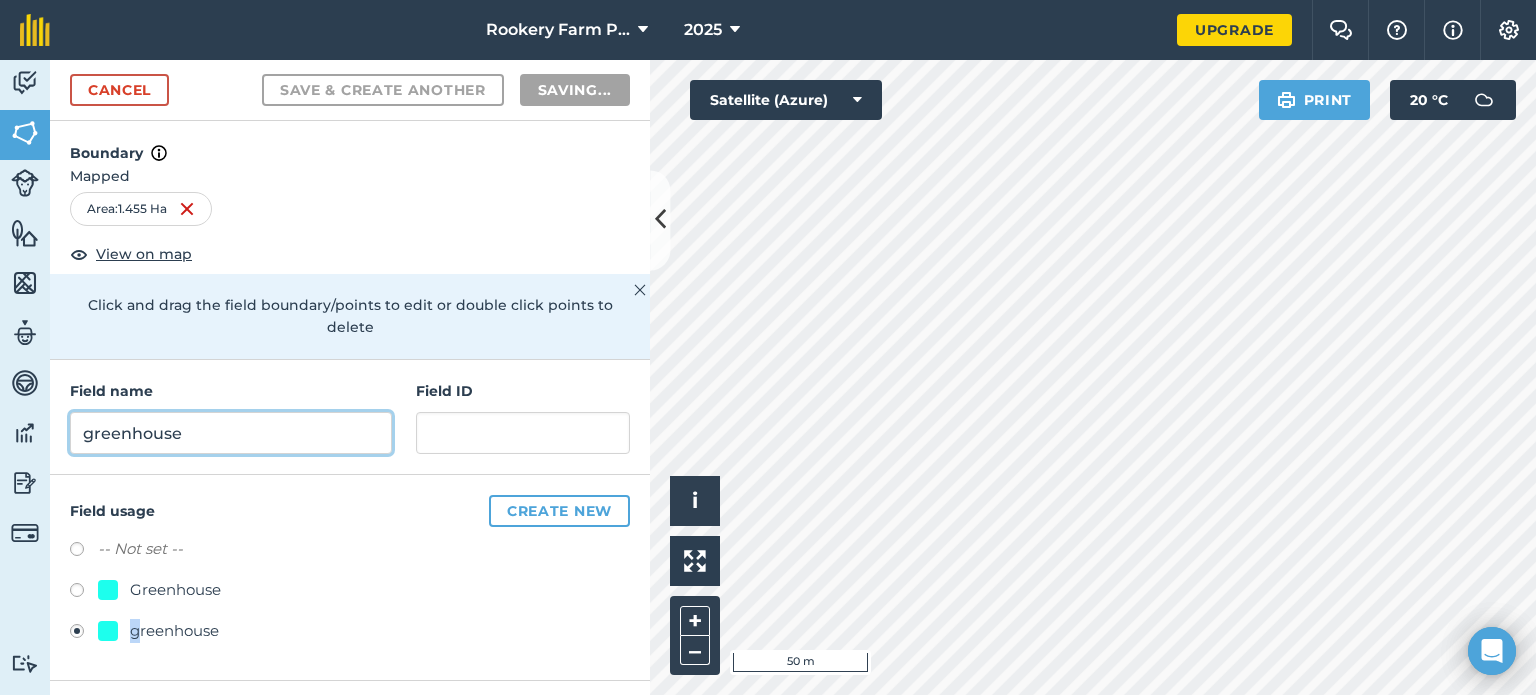 radio on "false" 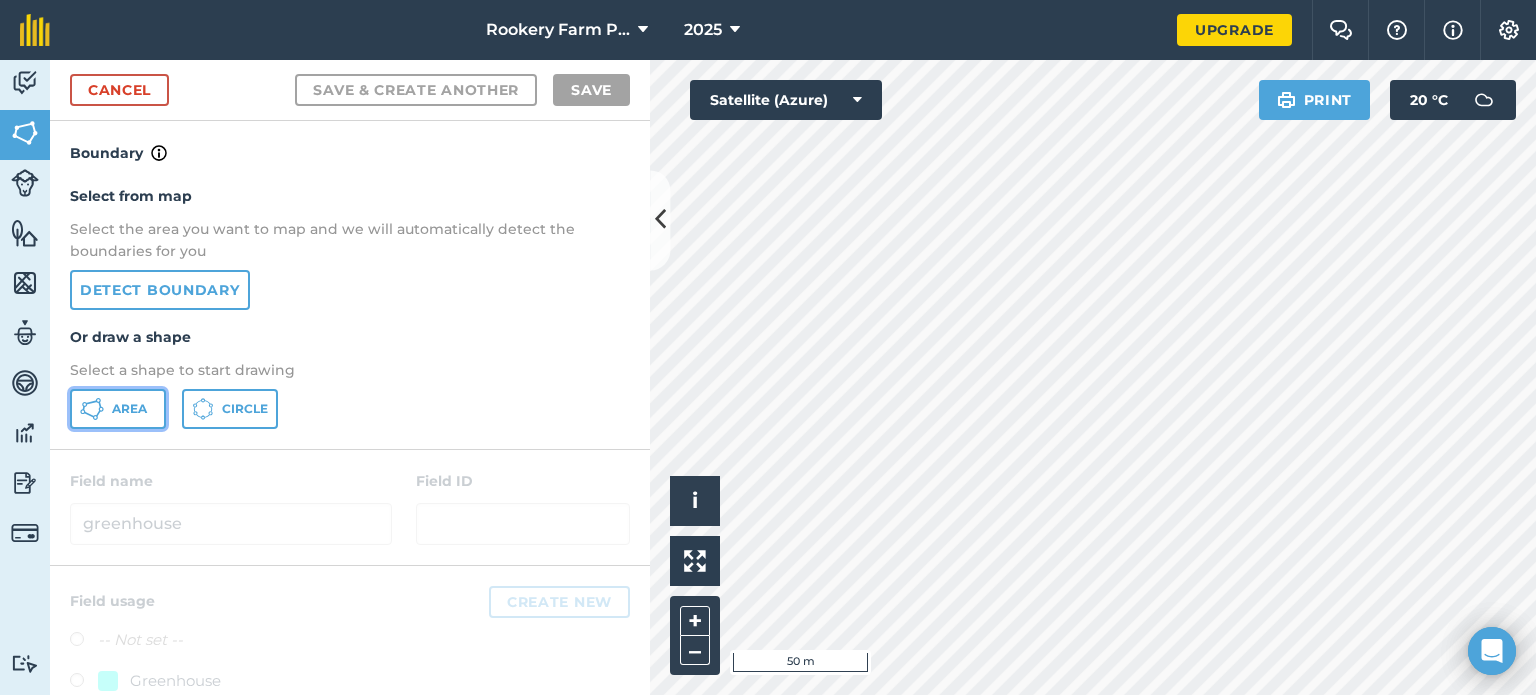 click on "Area" at bounding box center (129, 409) 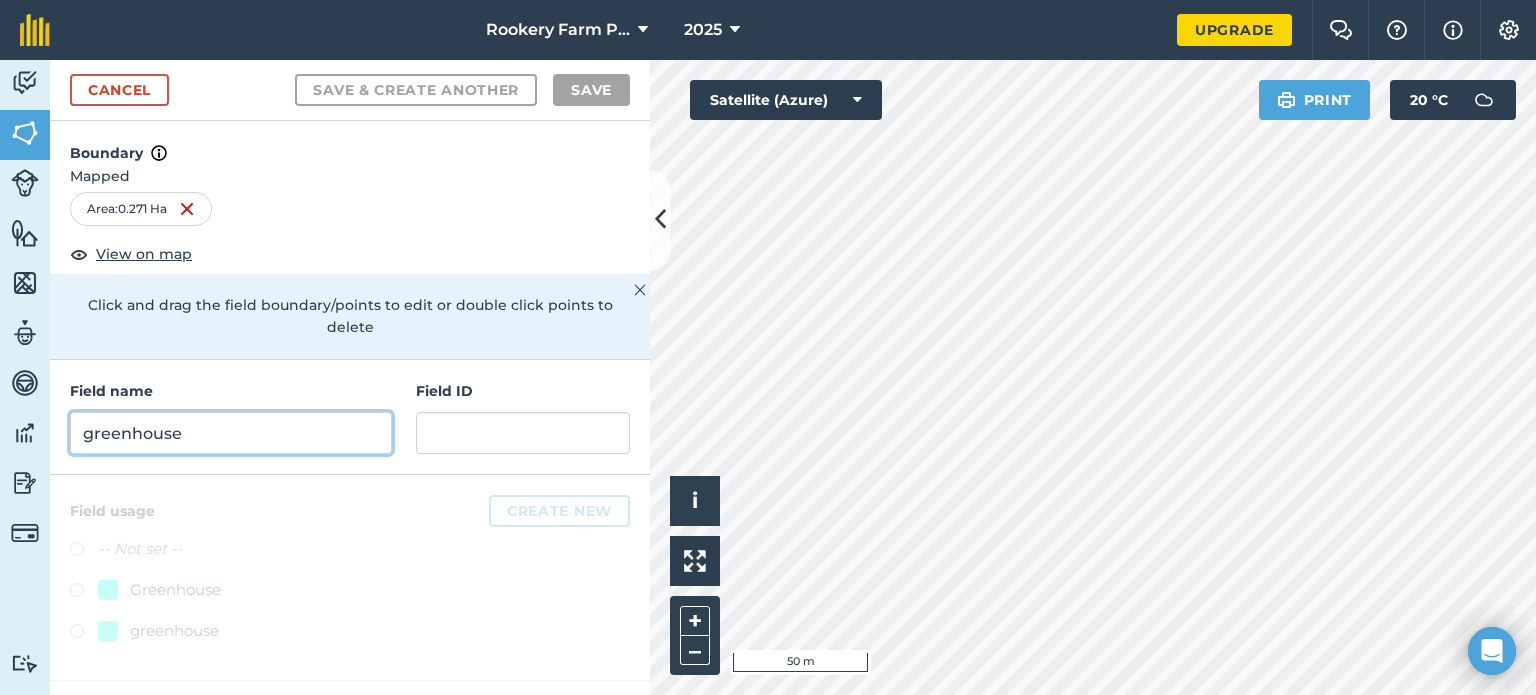 click on "greenhouse" at bounding box center [231, 433] 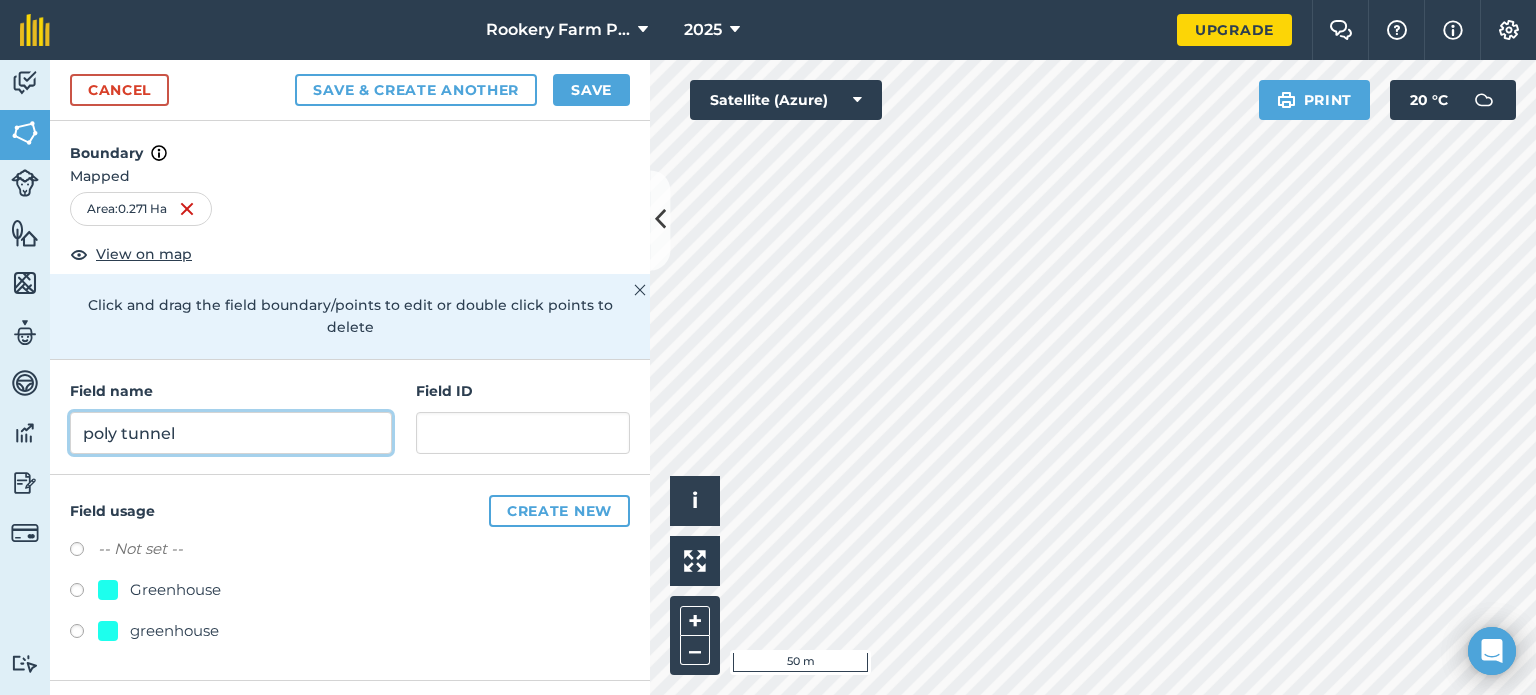 type on "poly tunnel" 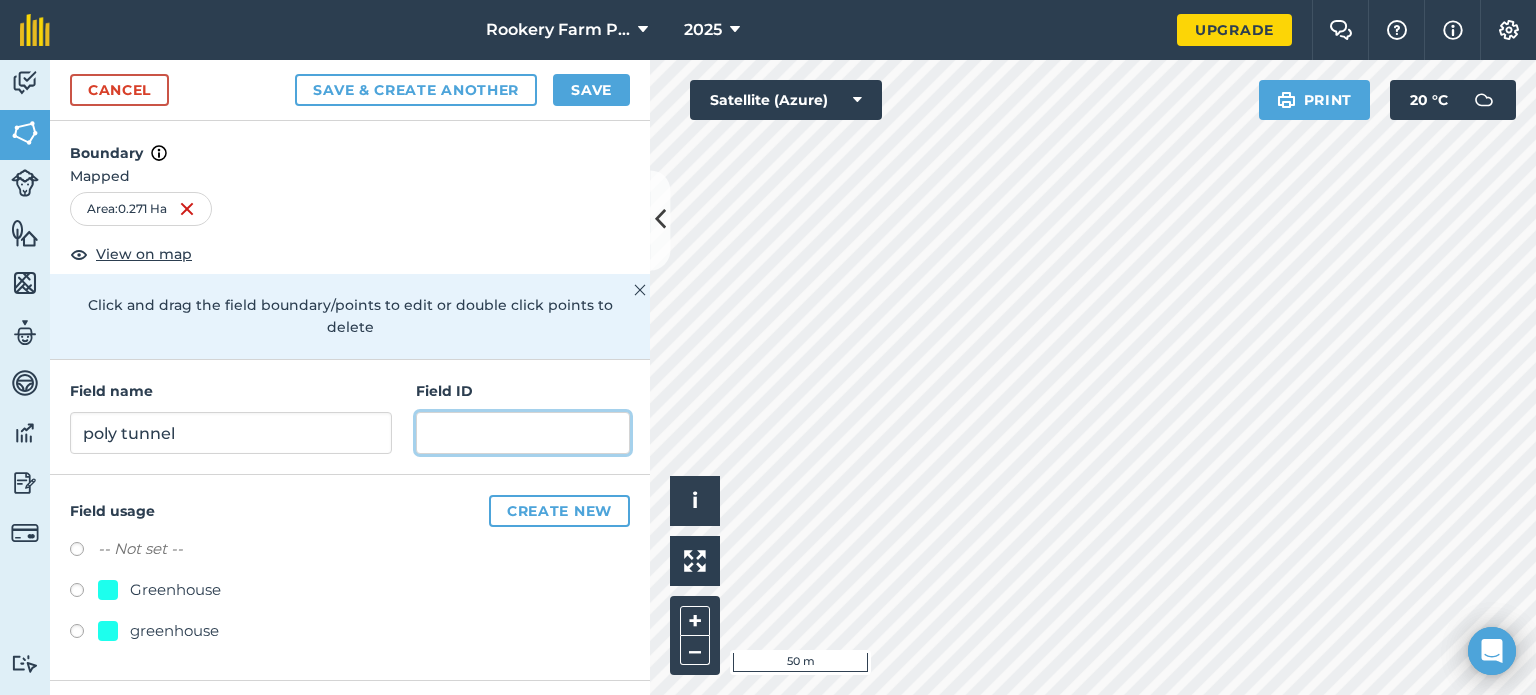 click at bounding box center (523, 433) 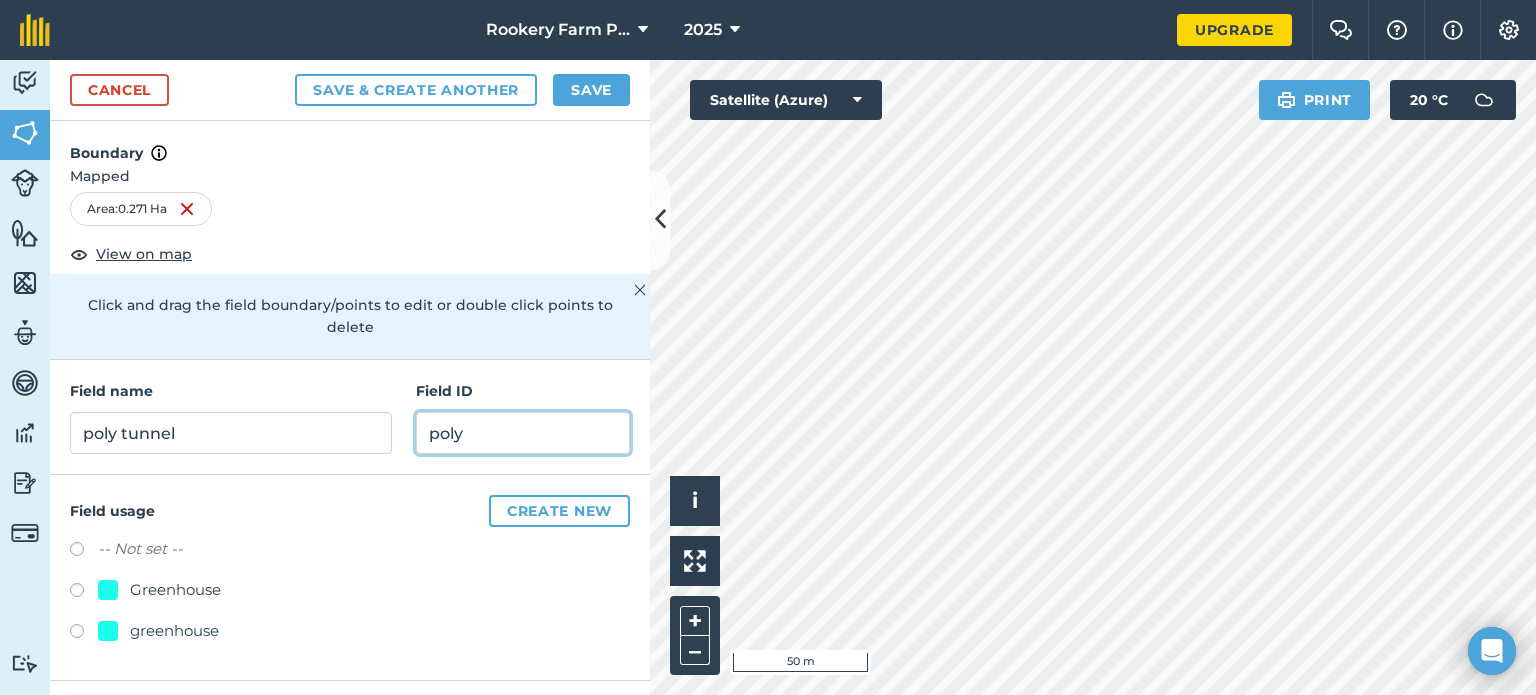 type on "poly" 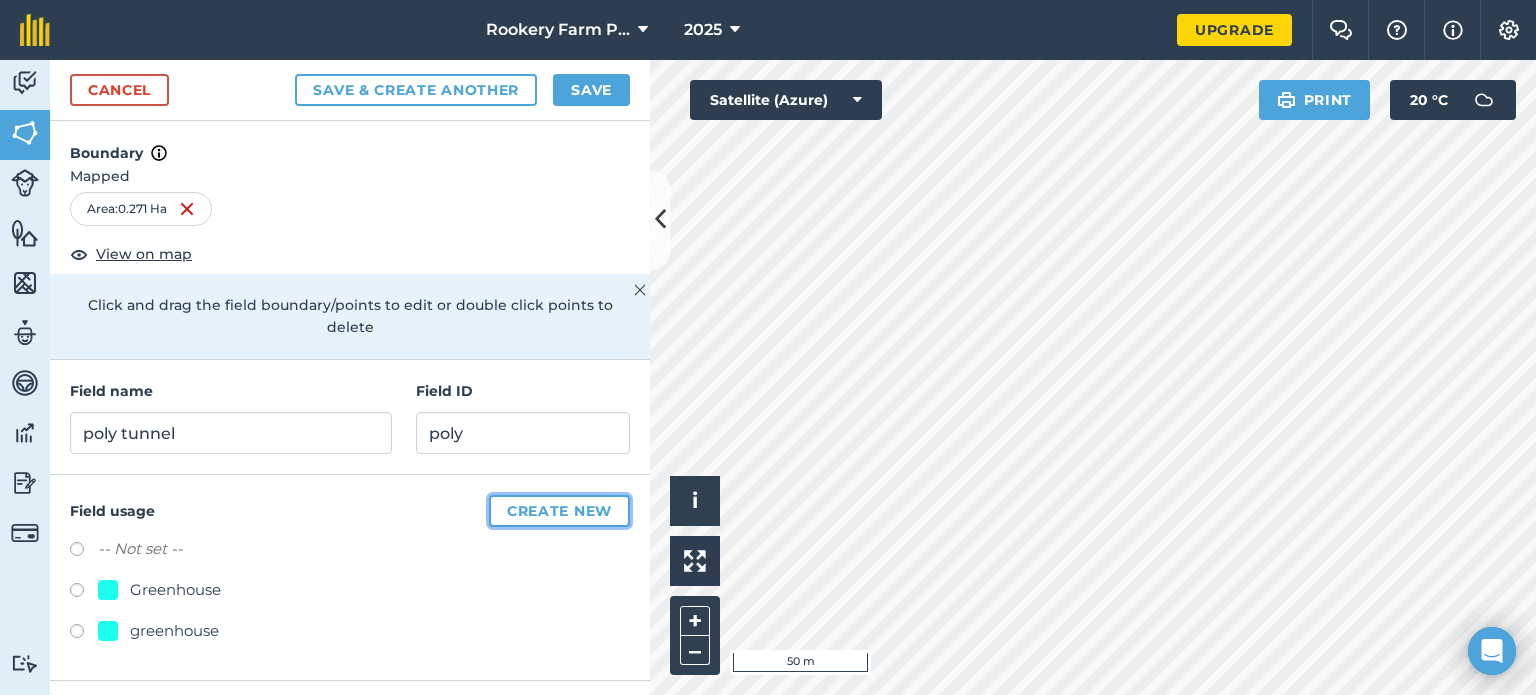 click on "Create new" at bounding box center [559, 511] 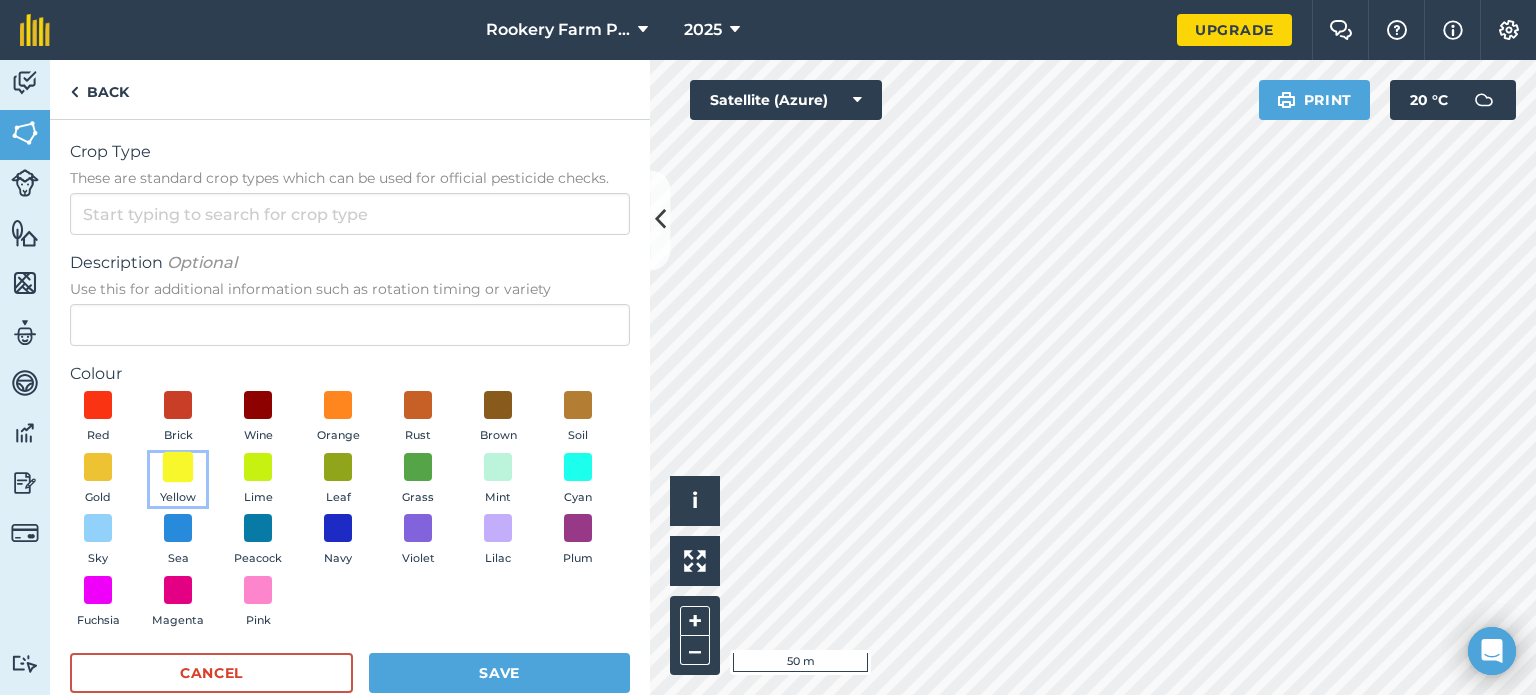 click at bounding box center (178, 466) 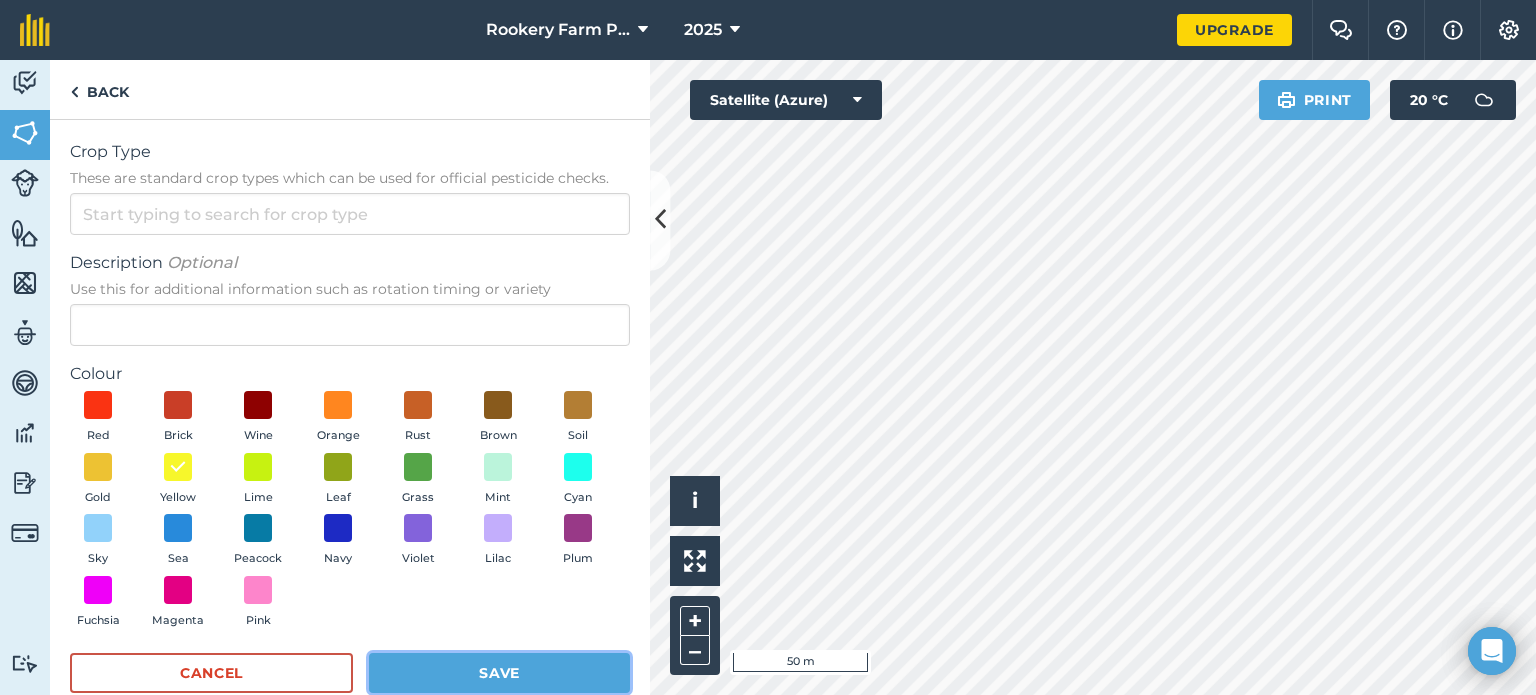 click on "Save" at bounding box center (499, 673) 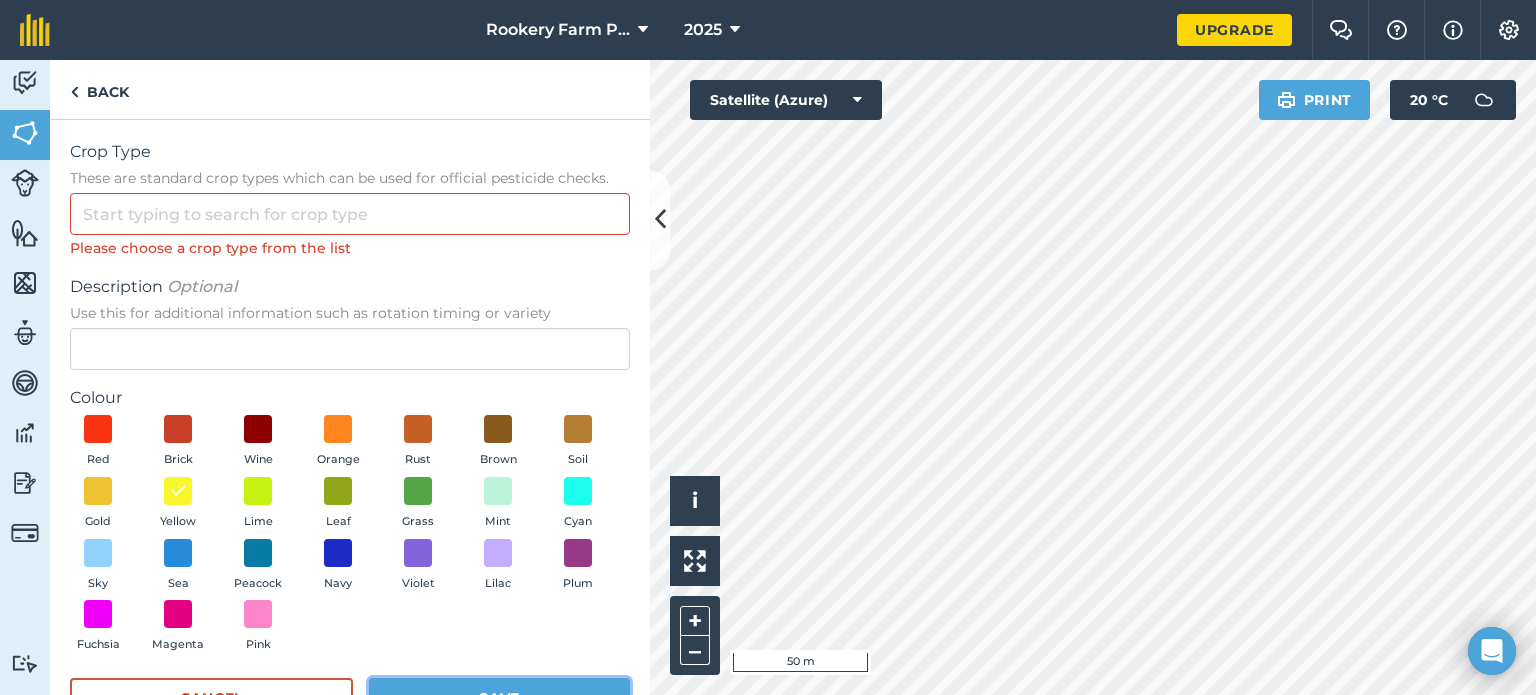 scroll, scrollTop: 62, scrollLeft: 0, axis: vertical 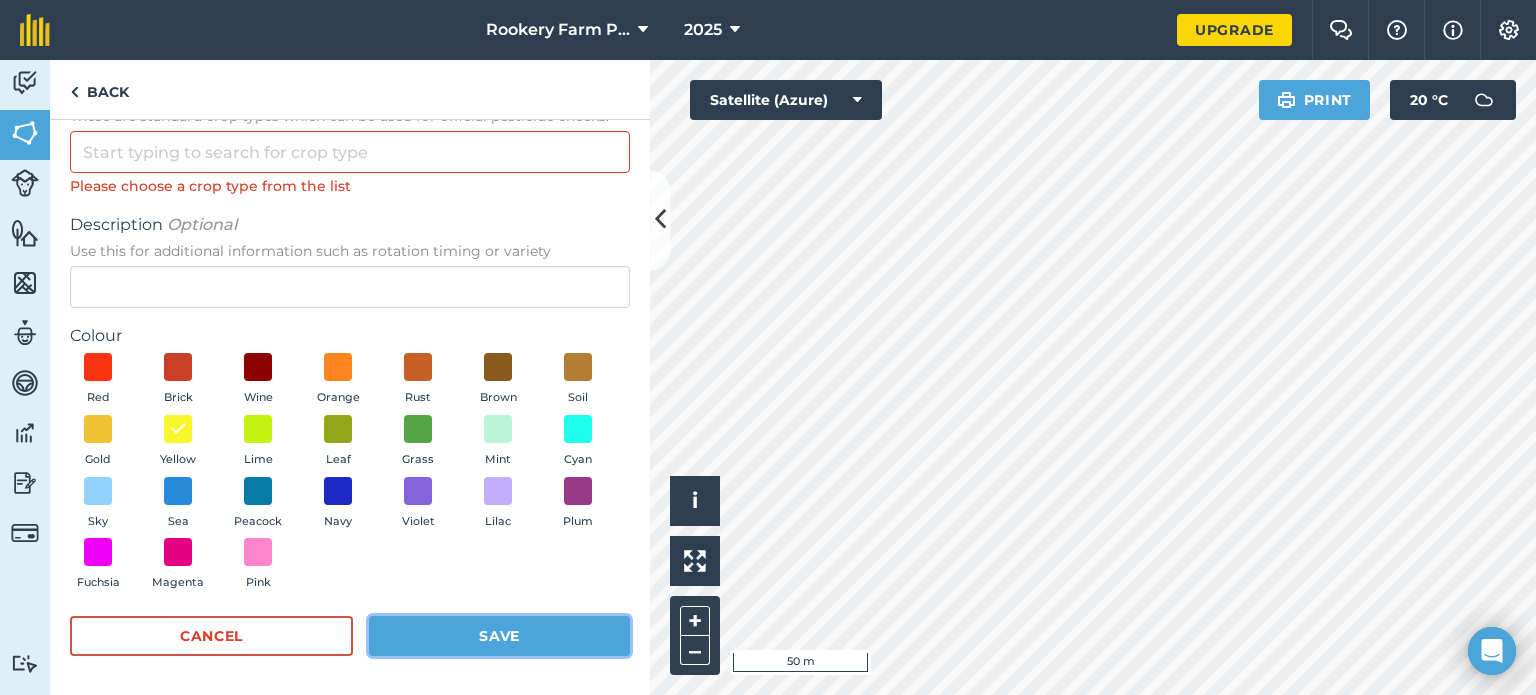 click on "Save" at bounding box center [499, 636] 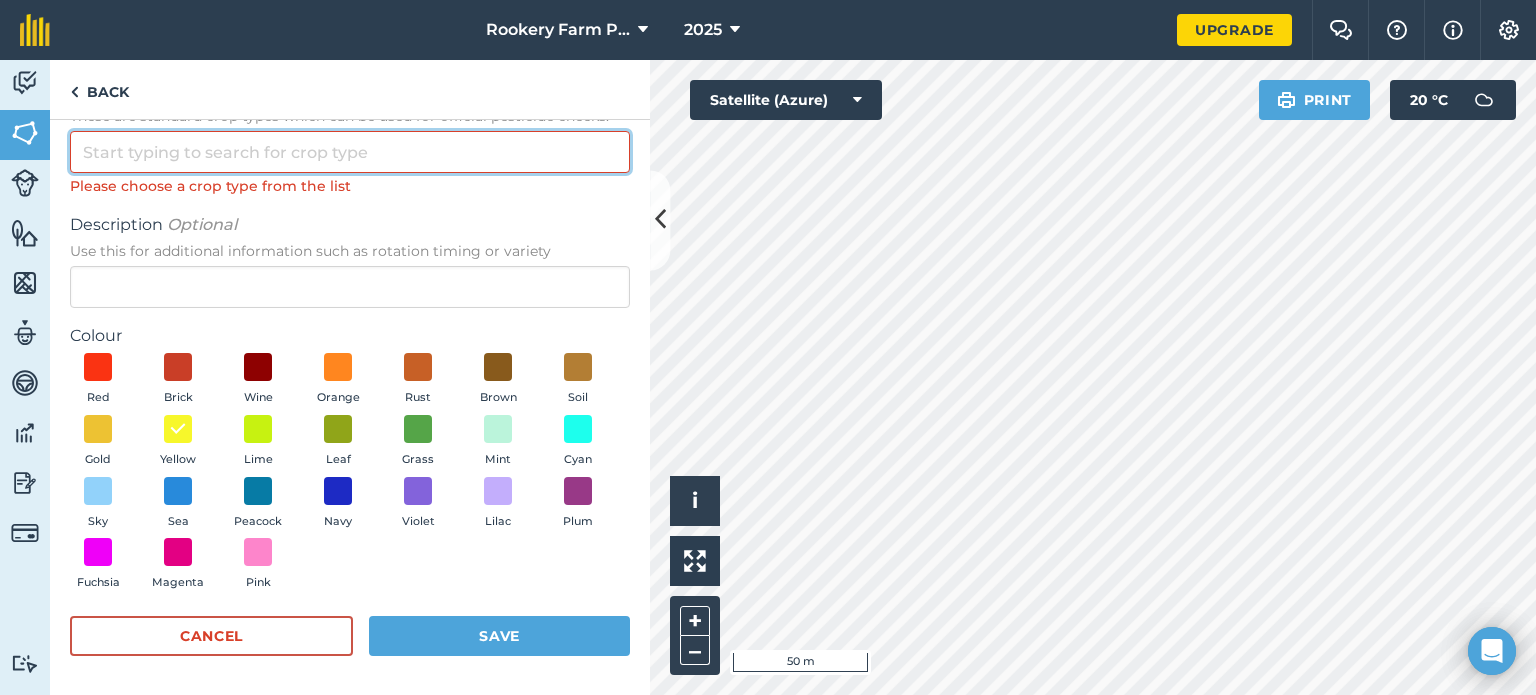 click on "Crop Type These are standard crop types which can be used for official pesticide checks." at bounding box center [350, 152] 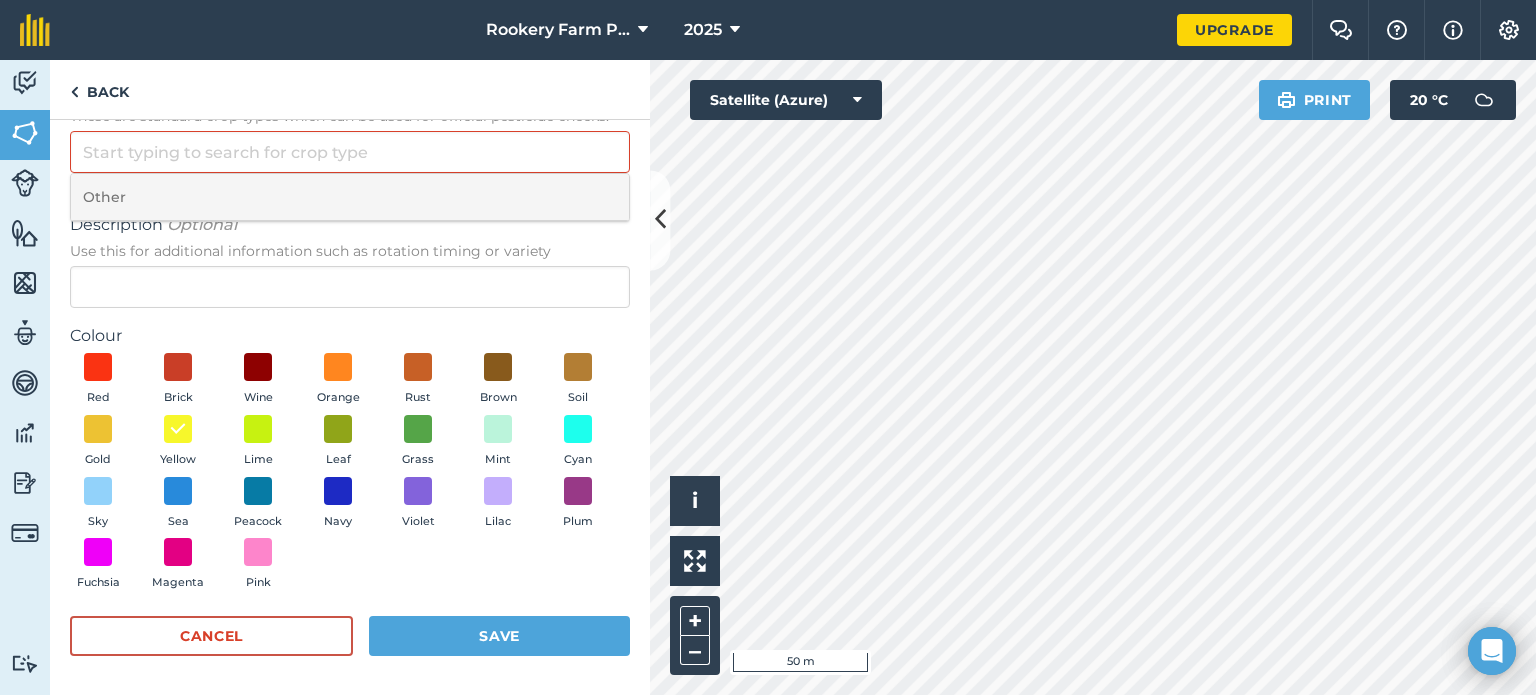 click on "Other" at bounding box center (350, 197) 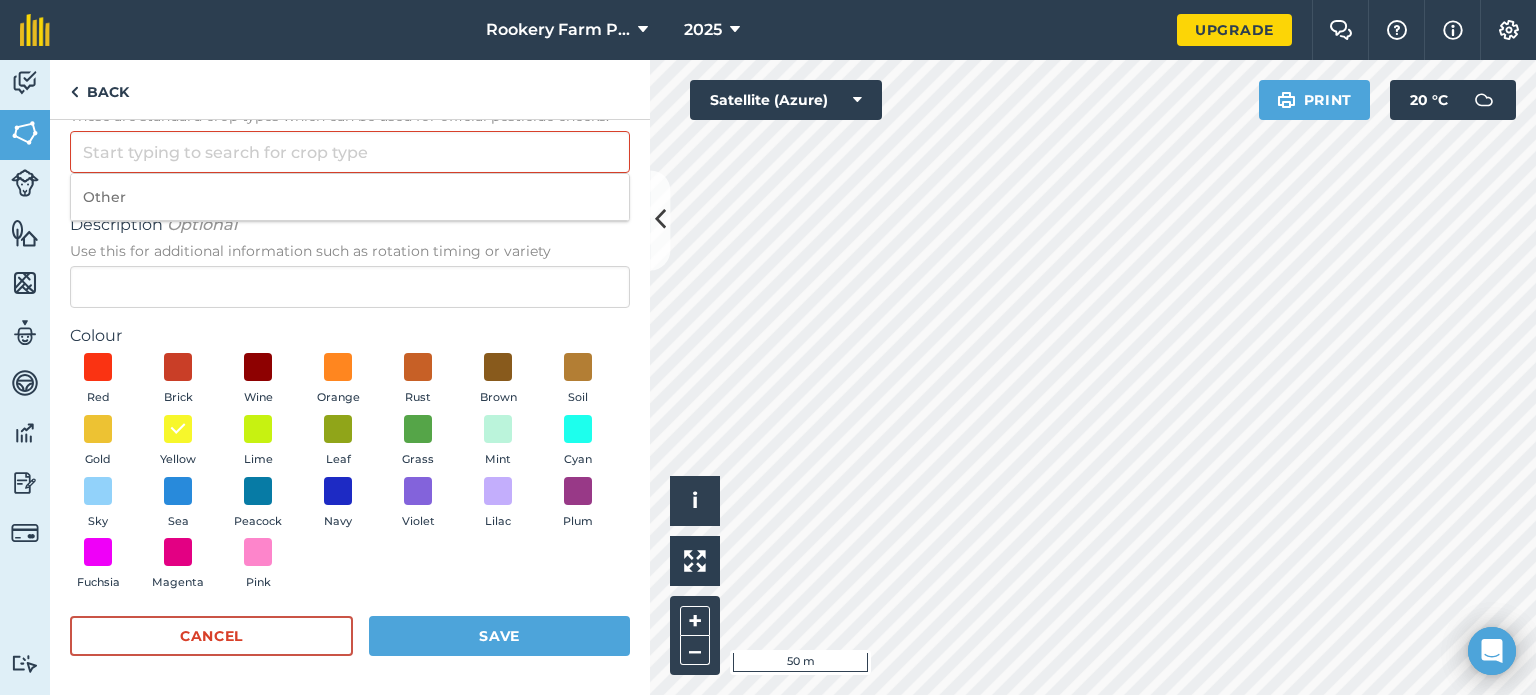 type on "Other" 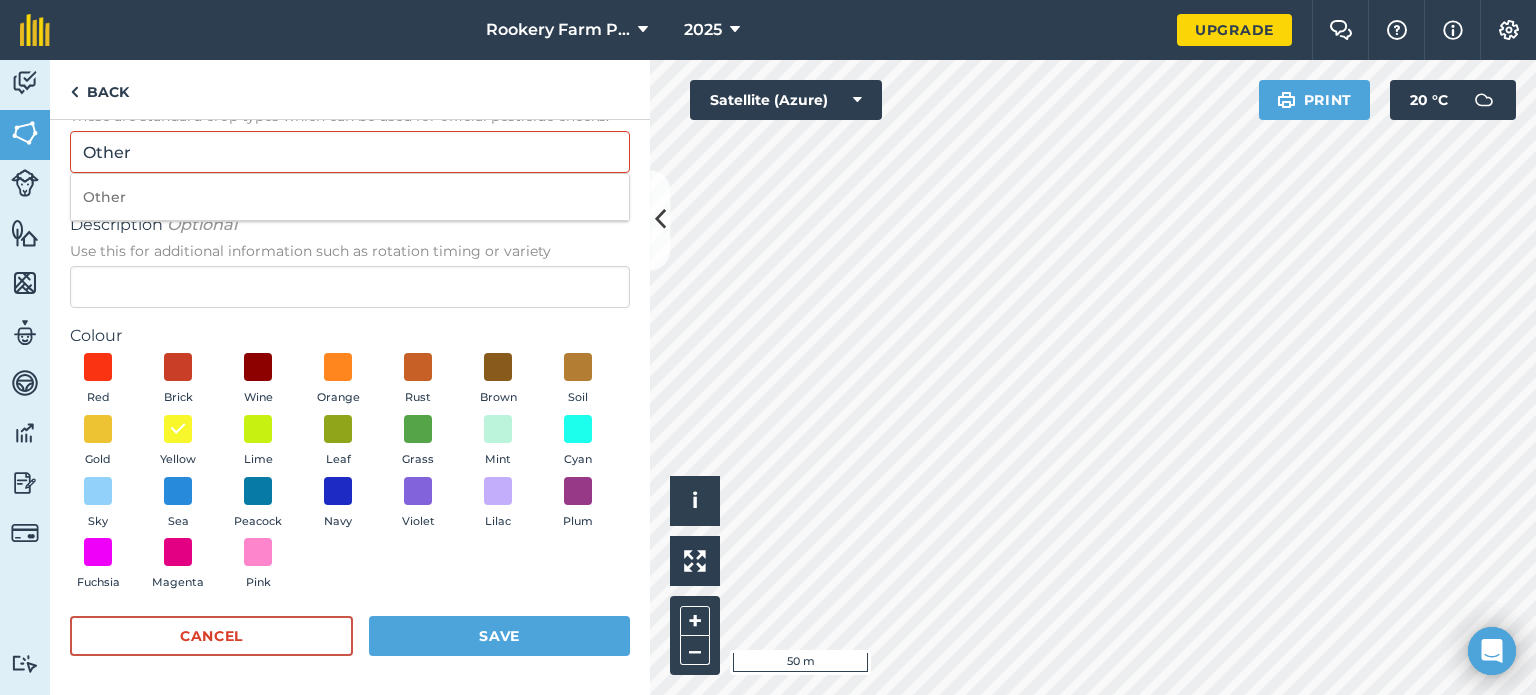 scroll, scrollTop: 38, scrollLeft: 0, axis: vertical 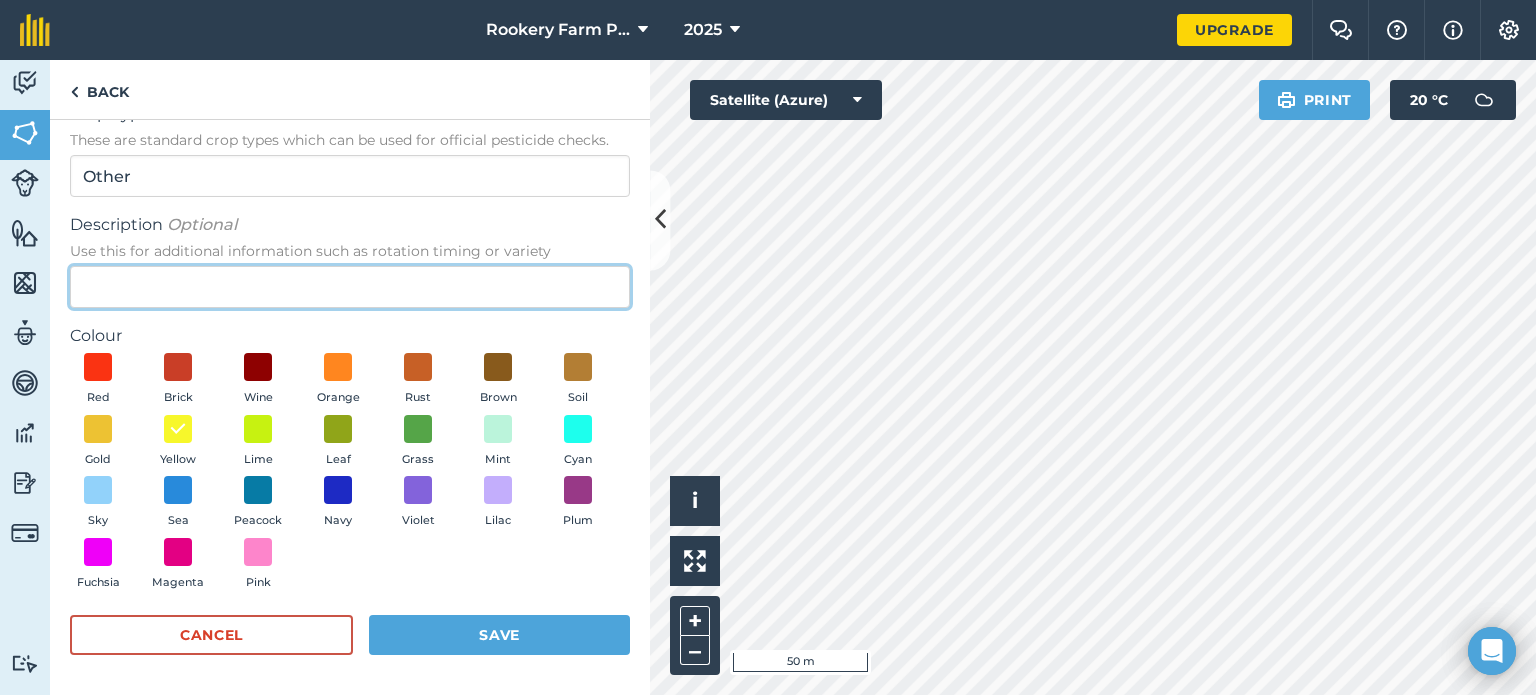 click on "Description   Optional Use this for additional information such as rotation timing or variety" at bounding box center (350, 287) 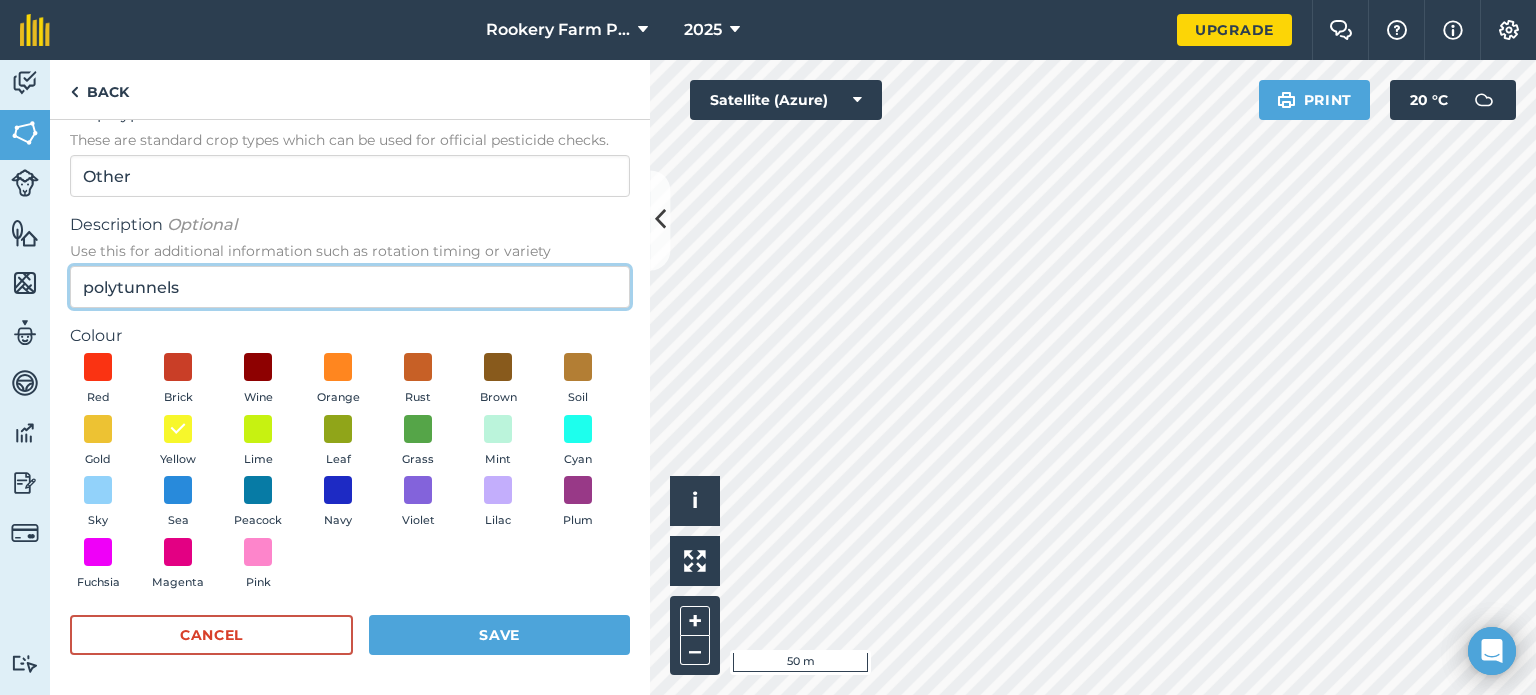 type on "polytunnels" 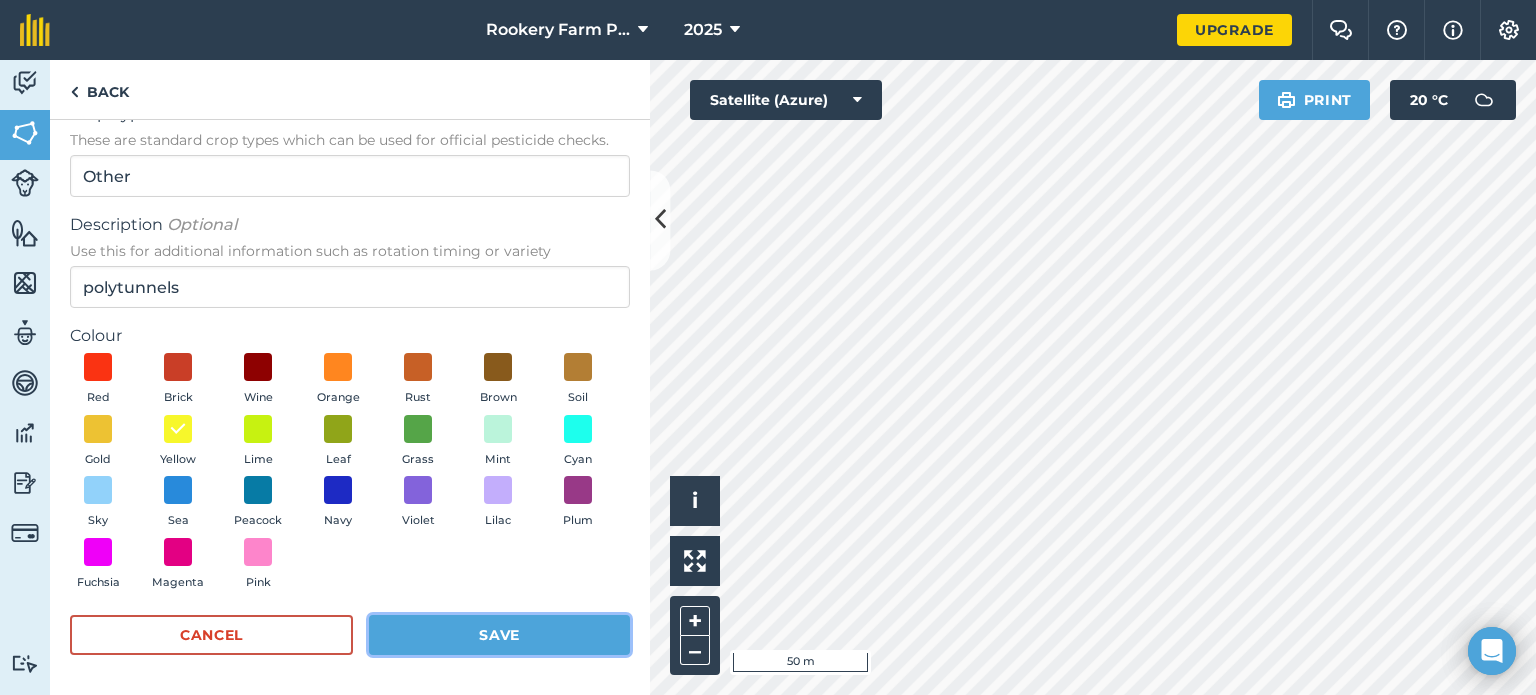 click on "Save" at bounding box center [499, 635] 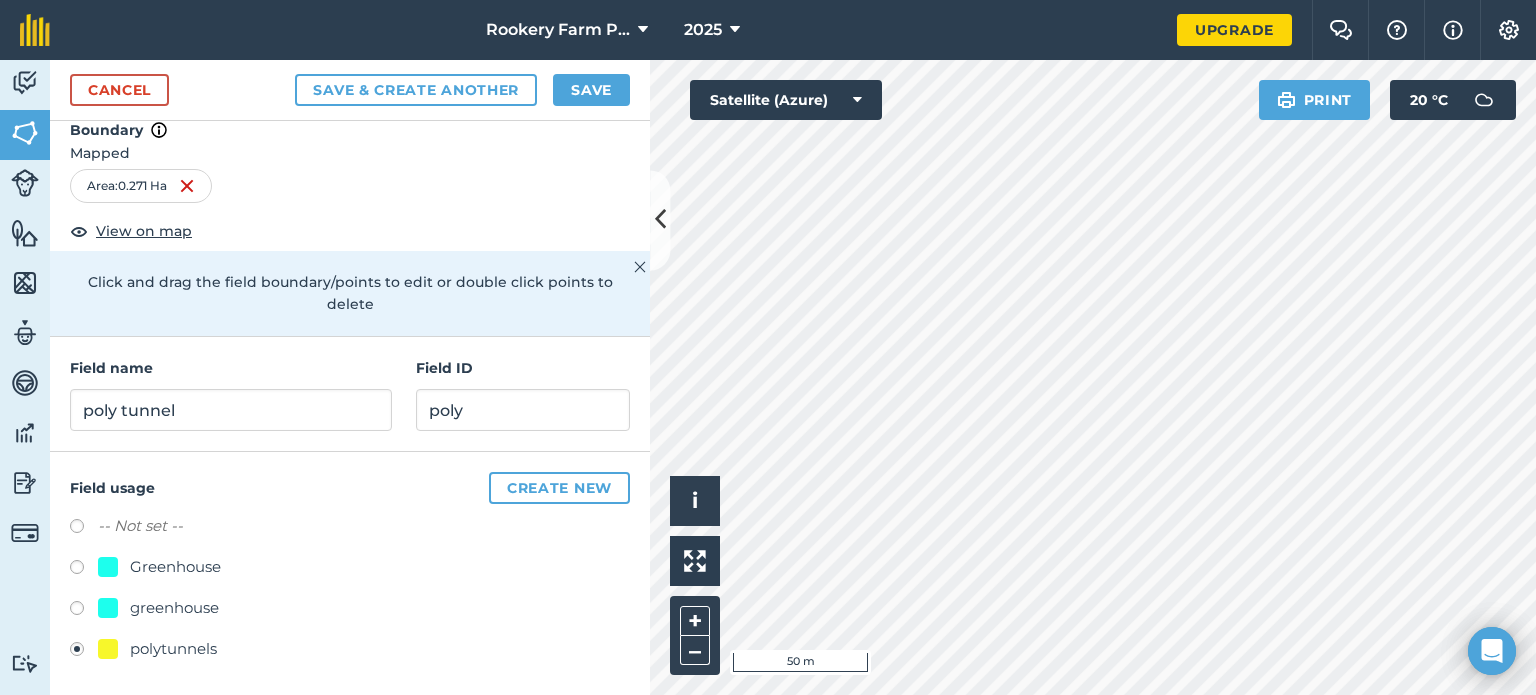 scroll, scrollTop: 24, scrollLeft: 0, axis: vertical 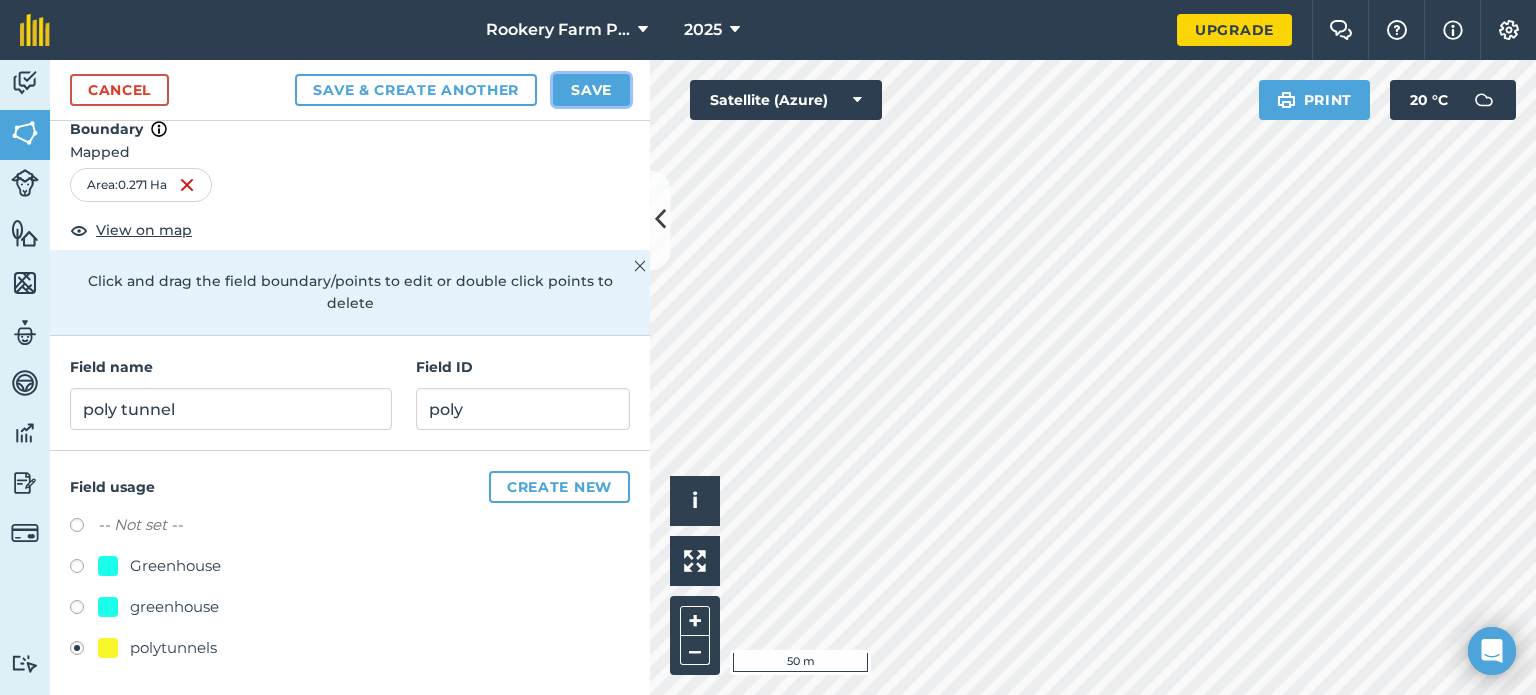 click on "Save" at bounding box center [591, 90] 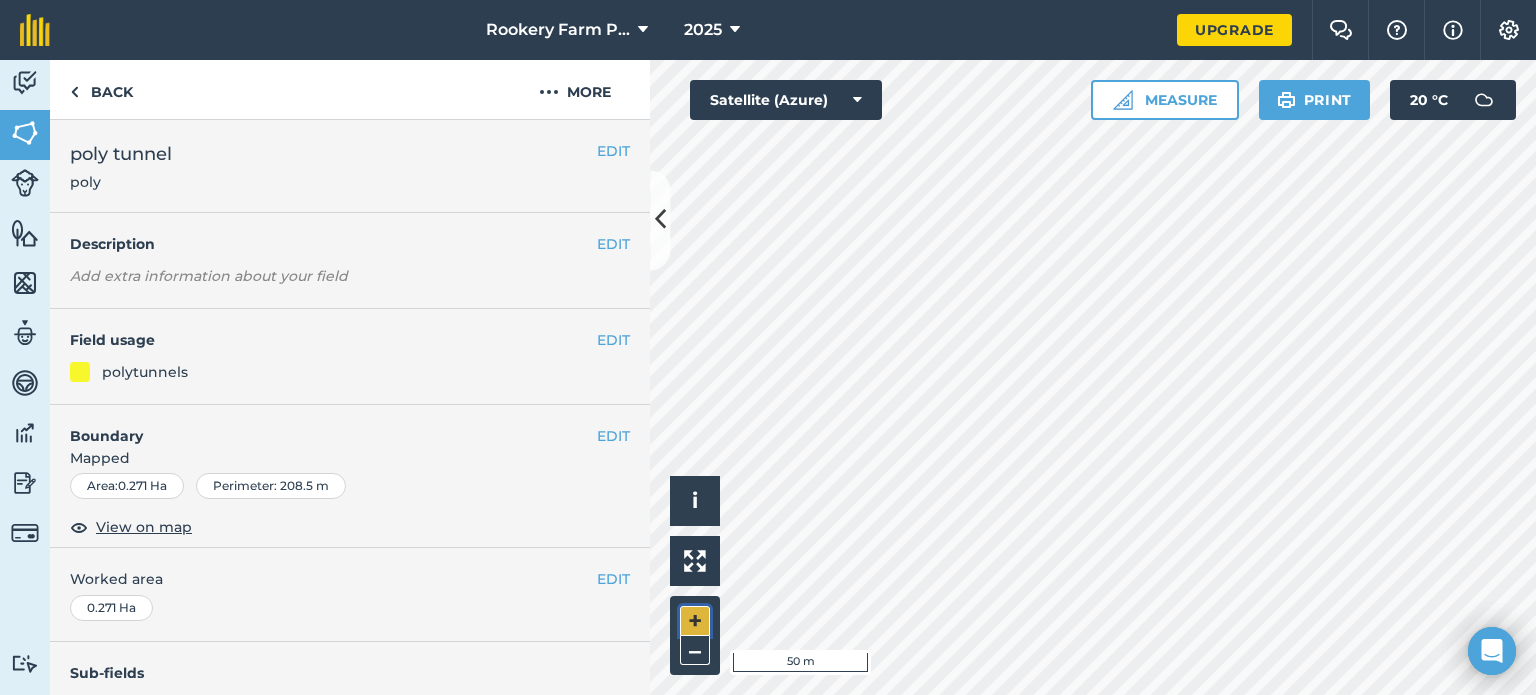 click on "+" at bounding box center (695, 621) 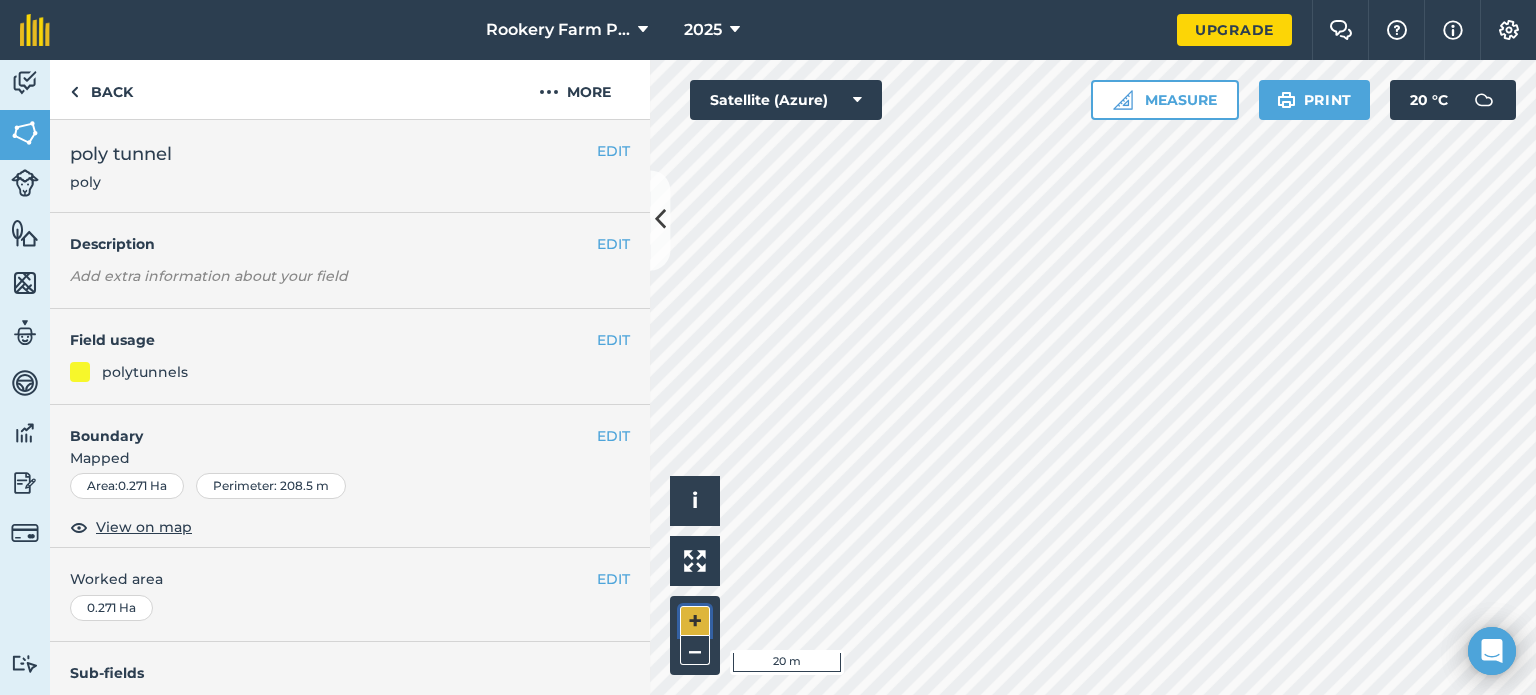 click on "+" at bounding box center [695, 621] 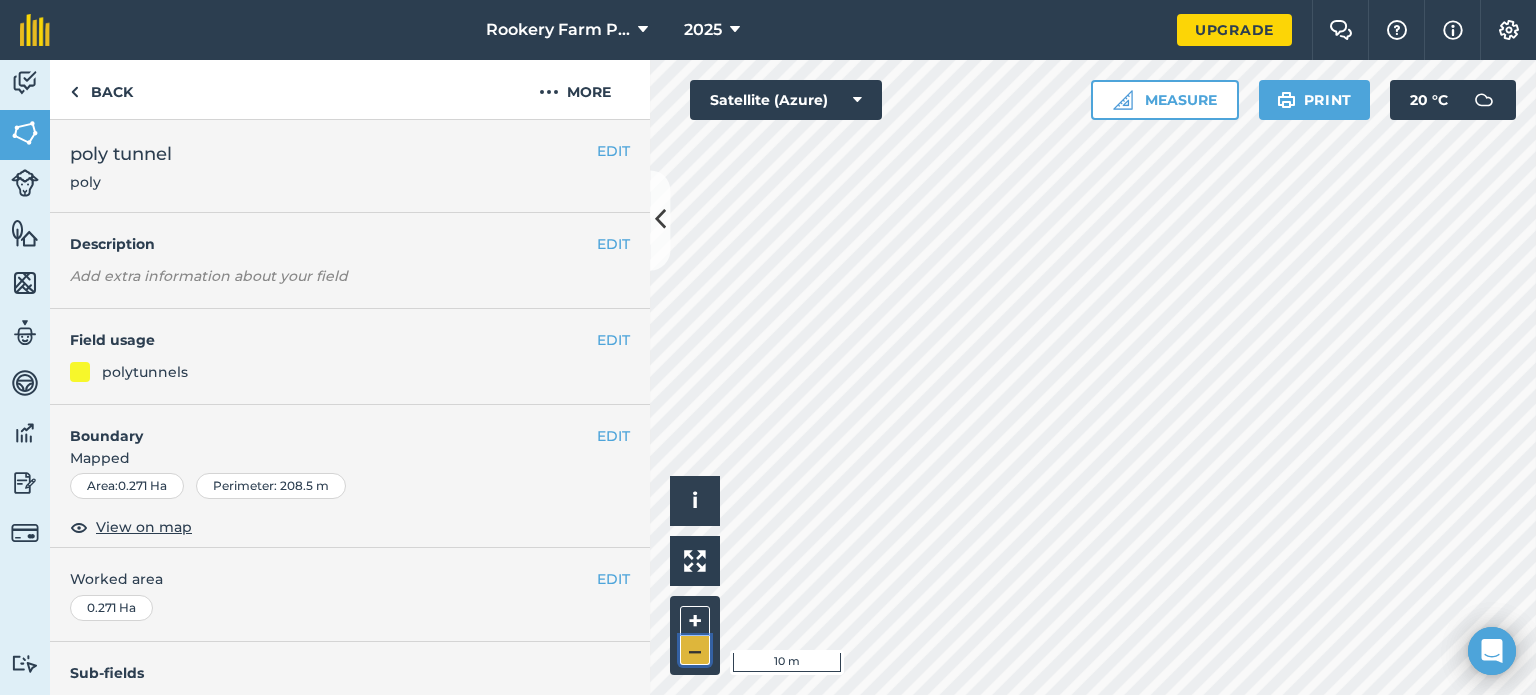 click on "–" at bounding box center (695, 650) 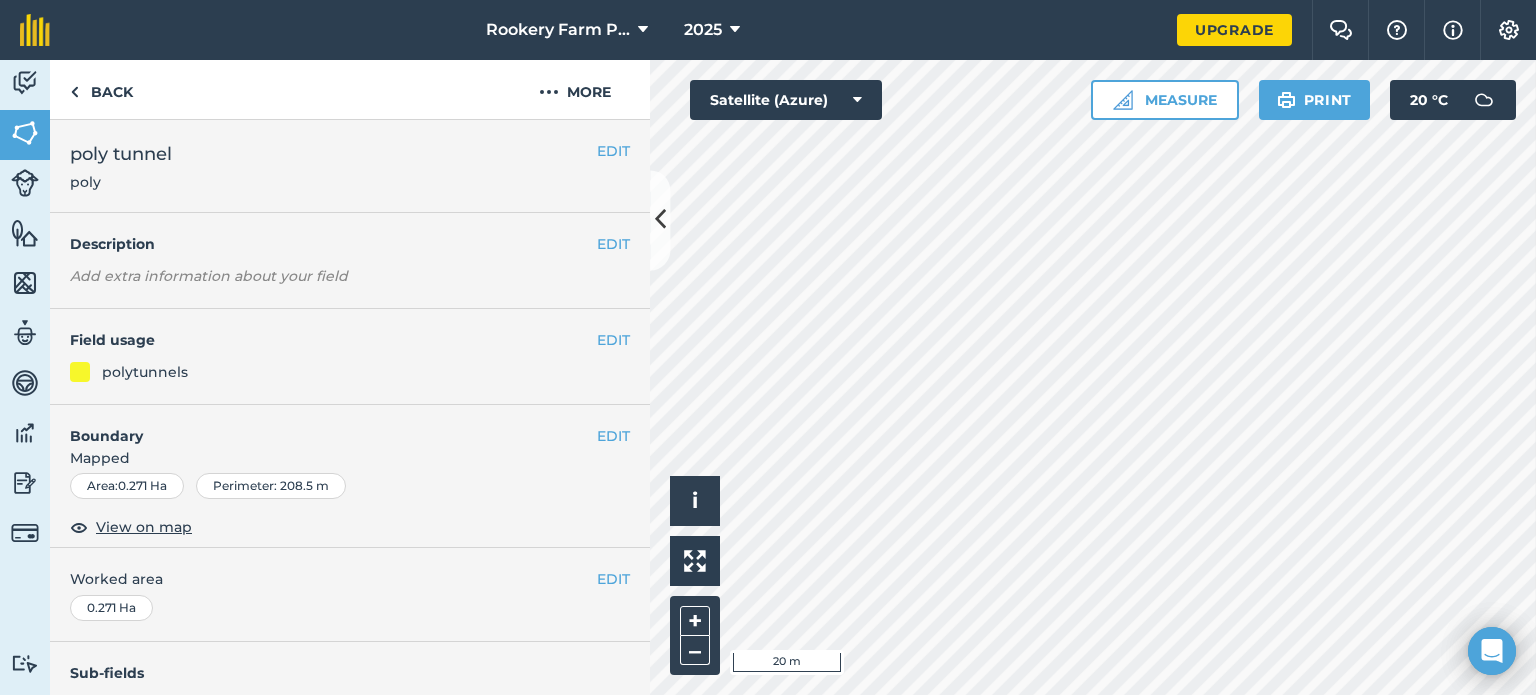 click on "Rookery Farm Packing Ltd 2025 Upgrade Farm Chat Help Info Settings Map printing is not available on our free plan Please upgrade to our Essentials, Plus or Pro plan to access this feature. Activity Fields Livestock Features Maps Team Vehicles Data Reporting Billing Tutorials Tutorials   Back   More EDIT poly tunnel poly EDIT Description Add extra information about your field EDIT Field usage polytunnels EDIT Boundary   Mapped Area :  0.271   Ha Perimeter :   208.5   m   View on map EDIT Worked area 0.271   Ha Sub-fields   Divide your fields into sections, e.g. for multiple crops or grazing blocks   Add sub-fields Add field job Add note   Field Health To-Do Field History Reports There are no outstanding tasks for this field. Click to start drawing i © 2025 TomTom, Microsoft 20 m + – Satellite (Azure) Measure Print 20   ° C" at bounding box center (768, 347) 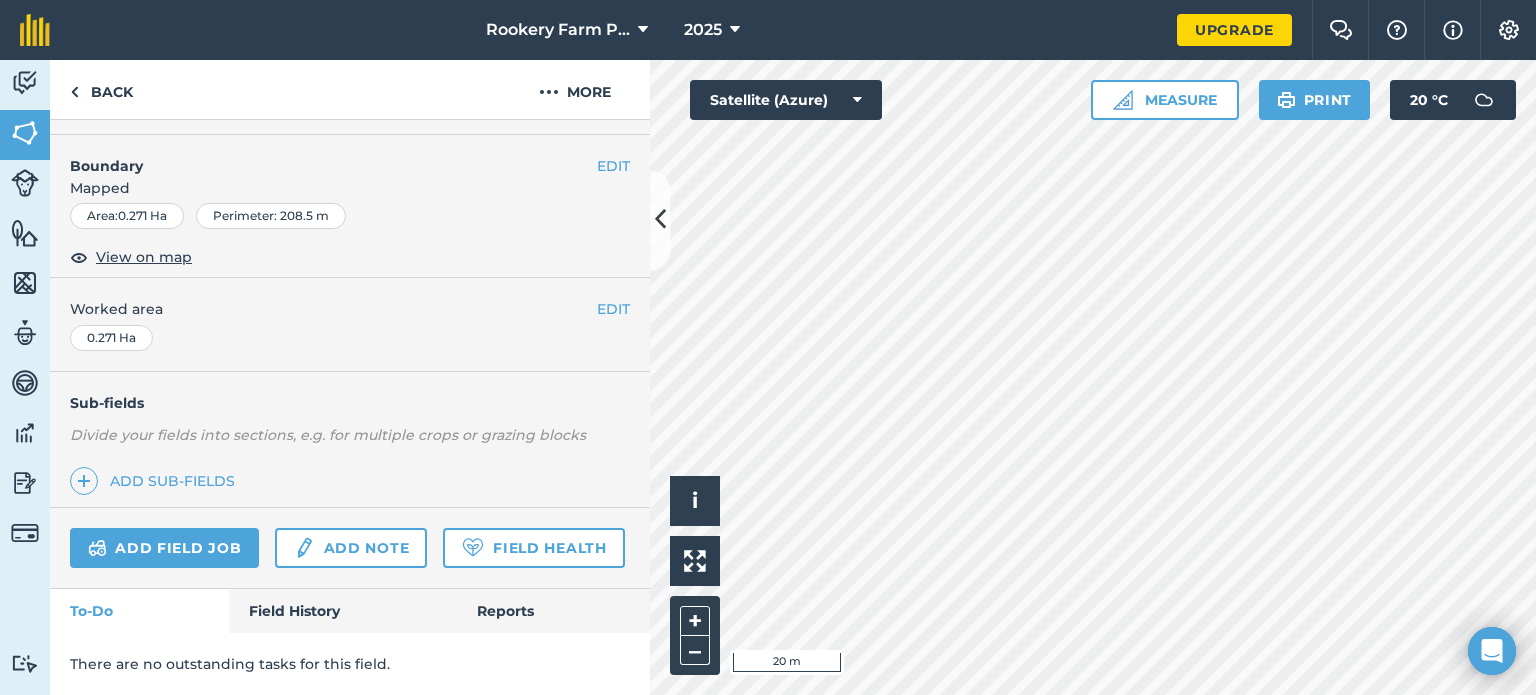 scroll, scrollTop: 323, scrollLeft: 0, axis: vertical 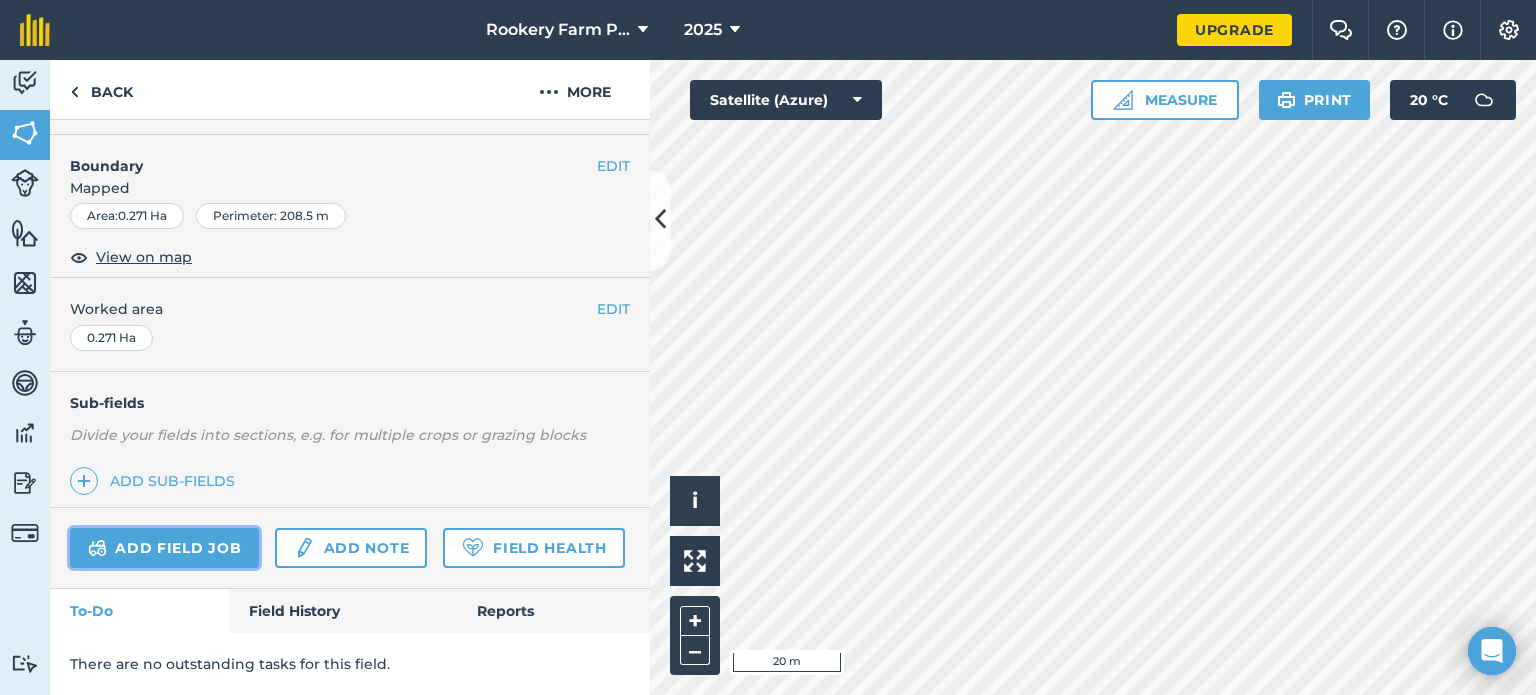 click on "Add field job" at bounding box center (164, 548) 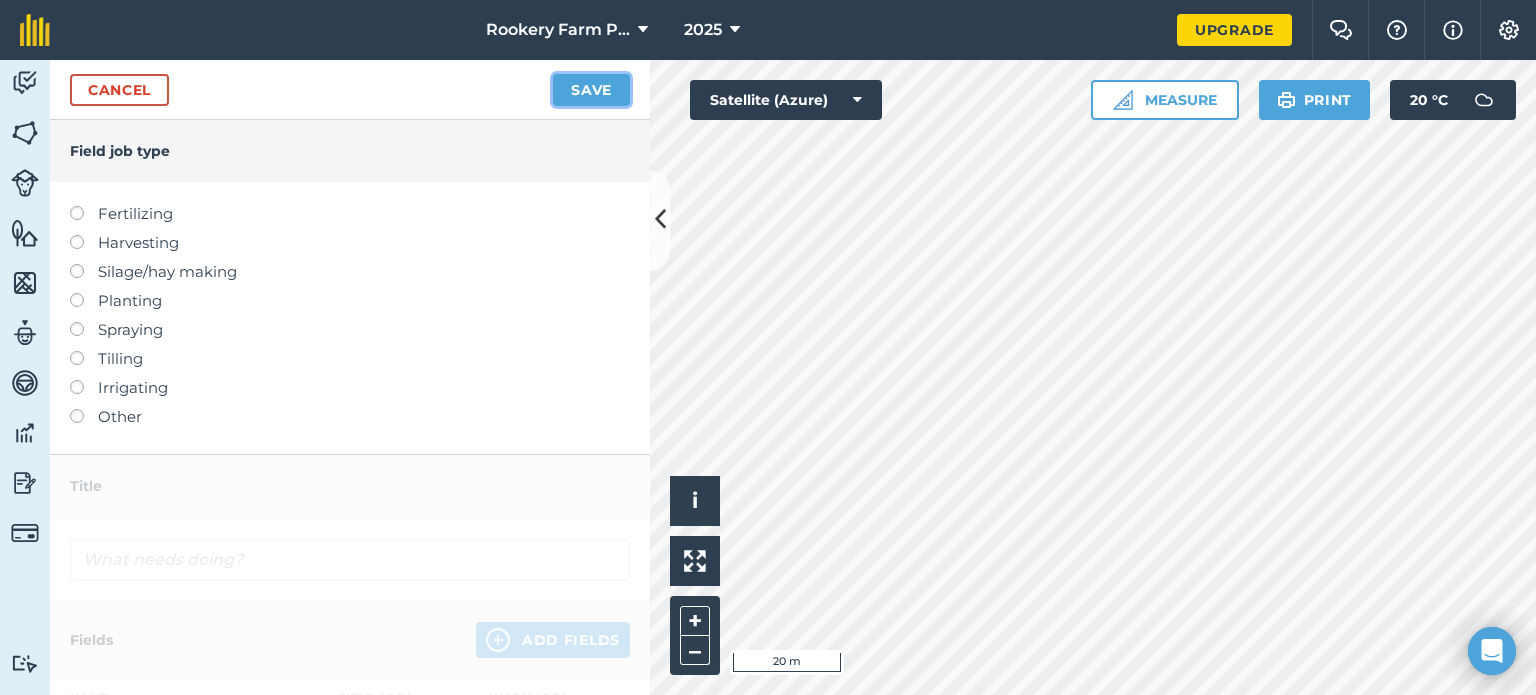 click on "Save" at bounding box center (591, 90) 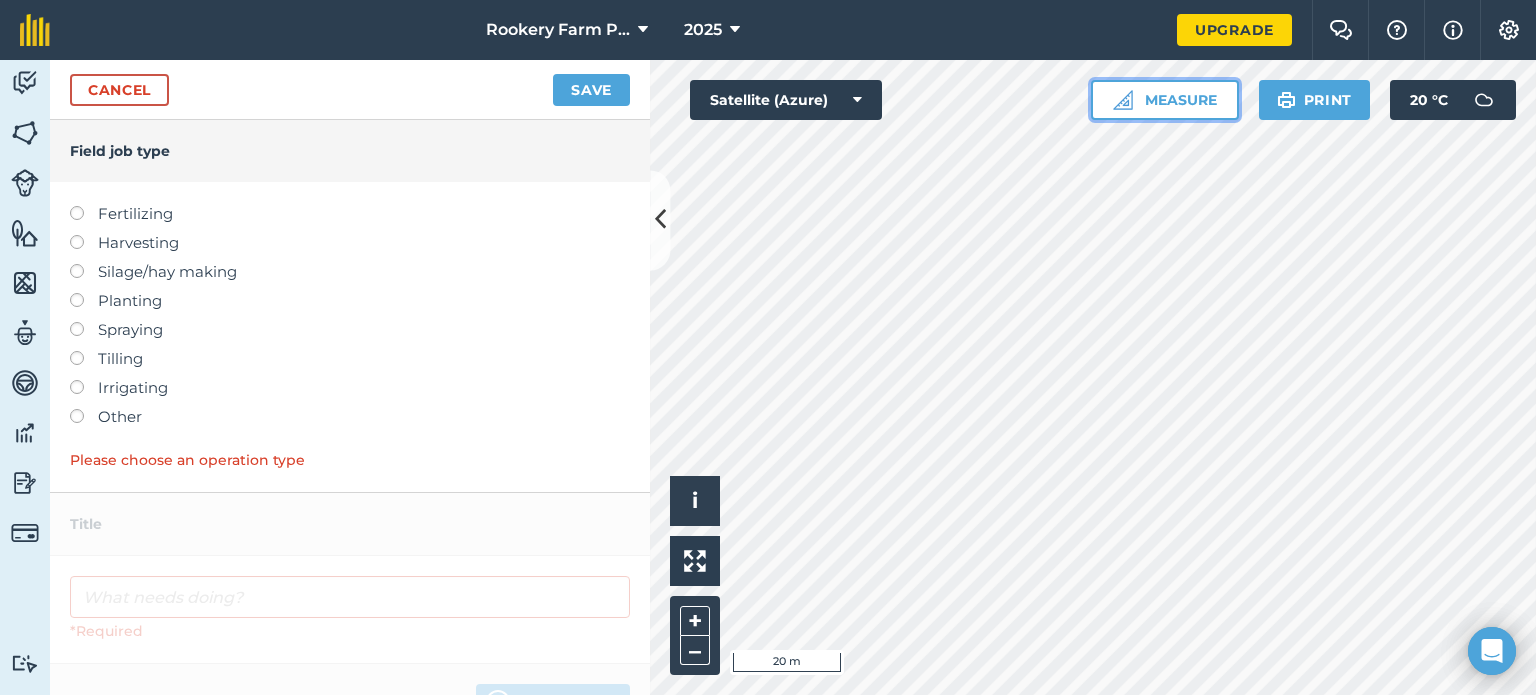 click on "Measure" at bounding box center (1165, 100) 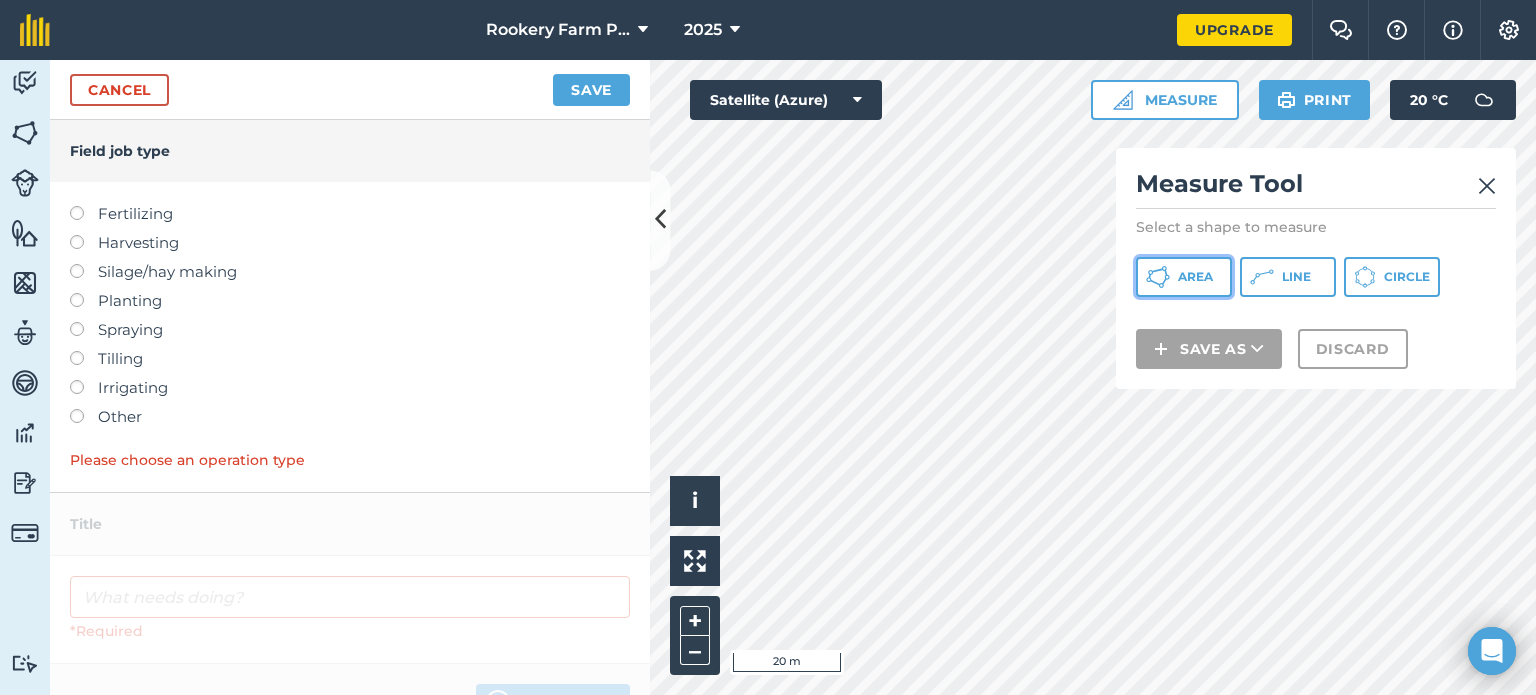 click 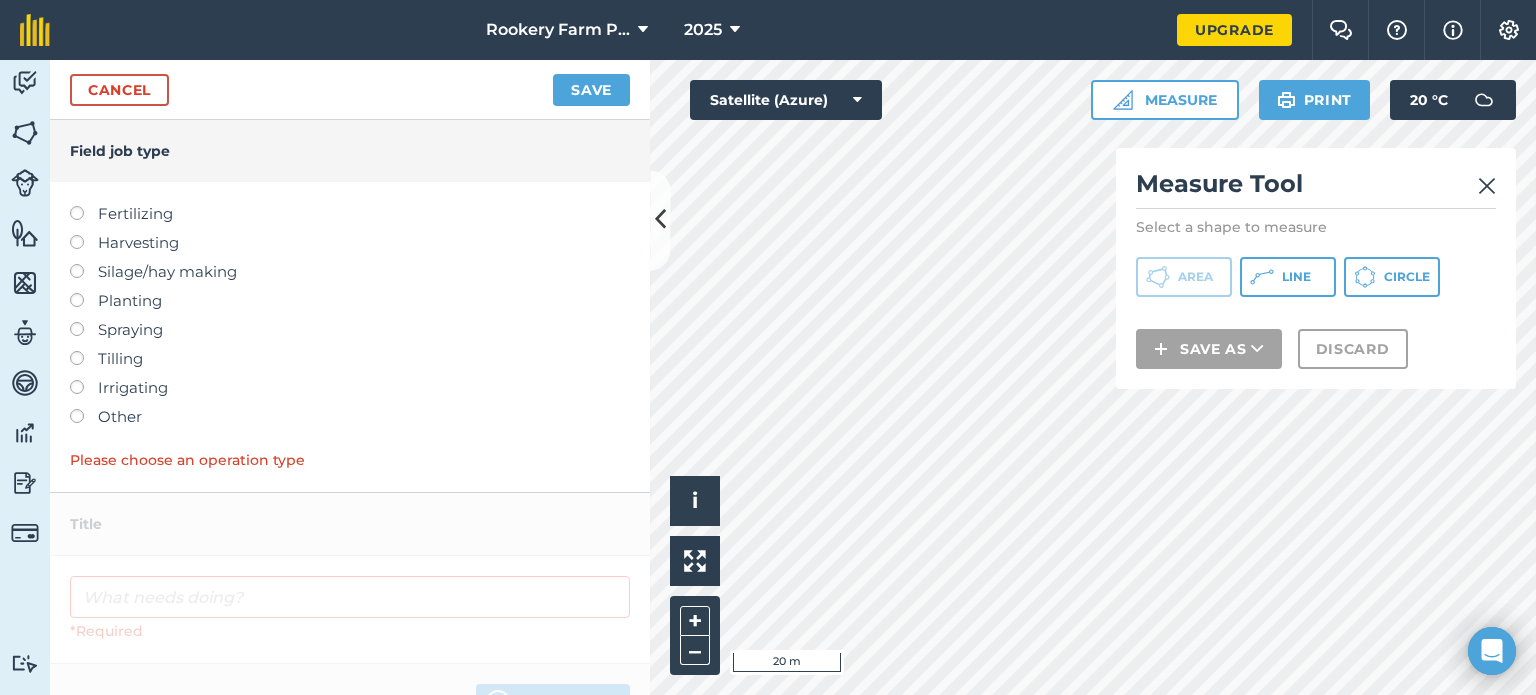 click at bounding box center [1487, 186] 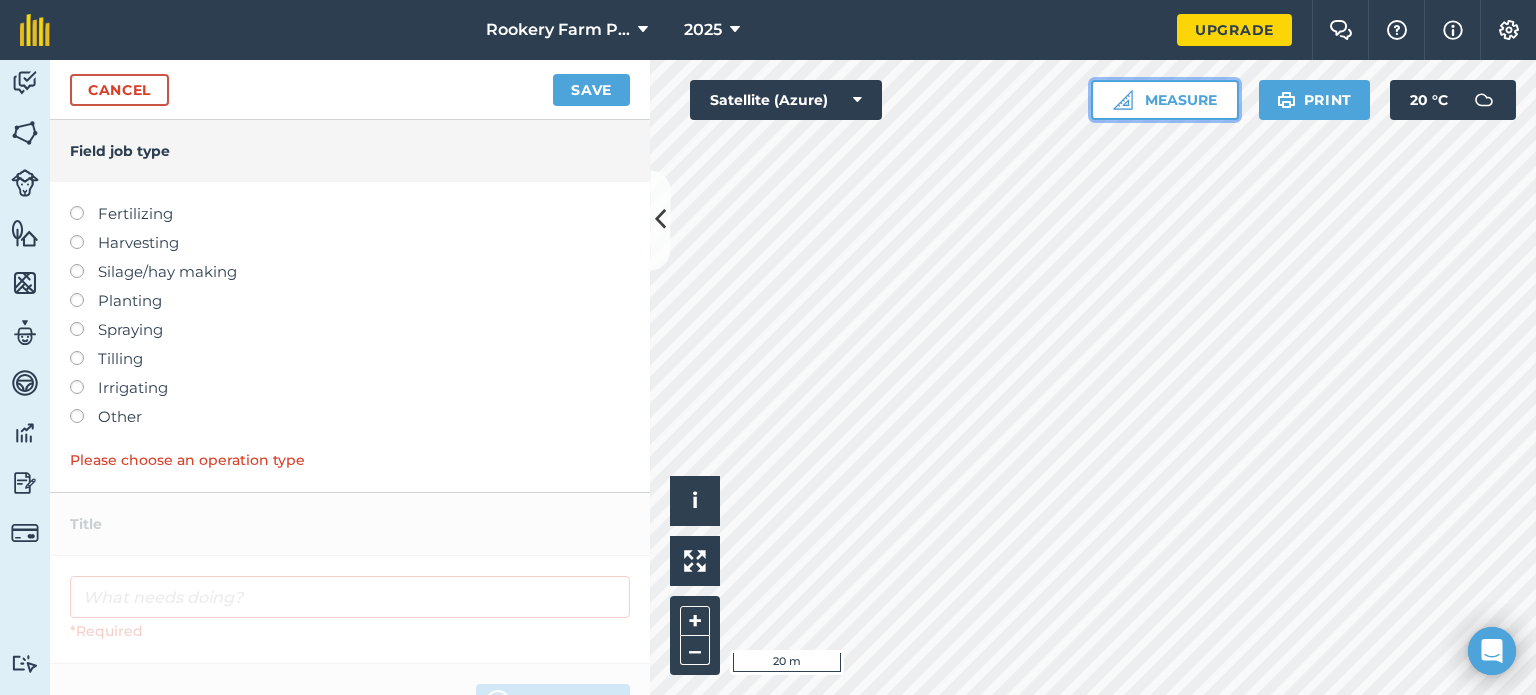 click on "Measure" at bounding box center [1165, 100] 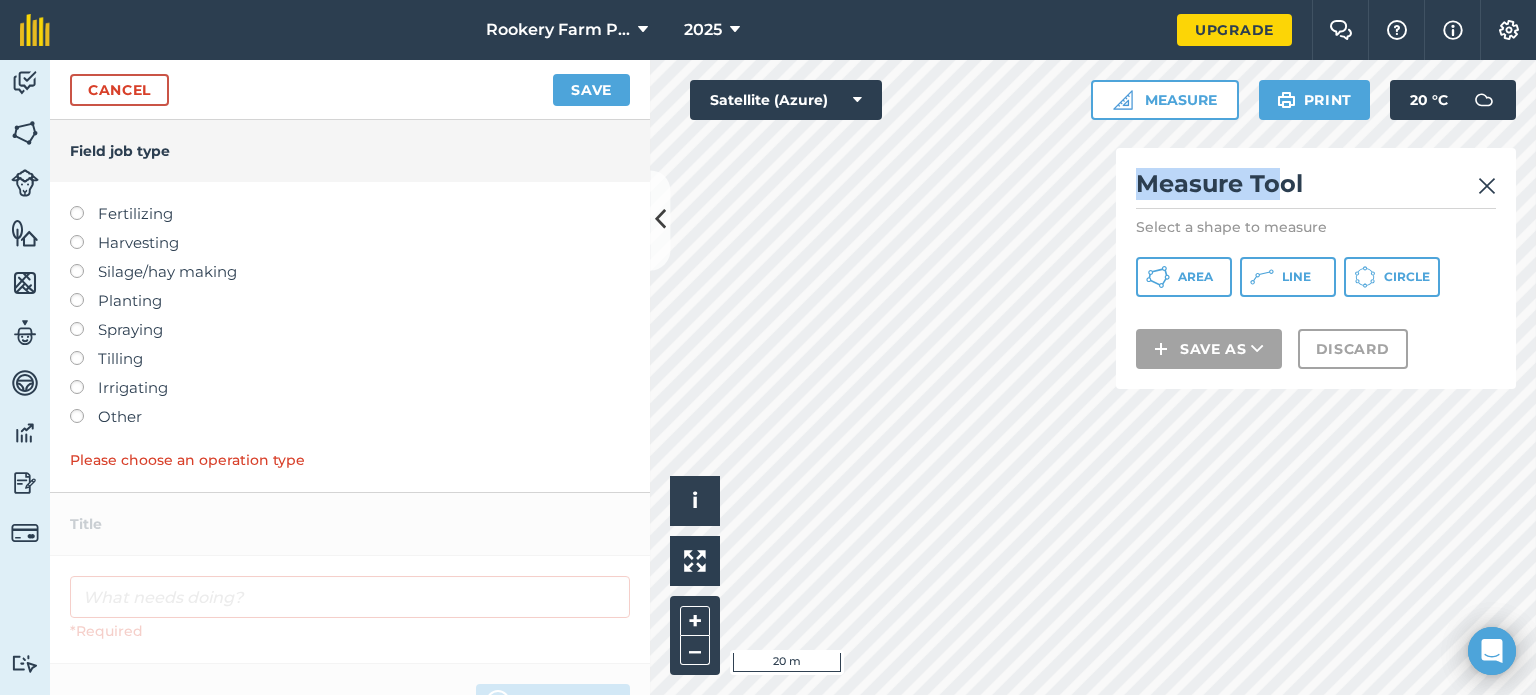 click on "Click to start drawing i © 2025 TomTom, Microsoft 20 m + – Satellite (Azure) Measure Measure Tool Select a shape to measure Area Line Circle   Save as   Discard Print 20   ° C" at bounding box center [1093, 377] 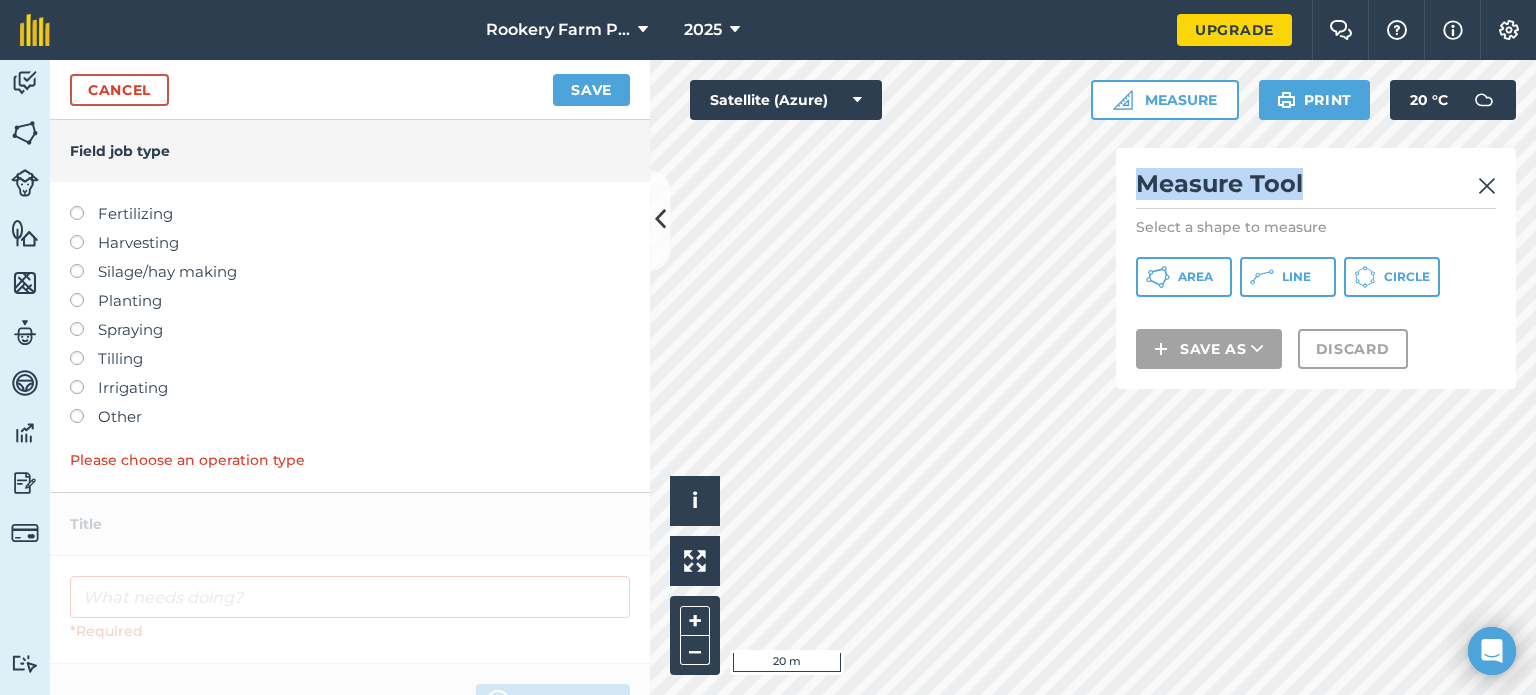 click on "Click to start drawing i © 2025 TomTom, Microsoft 20 m + – Satellite (Azure) Measure Measure Tool Select a shape to measure Area Line Circle   Save as   Discard Print 20   ° C" at bounding box center (1093, 377) 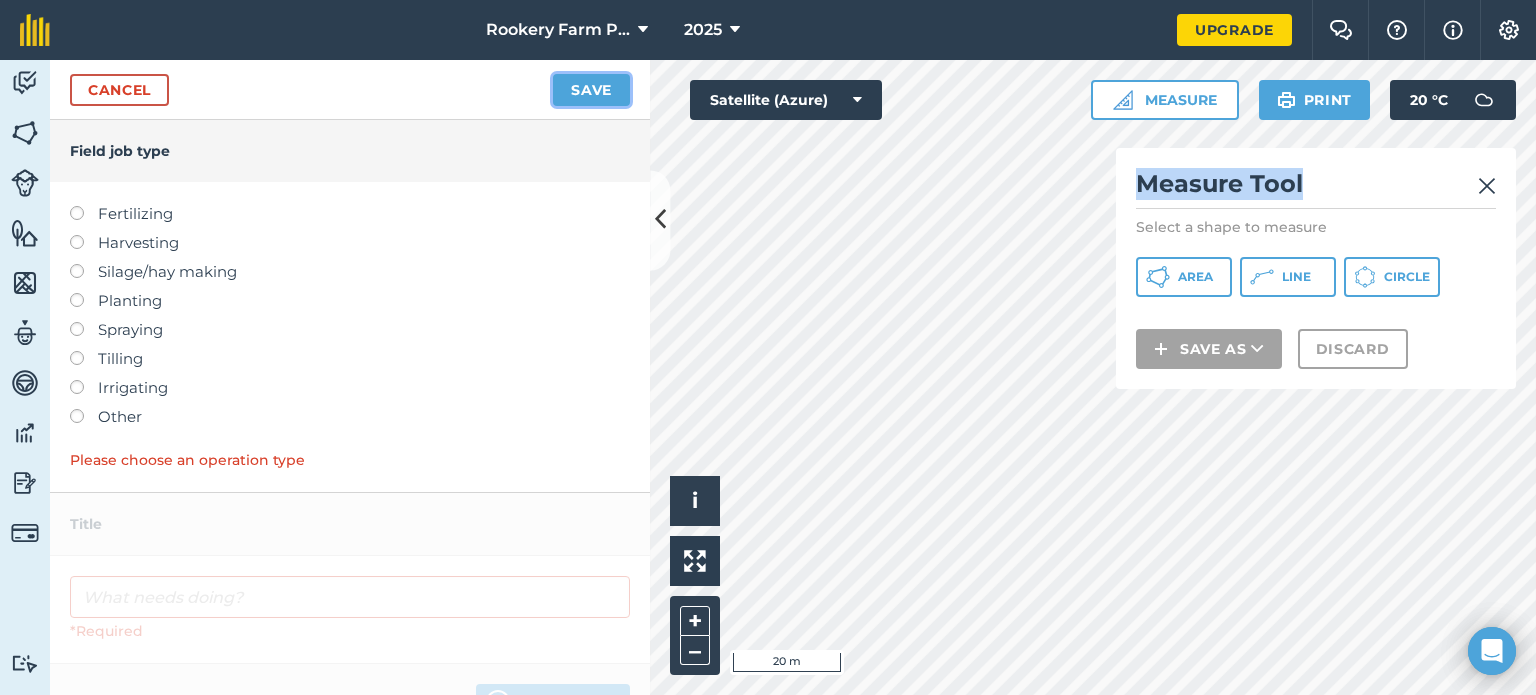 click on "Save" at bounding box center (591, 90) 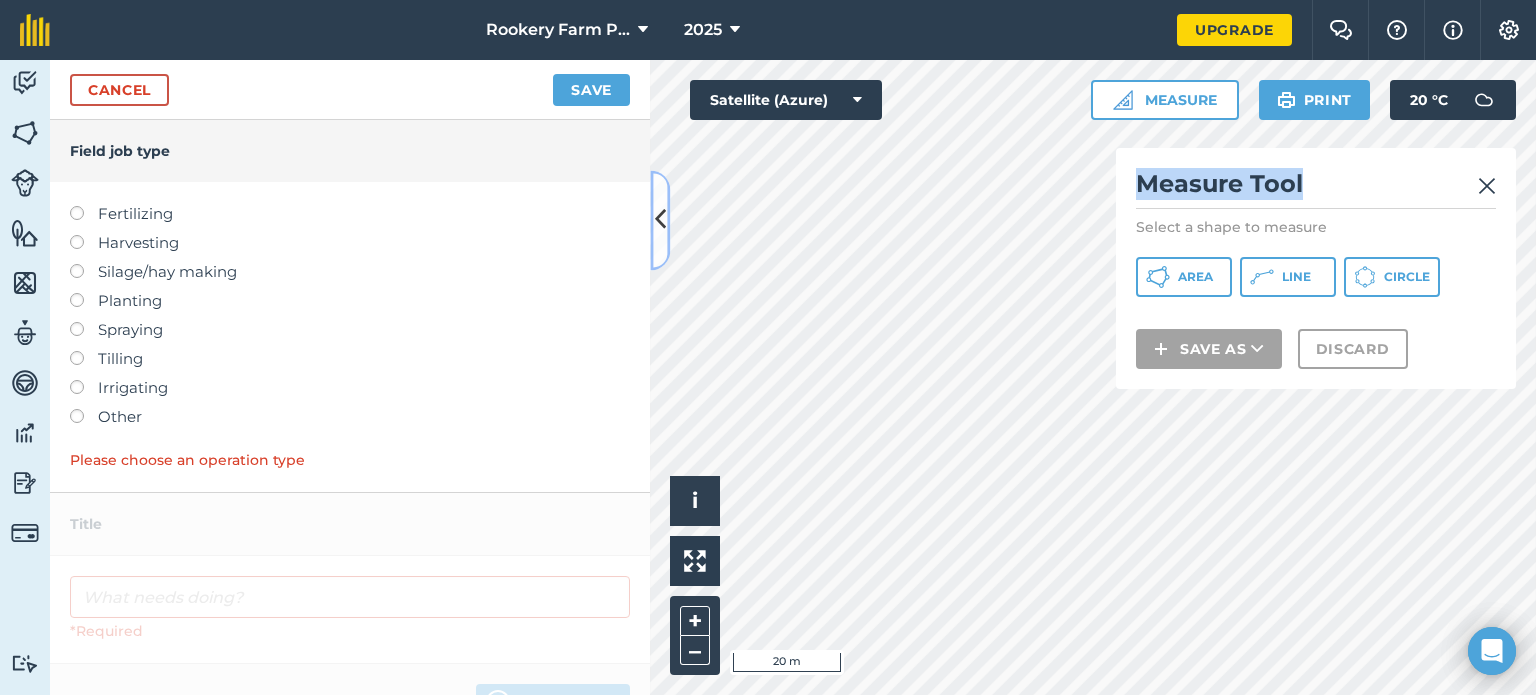 click at bounding box center [660, 220] 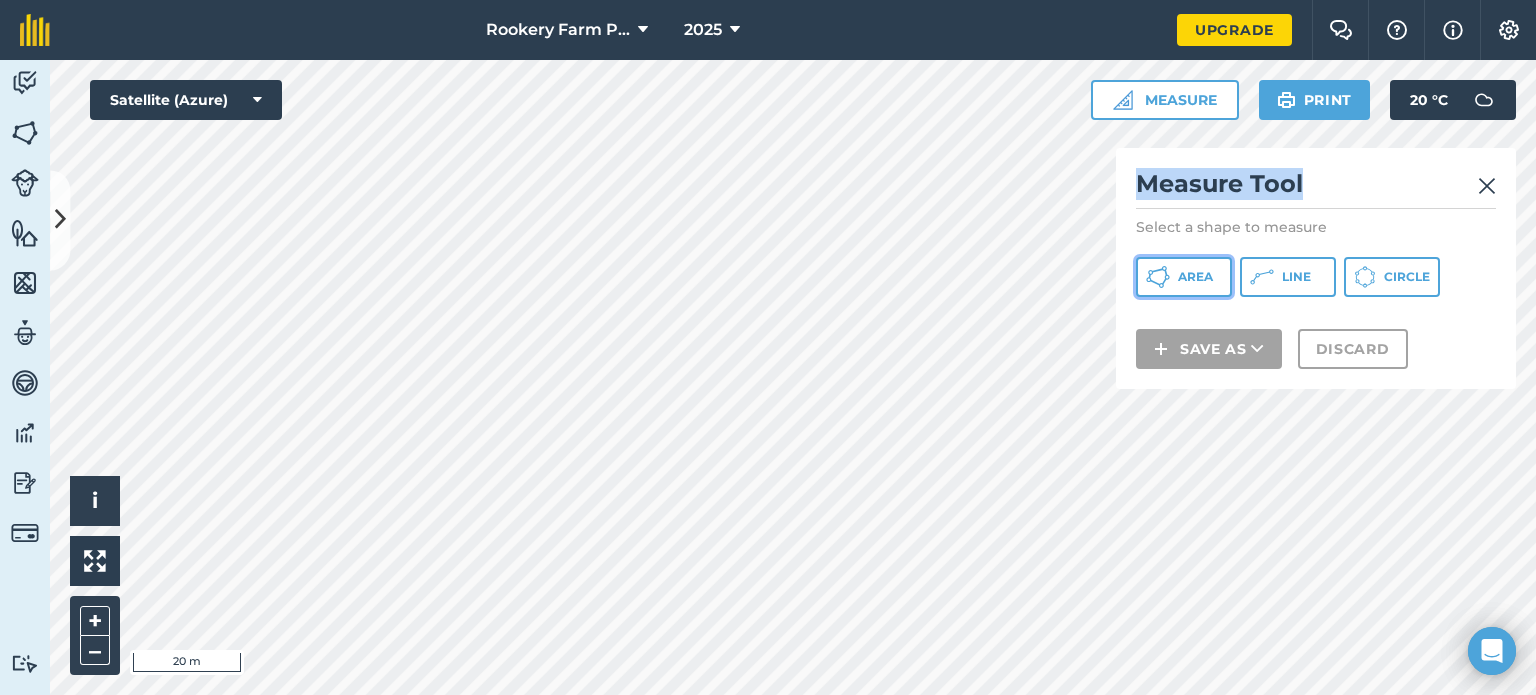 click on "Area" at bounding box center [1195, 277] 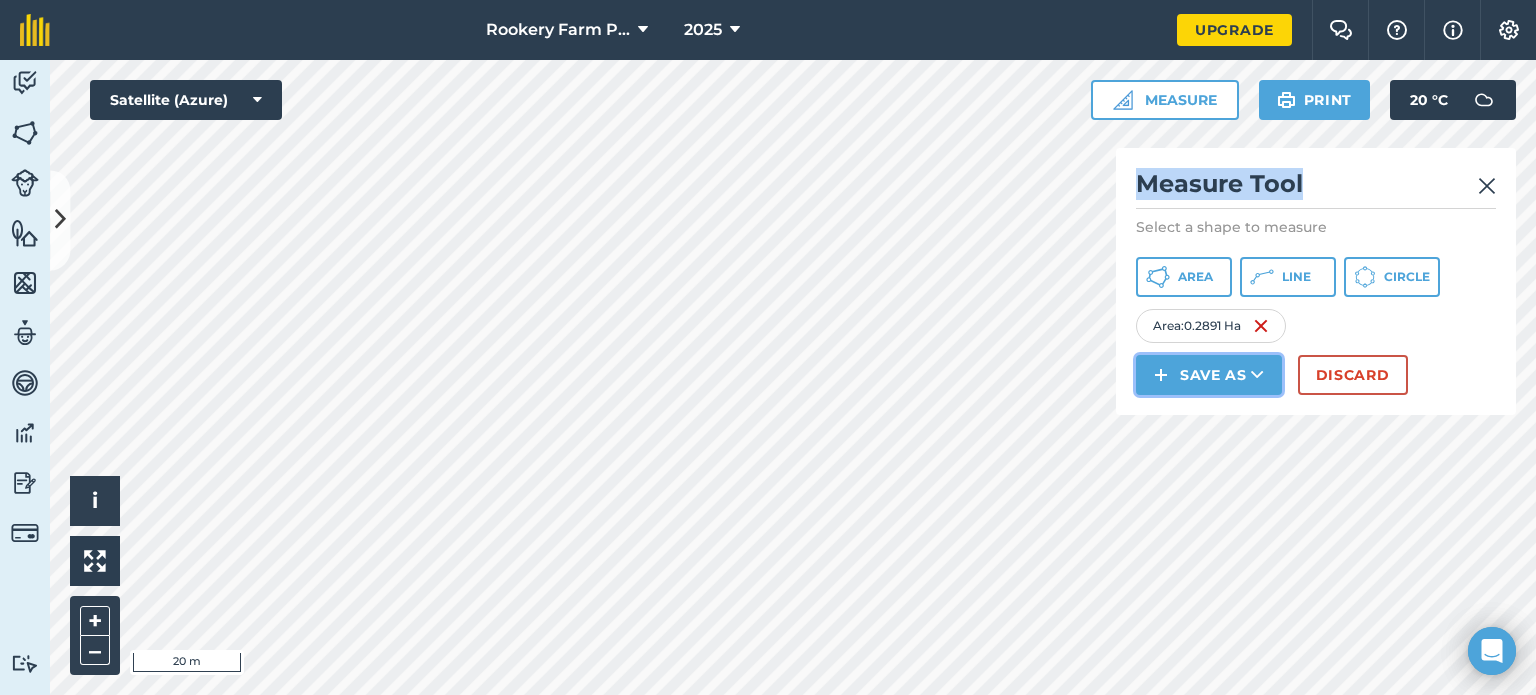 click on "Save as" at bounding box center [1209, 375] 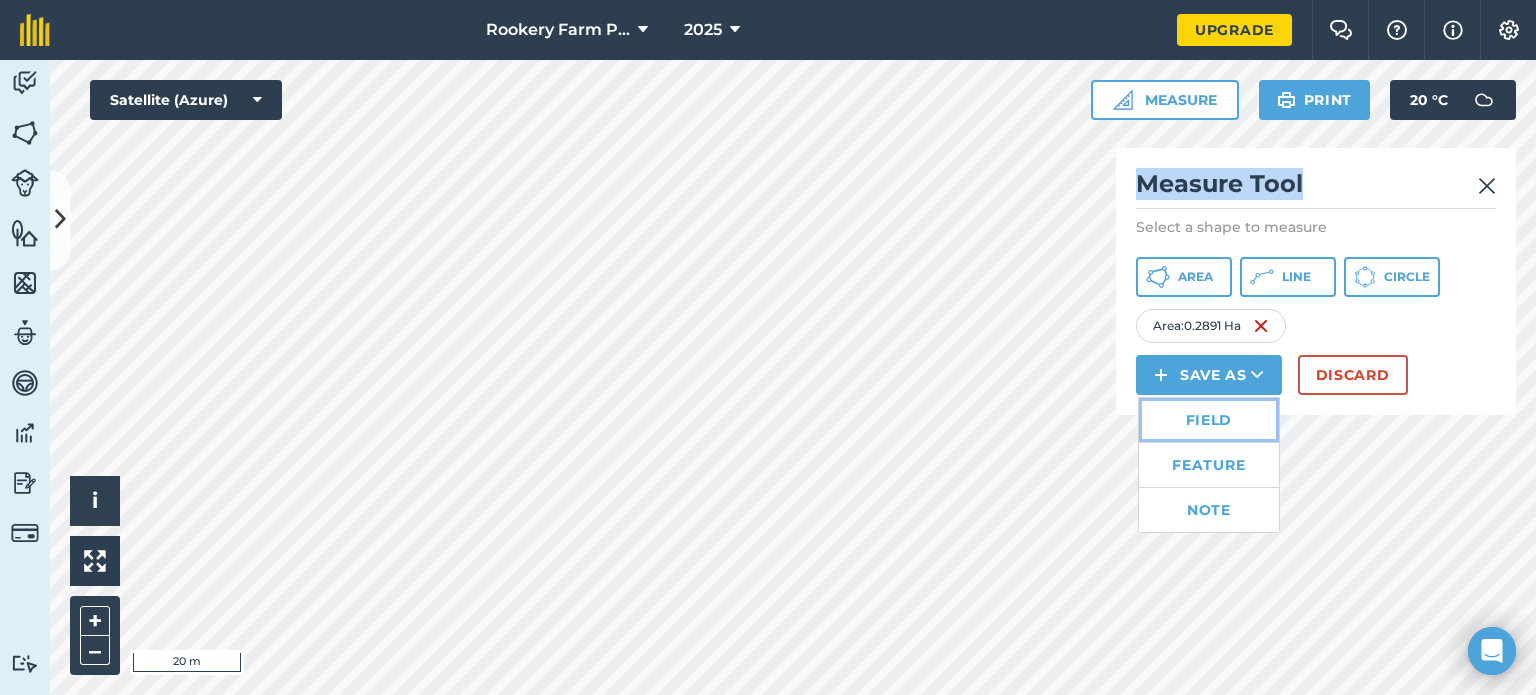 click on "Field" at bounding box center (1209, 420) 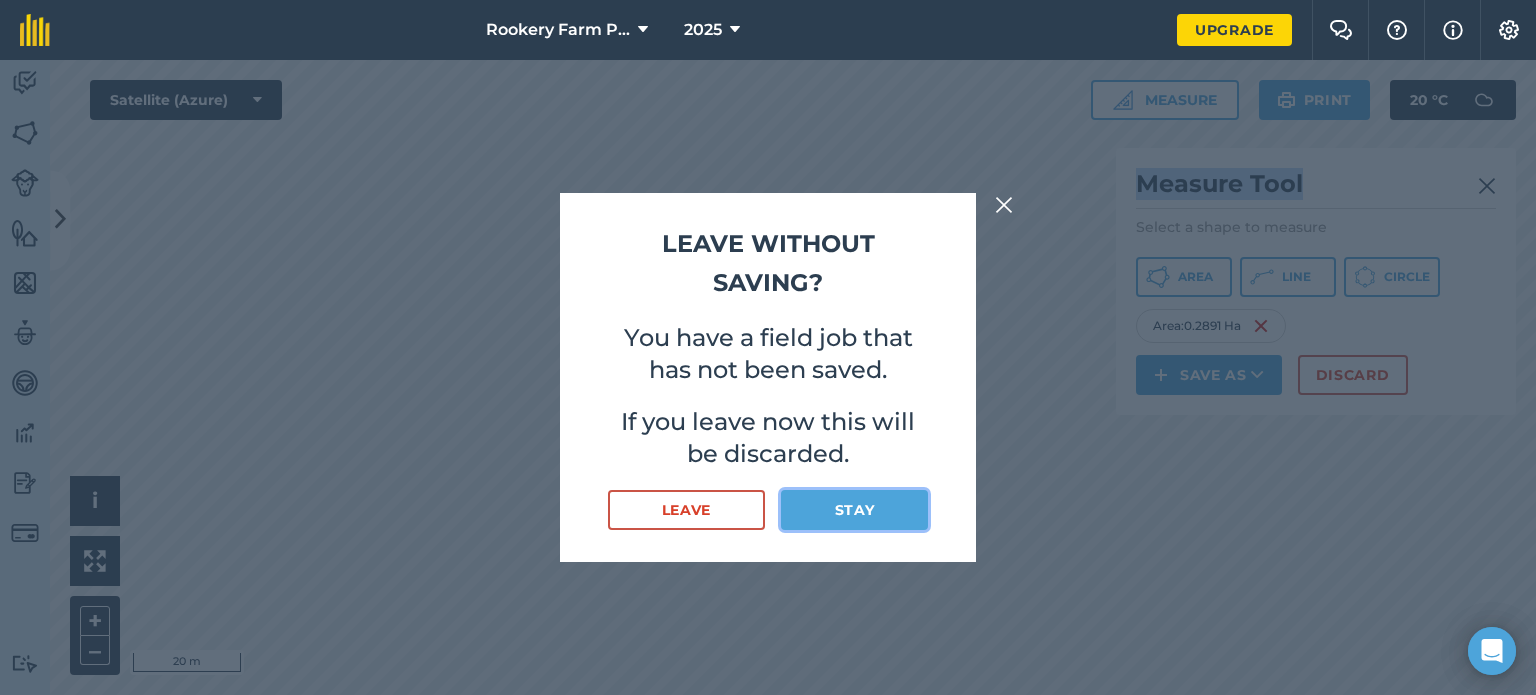 click on "Stay" at bounding box center (854, 510) 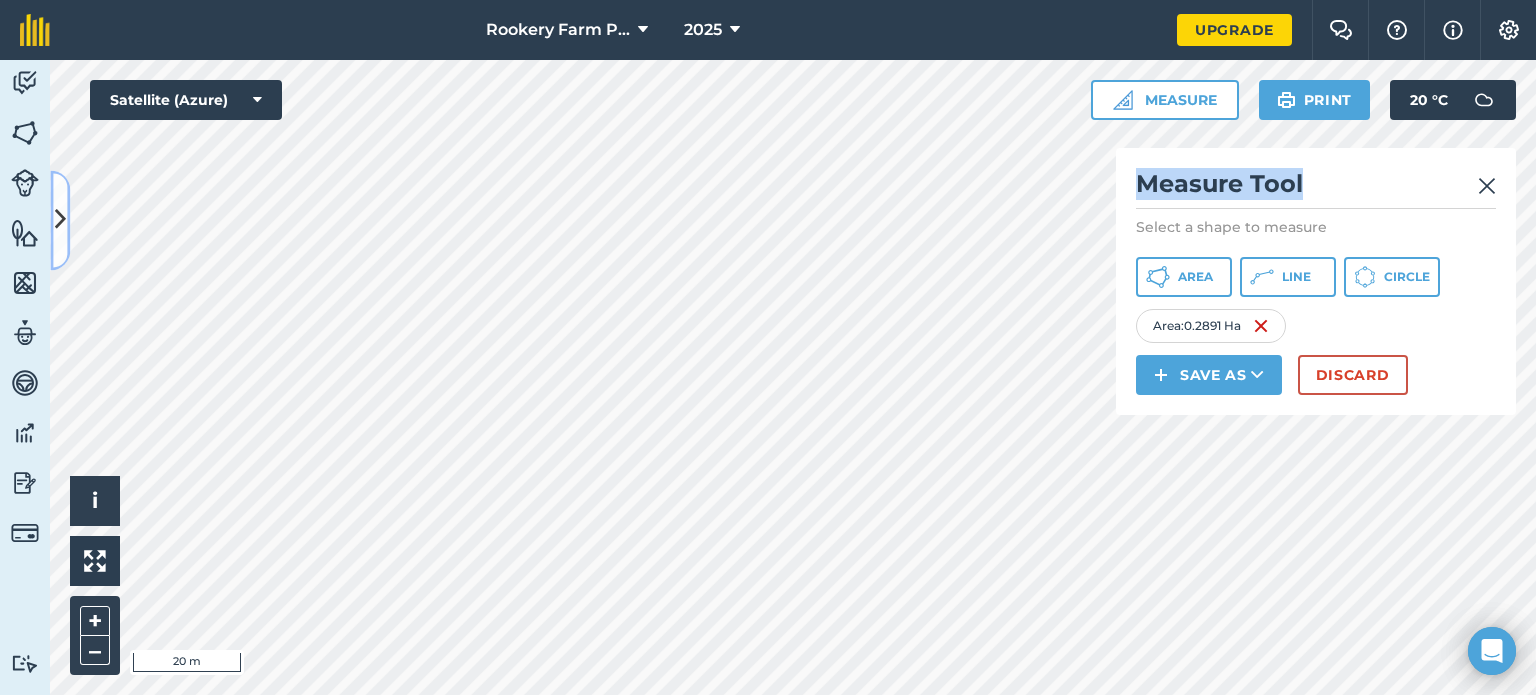 click at bounding box center (60, 220) 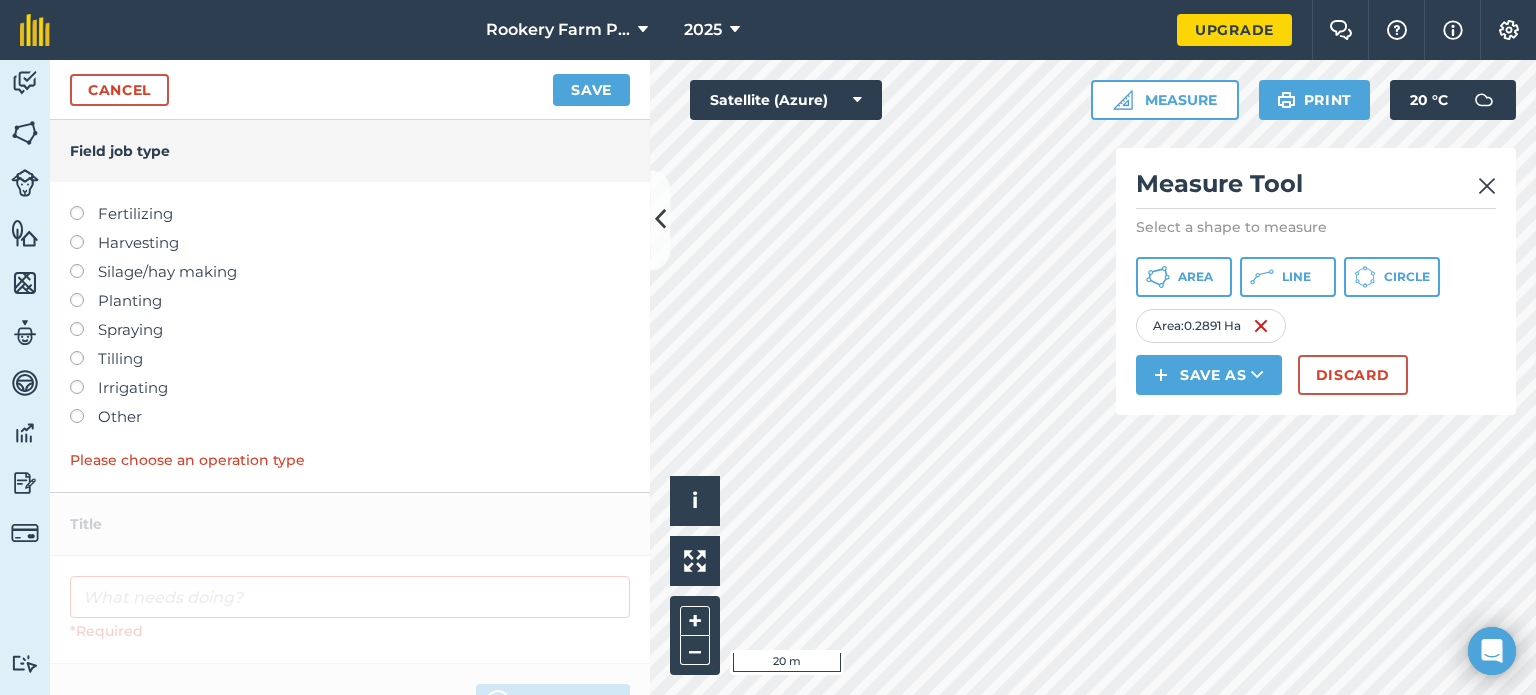click at bounding box center (350, 916) 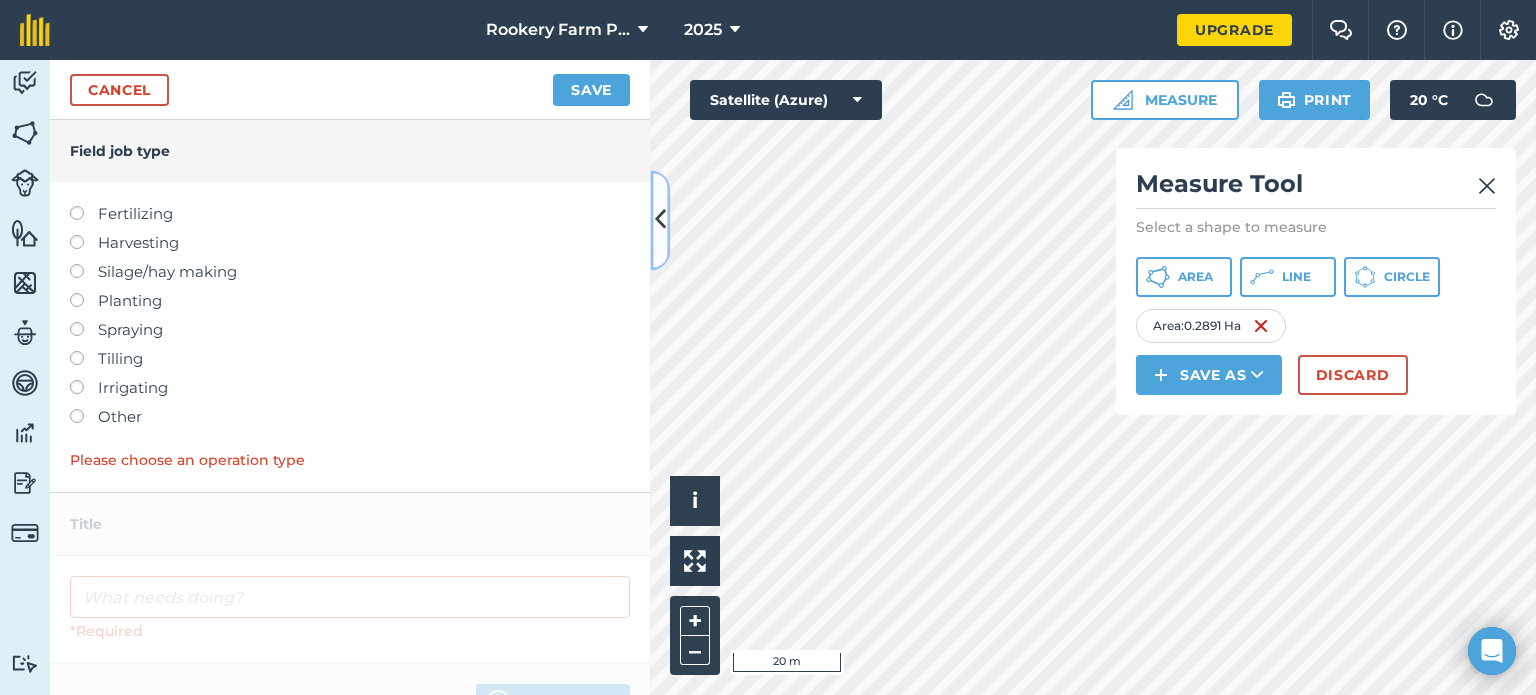 click at bounding box center (660, 220) 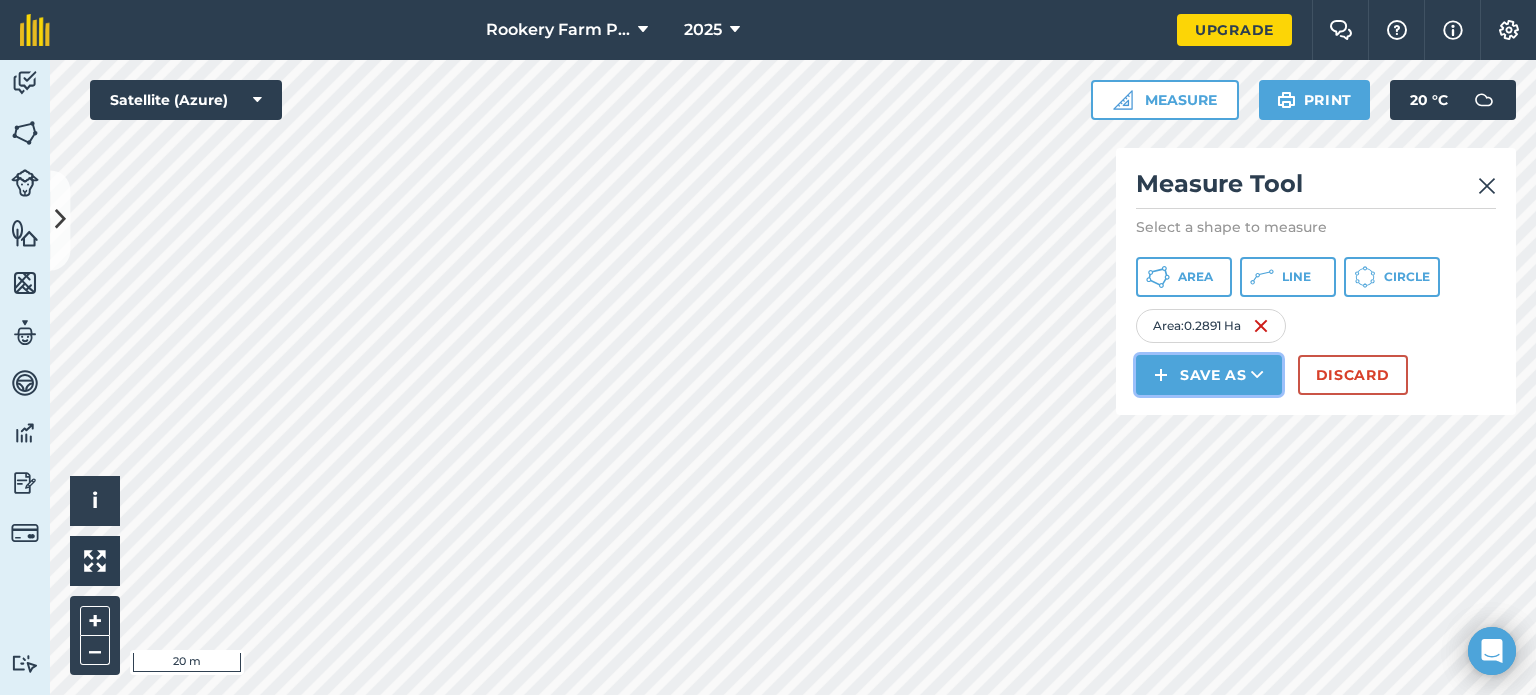click on "Save as" at bounding box center (1209, 375) 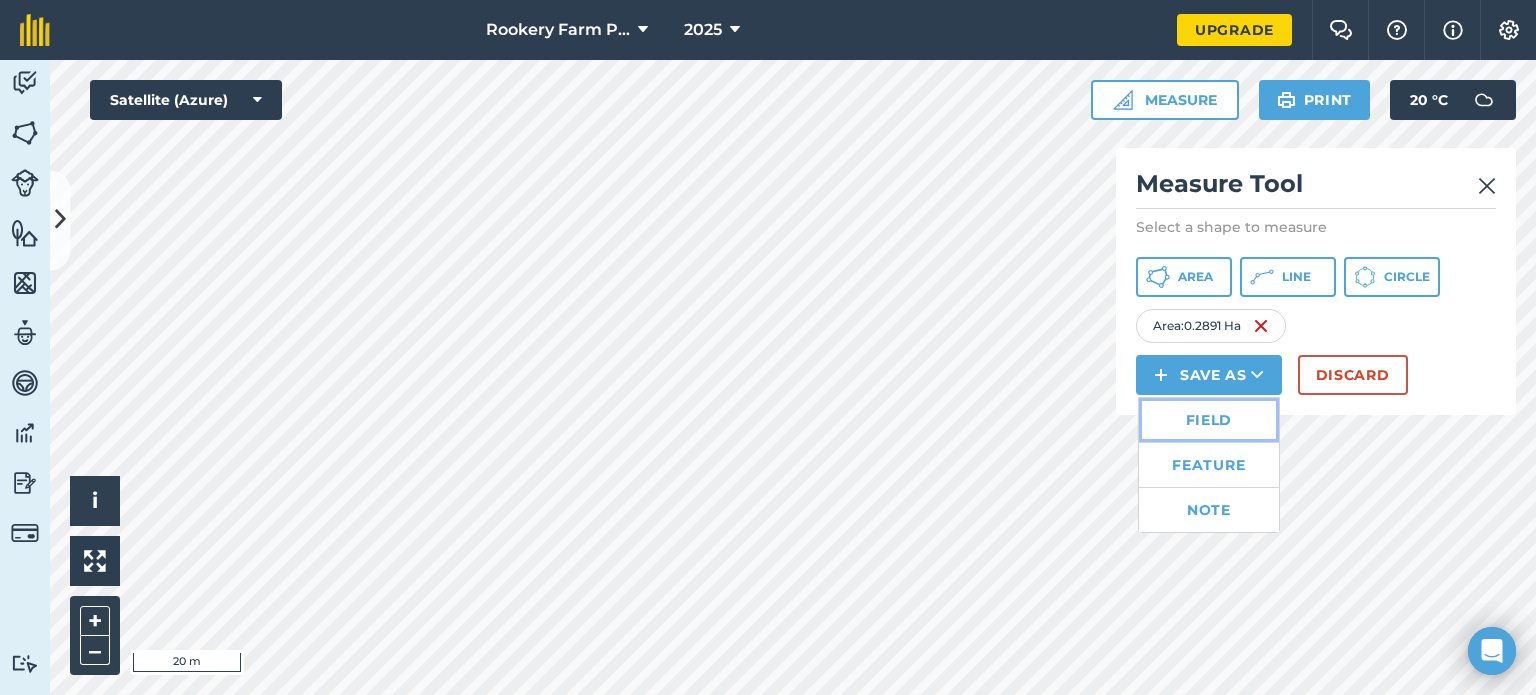 click on "Field" at bounding box center (1209, 420) 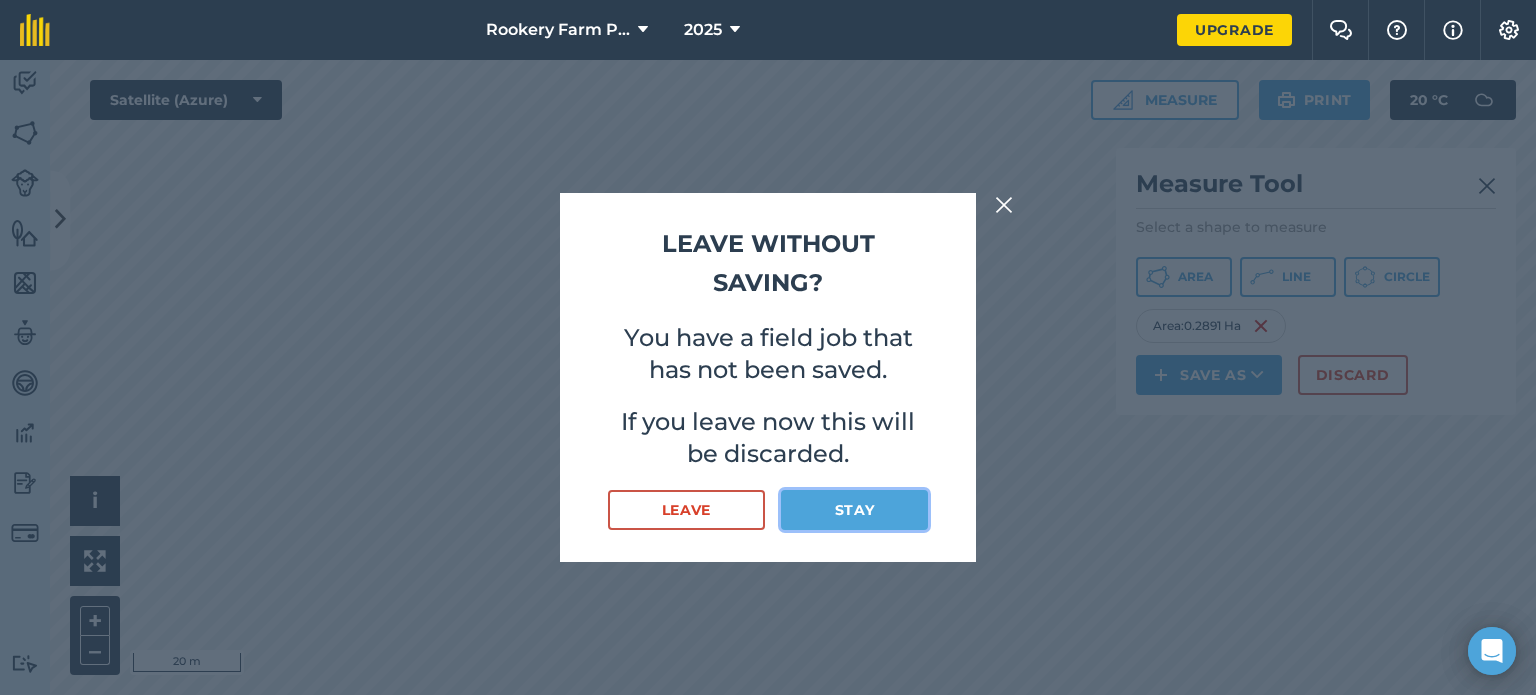 click on "Stay" at bounding box center (854, 510) 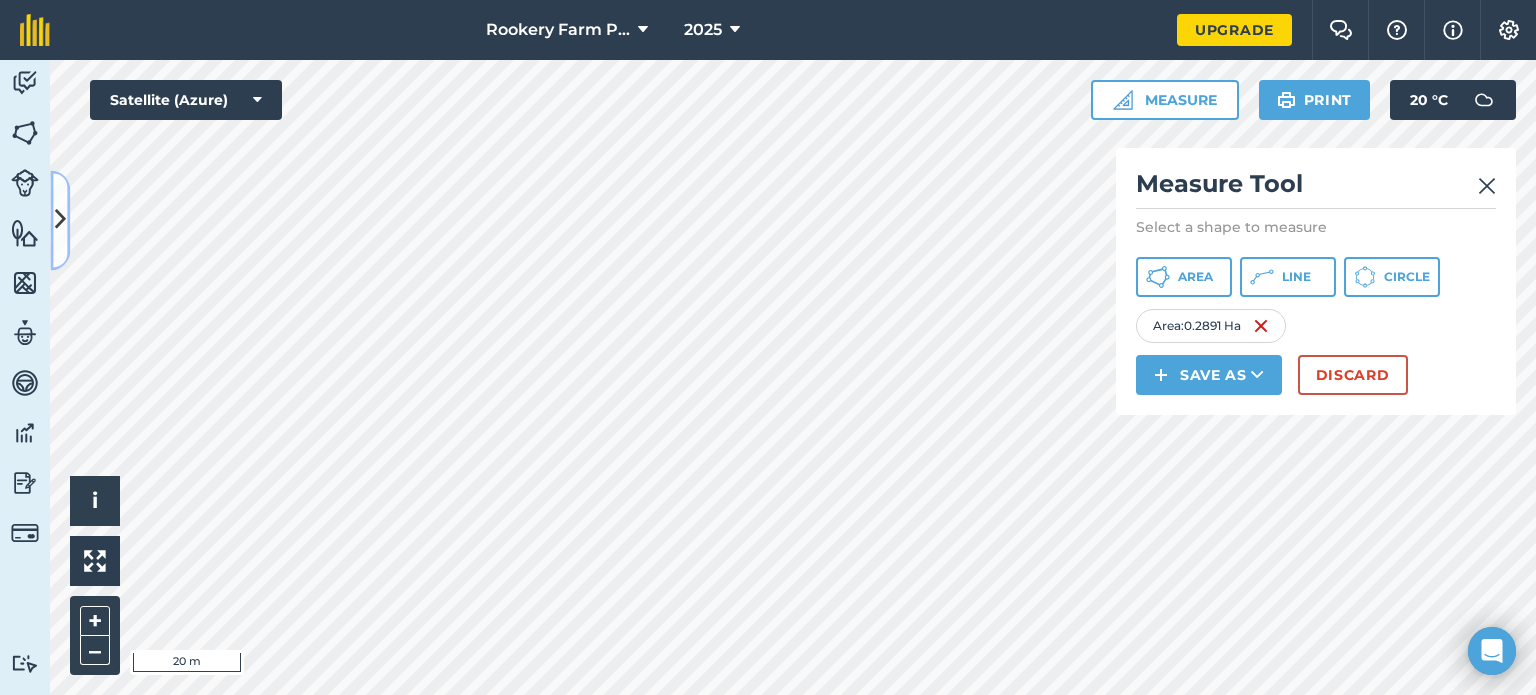 click at bounding box center (60, 220) 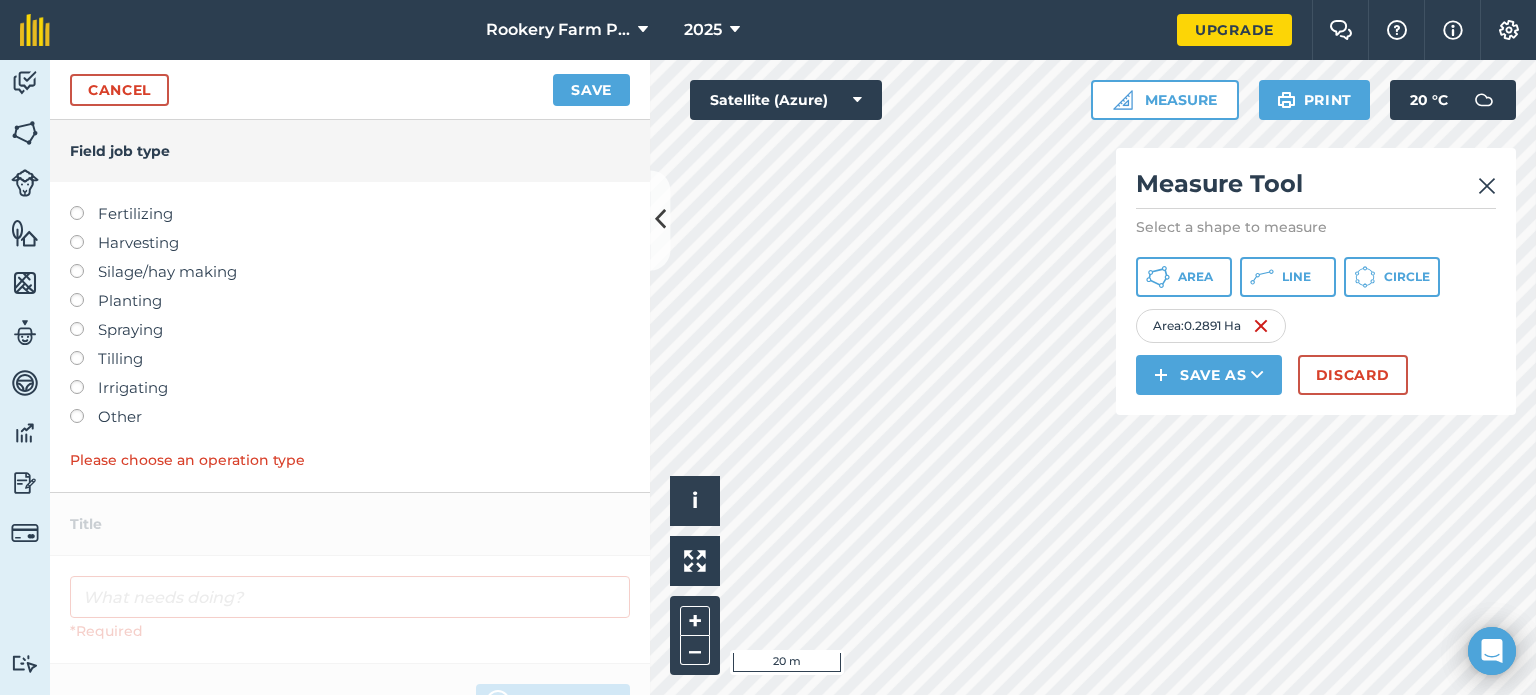 click at bounding box center (84, 409) 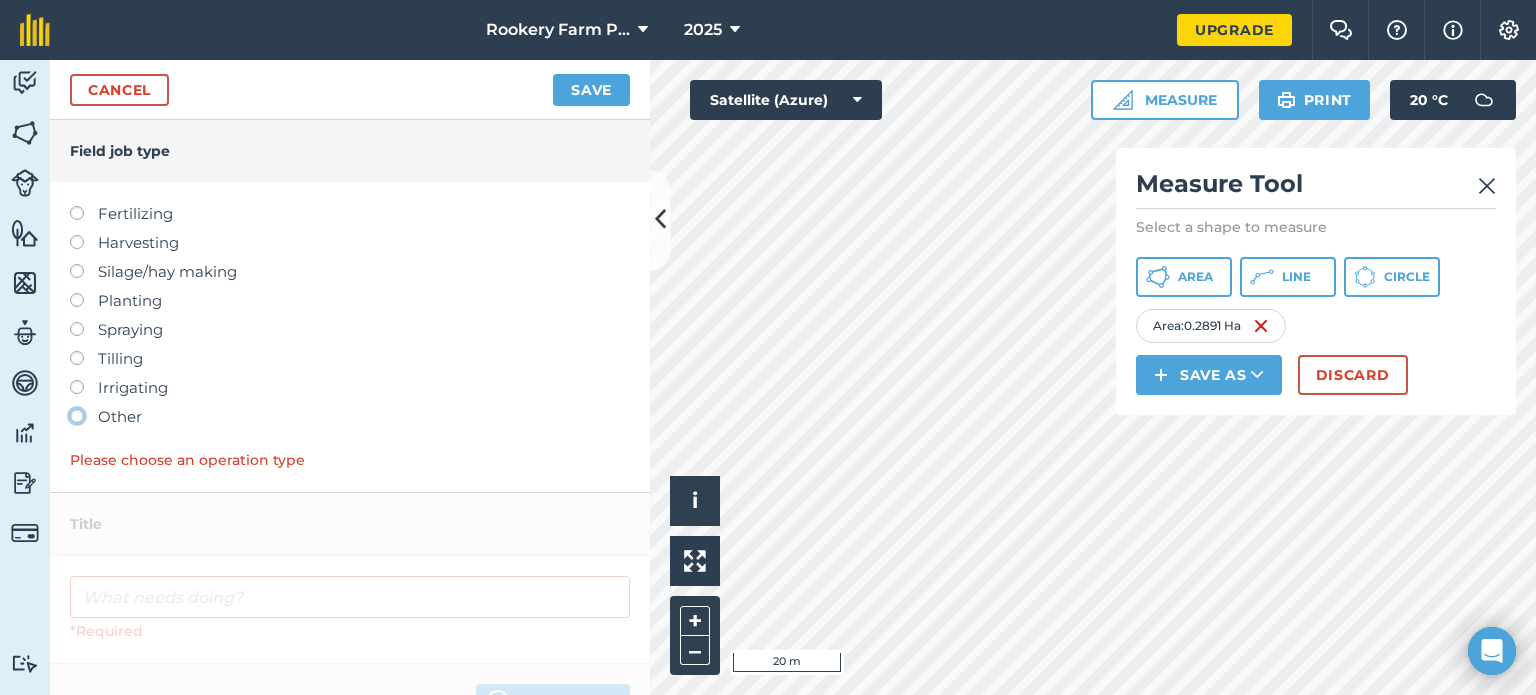 click on "Other" at bounding box center [-9943, 415] 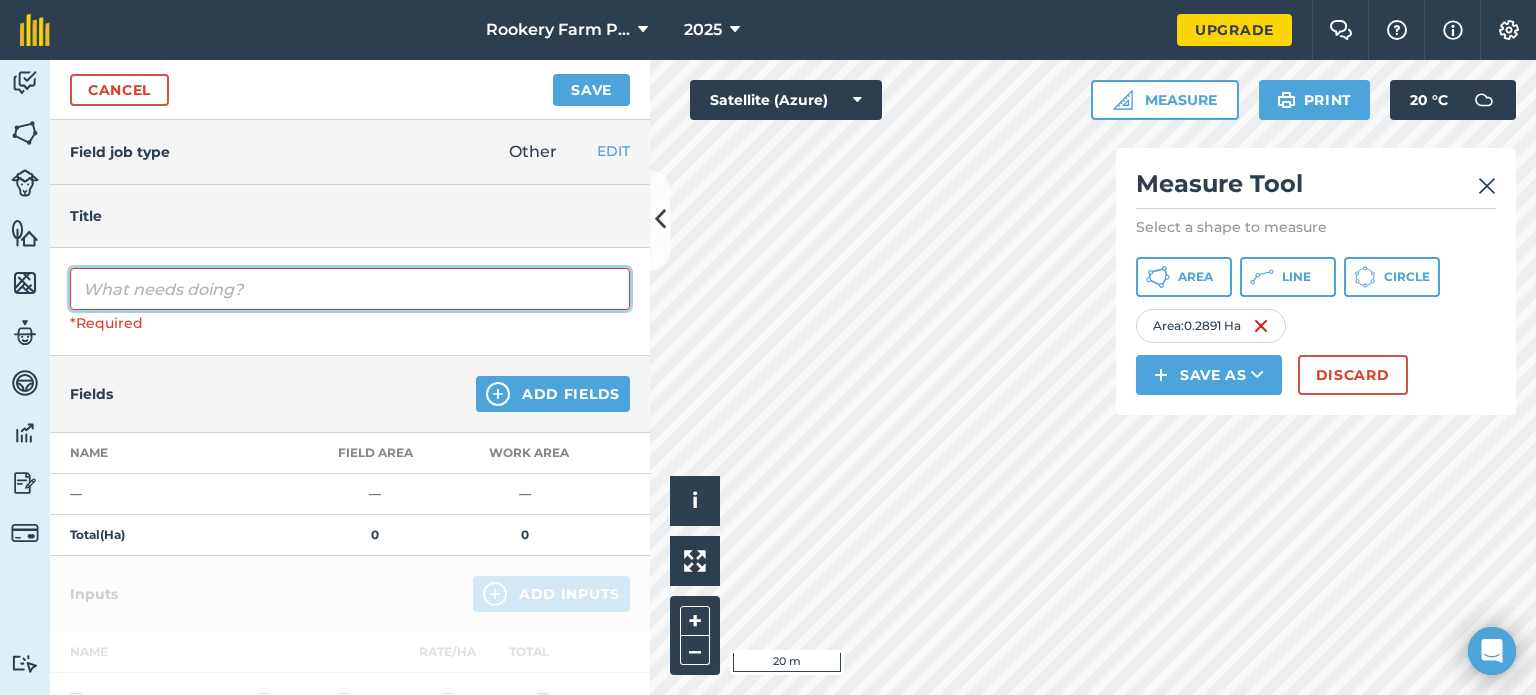 click at bounding box center (350, 289) 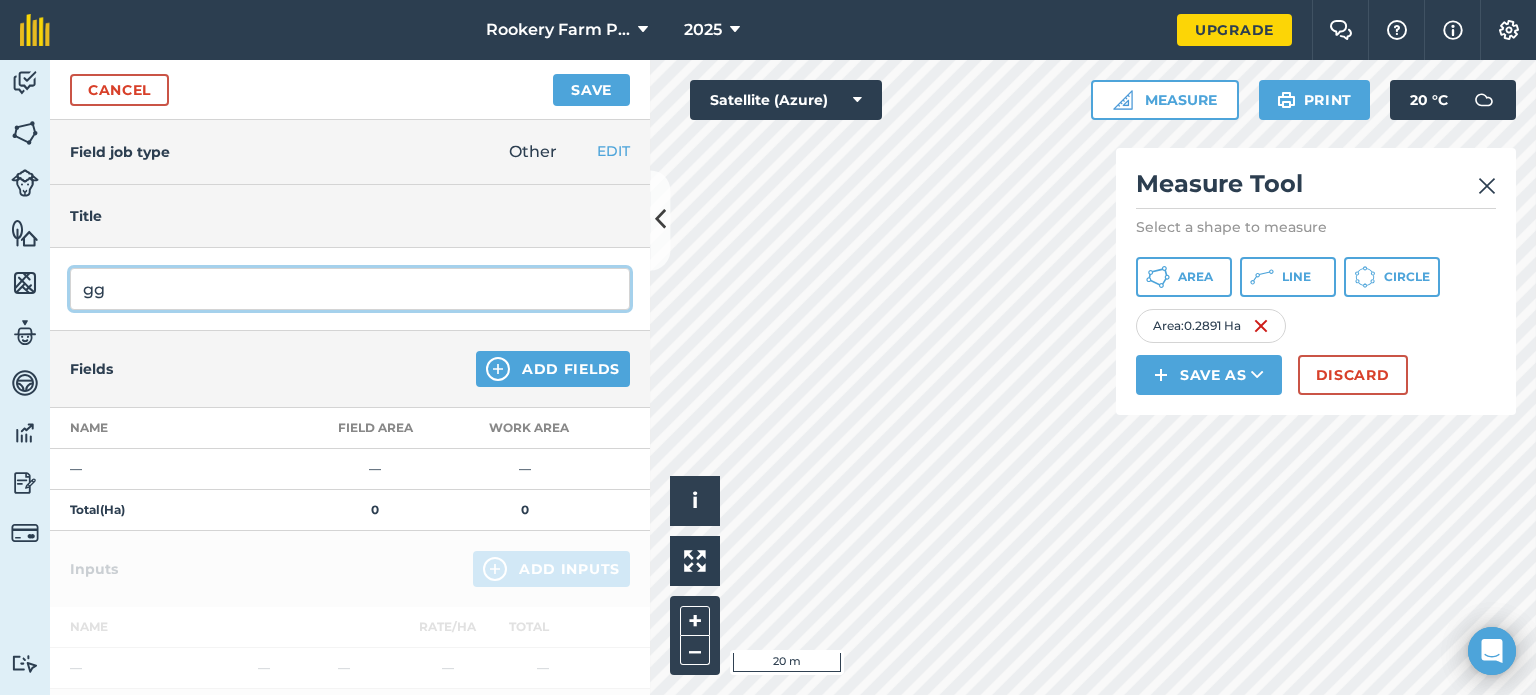 type on "g" 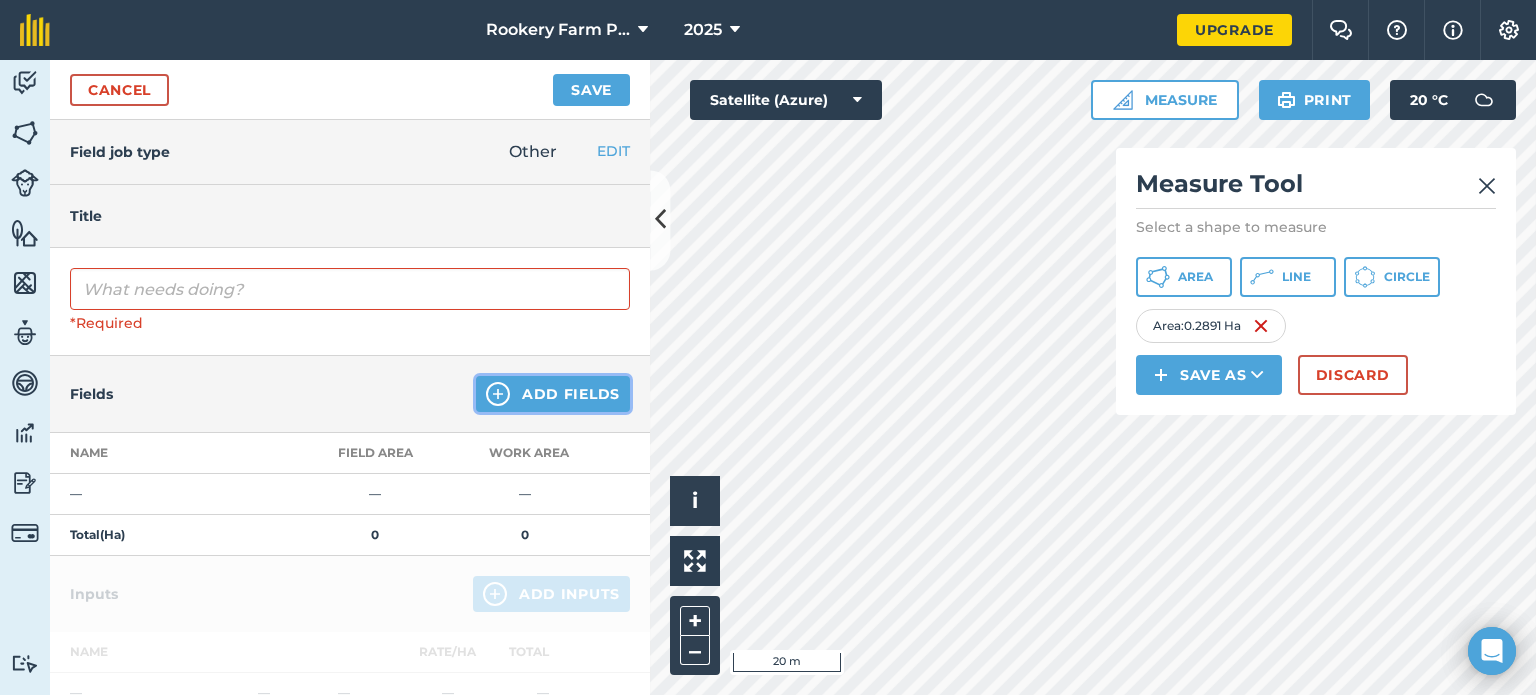 click on "Add Fields" at bounding box center [553, 394] 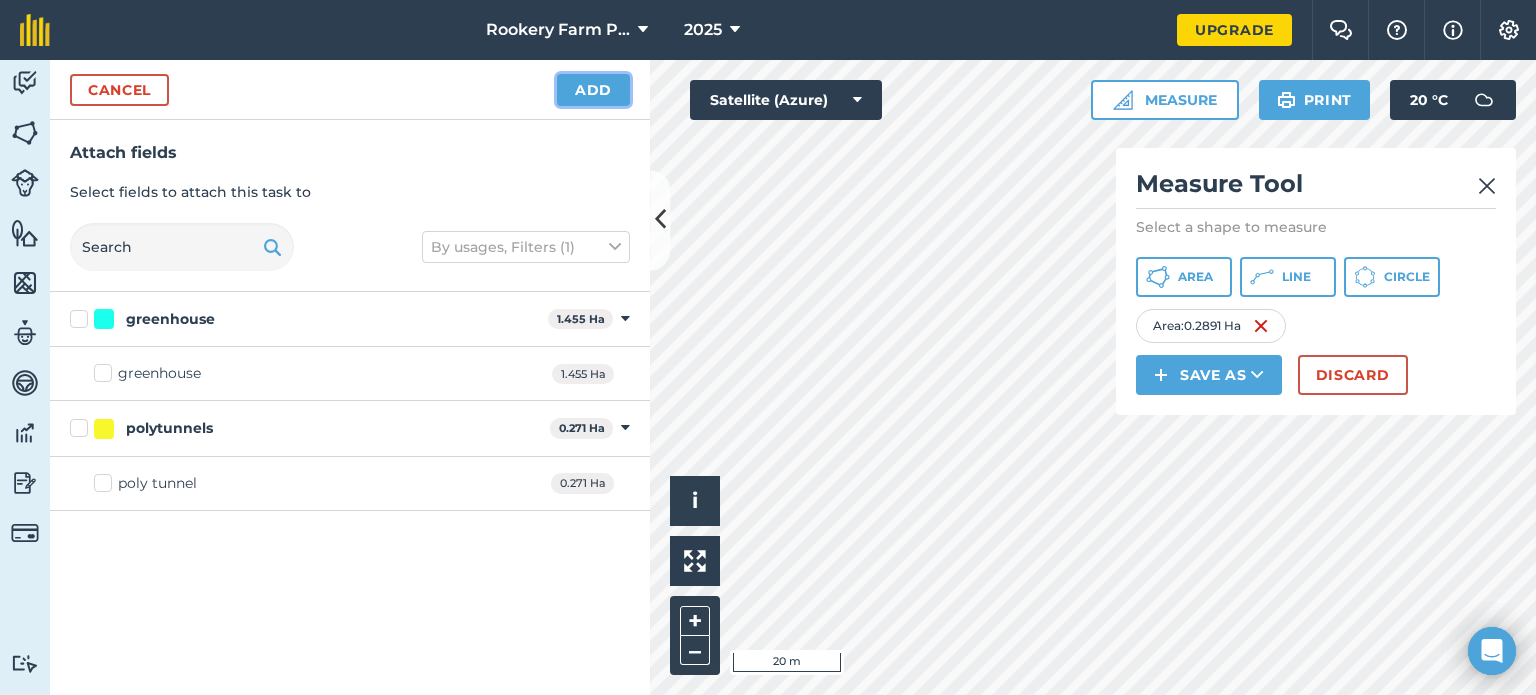 click on "Add" at bounding box center (593, 90) 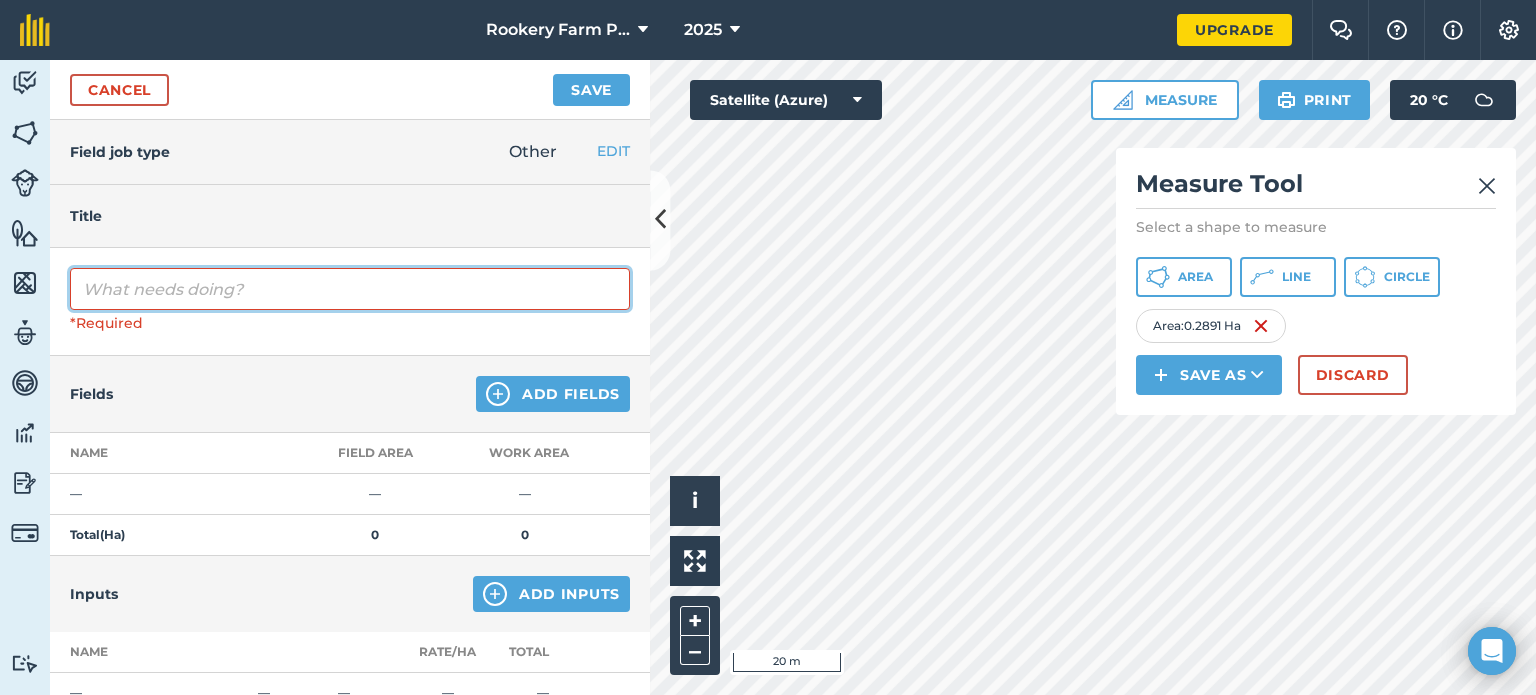 click at bounding box center (350, 289) 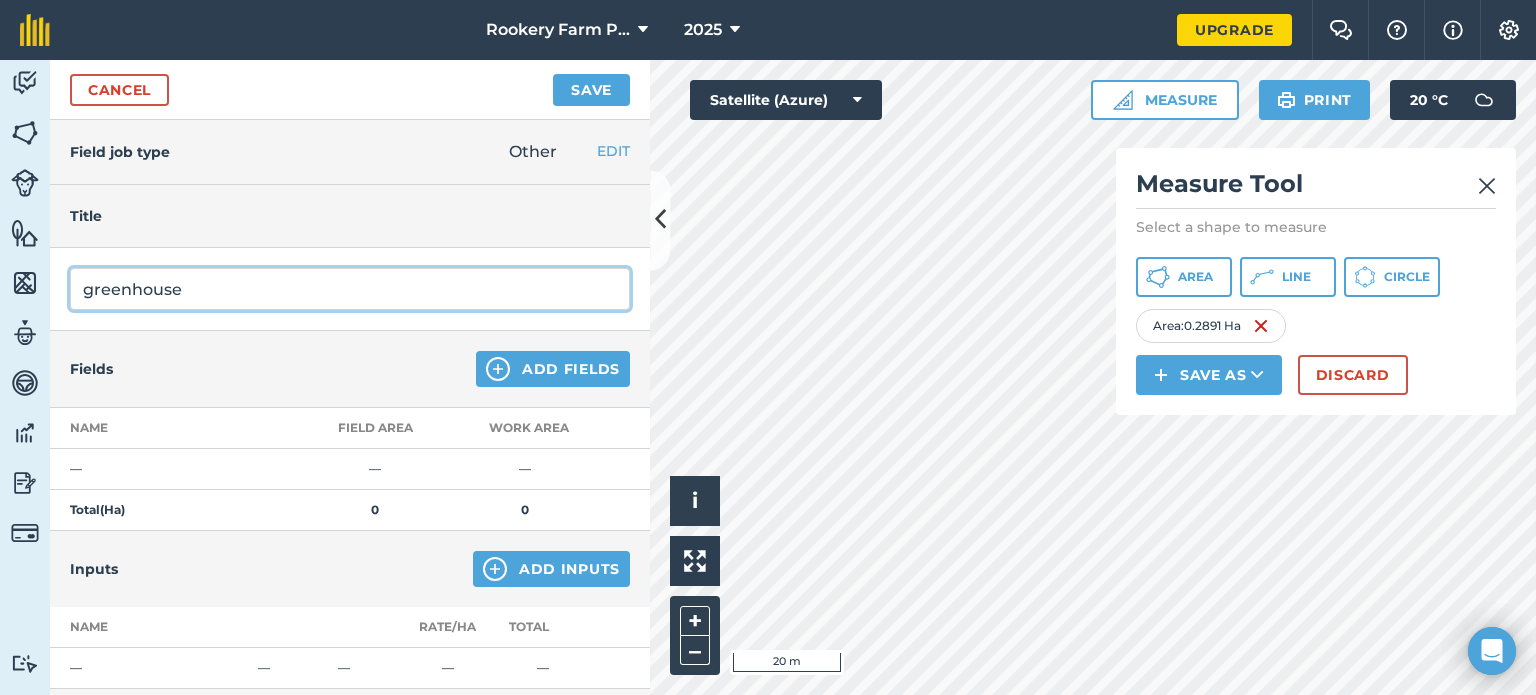 type on "greenhouse" 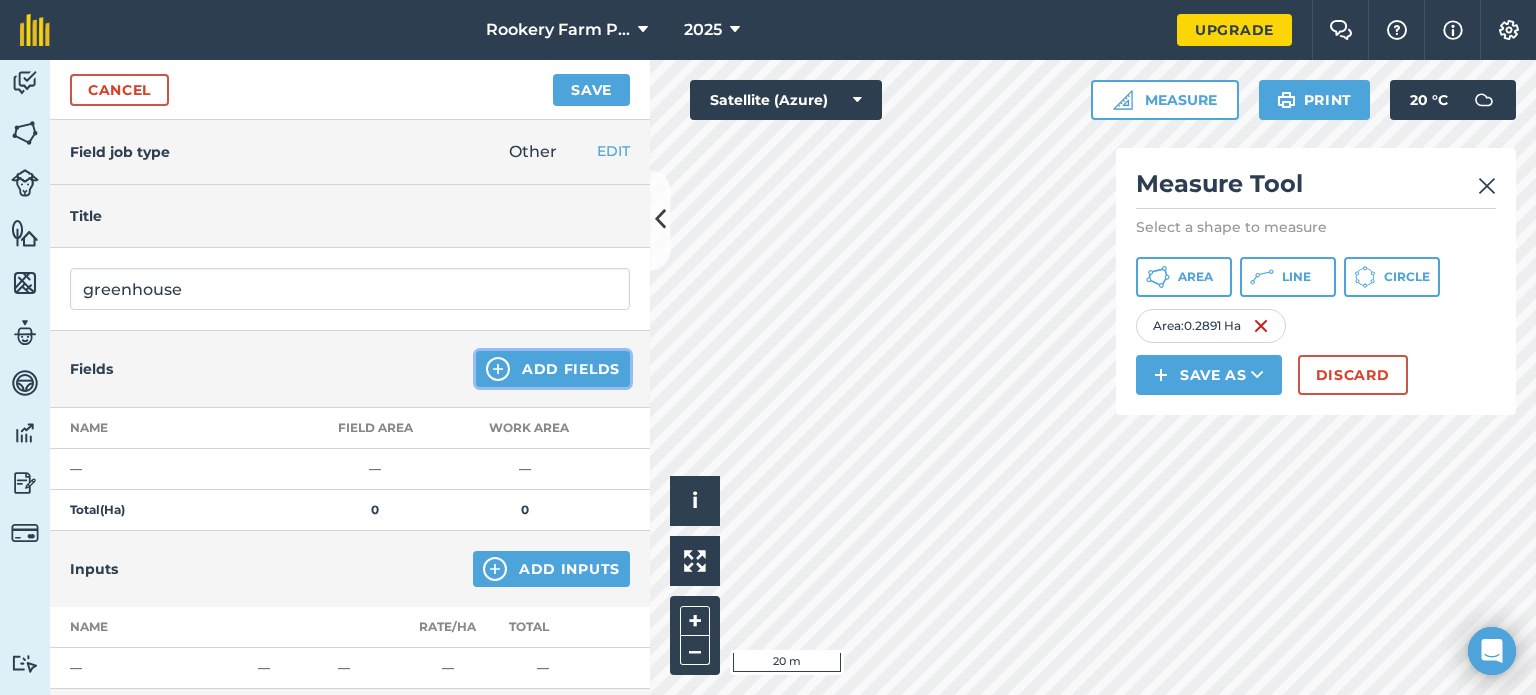 click on "Add Fields" at bounding box center [553, 369] 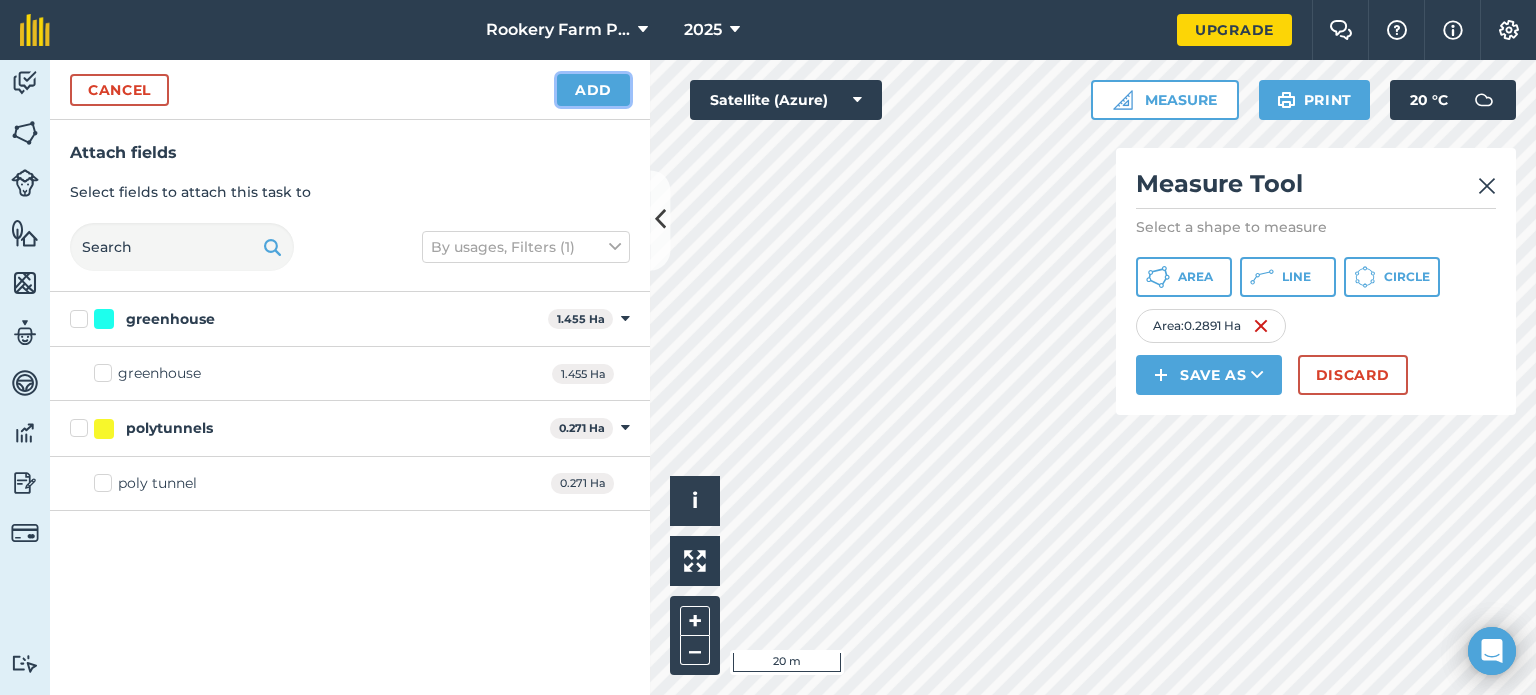 click on "Add" at bounding box center (593, 90) 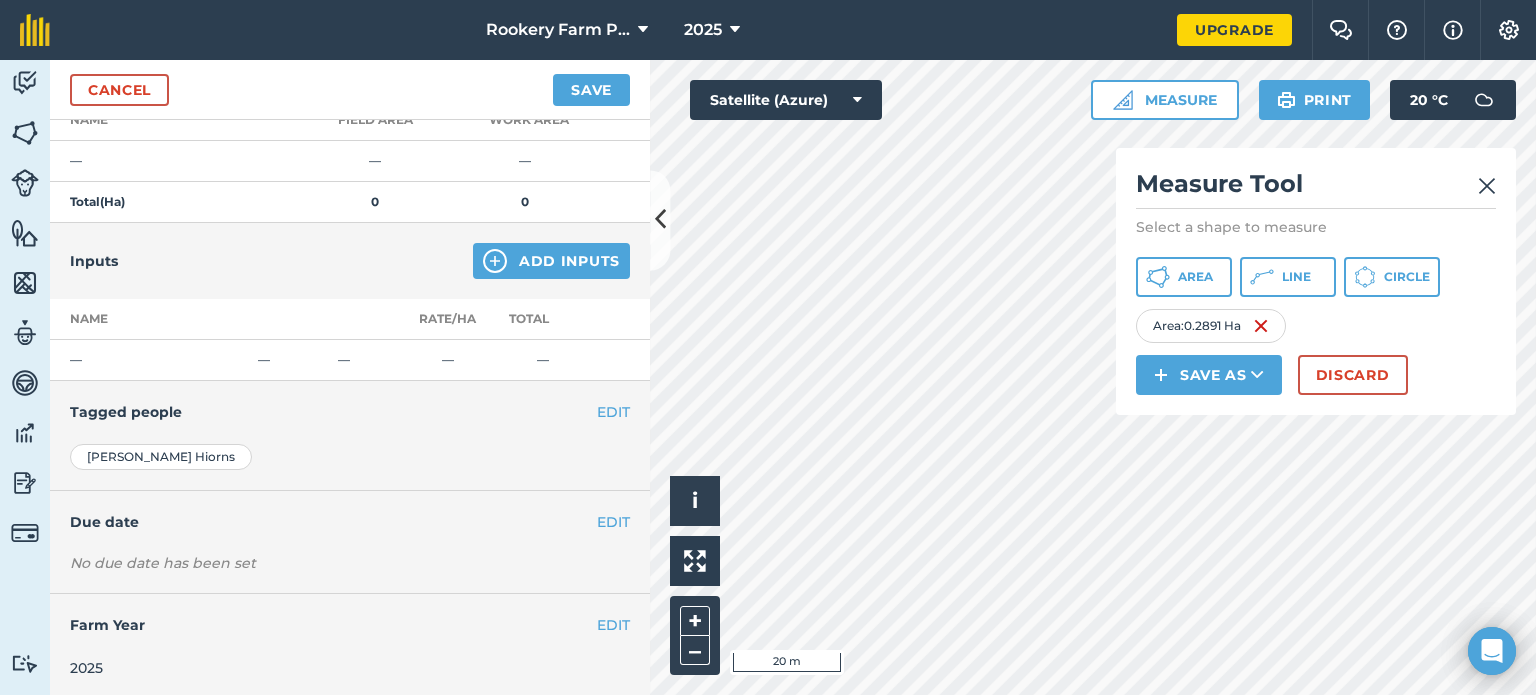 scroll, scrollTop: 0, scrollLeft: 0, axis: both 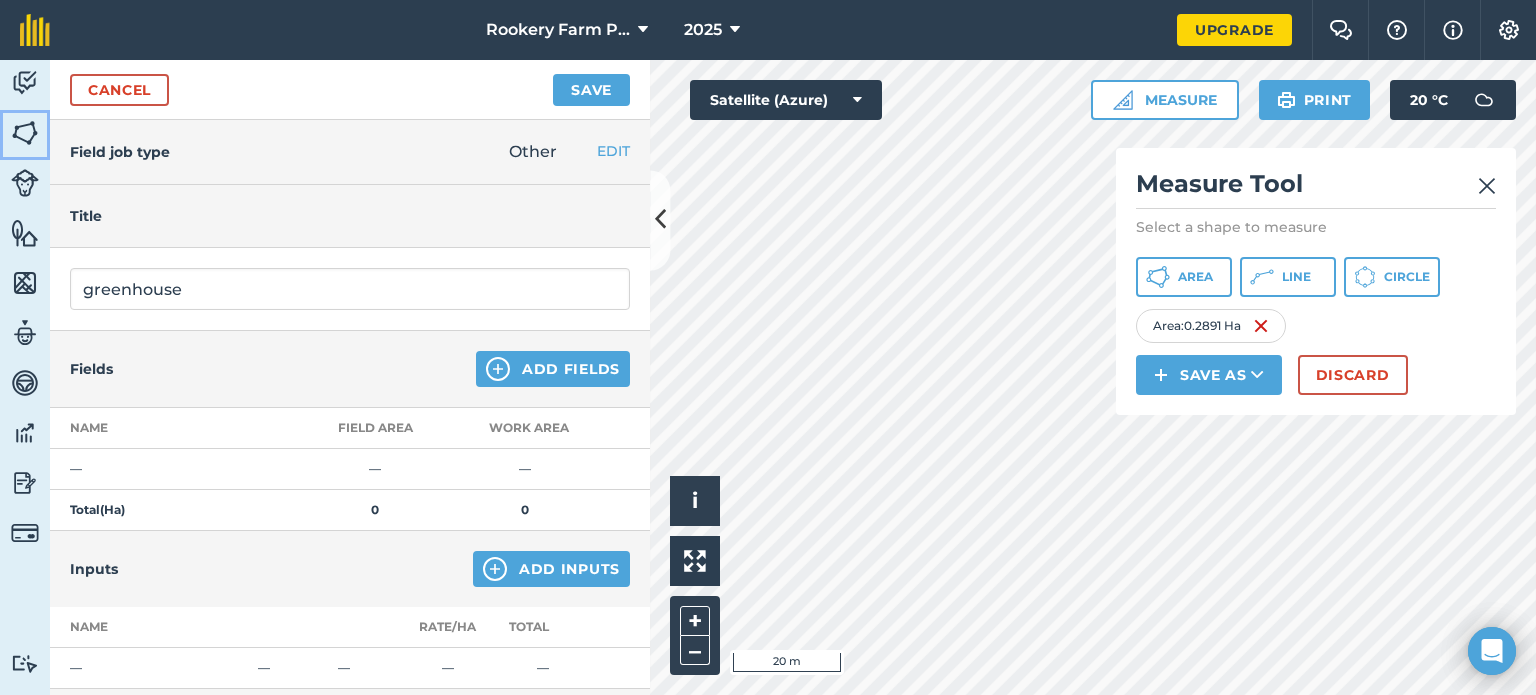 click at bounding box center (25, 133) 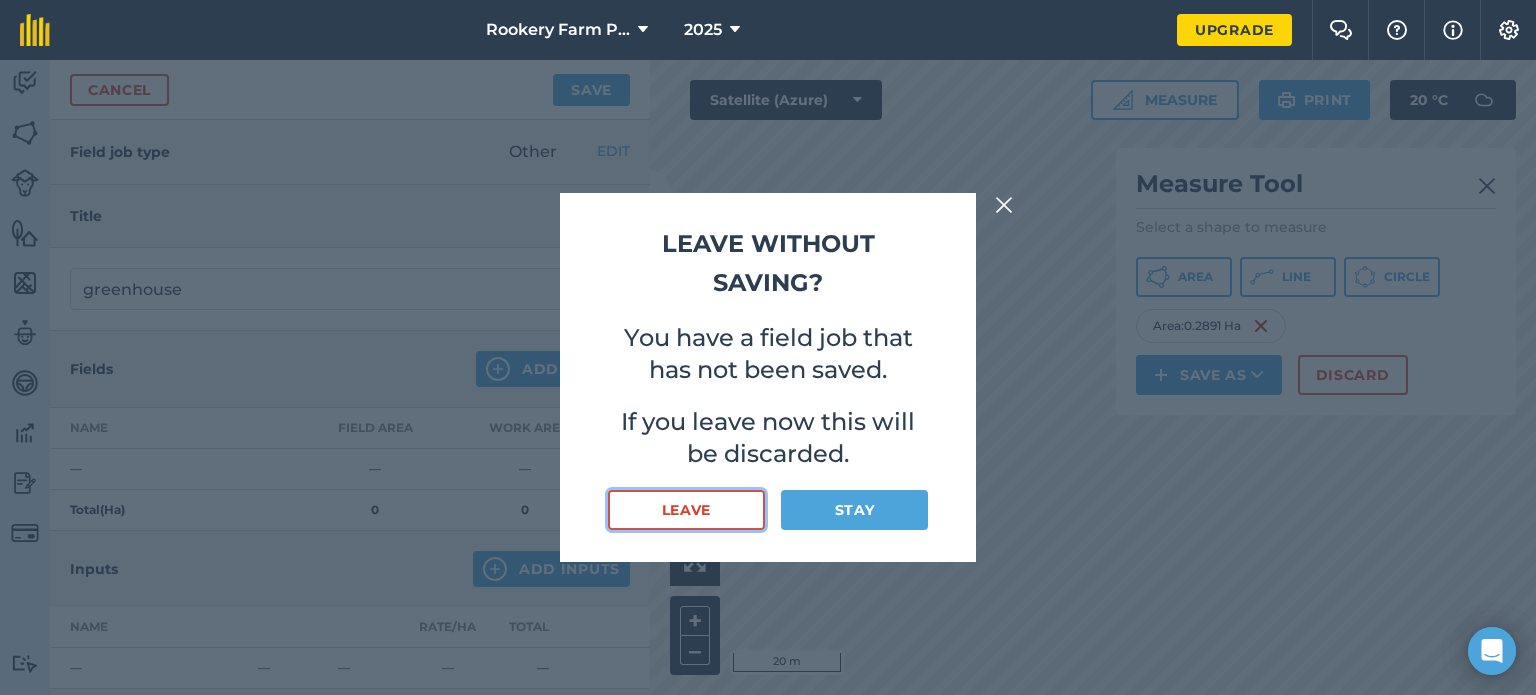 click on "Leave" at bounding box center (686, 510) 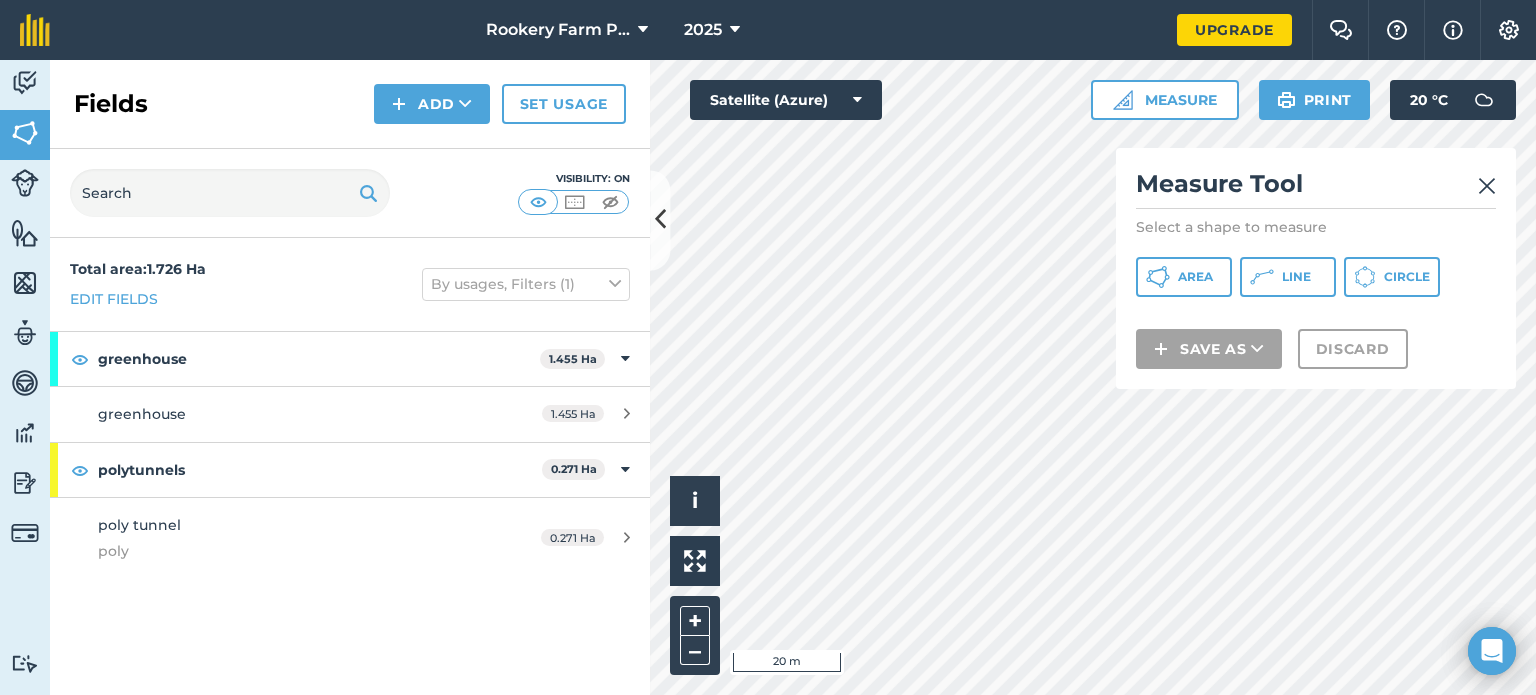 click at bounding box center (1487, 186) 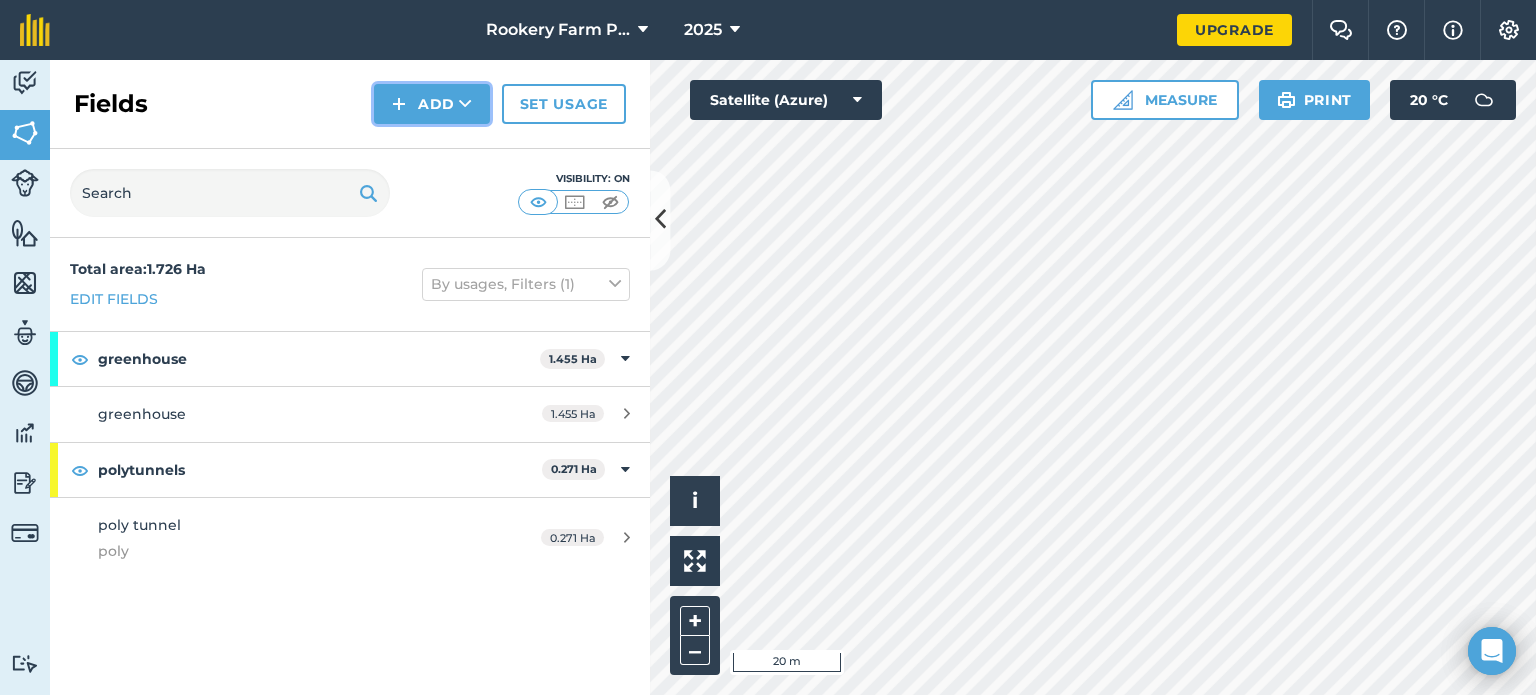 click on "Add" at bounding box center [432, 104] 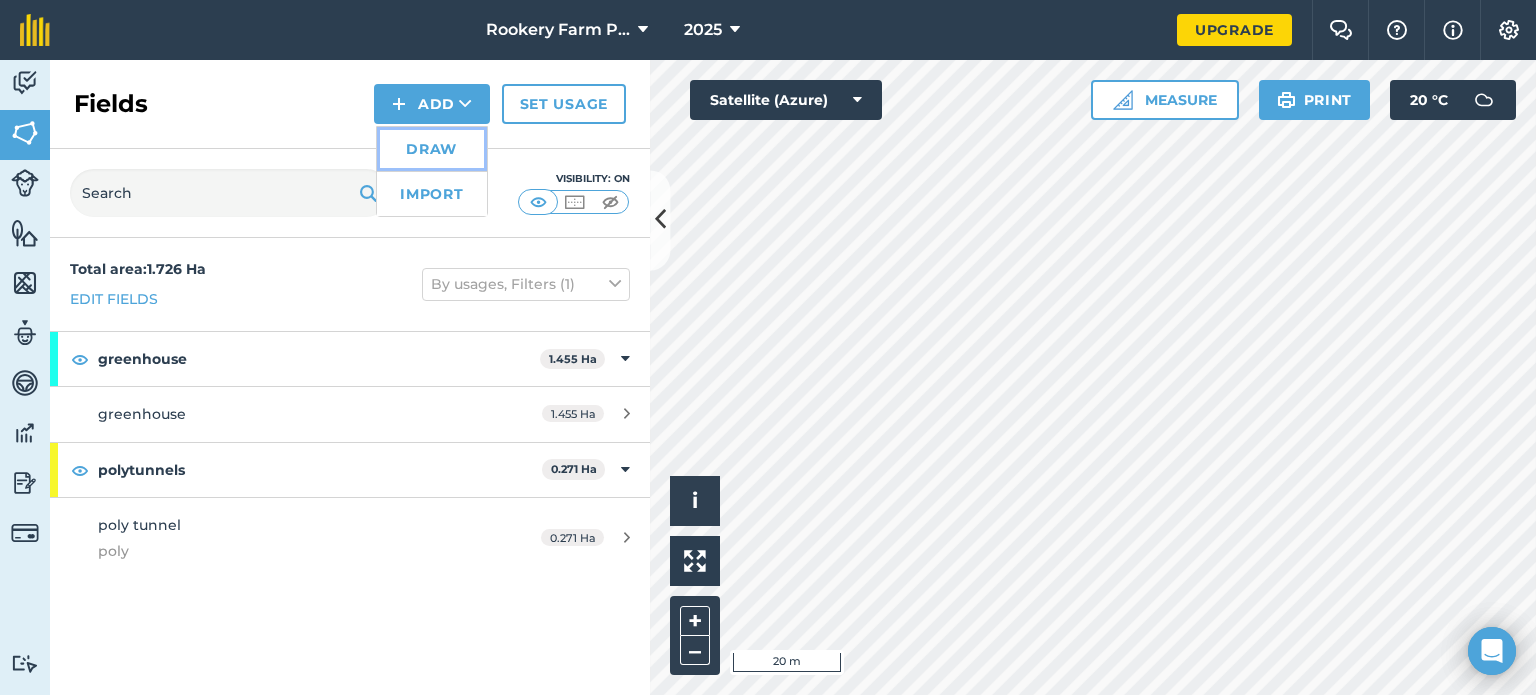 click on "Draw" at bounding box center [432, 149] 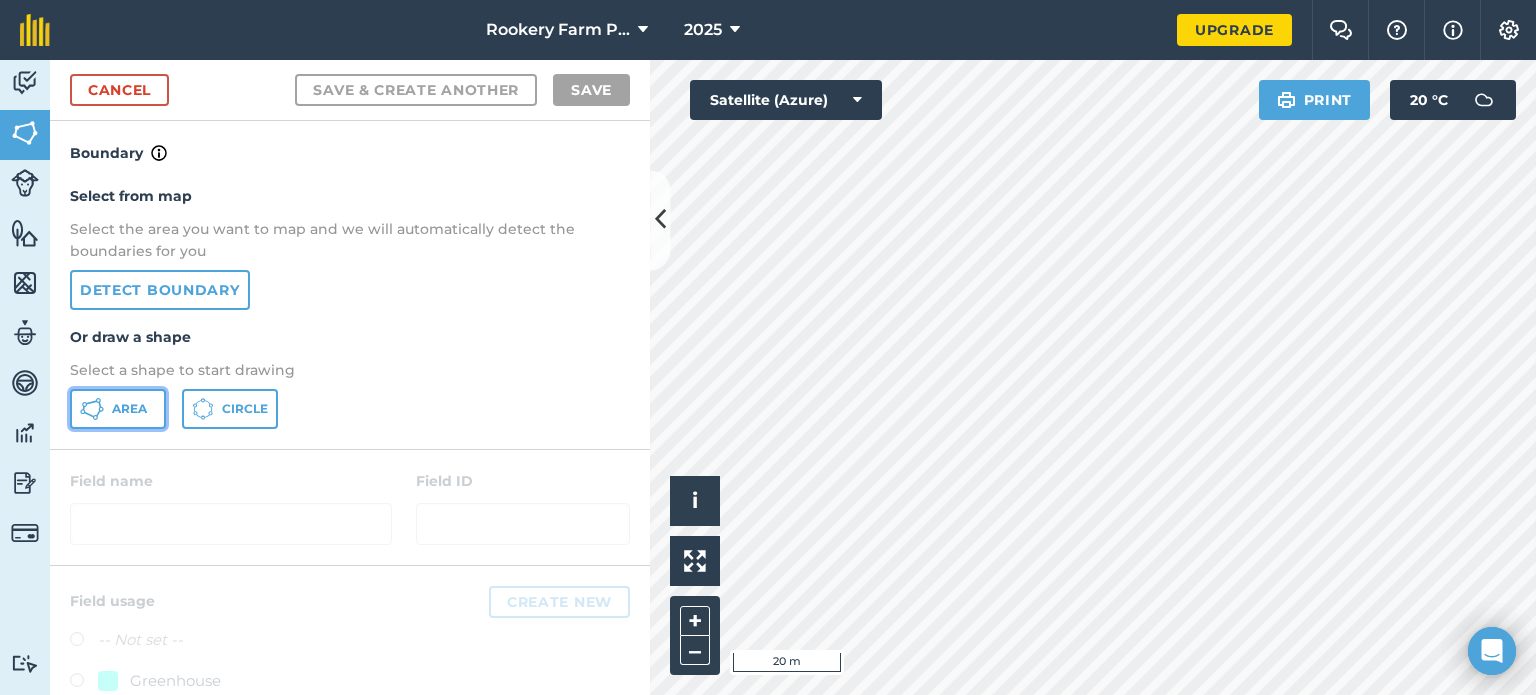 click on "Area" at bounding box center [129, 409] 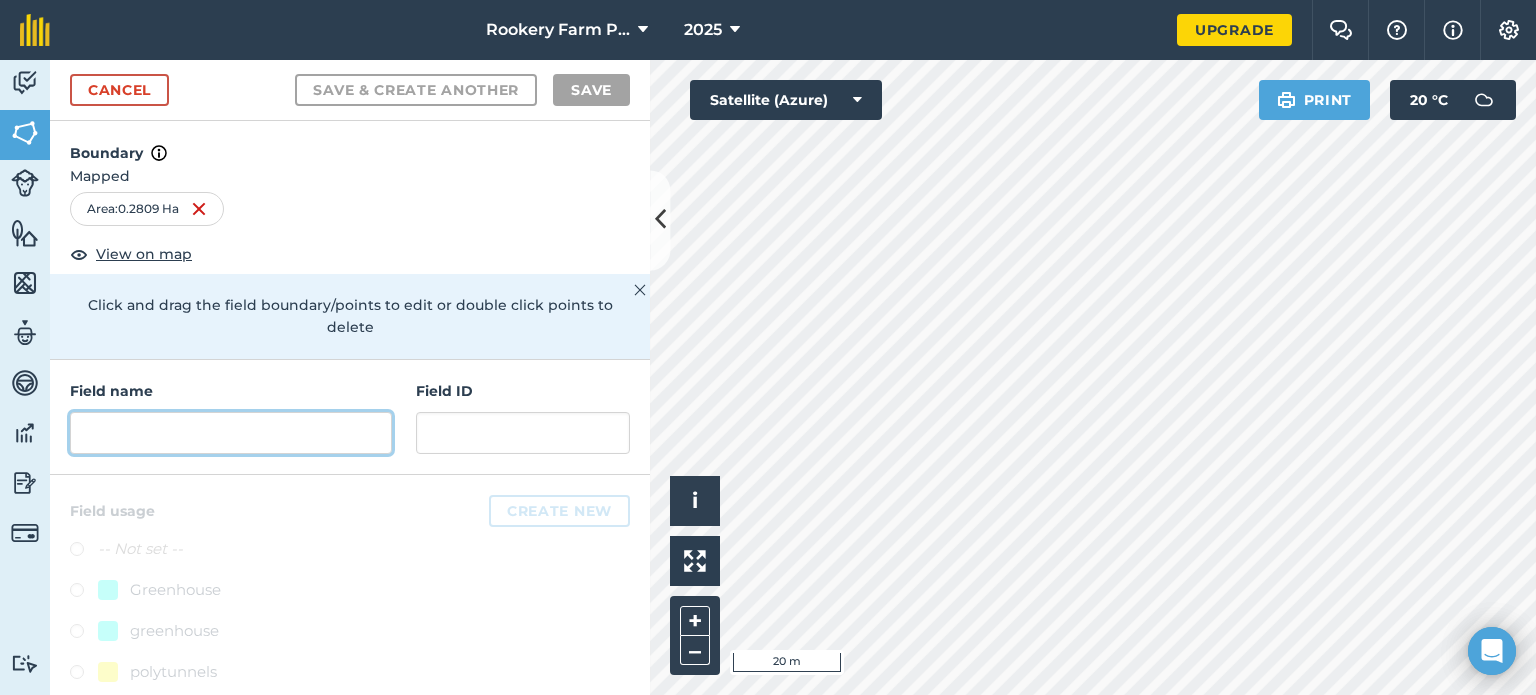 click at bounding box center [231, 433] 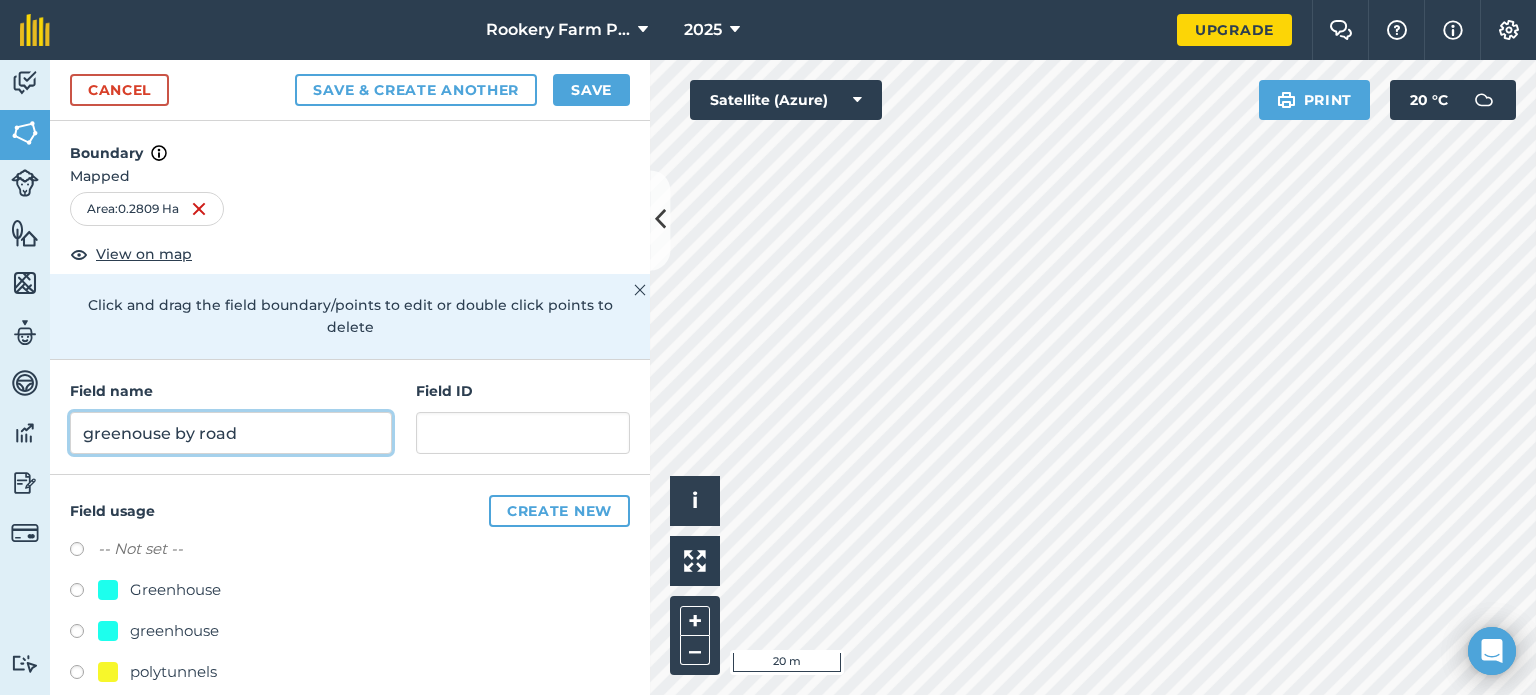 click on "greenouse by road" at bounding box center [231, 433] 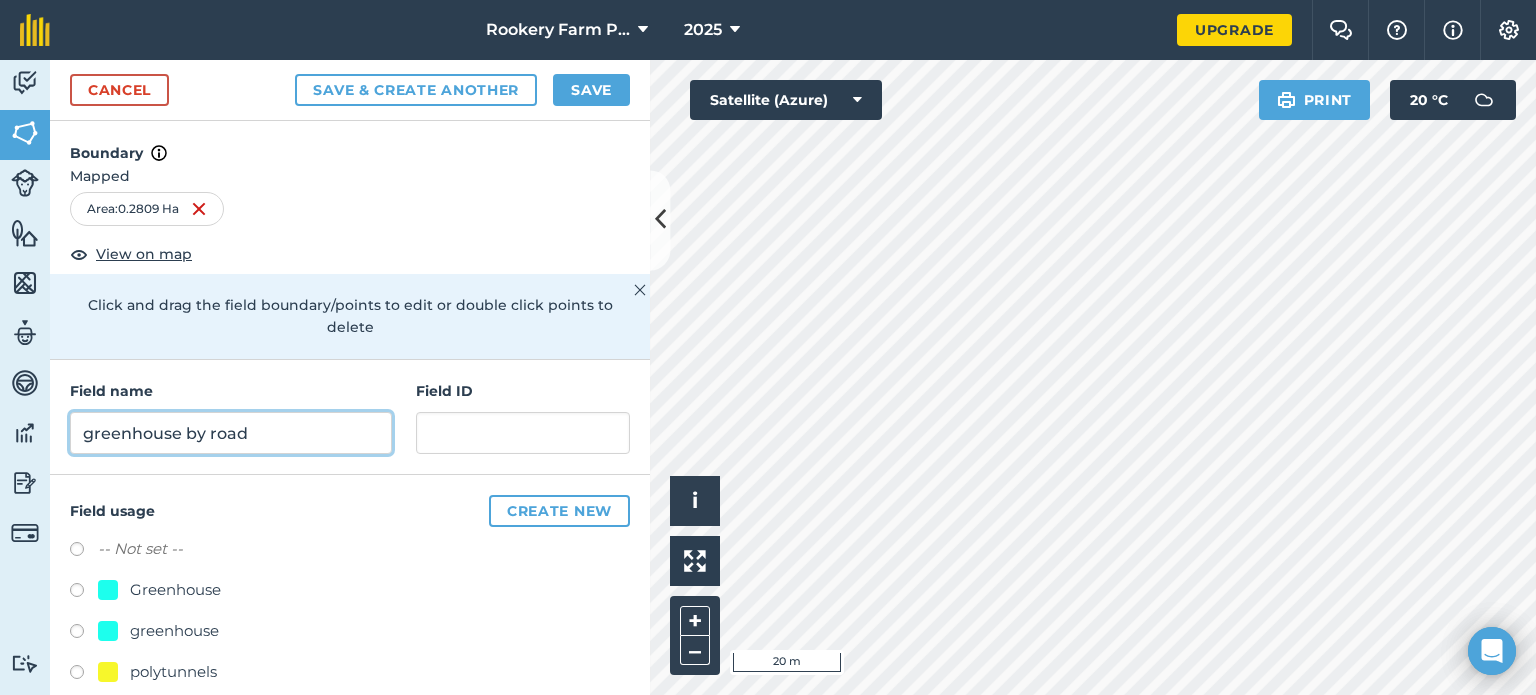 drag, startPoint x: 263, startPoint y: 430, endPoint x: -78, endPoint y: 453, distance: 341.77478 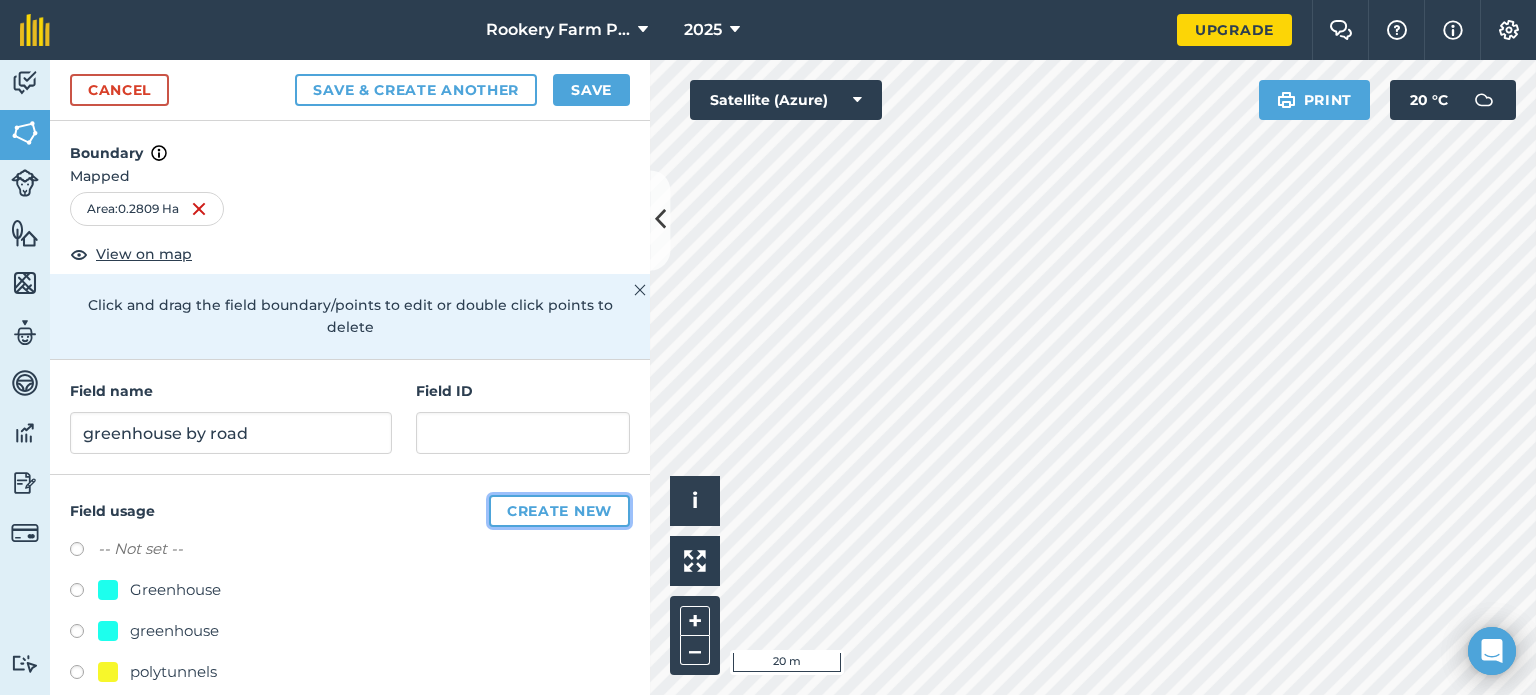 click on "Create new" at bounding box center (559, 511) 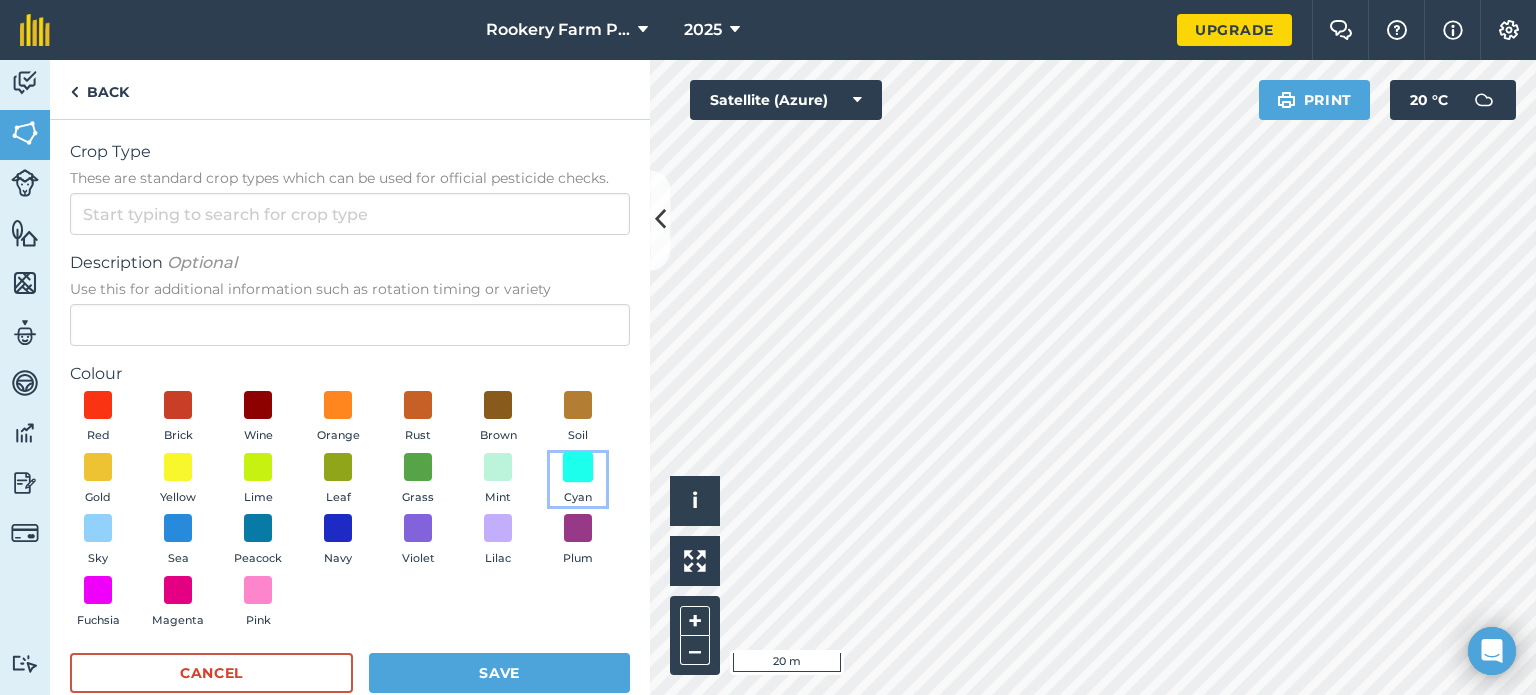 click at bounding box center (578, 466) 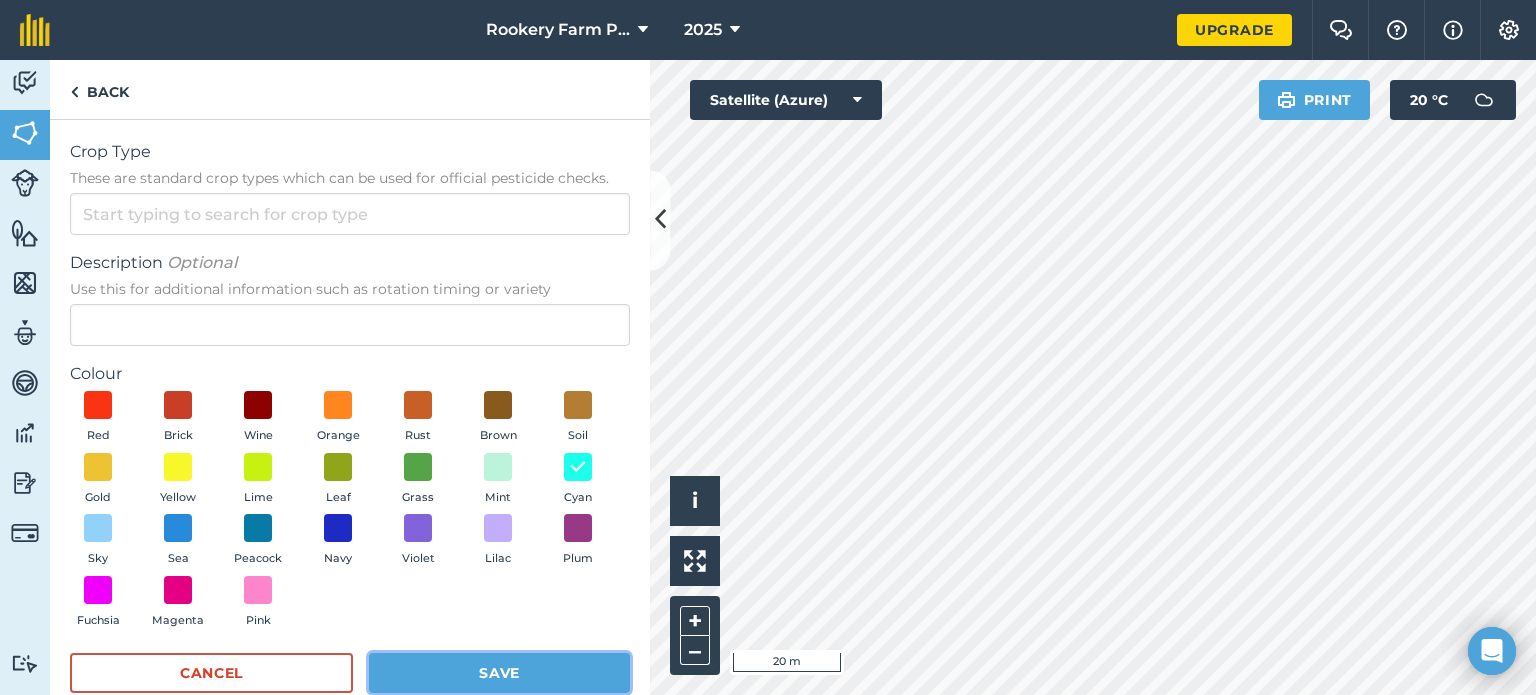 click on "Save" at bounding box center [499, 673] 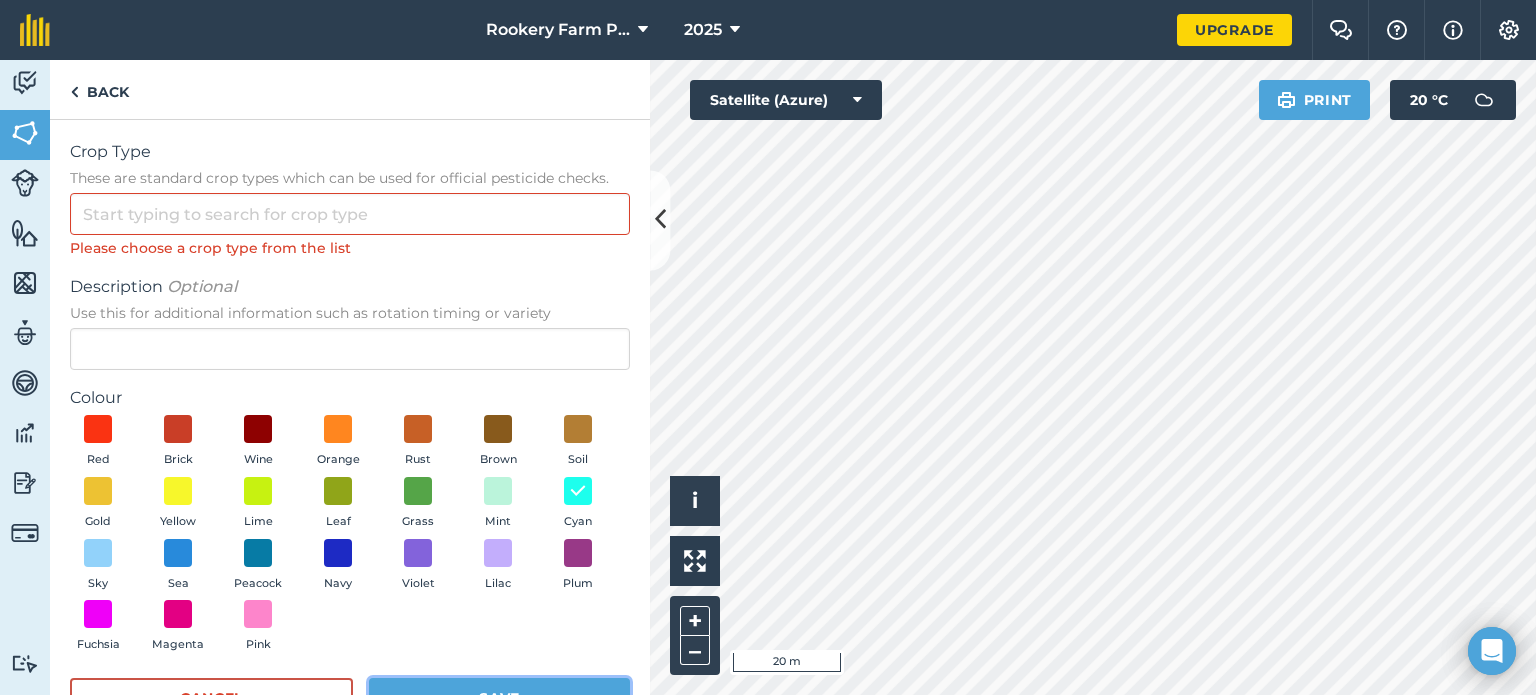 scroll, scrollTop: 62, scrollLeft: 0, axis: vertical 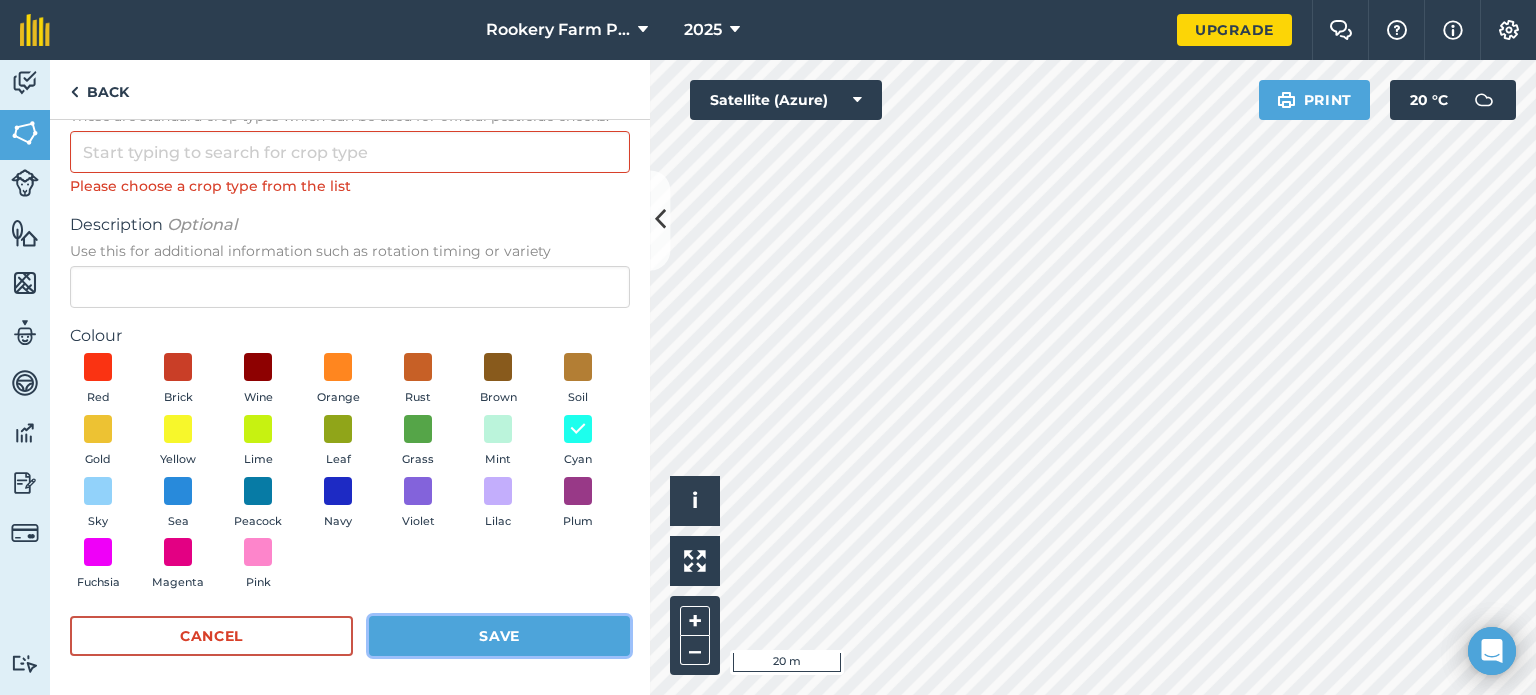 click on "Save" at bounding box center [499, 636] 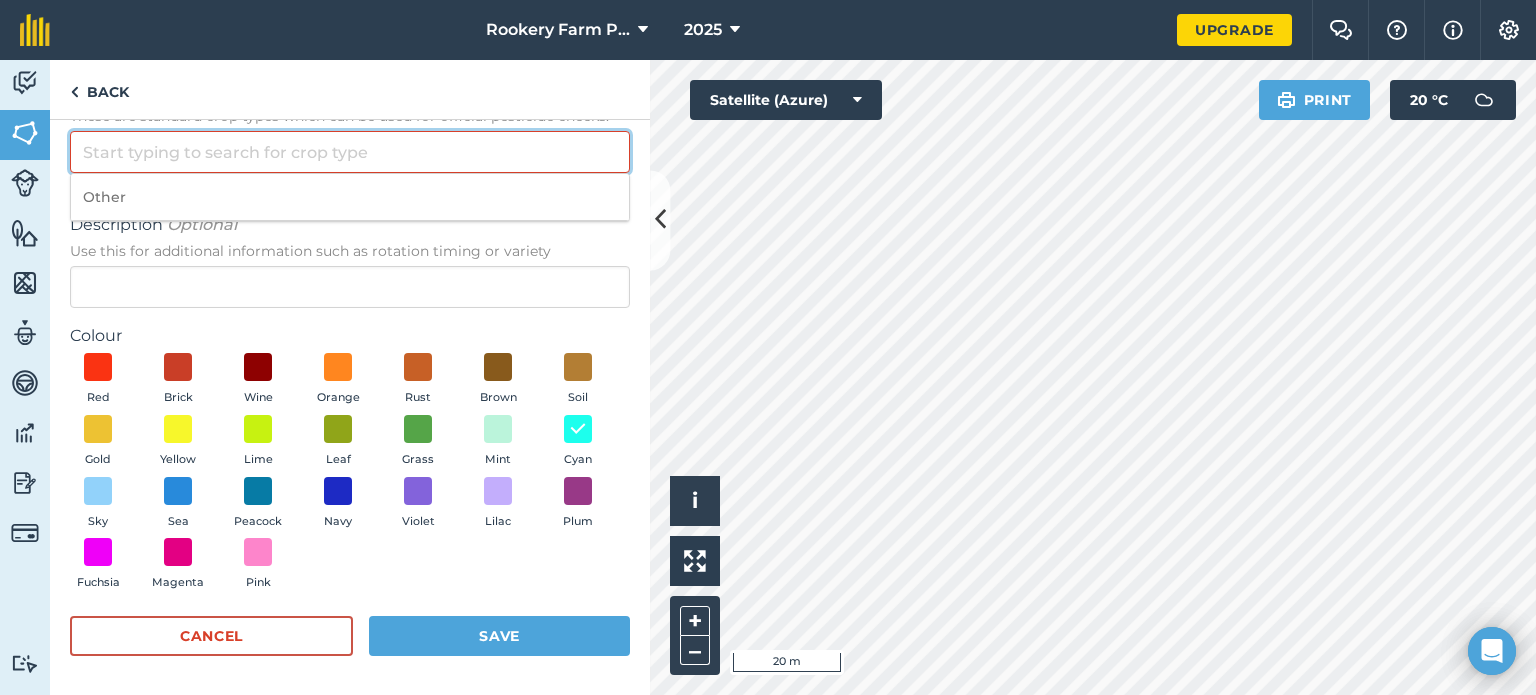 click on "Crop Type These are standard crop types which can be used for official pesticide checks." at bounding box center [350, 152] 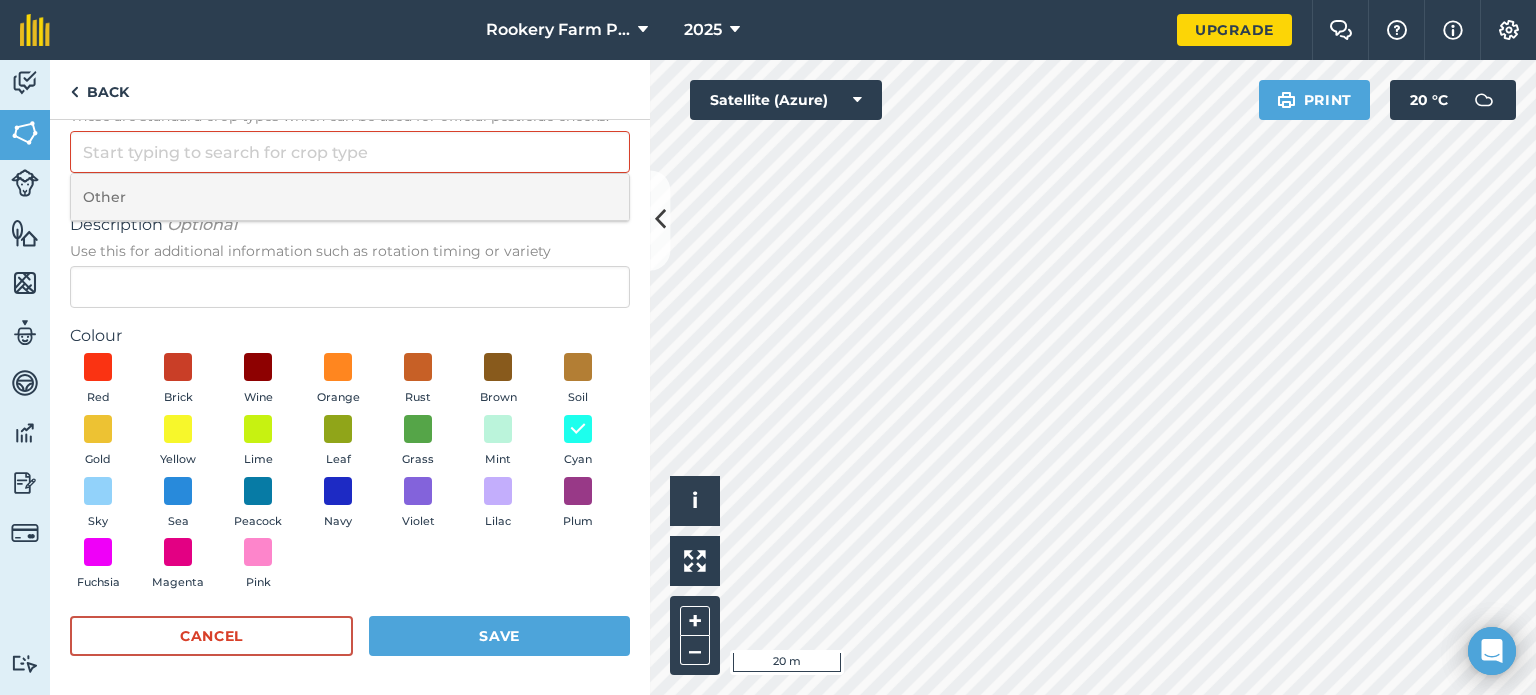 click on "Other" at bounding box center (350, 197) 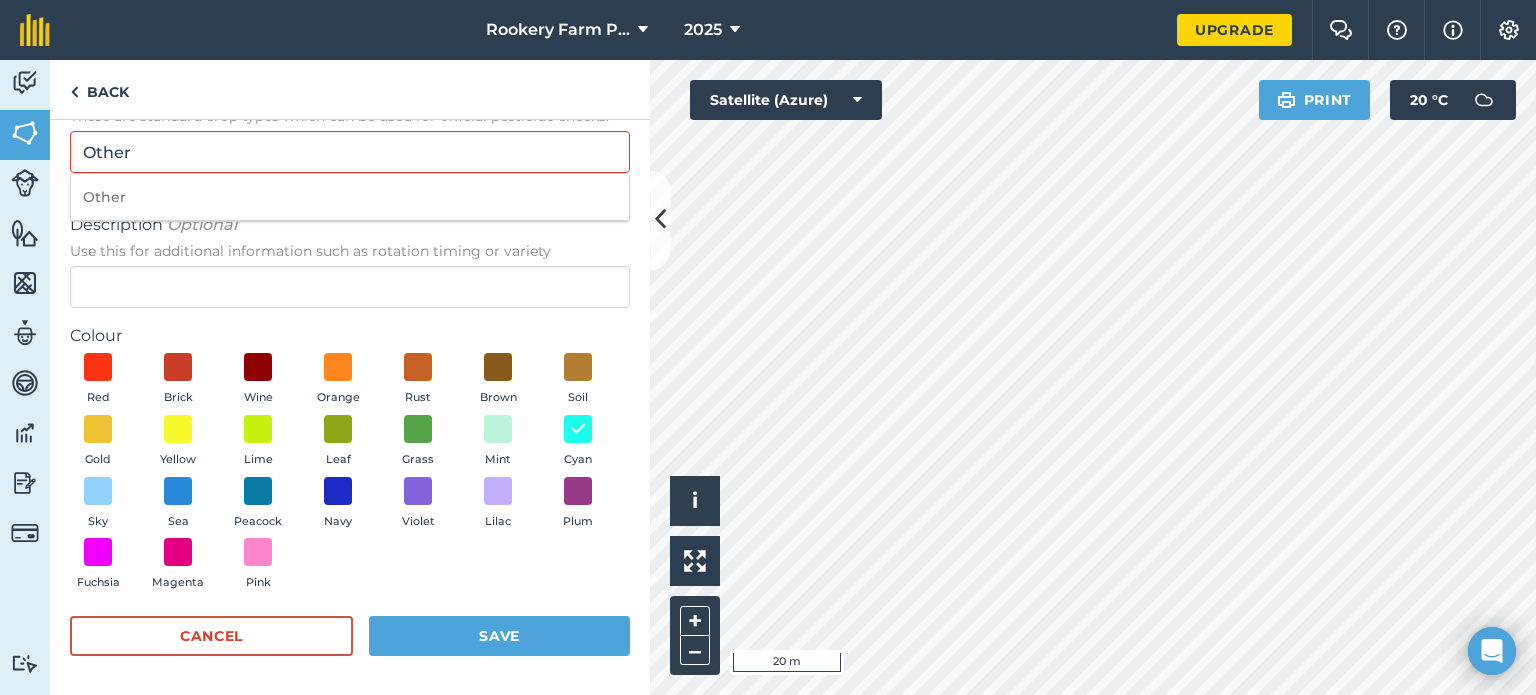 scroll, scrollTop: 38, scrollLeft: 0, axis: vertical 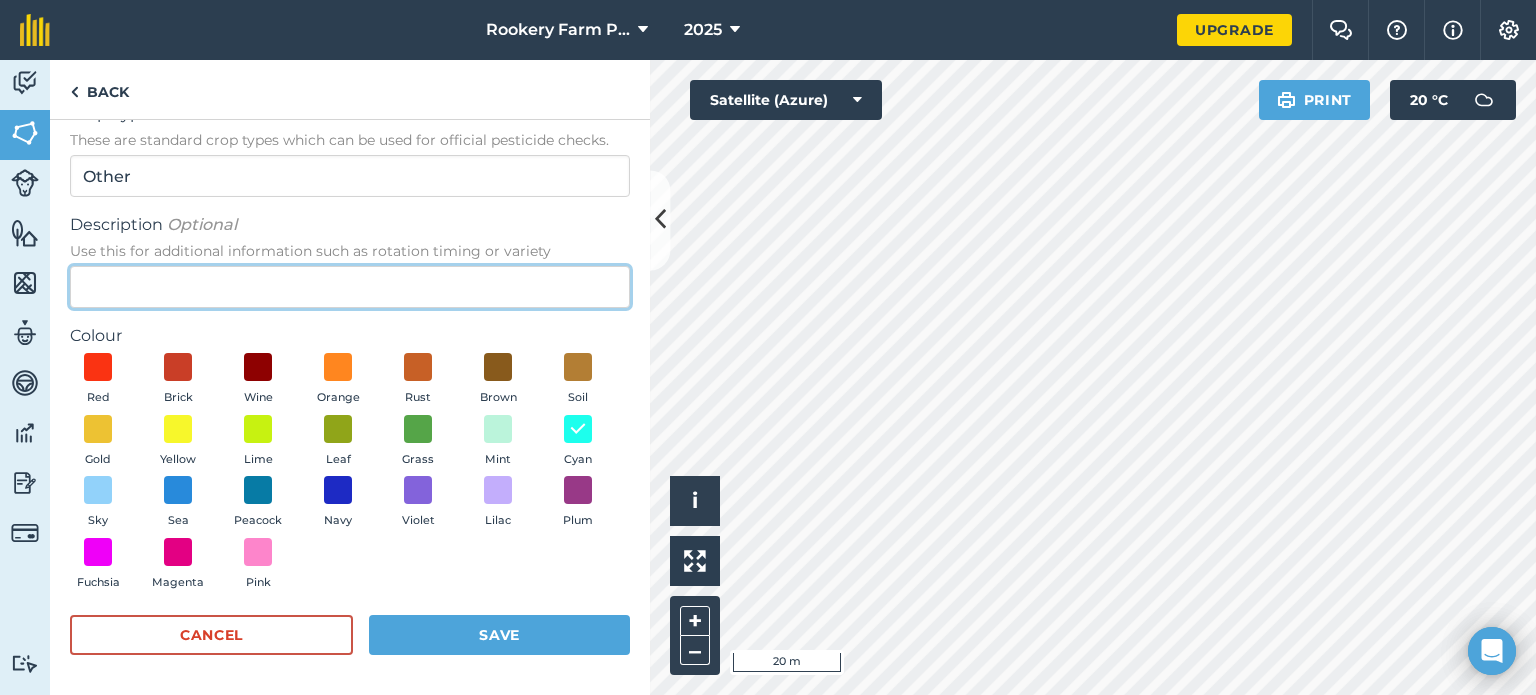 click on "Description   Optional Use this for additional information such as rotation timing or variety" at bounding box center [350, 287] 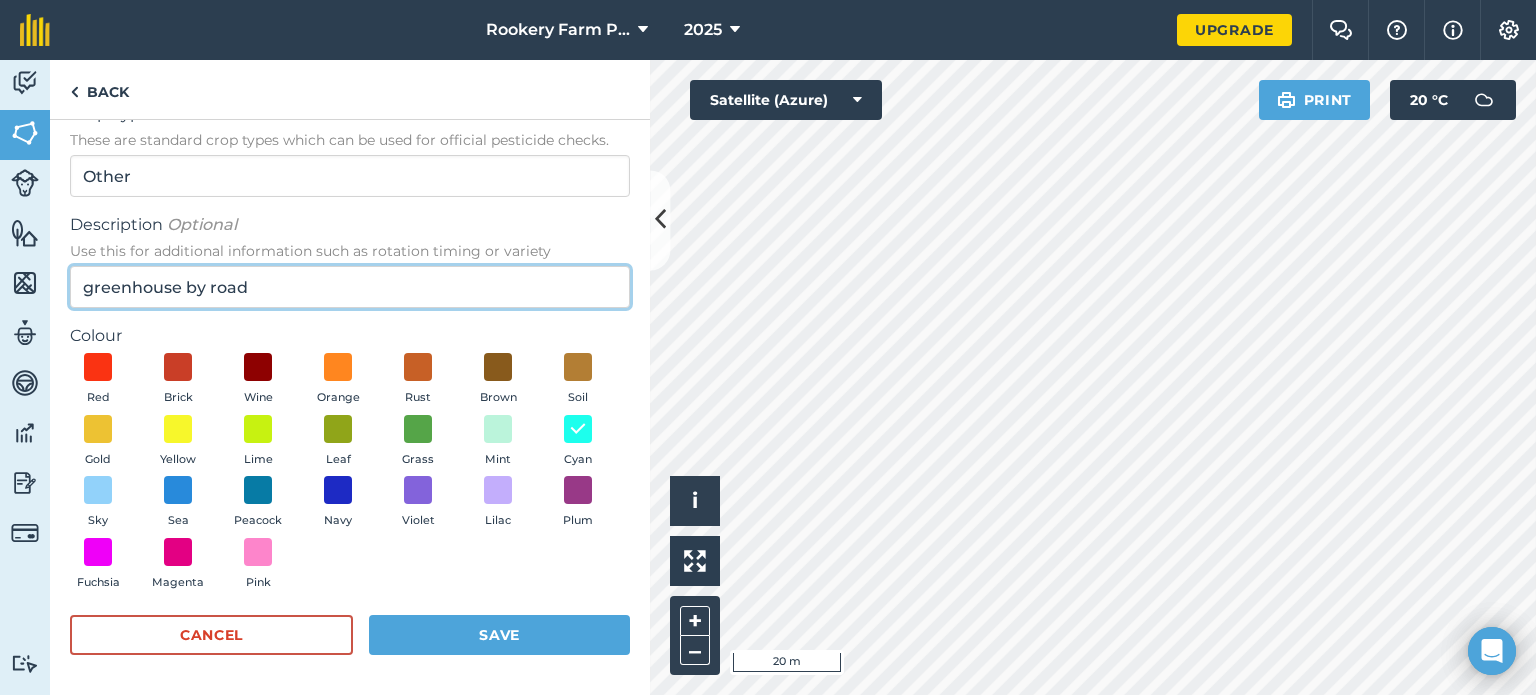 type on "greenhouse by road" 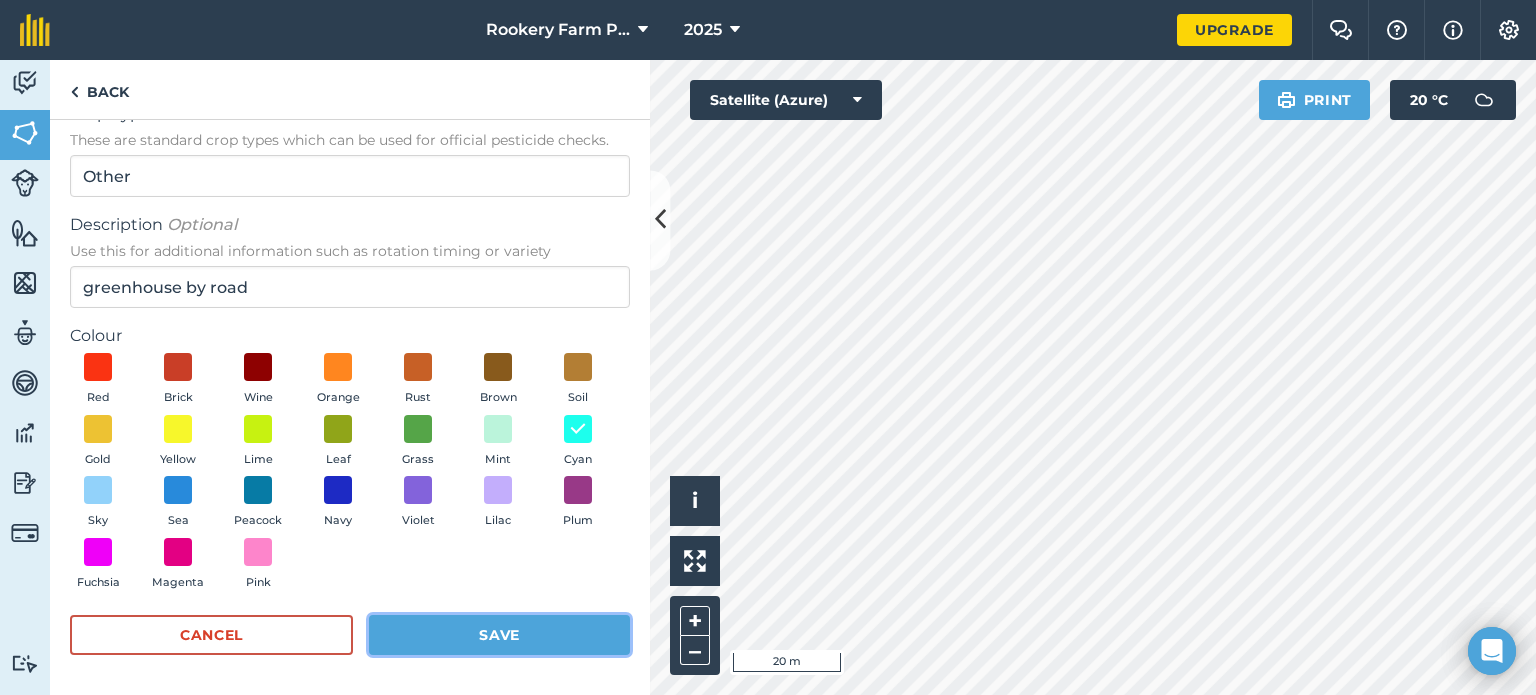click on "Save" at bounding box center (499, 635) 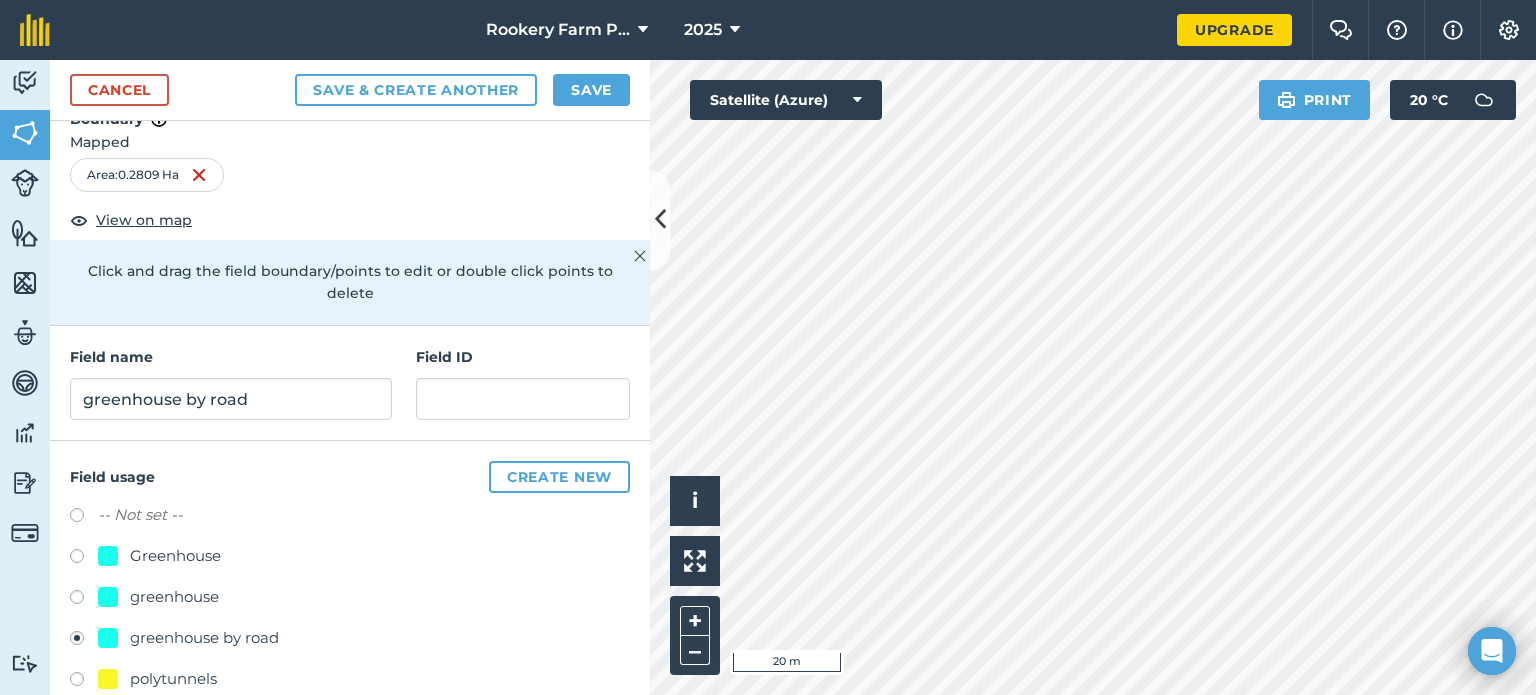 scroll, scrollTop: 64, scrollLeft: 0, axis: vertical 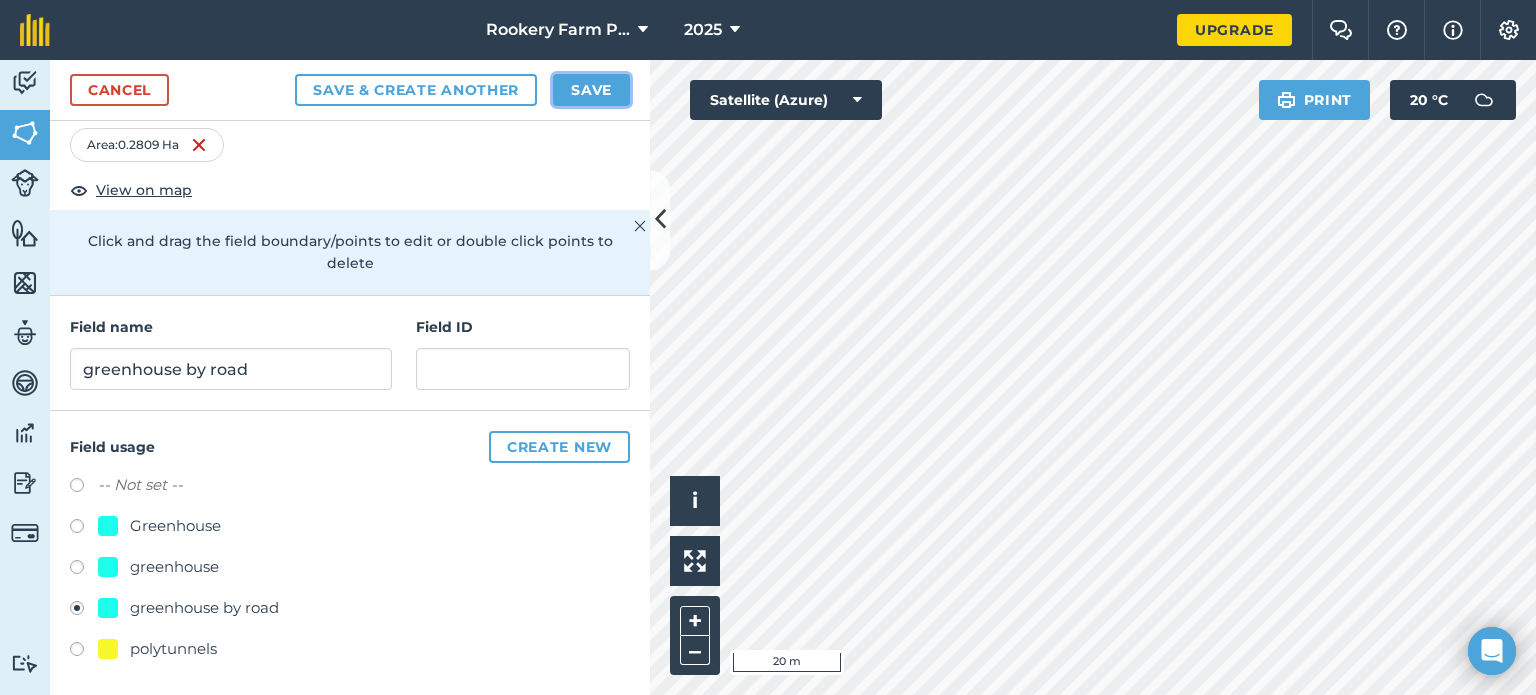 click on "Save" at bounding box center [591, 90] 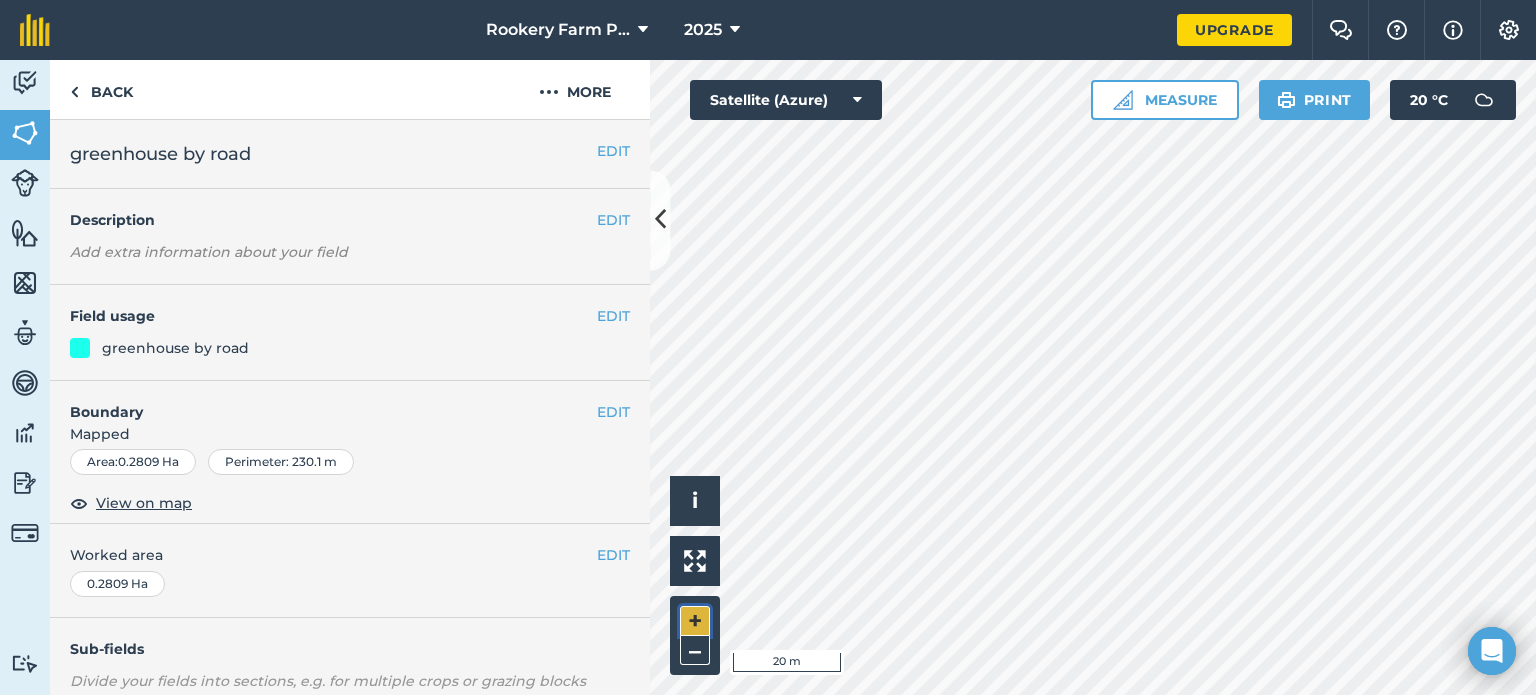 click on "+" at bounding box center [695, 621] 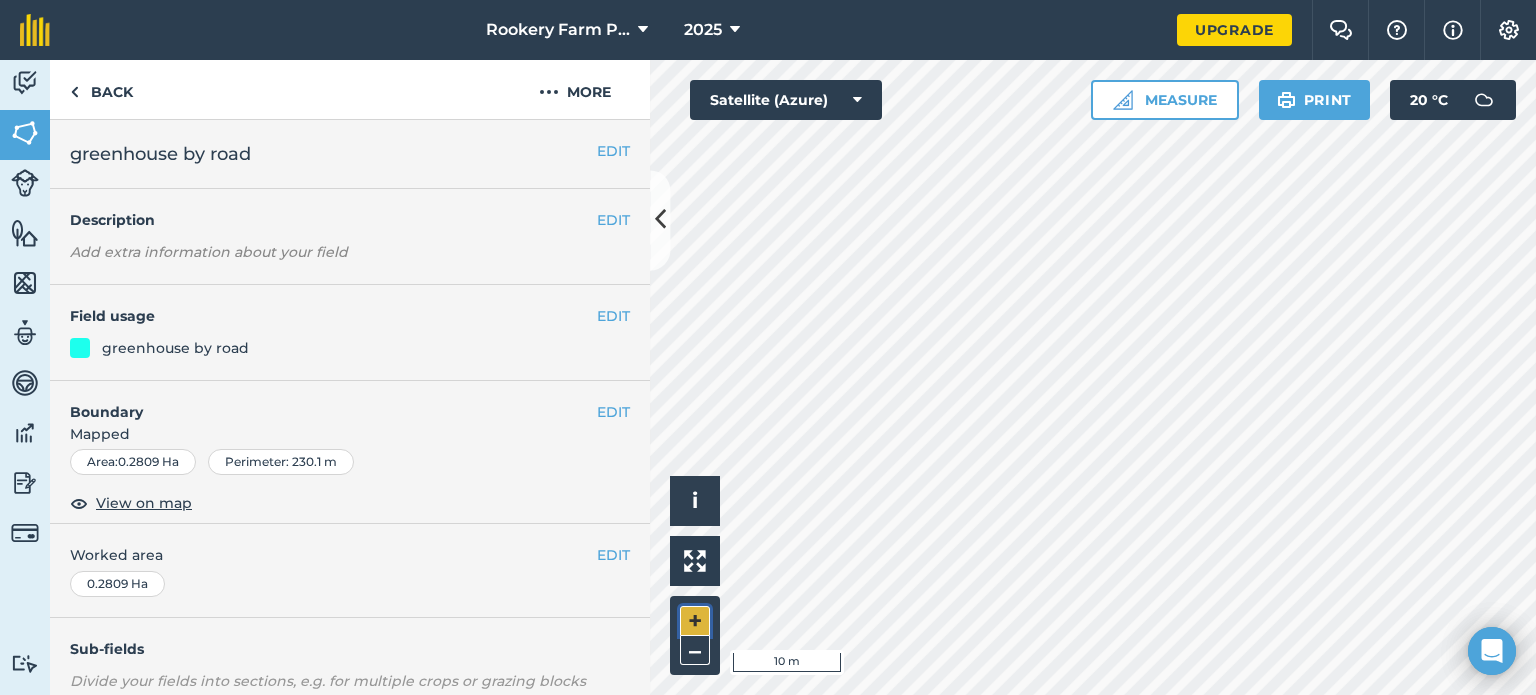 click on "+" at bounding box center (695, 621) 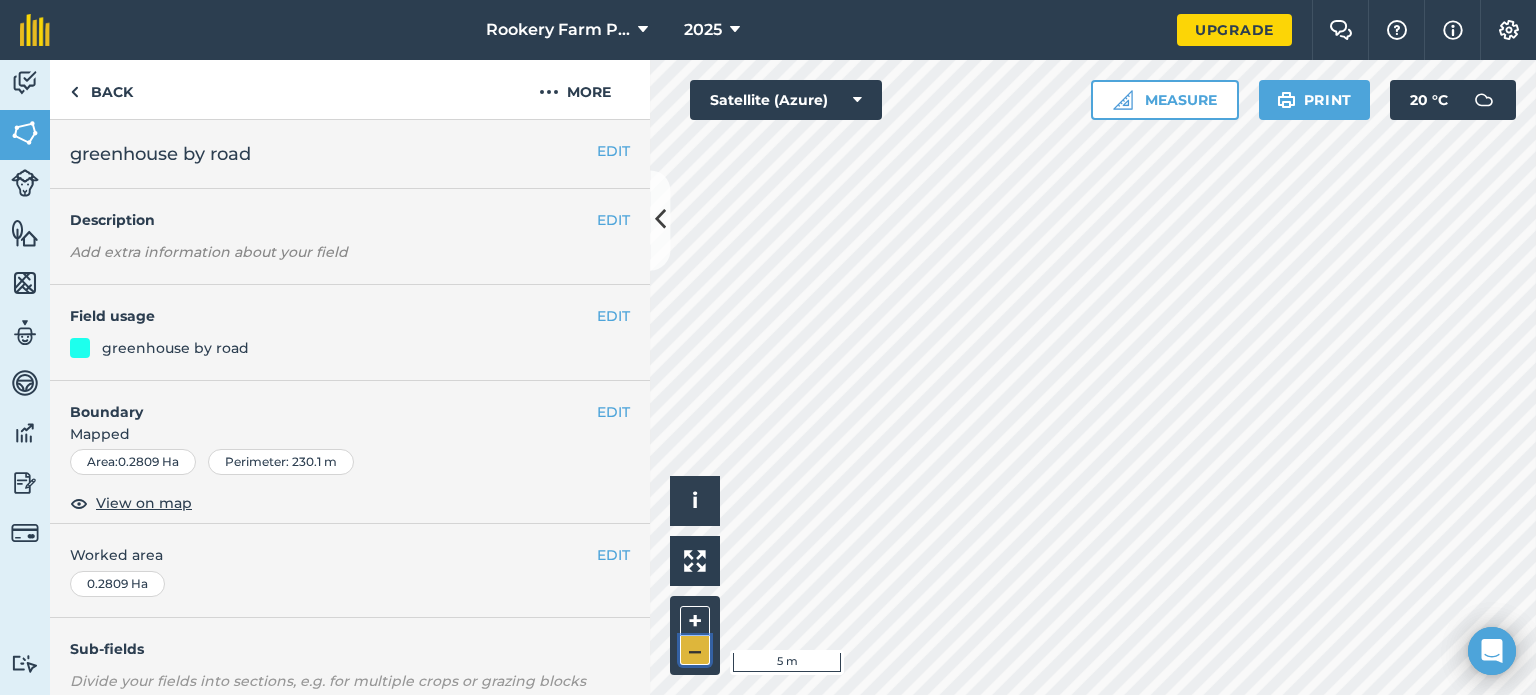 click on "–" at bounding box center (695, 650) 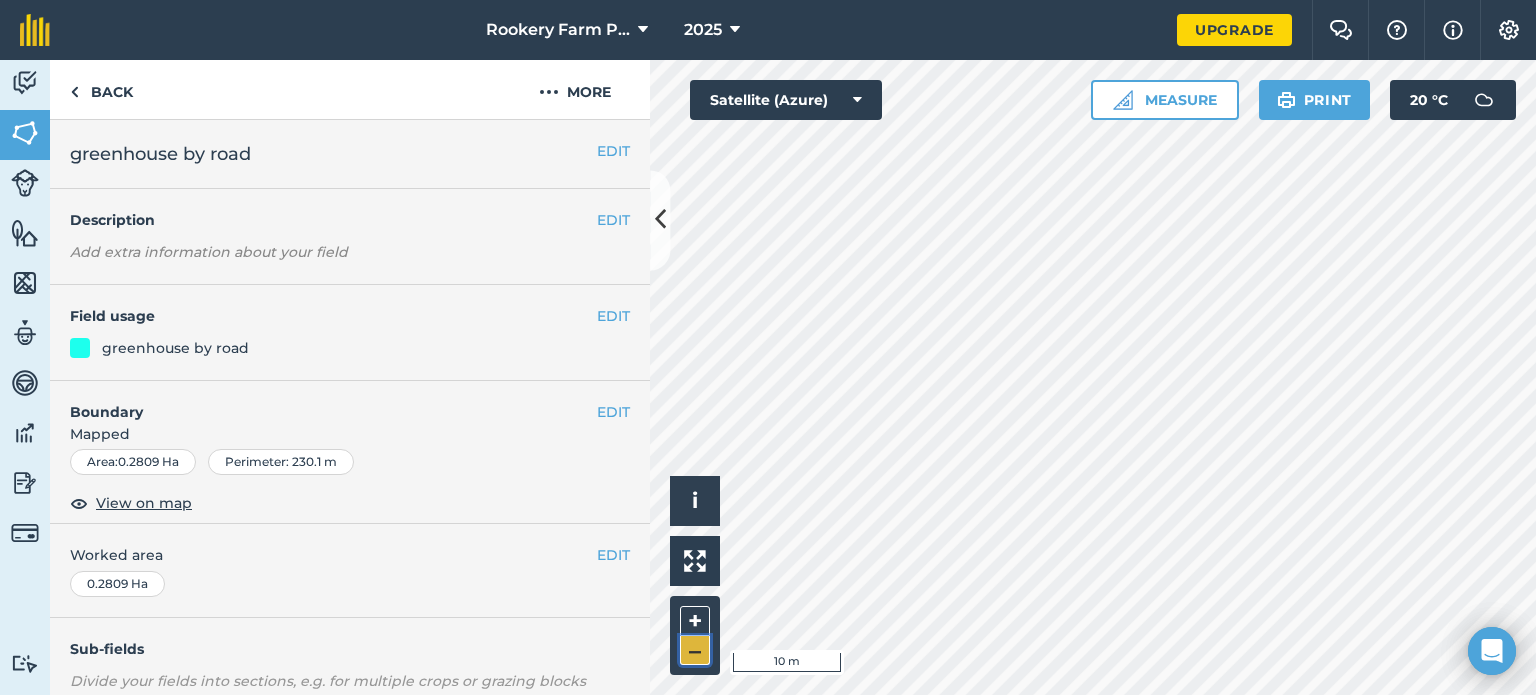 click on "–" at bounding box center (695, 650) 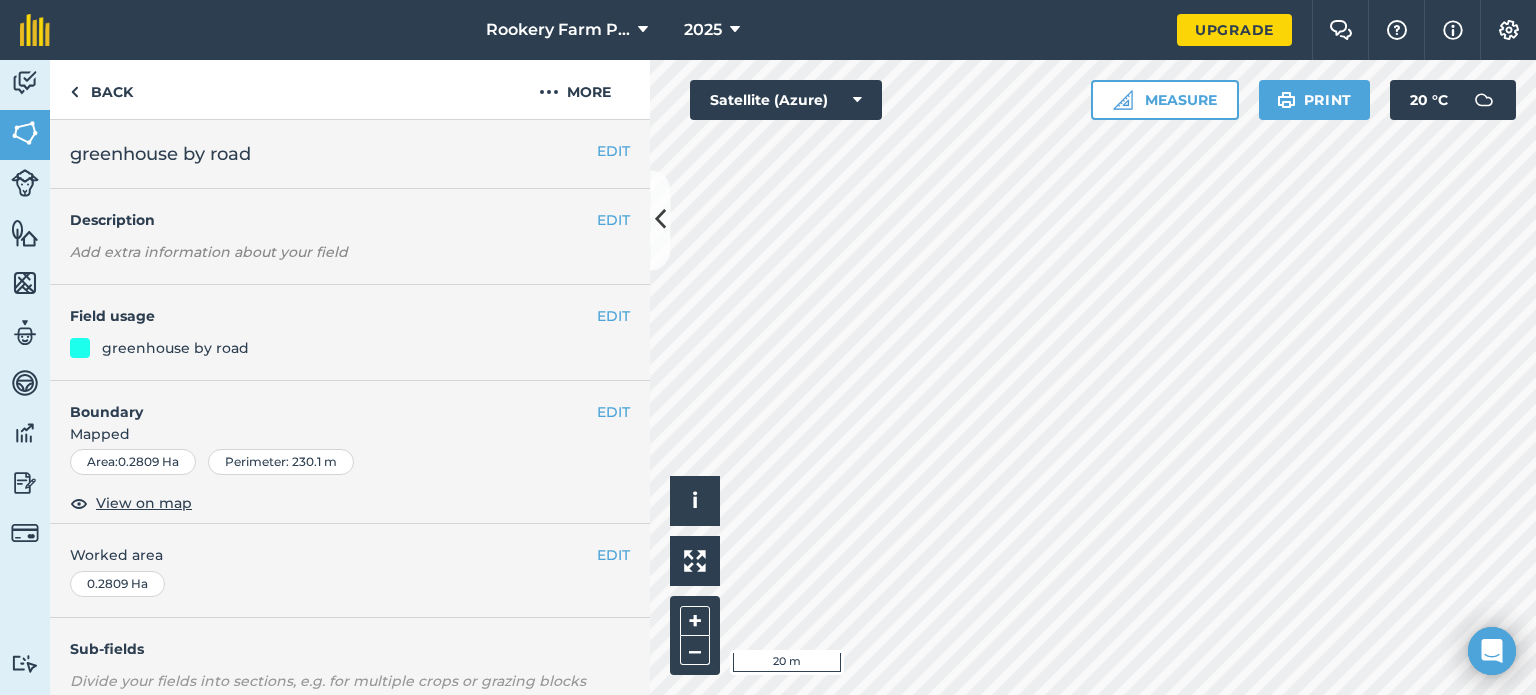 click on "Rookery Farm Packing Ltd 2025 Upgrade Farm Chat Help Info Settings Map printing is not available on our free plan Please upgrade to our Essentials, Plus or Pro plan to access this feature. Activity Fields Livestock Features Maps Team Vehicles Data Reporting Billing Tutorials Tutorials   Back   More EDIT greenhouse by road EDIT Description Add extra information about your field EDIT Field usage greenhouse by road EDIT Boundary   Mapped Area :  0.2809   Ha Perimeter :   230.1   m   View on map EDIT Worked area 0.2809   Ha Sub-fields   Divide your fields into sections, e.g. for multiple crops or grazing blocks   Add sub-fields Add field job Add note   Field Health To-Do Field History Reports There are no outstanding tasks for this field. Click to start drawing i © 2025 TomTom, Microsoft 20 m + – Satellite (Azure) Measure Print 20   ° C" at bounding box center (768, 347) 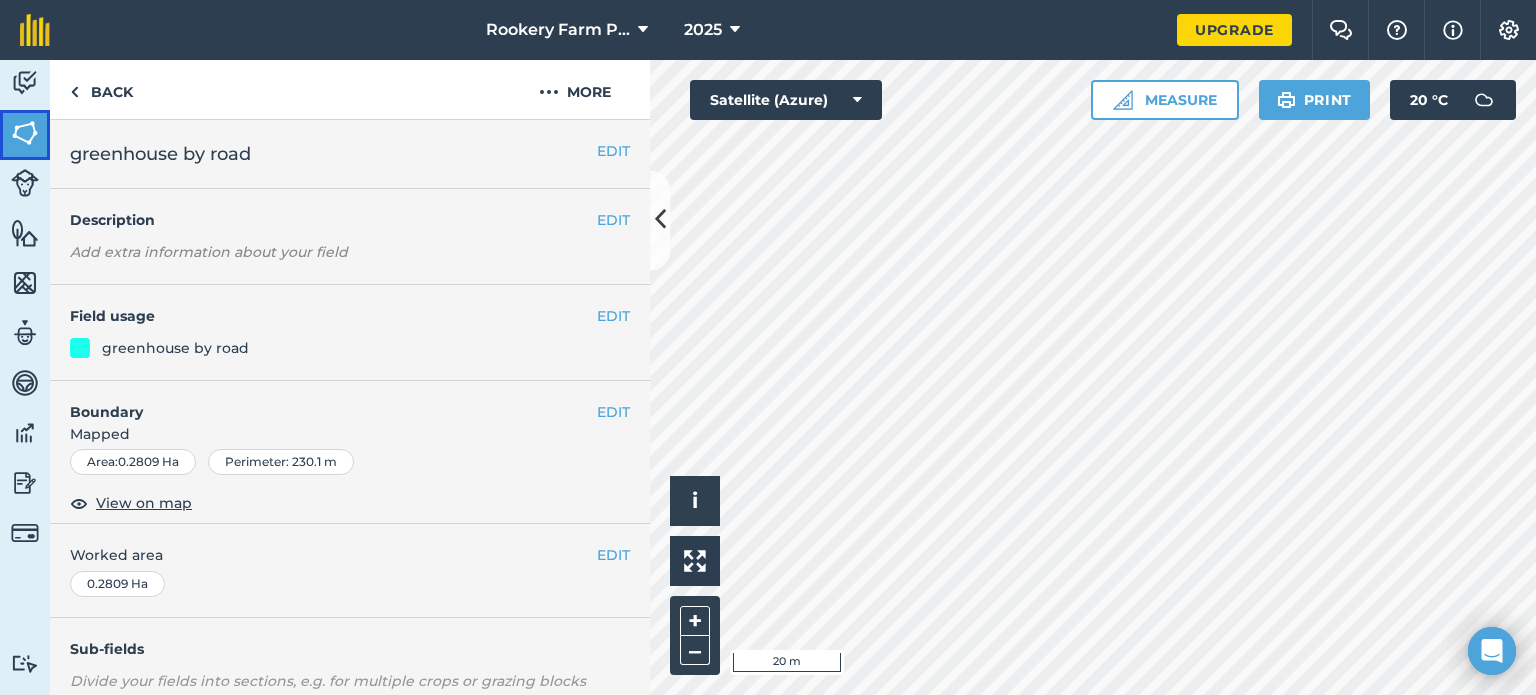 click at bounding box center [25, 133] 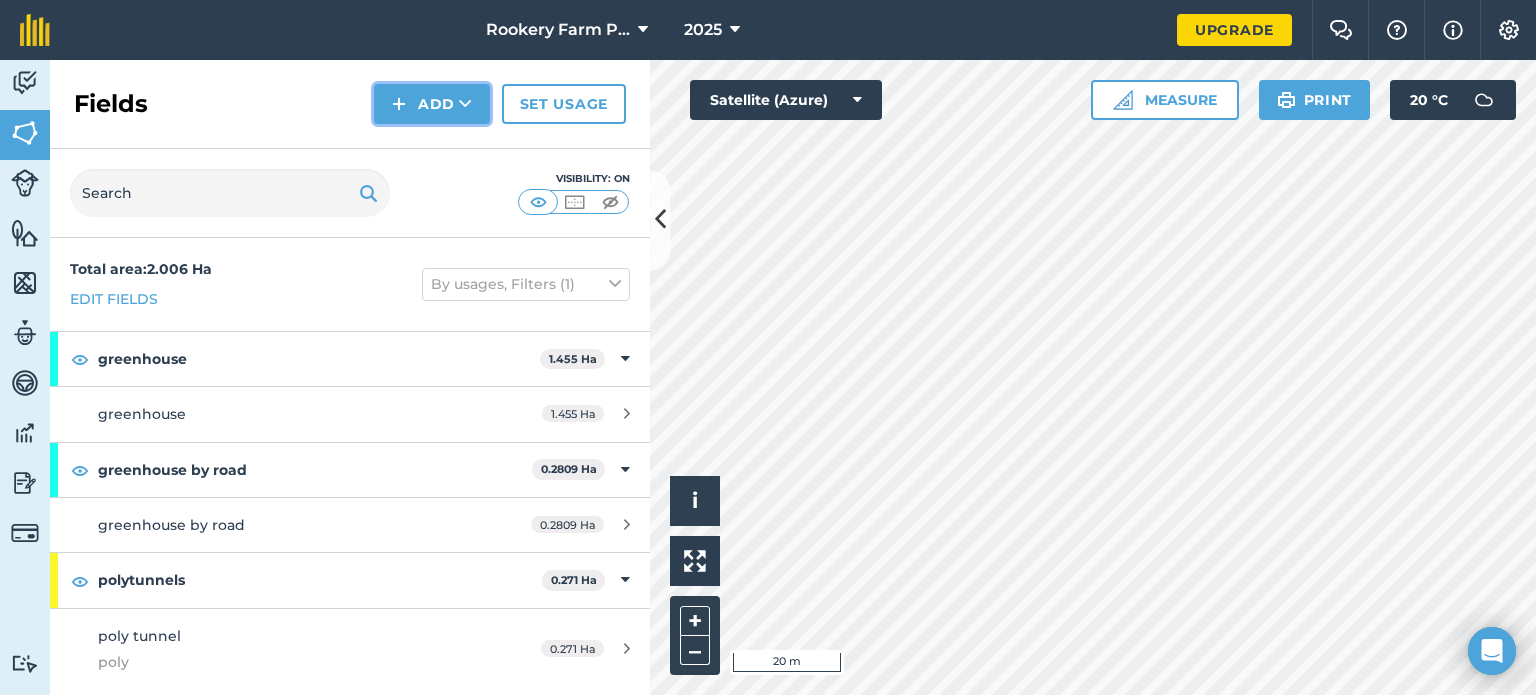 click on "Add" at bounding box center [432, 104] 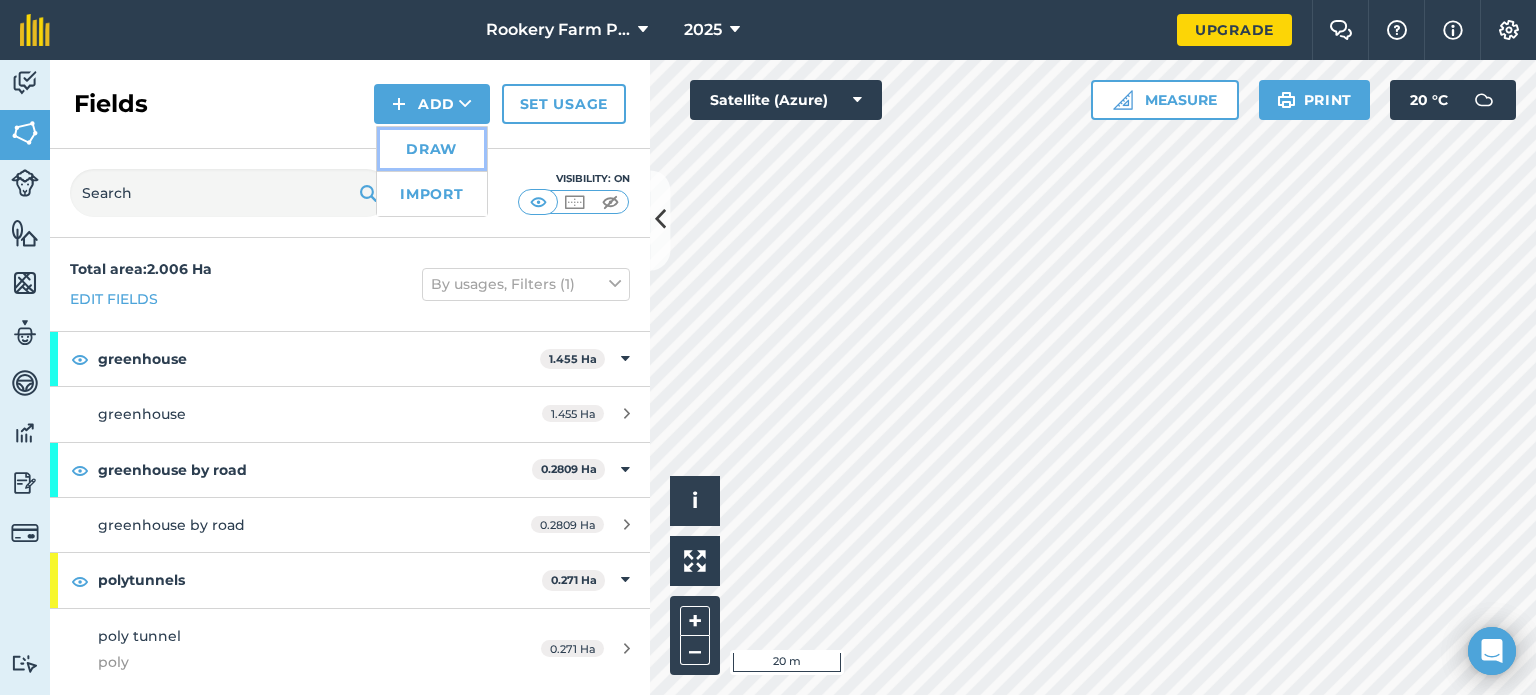 click on "Draw" at bounding box center (432, 149) 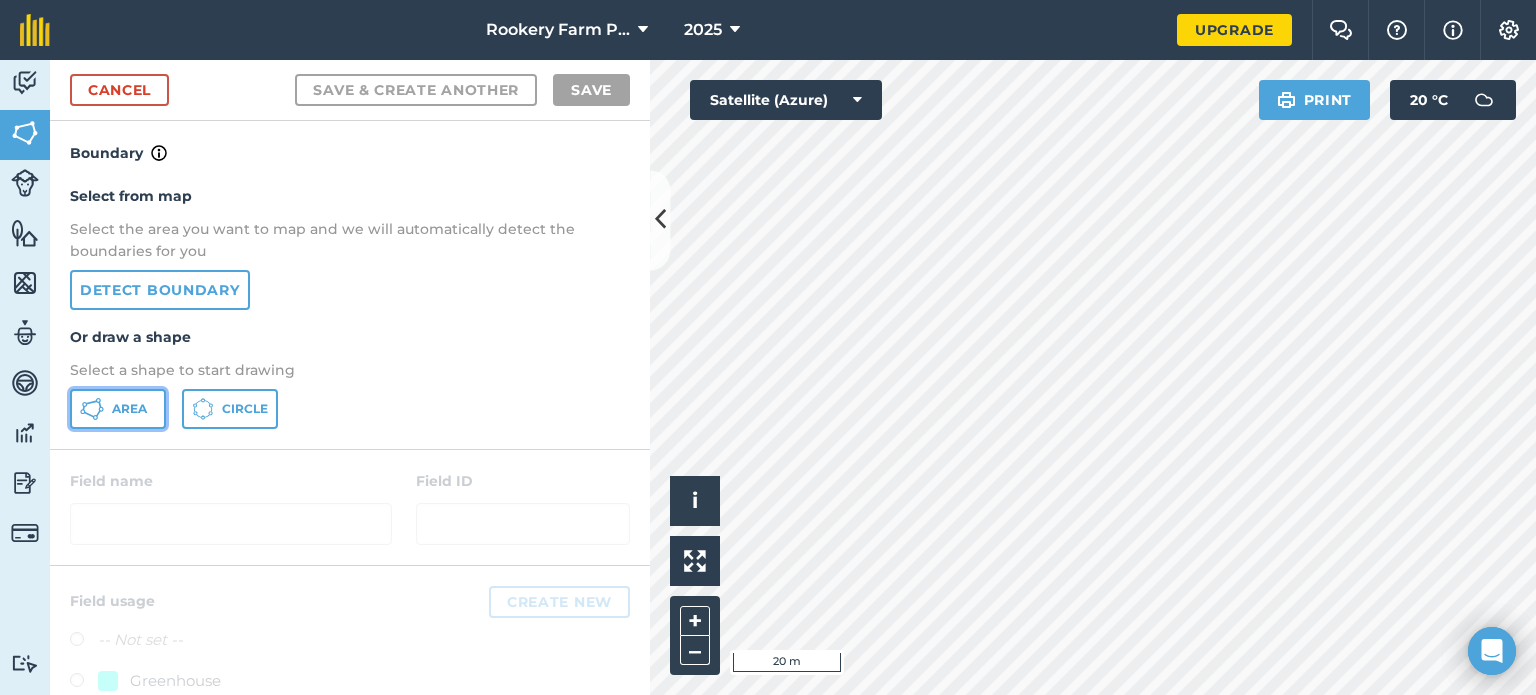 click on "Area" at bounding box center (129, 409) 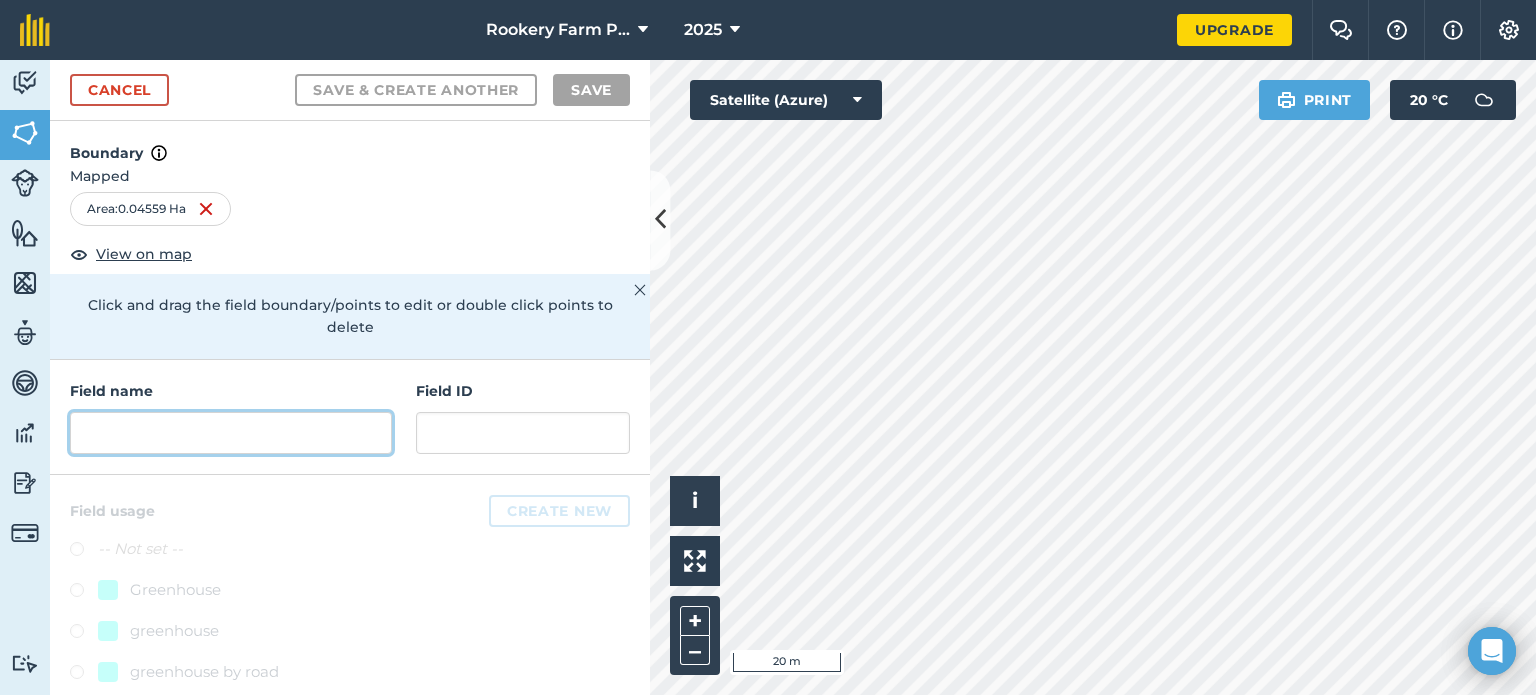 click at bounding box center (231, 433) 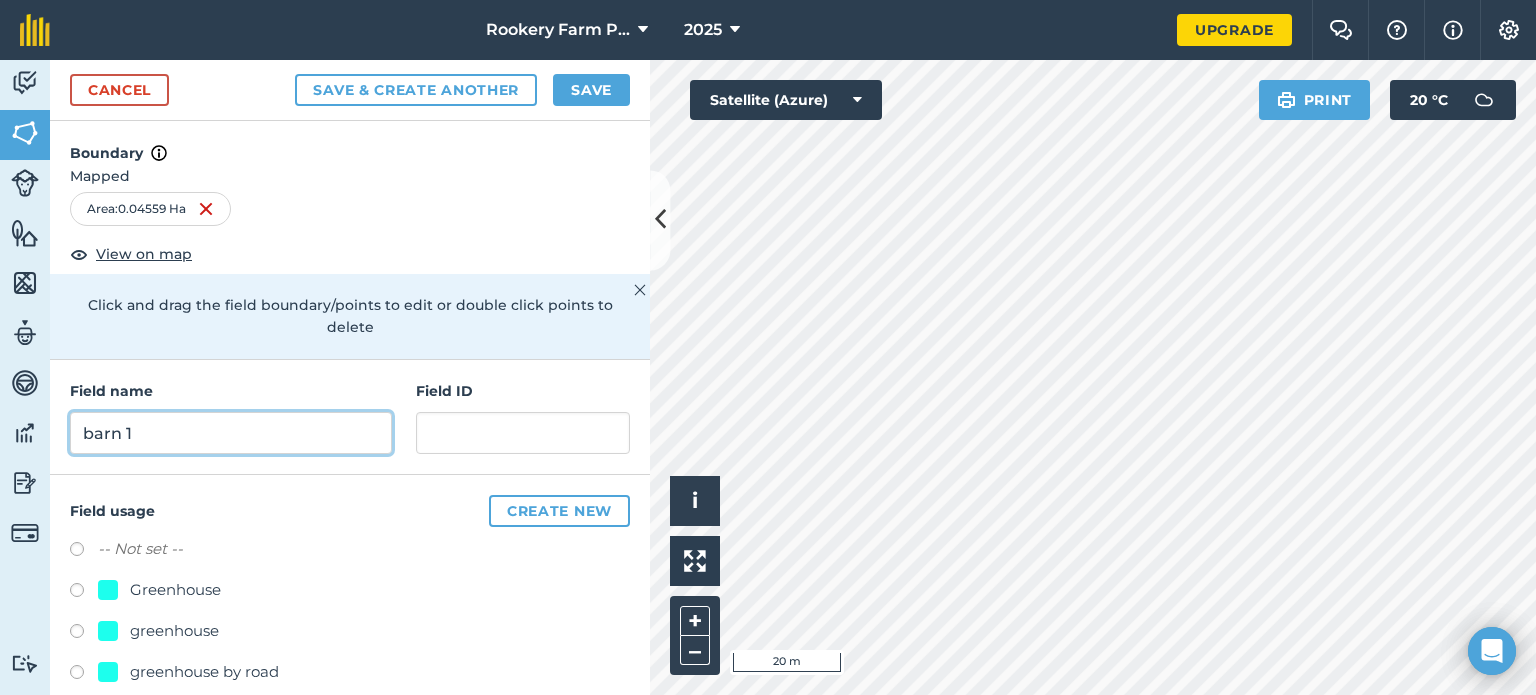 drag, startPoint x: 144, startPoint y: 435, endPoint x: -36, endPoint y: 431, distance: 180.04443 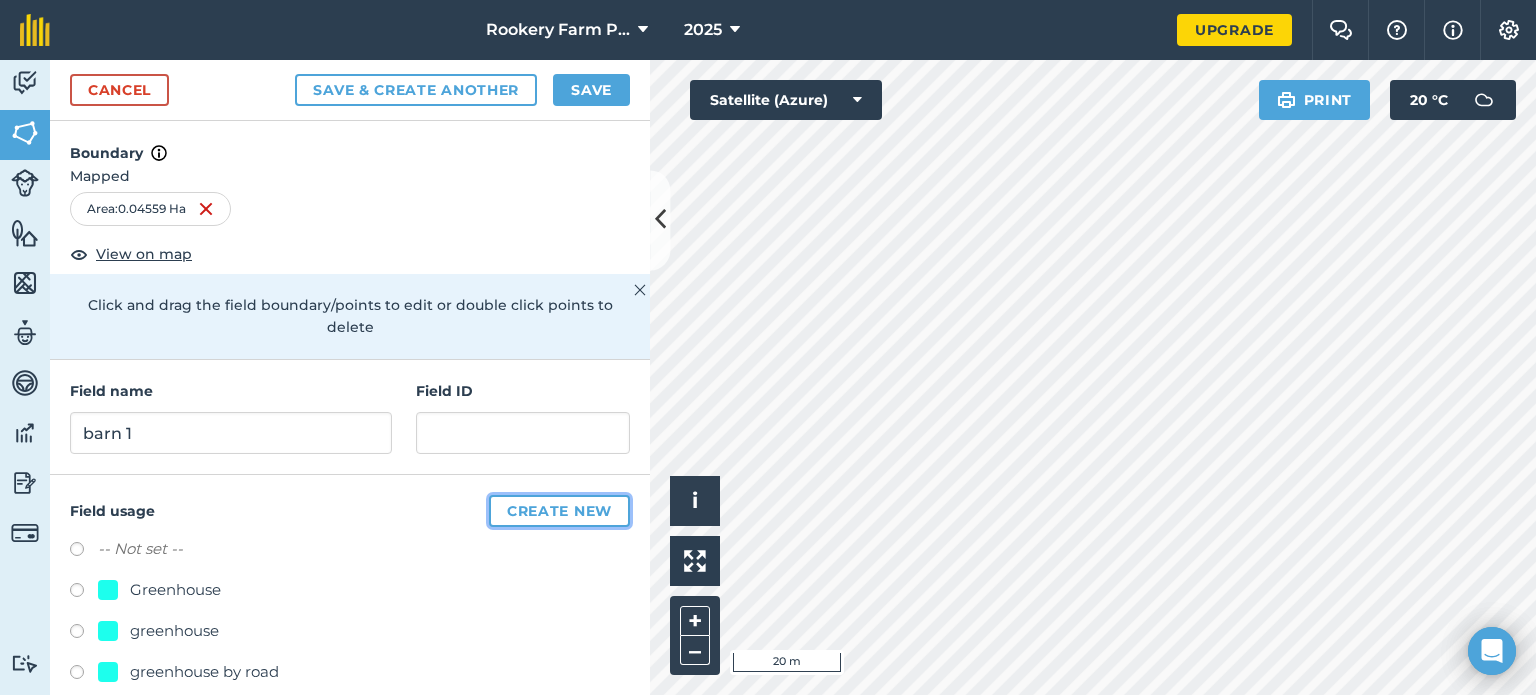 click on "Create new" at bounding box center (559, 511) 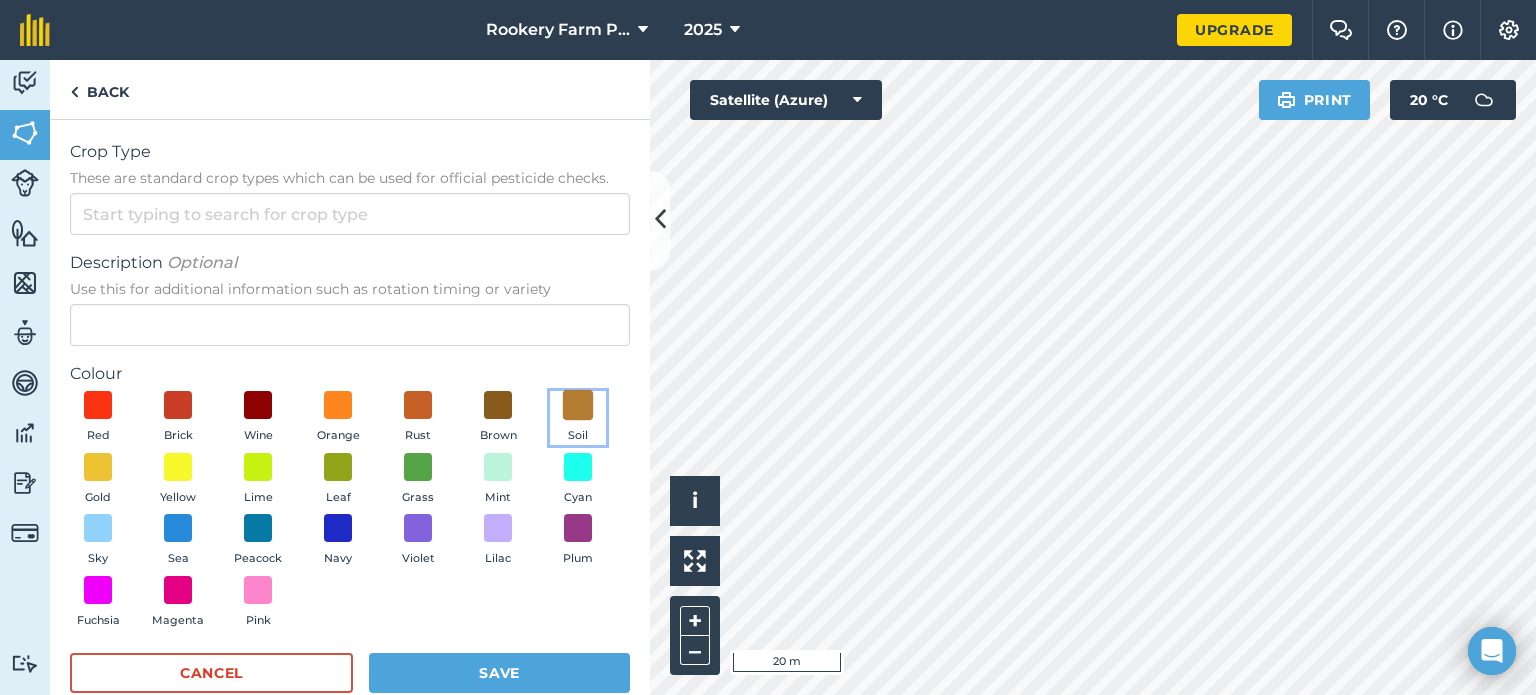 click at bounding box center (578, 405) 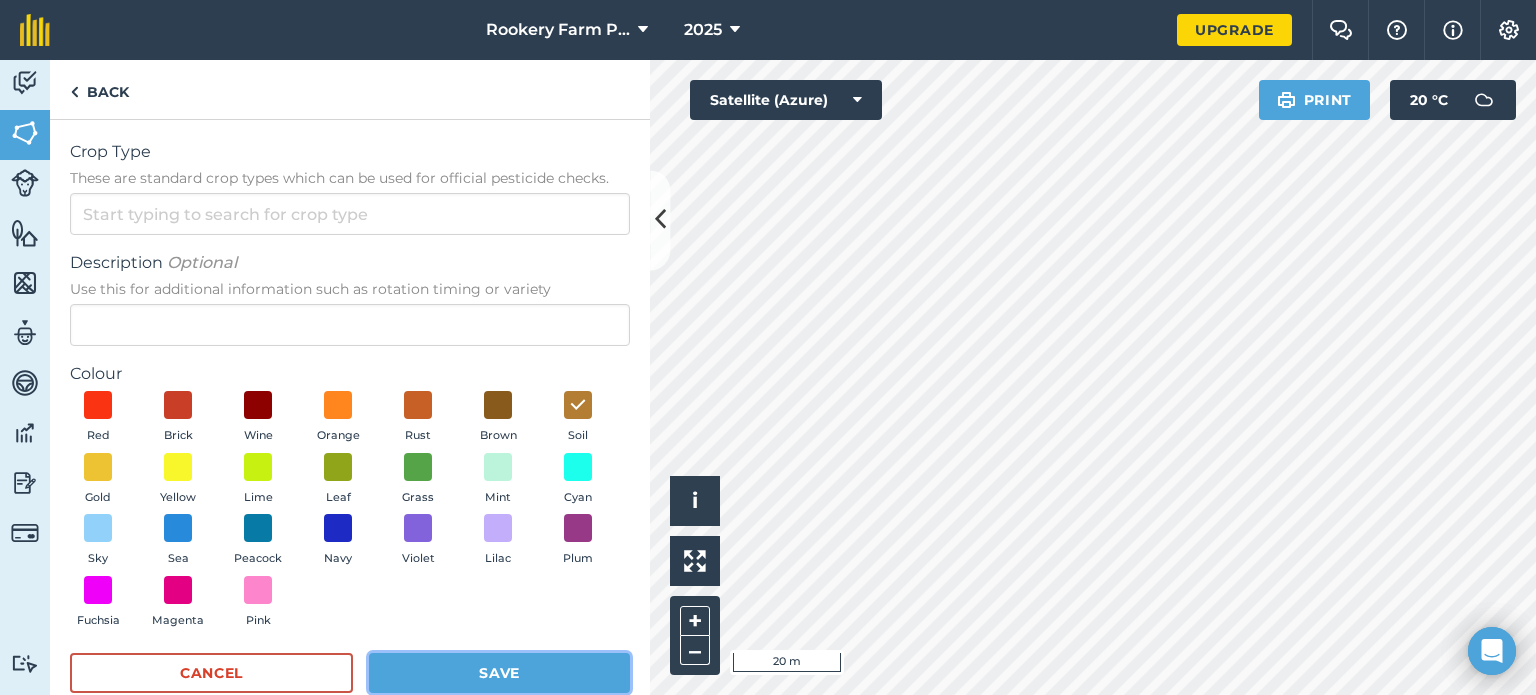 click on "Save" at bounding box center (499, 673) 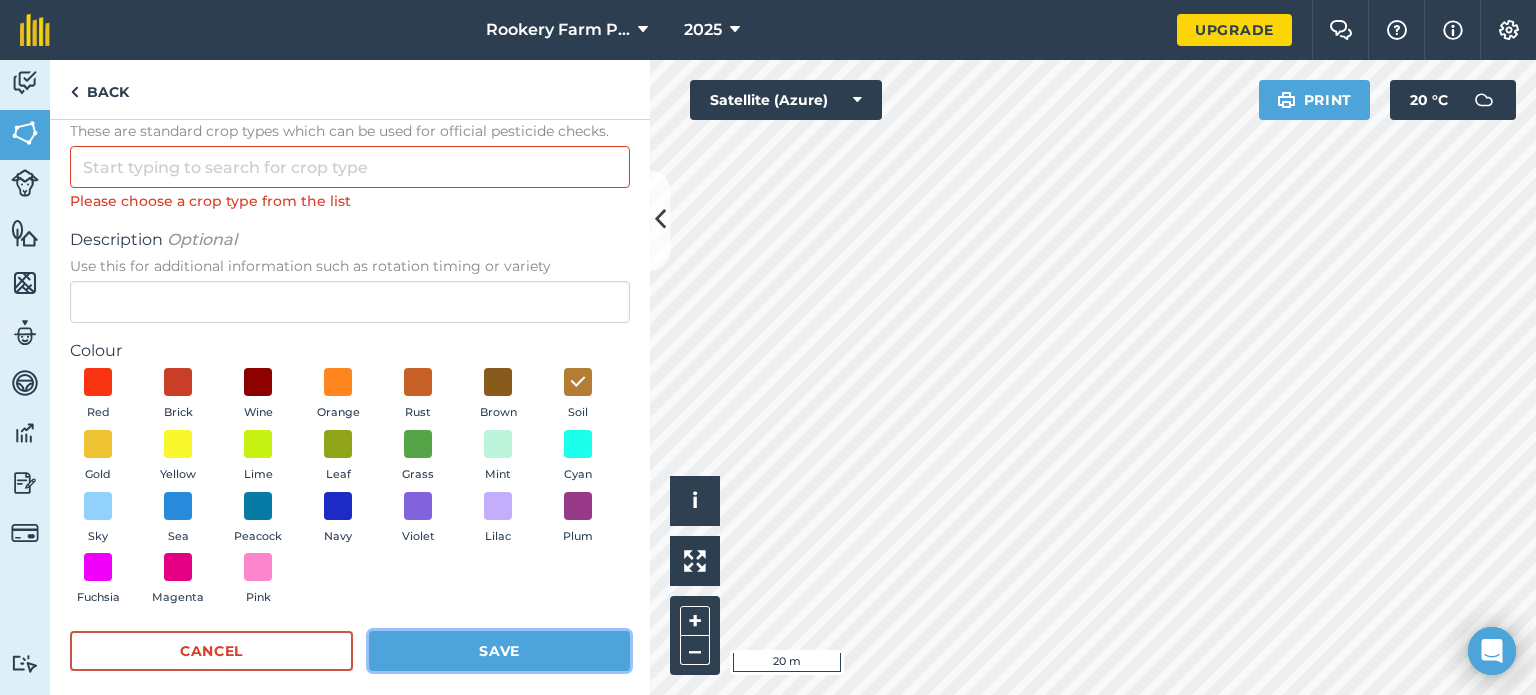 scroll, scrollTop: 62, scrollLeft: 0, axis: vertical 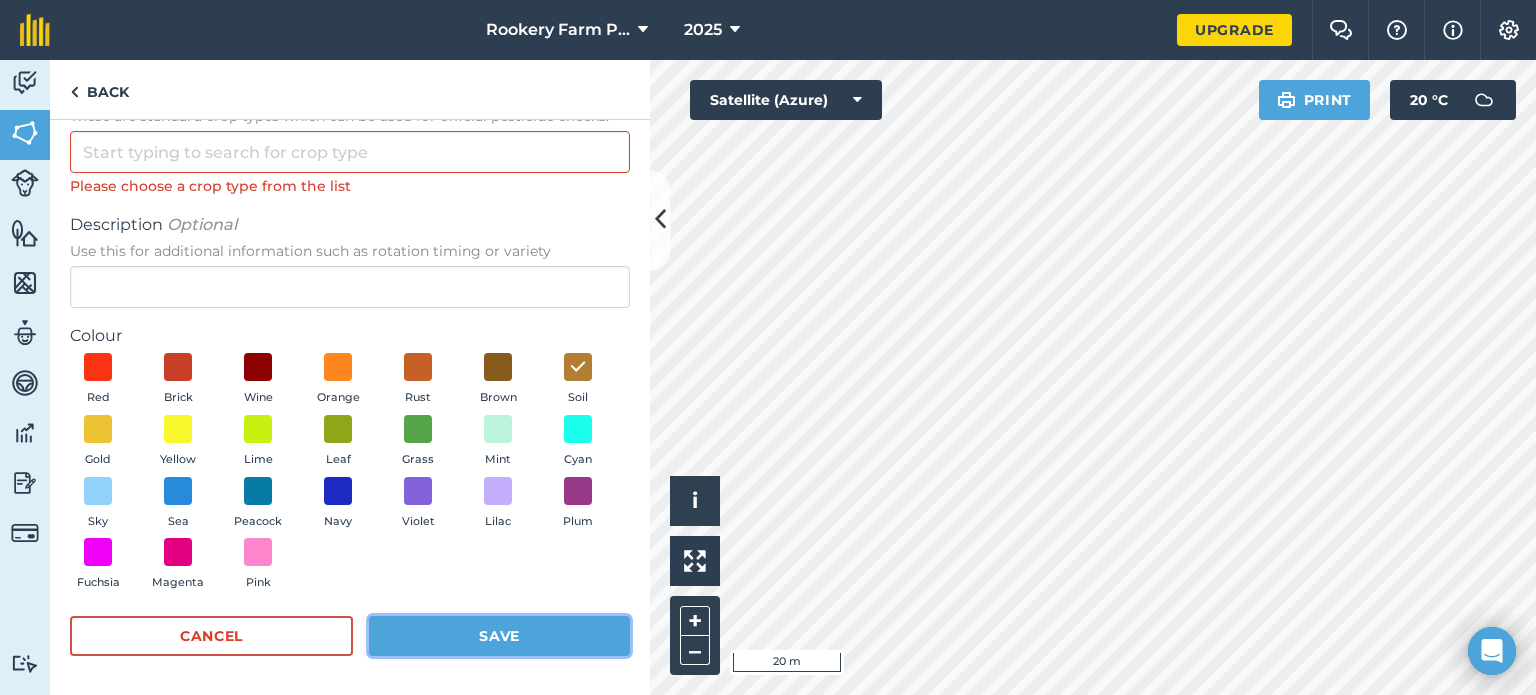 click on "Save" at bounding box center [499, 636] 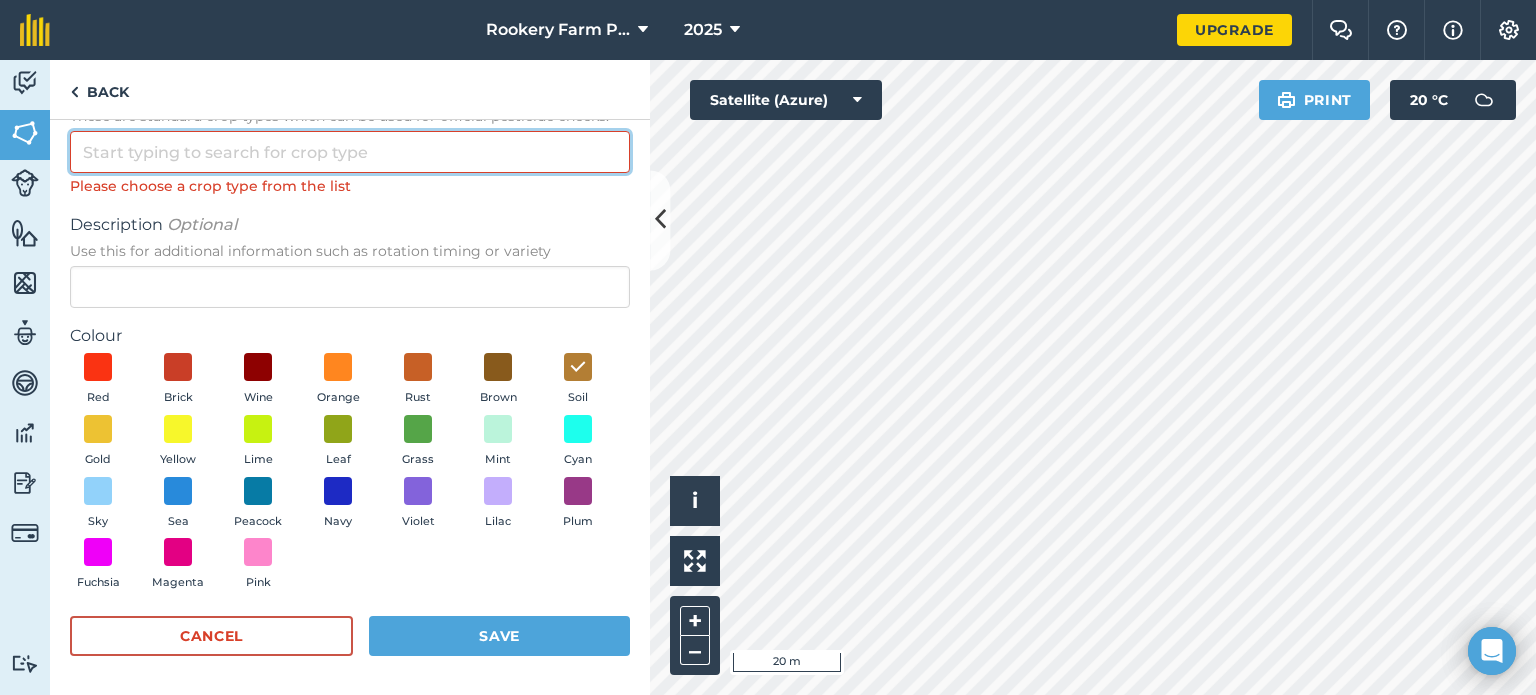 click on "Crop Type These are standard crop types which can be used for official pesticide checks." at bounding box center (350, 152) 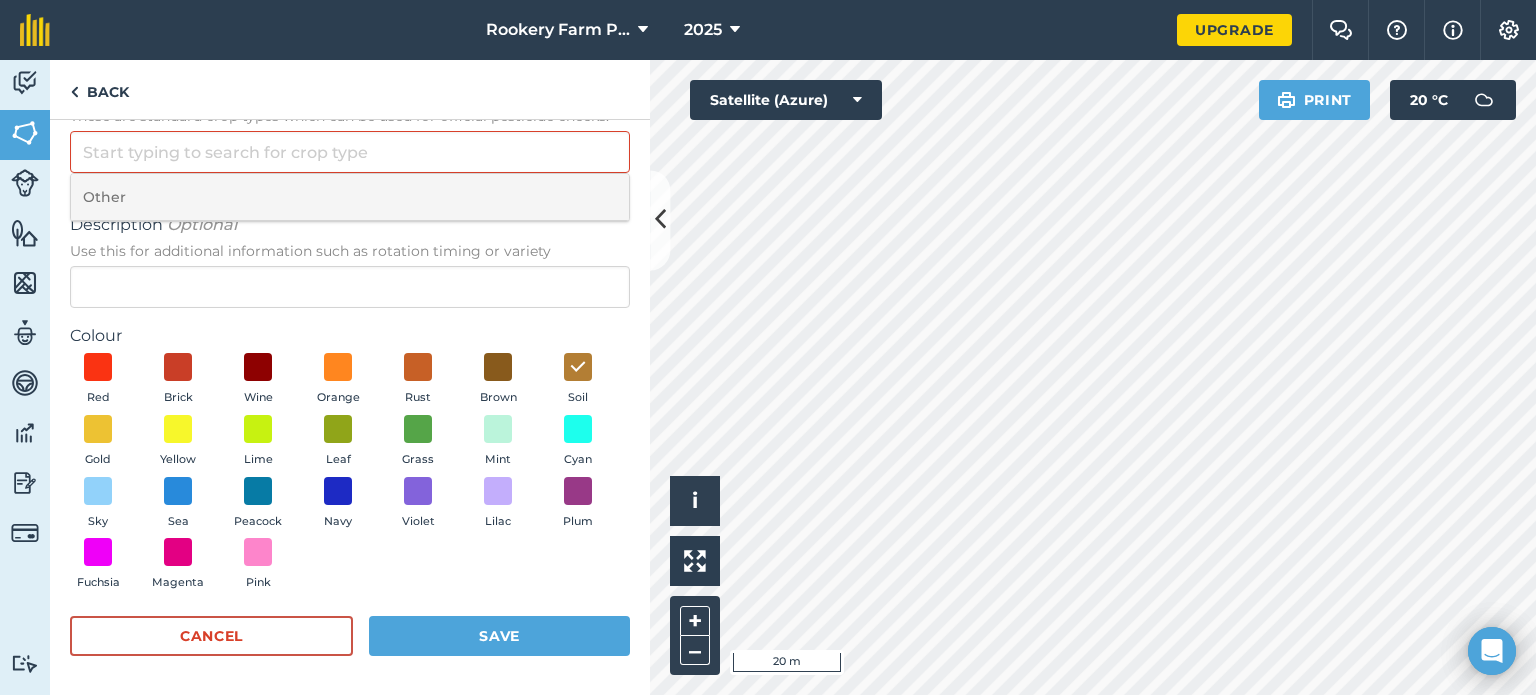 click on "Other" at bounding box center (350, 197) 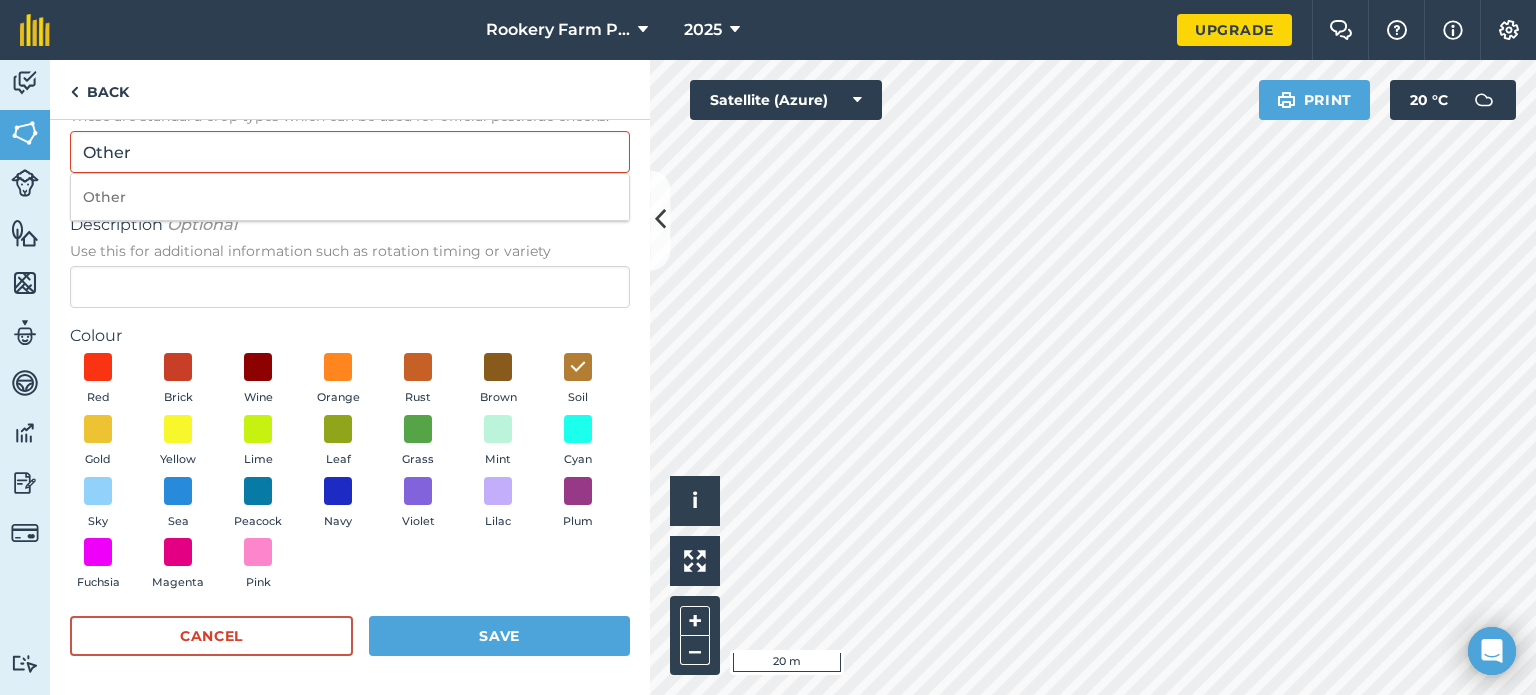 scroll, scrollTop: 38, scrollLeft: 0, axis: vertical 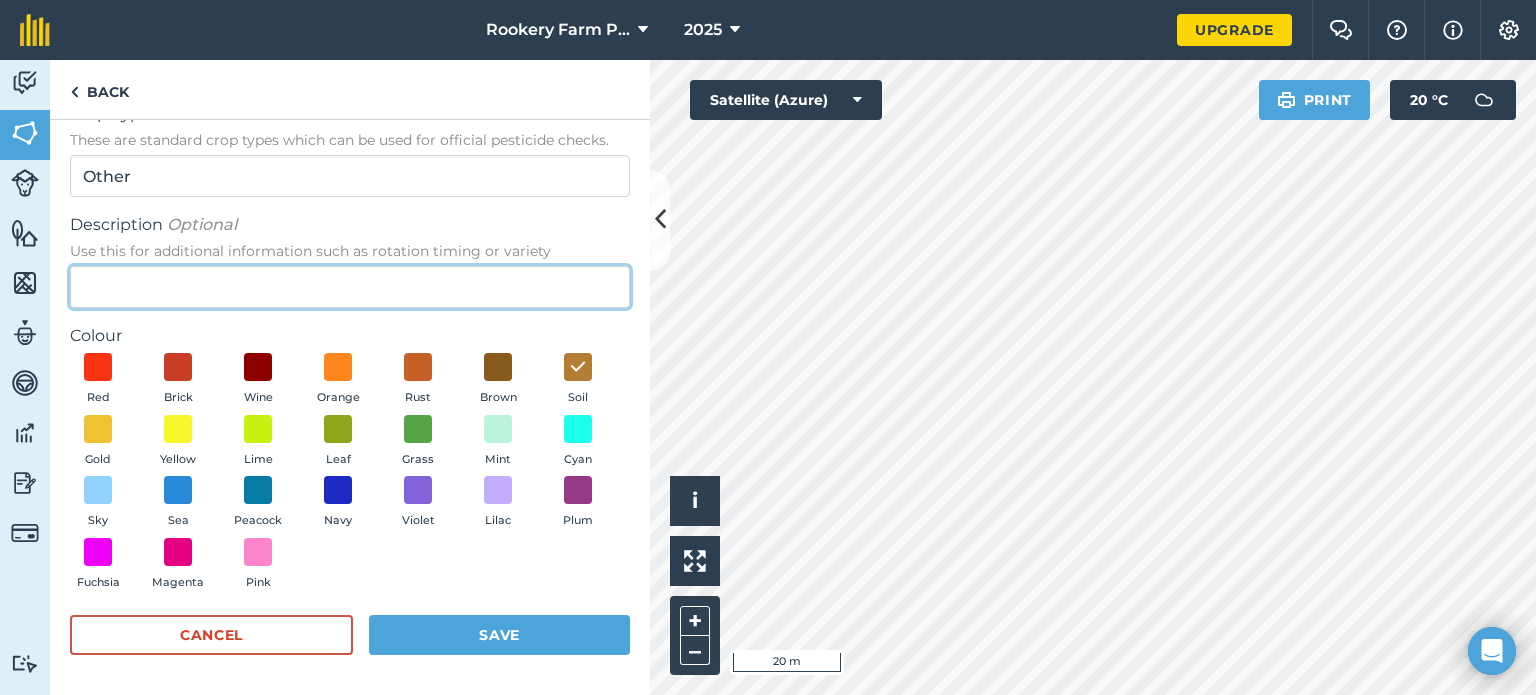 click on "Description   Optional Use this for additional information such as rotation timing or variety" at bounding box center [350, 287] 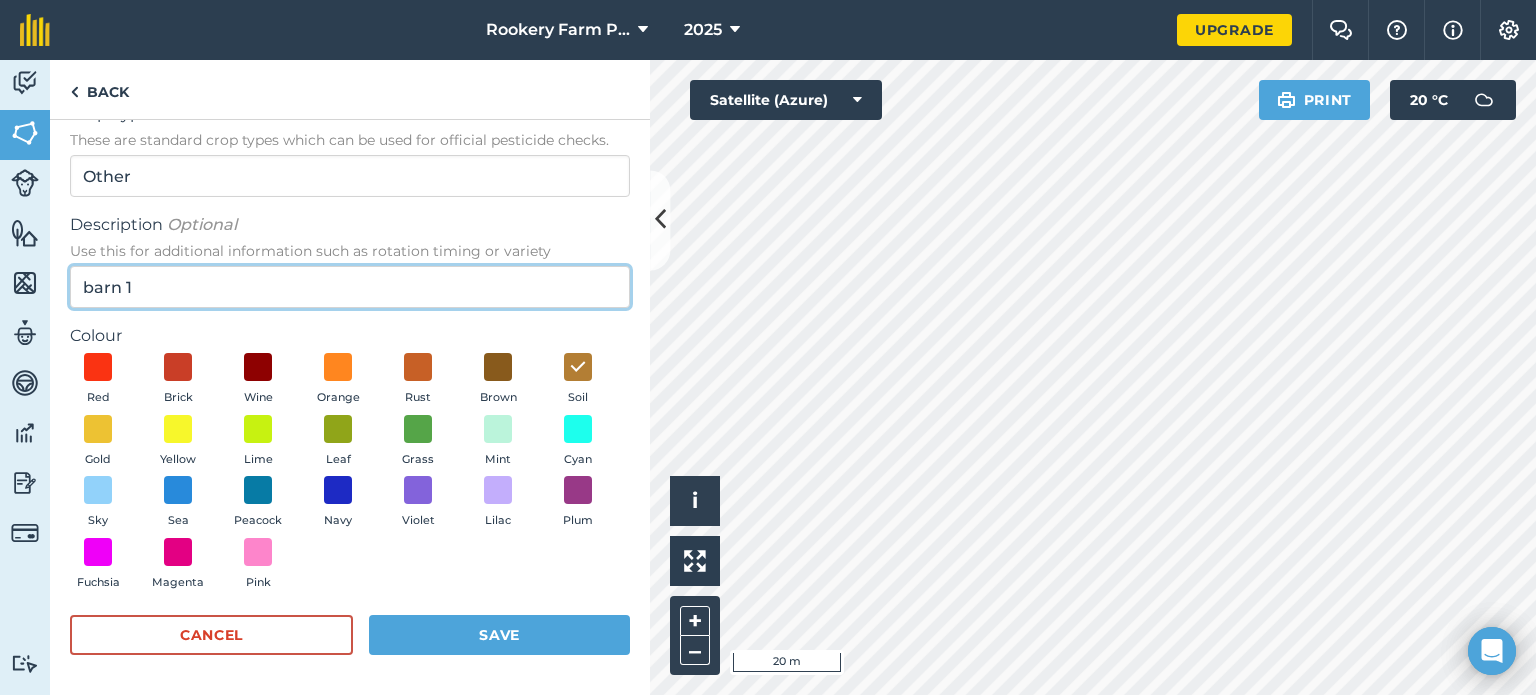 type on "barn 1" 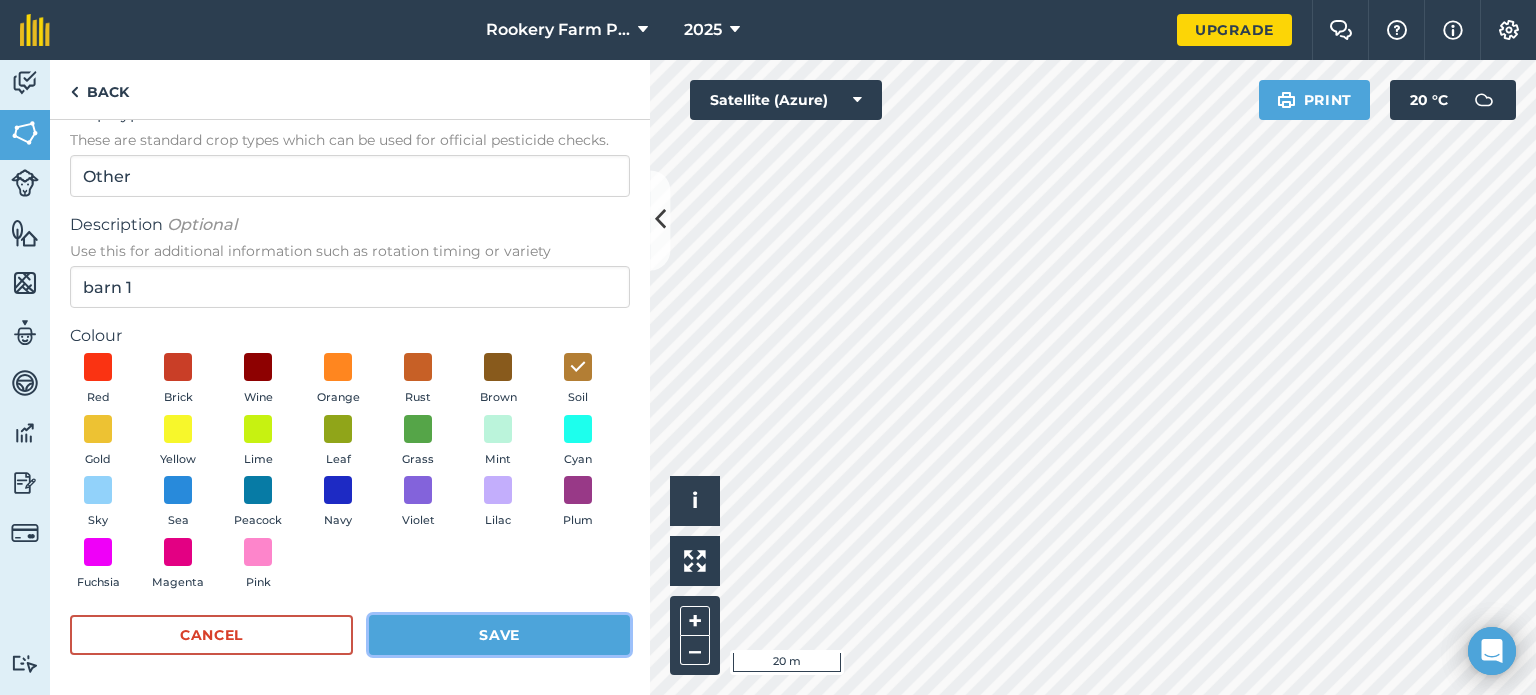 click on "Save" at bounding box center (499, 635) 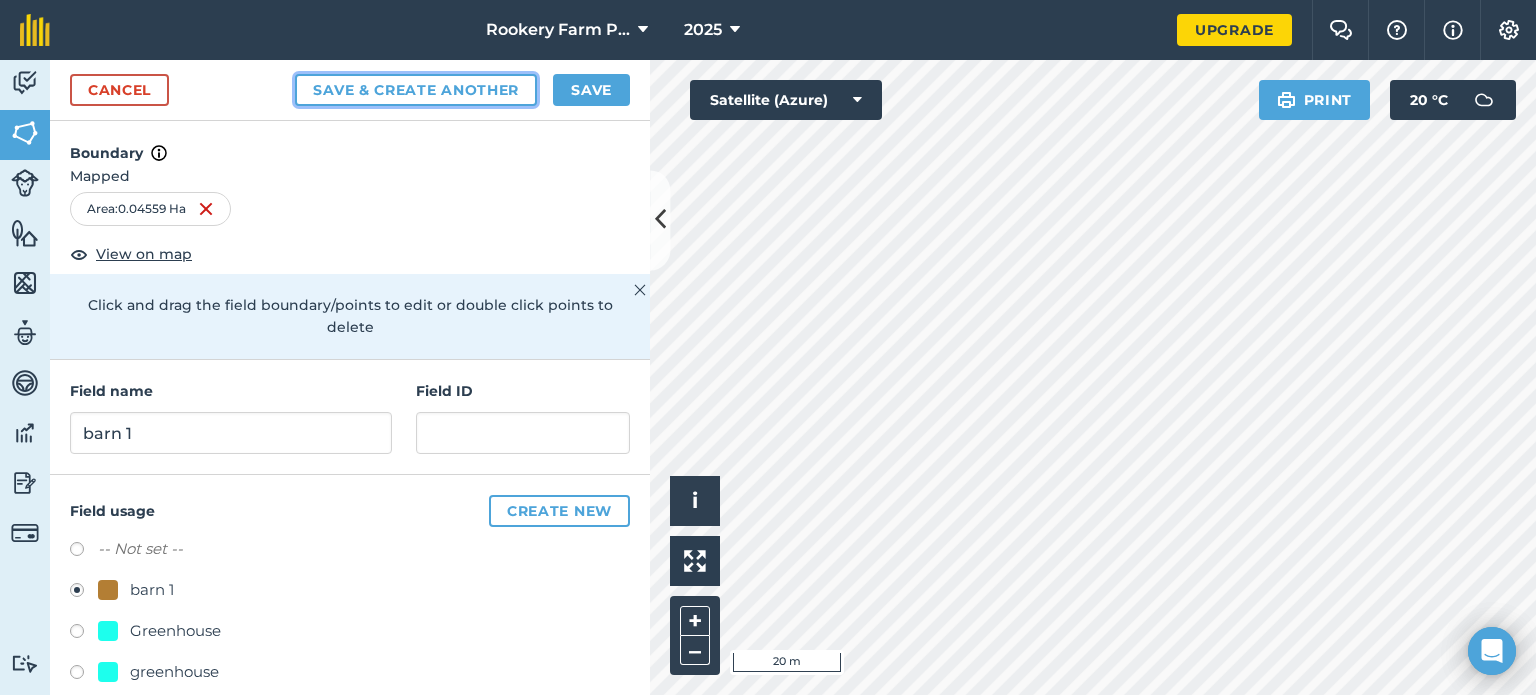 click on "Save & Create Another" at bounding box center (416, 90) 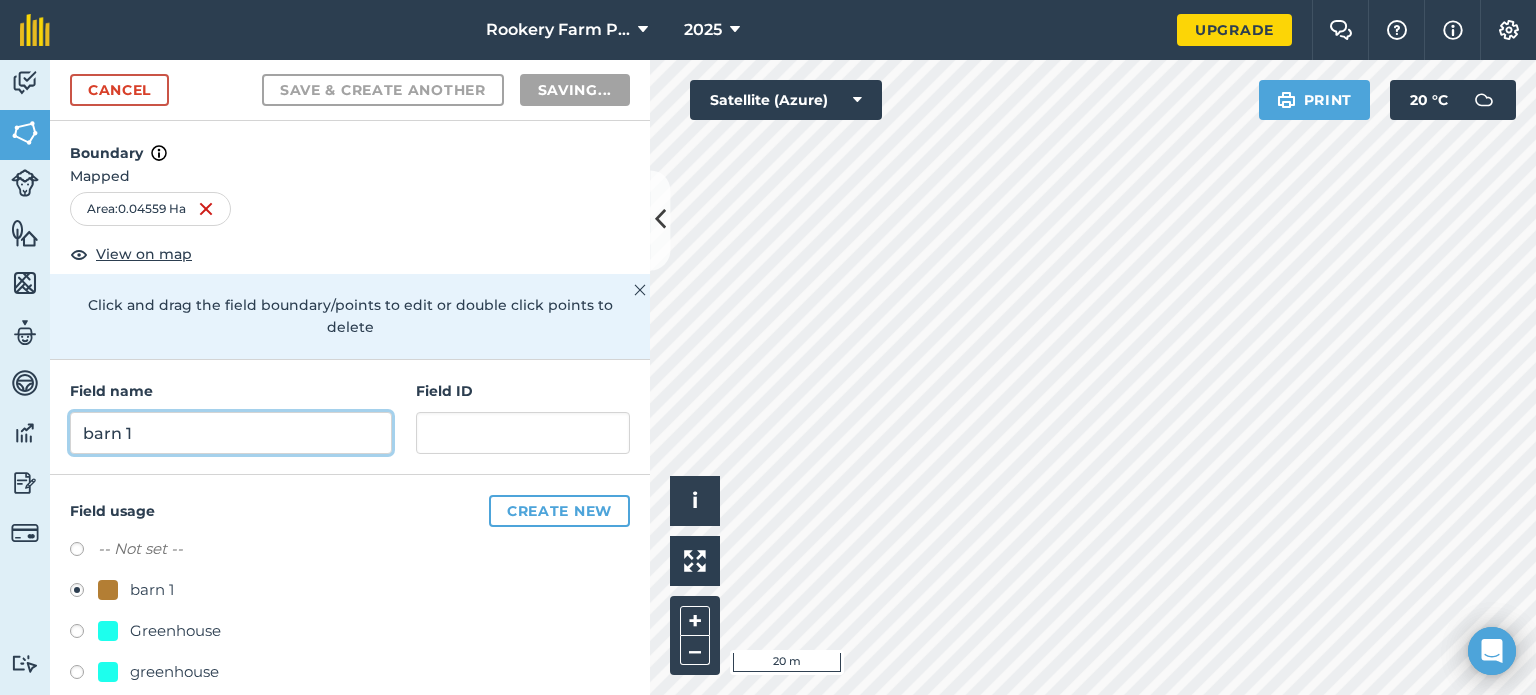radio on "false" 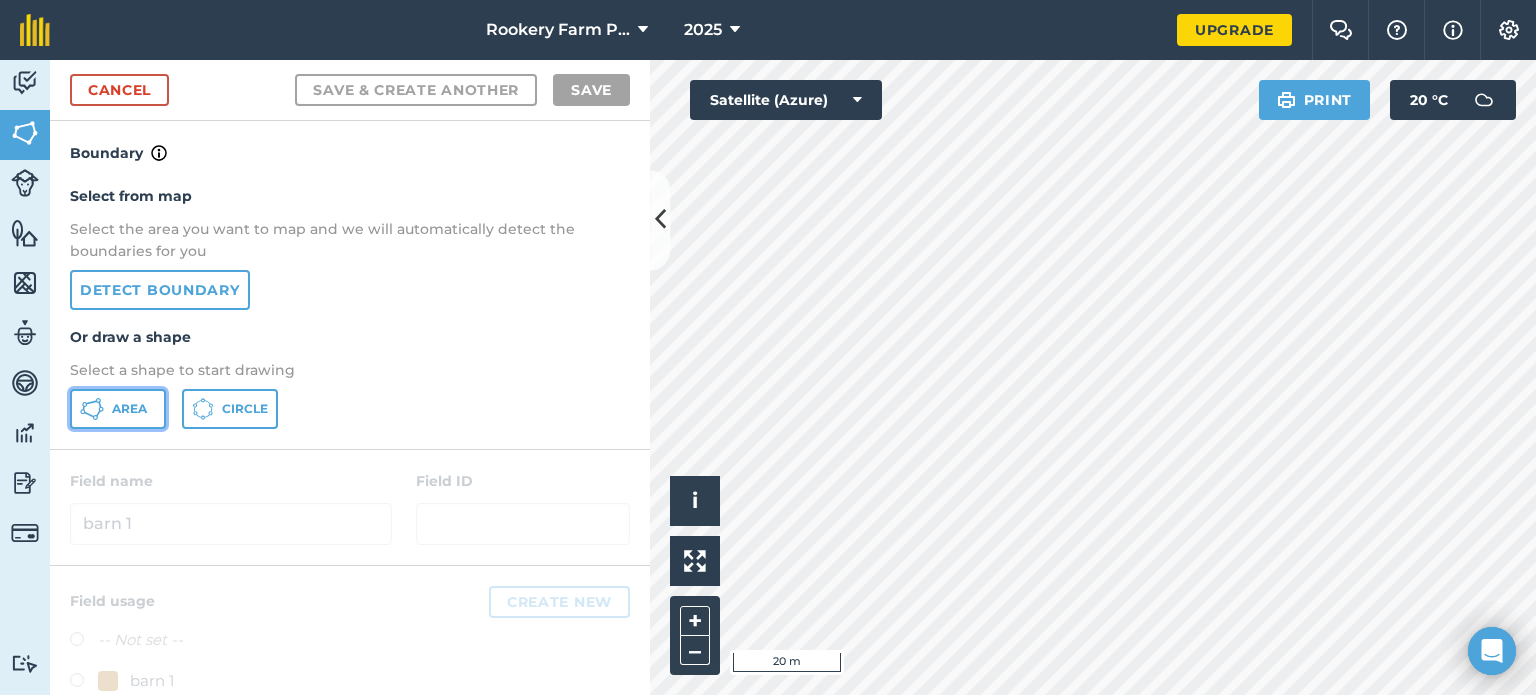 click on "Area" at bounding box center [129, 409] 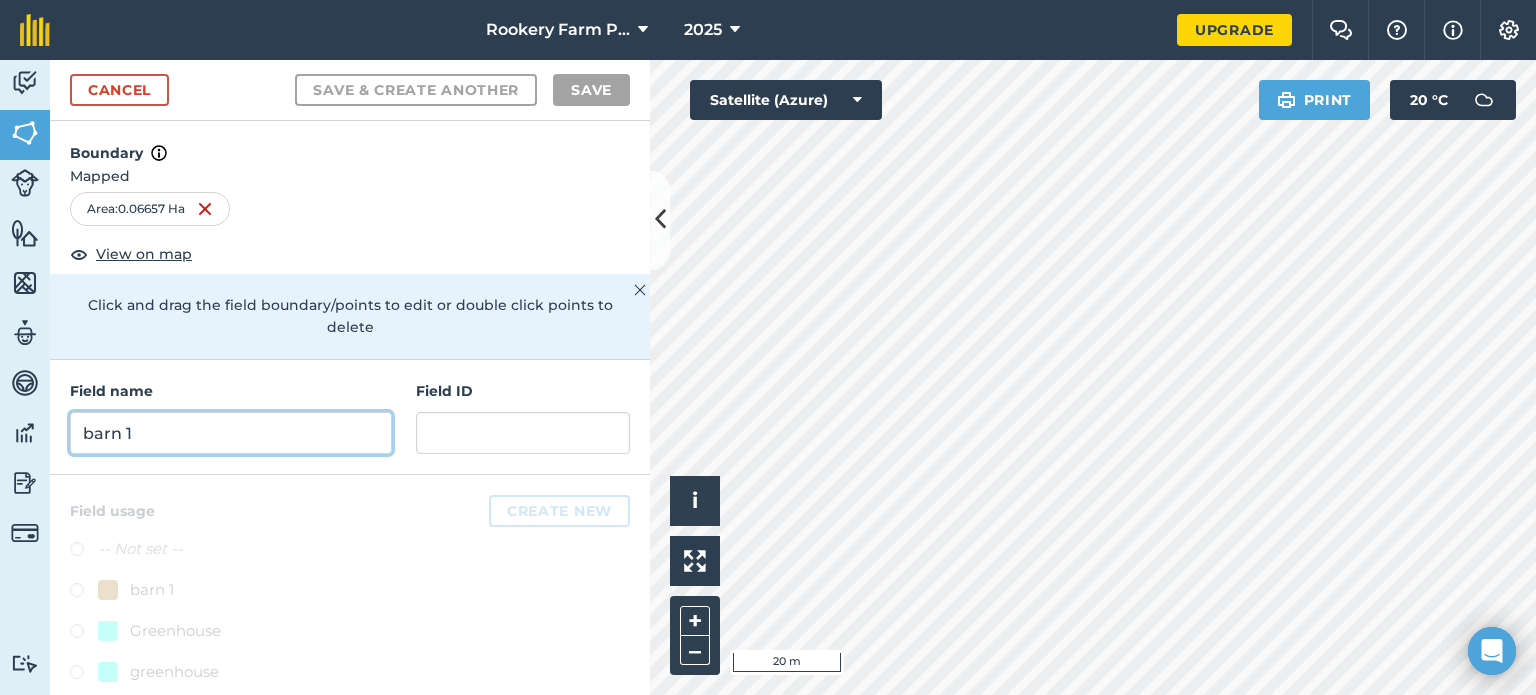 click on "barn 1" at bounding box center (231, 433) 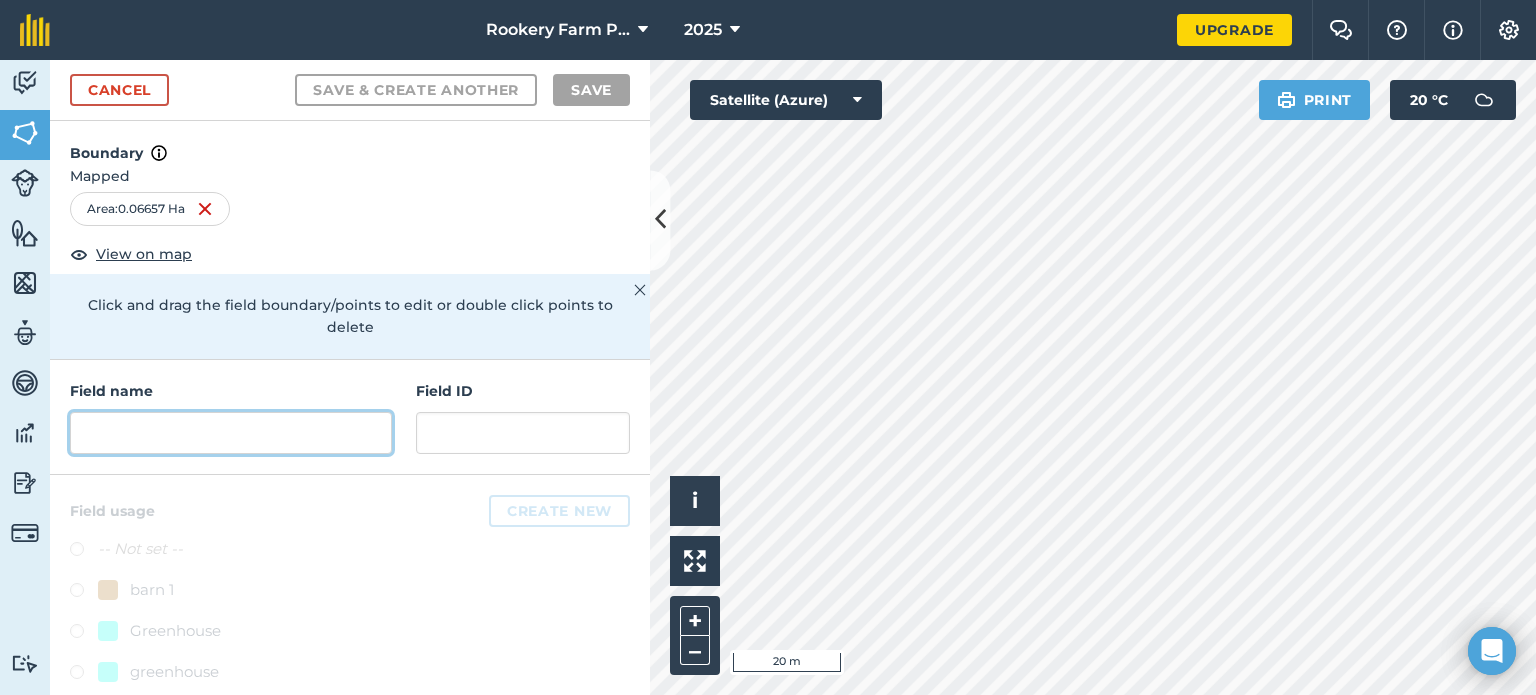 click at bounding box center (231, 433) 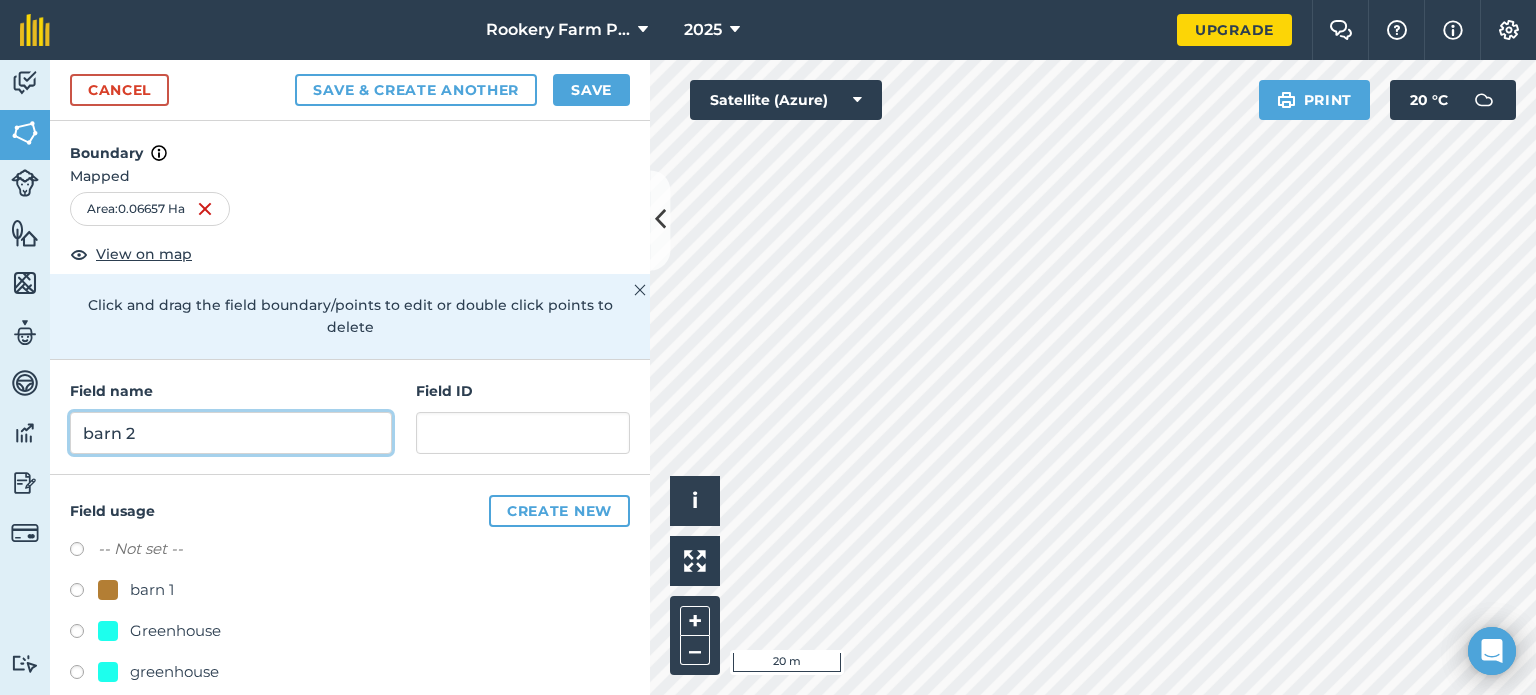 type on "barn 2" 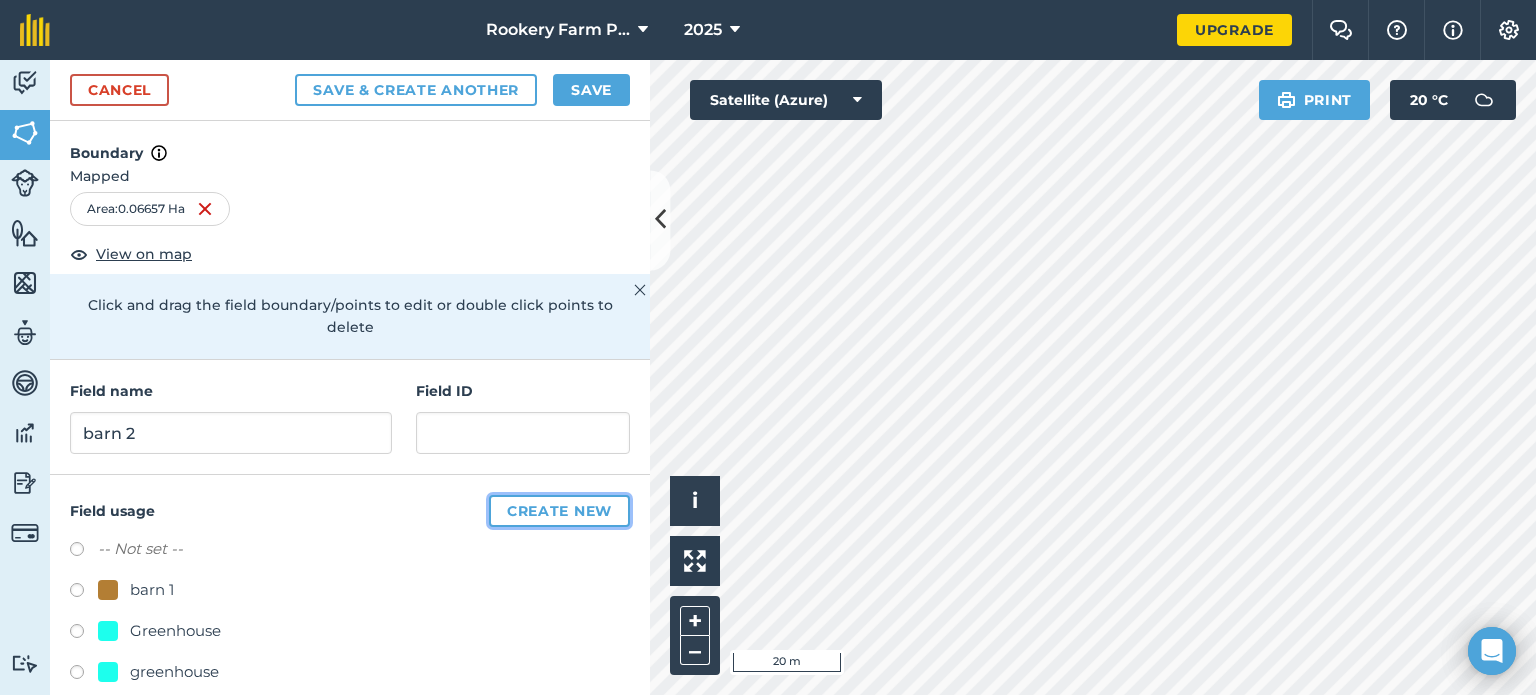 click on "Create new" at bounding box center (559, 511) 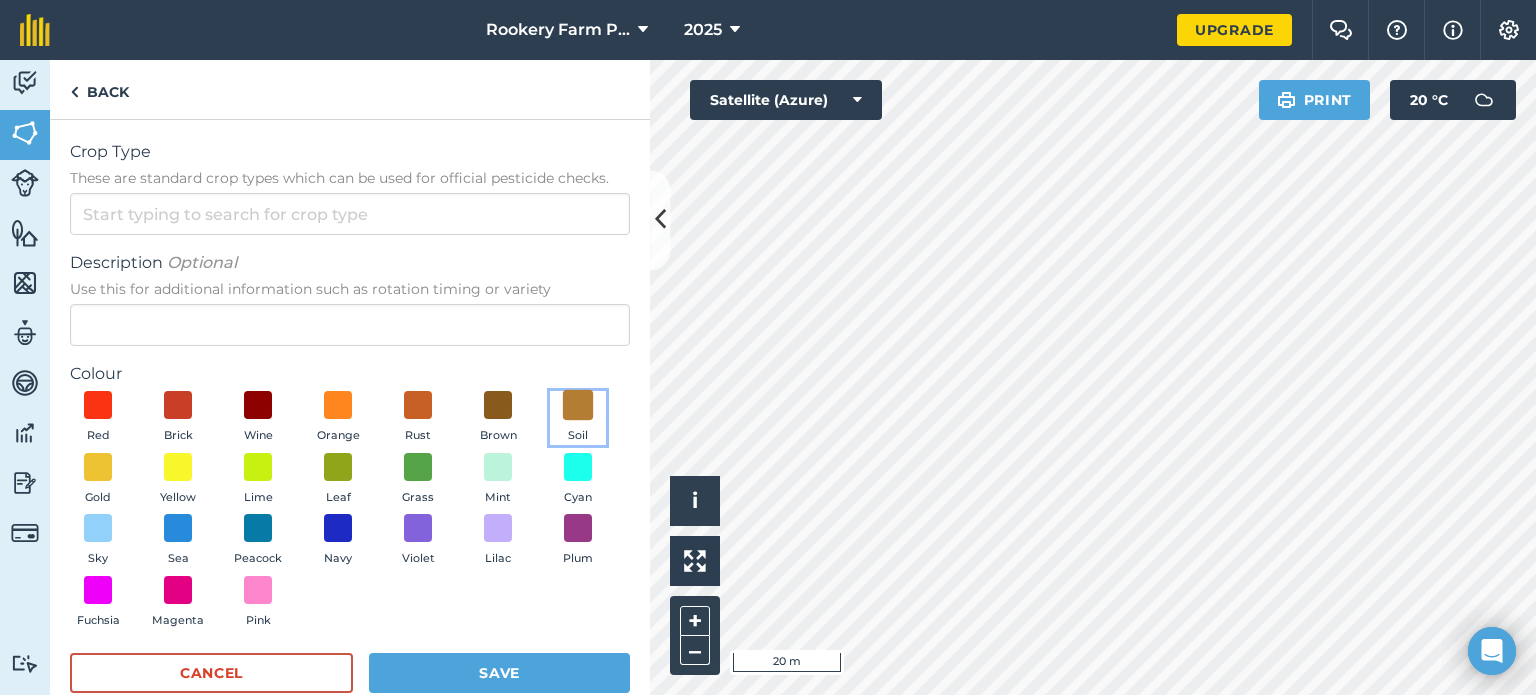 click at bounding box center (578, 405) 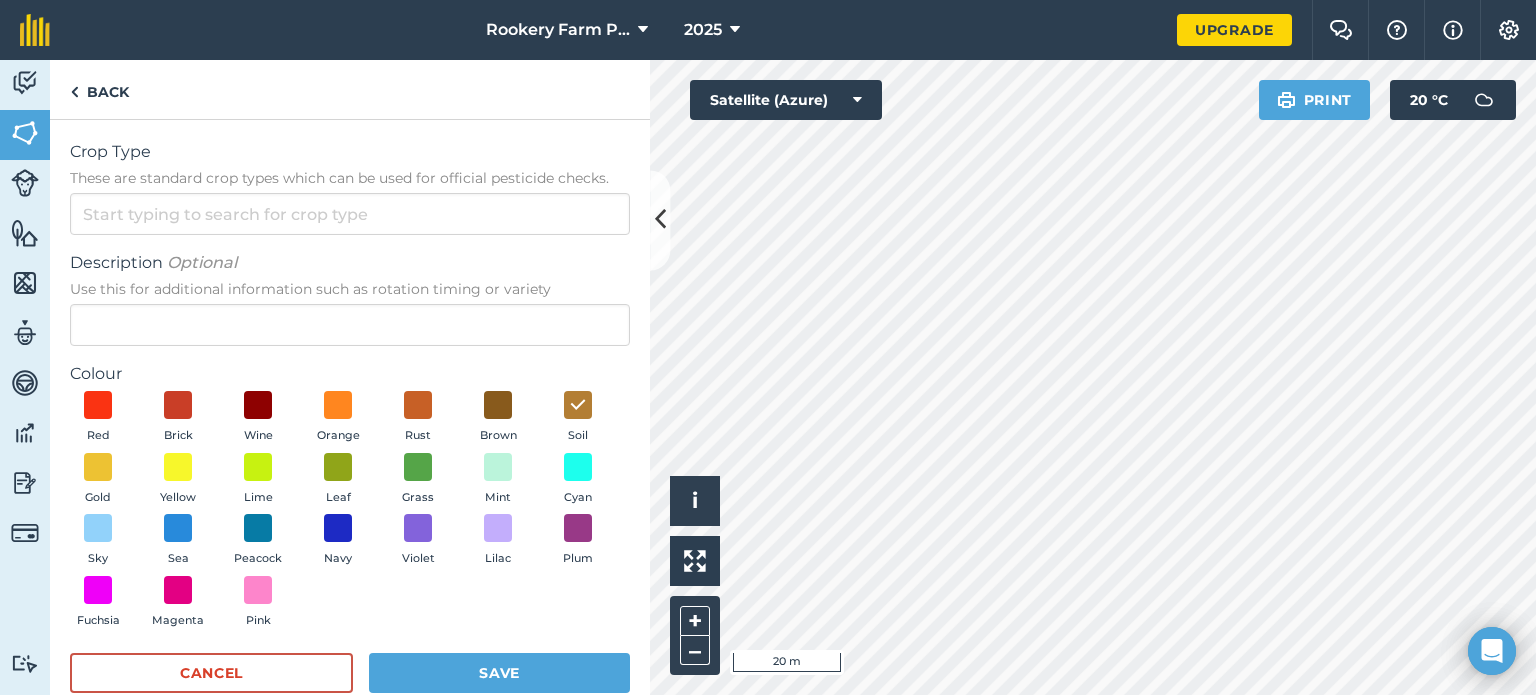 click on "Crop Type These are standard crop types which can be used for official pesticide checks." at bounding box center [350, 187] 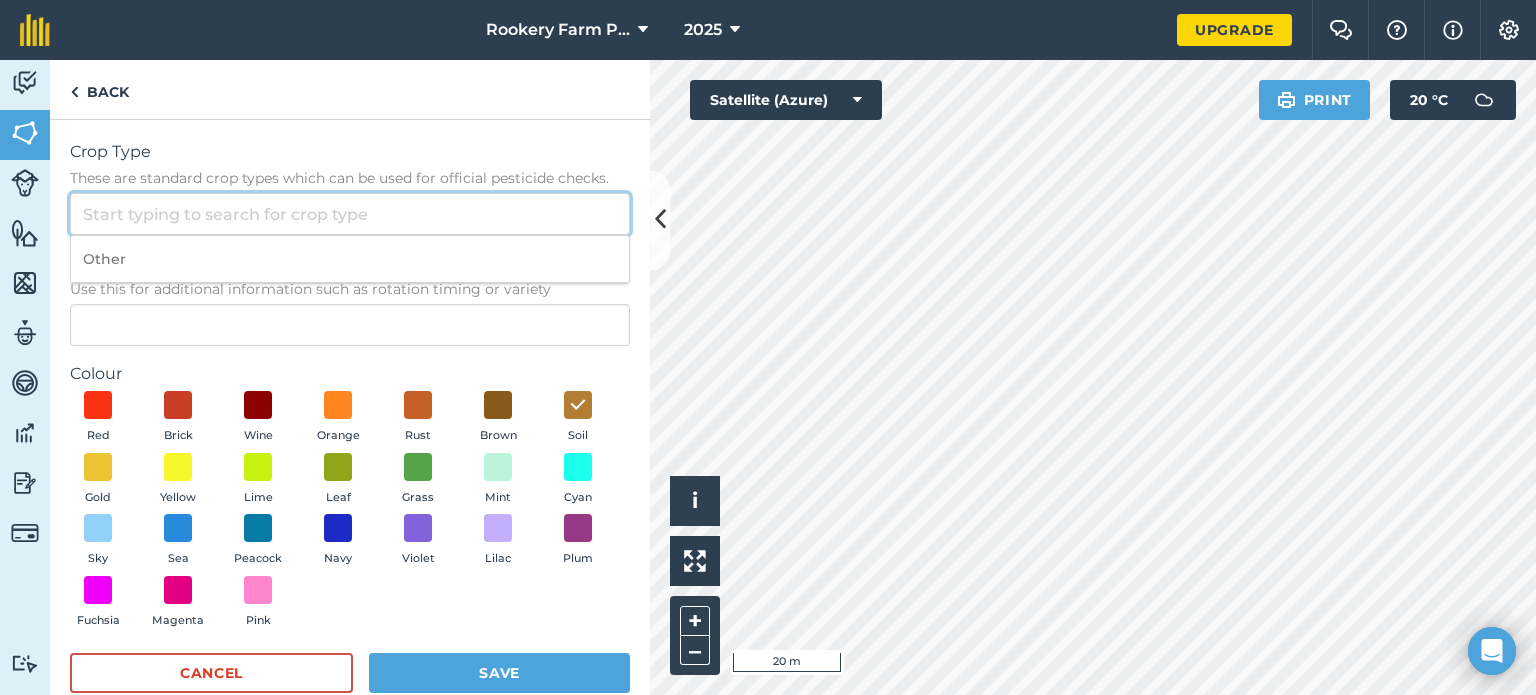 click on "Crop Type These are standard crop types which can be used for official pesticide checks." at bounding box center [350, 214] 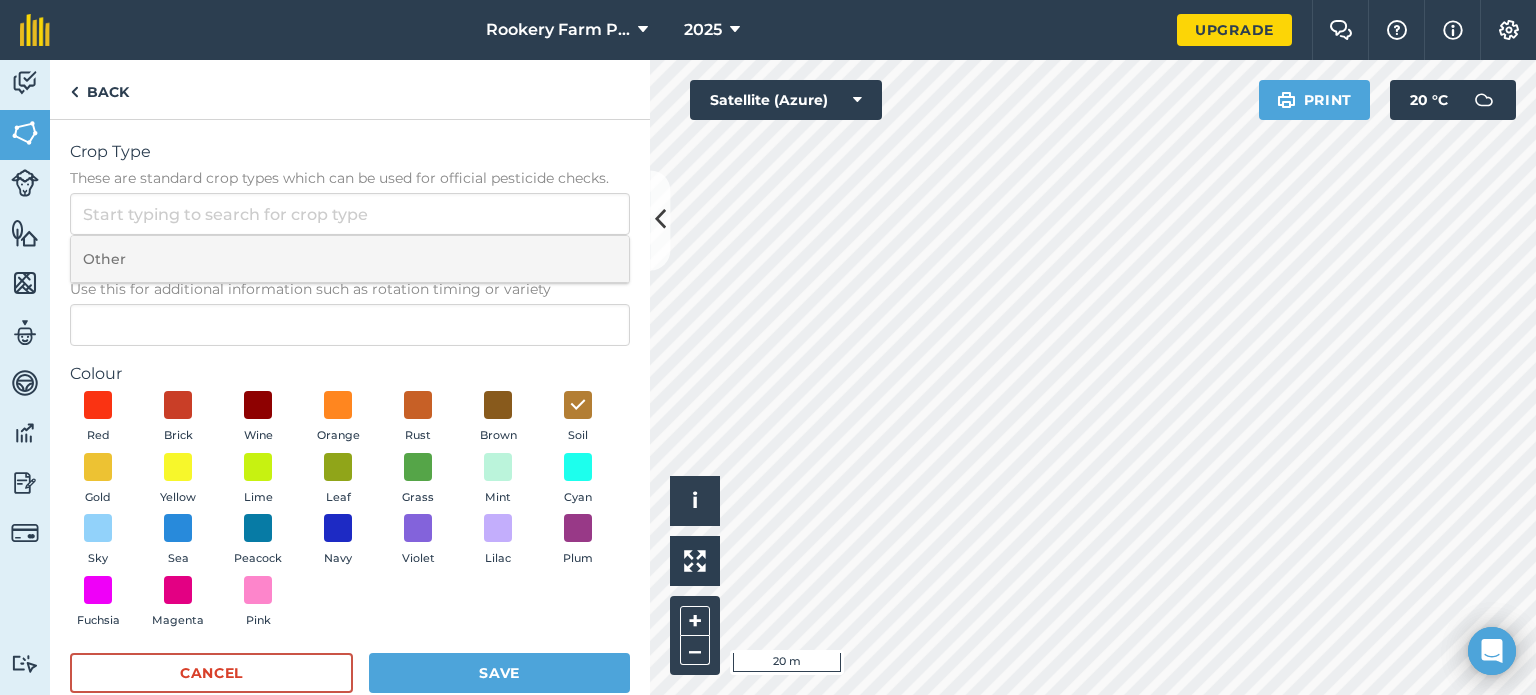 click on "Other" at bounding box center [350, 259] 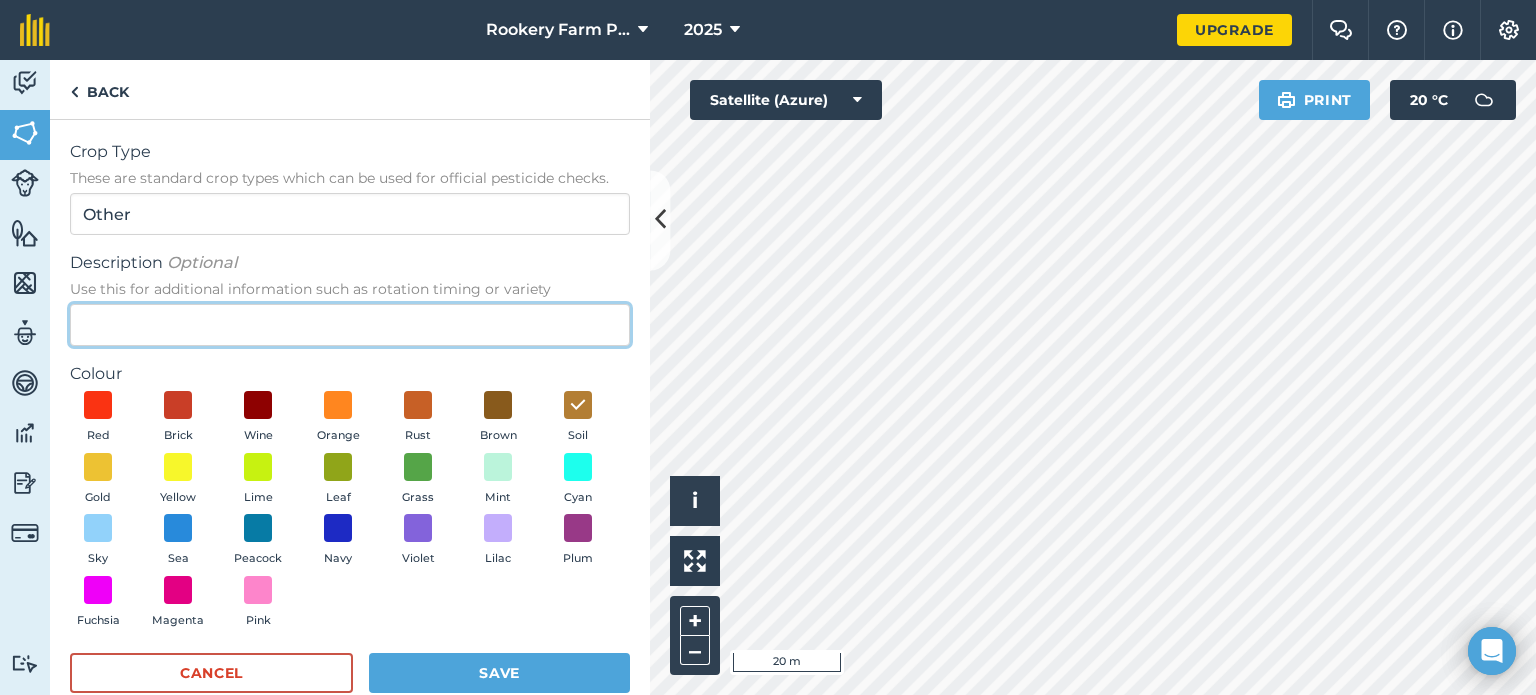 click on "Description   Optional Use this for additional information such as rotation timing or variety" at bounding box center [350, 325] 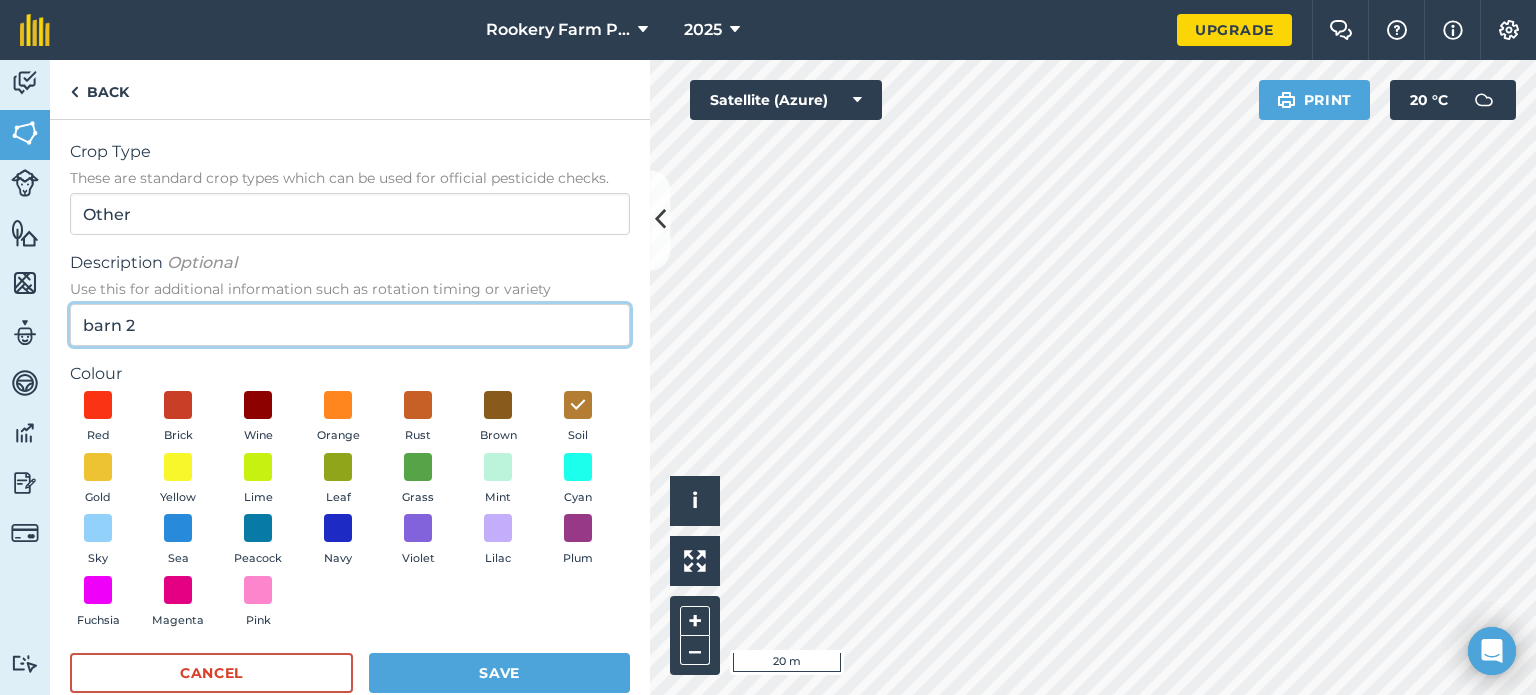 type on "barn 2" 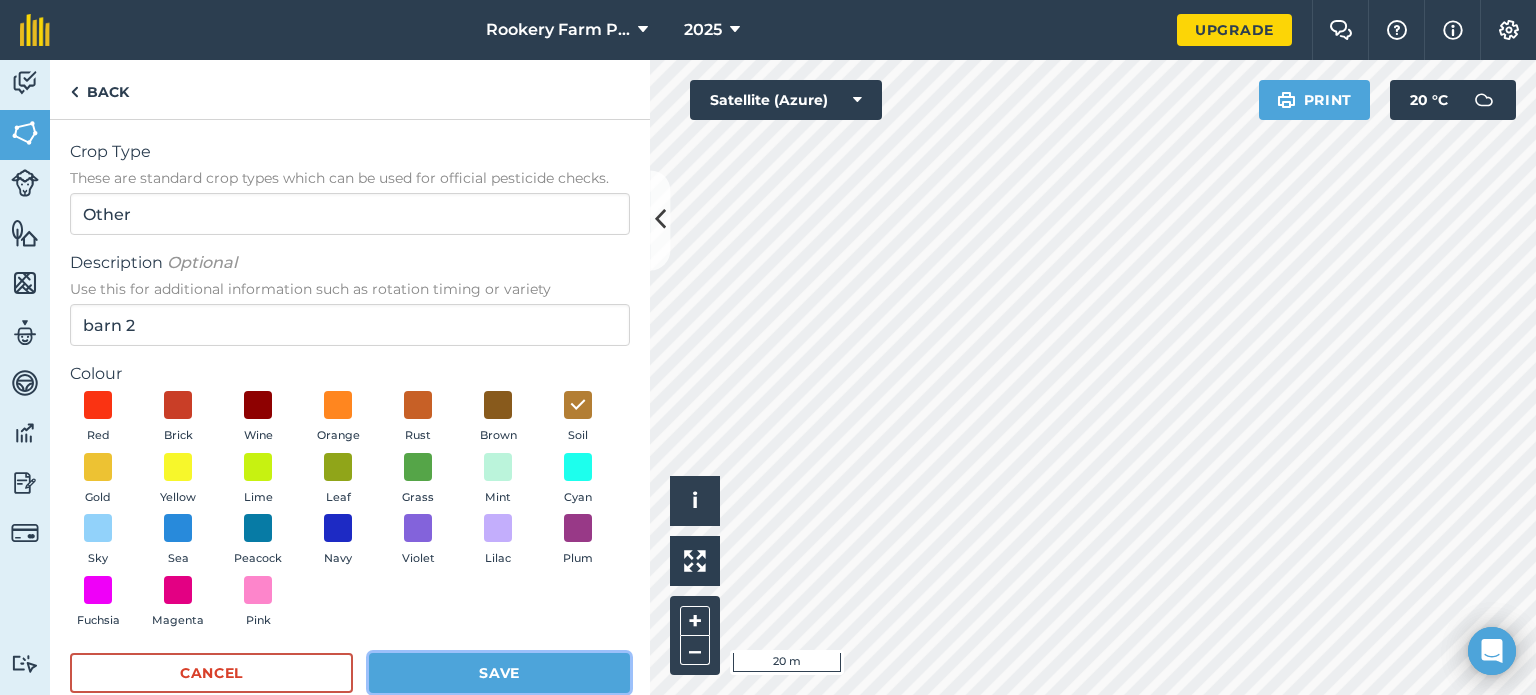 click on "Save" at bounding box center [499, 673] 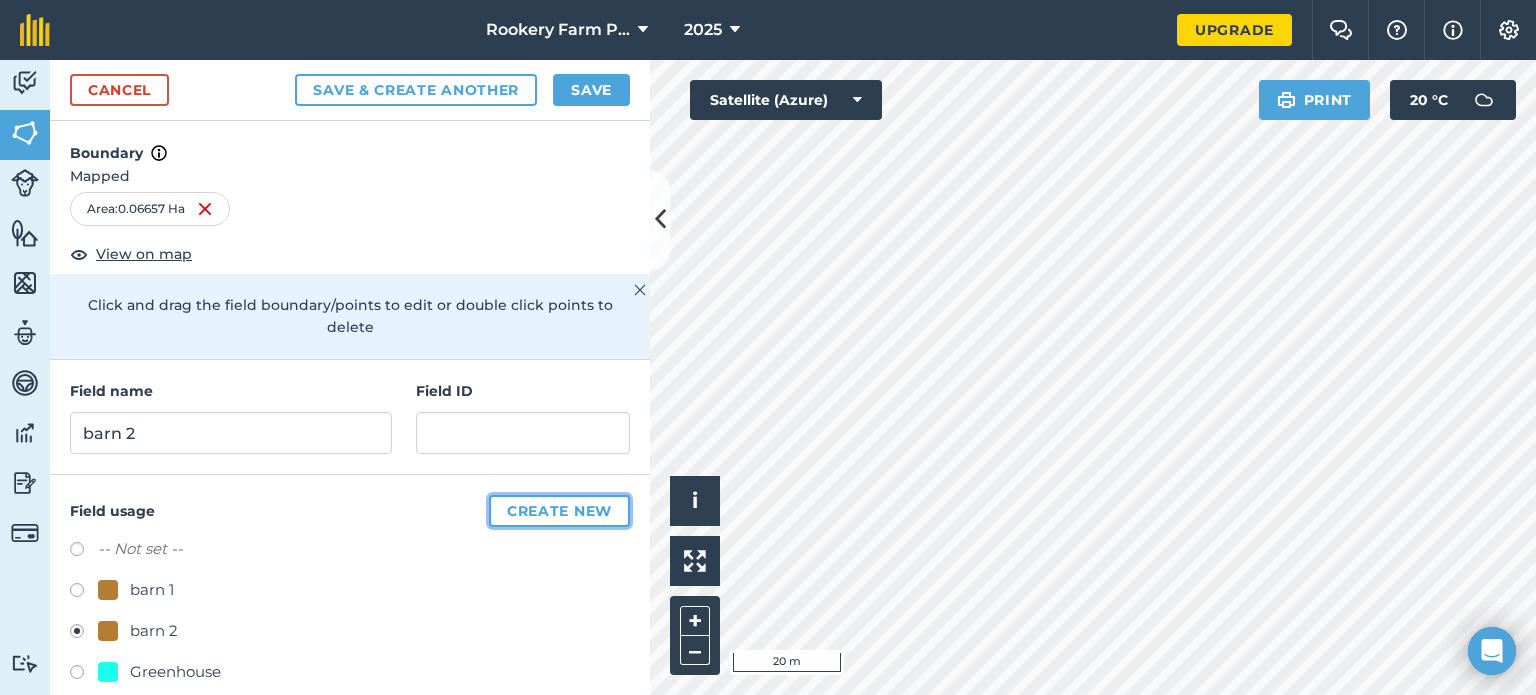 click on "Create new" at bounding box center (559, 511) 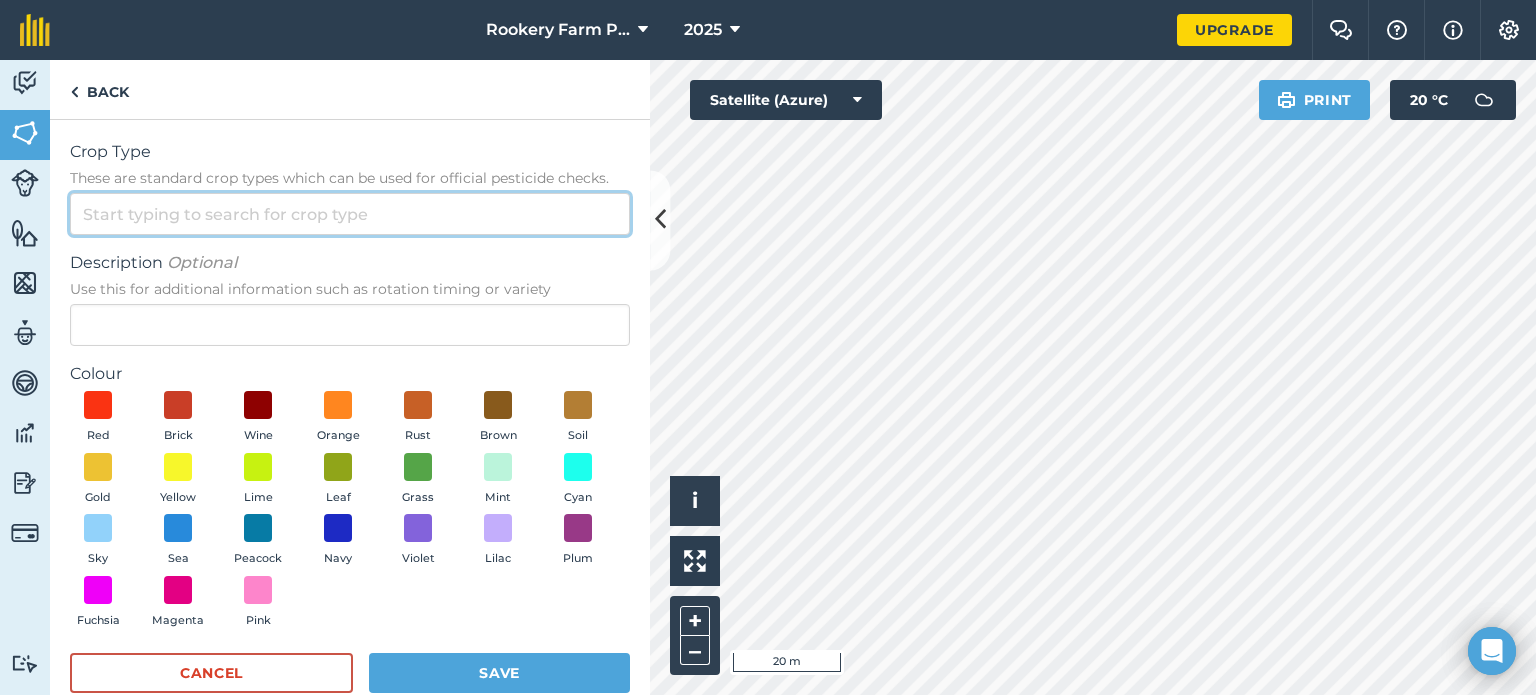 click on "Crop Type These are standard crop types which can be used for official pesticide checks." at bounding box center (350, 214) 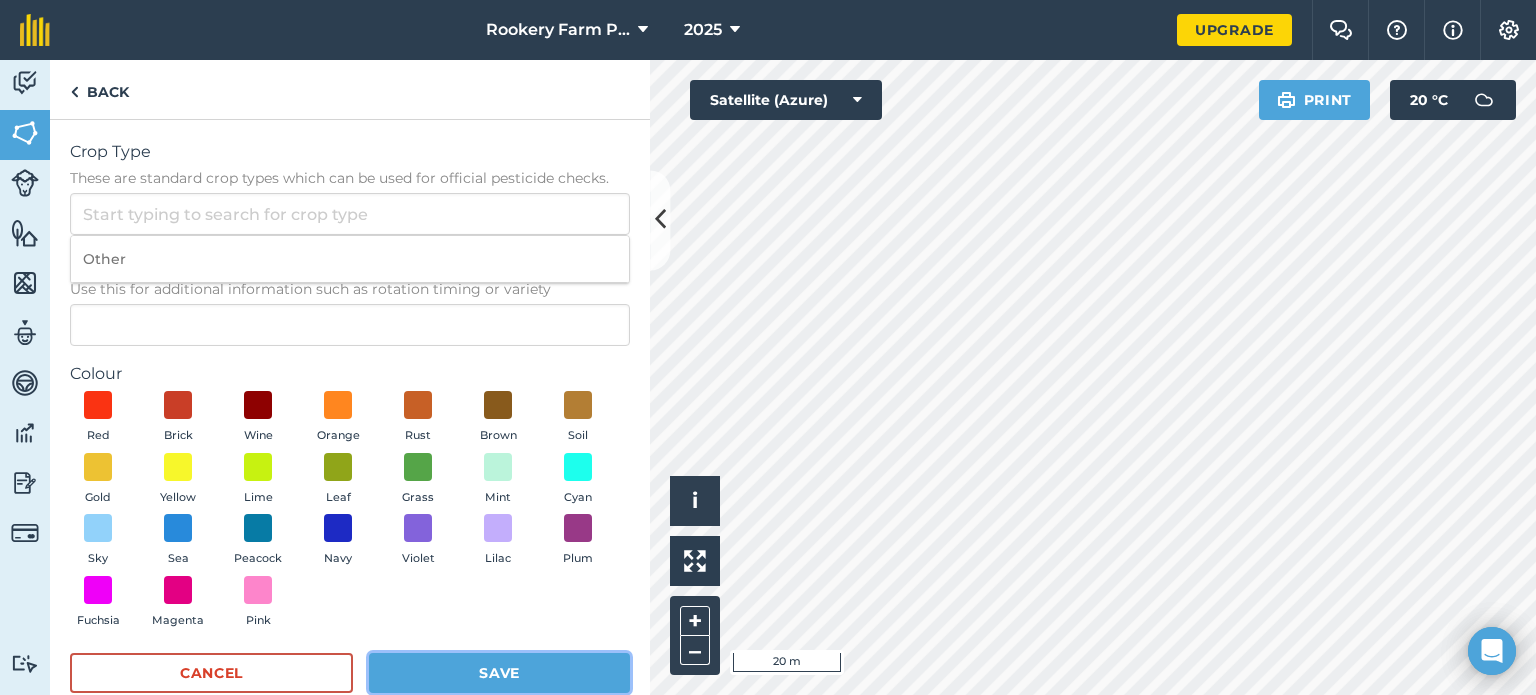 click on "Save" at bounding box center (499, 673) 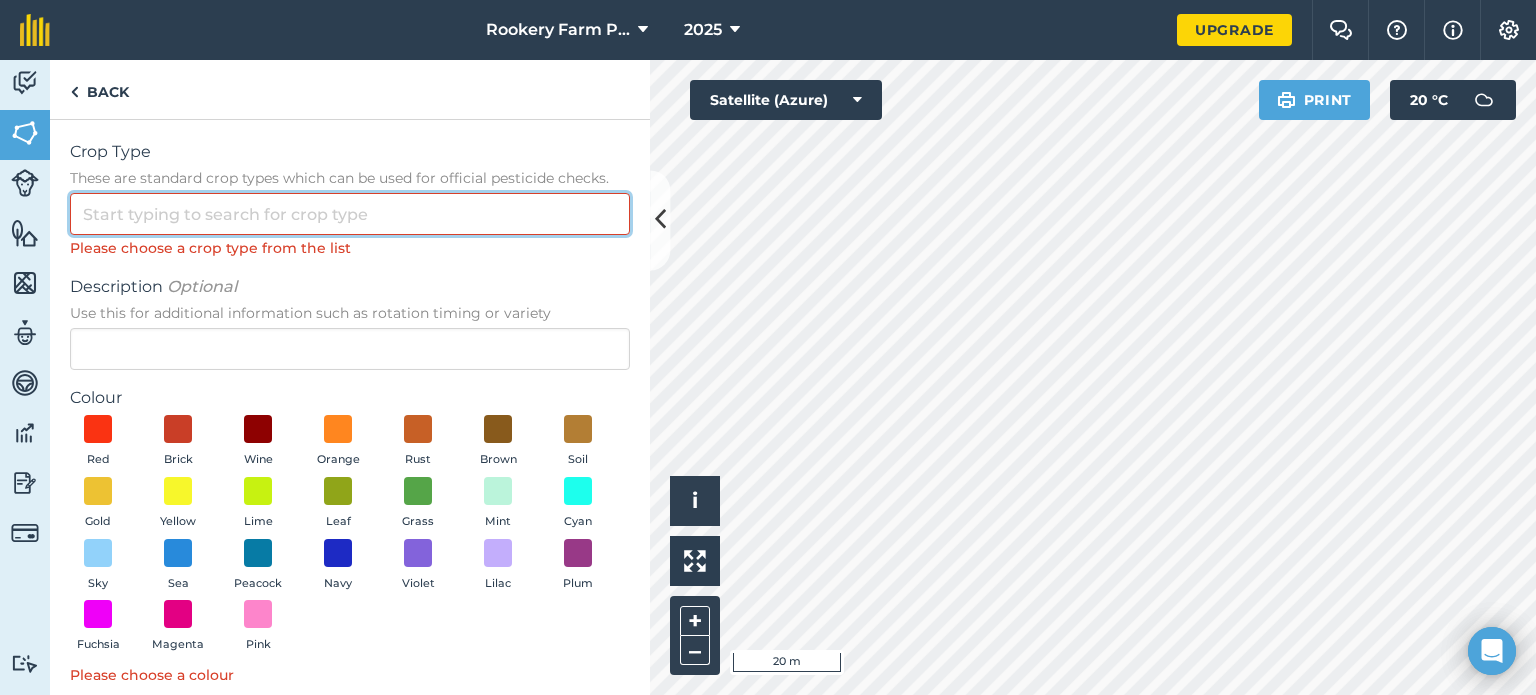 click on "Crop Type These are standard crop types which can be used for official pesticide checks." at bounding box center [350, 214] 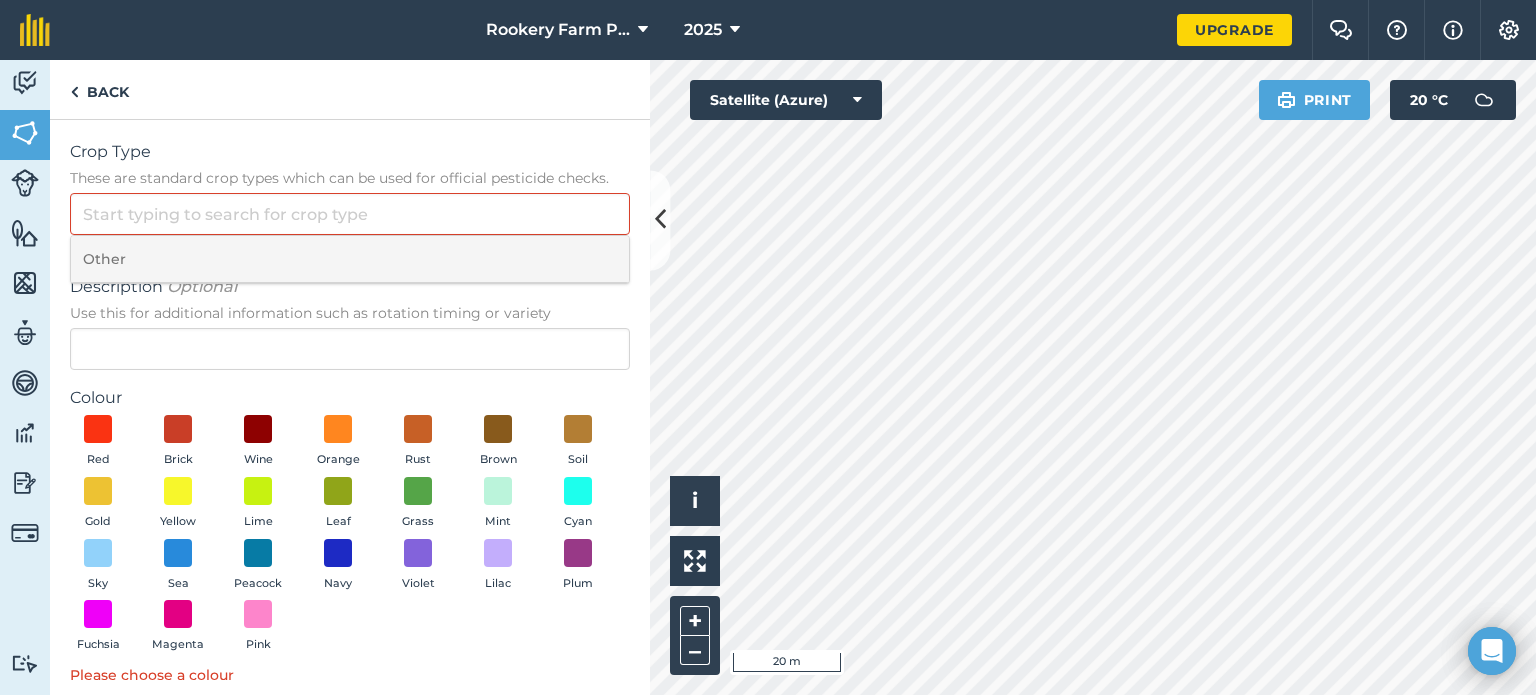 click on "Other" at bounding box center (350, 259) 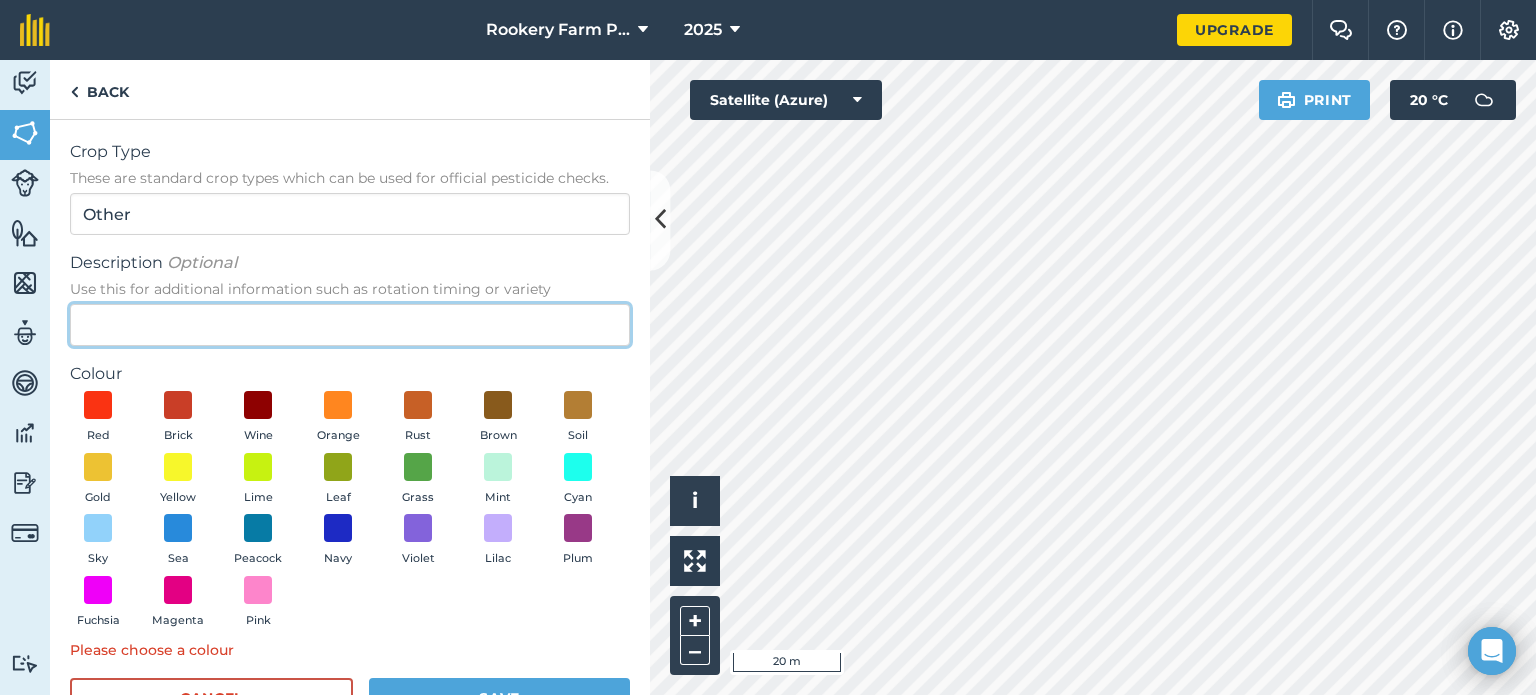 click on "Description   Optional Use this for additional information such as rotation timing or variety" at bounding box center (350, 325) 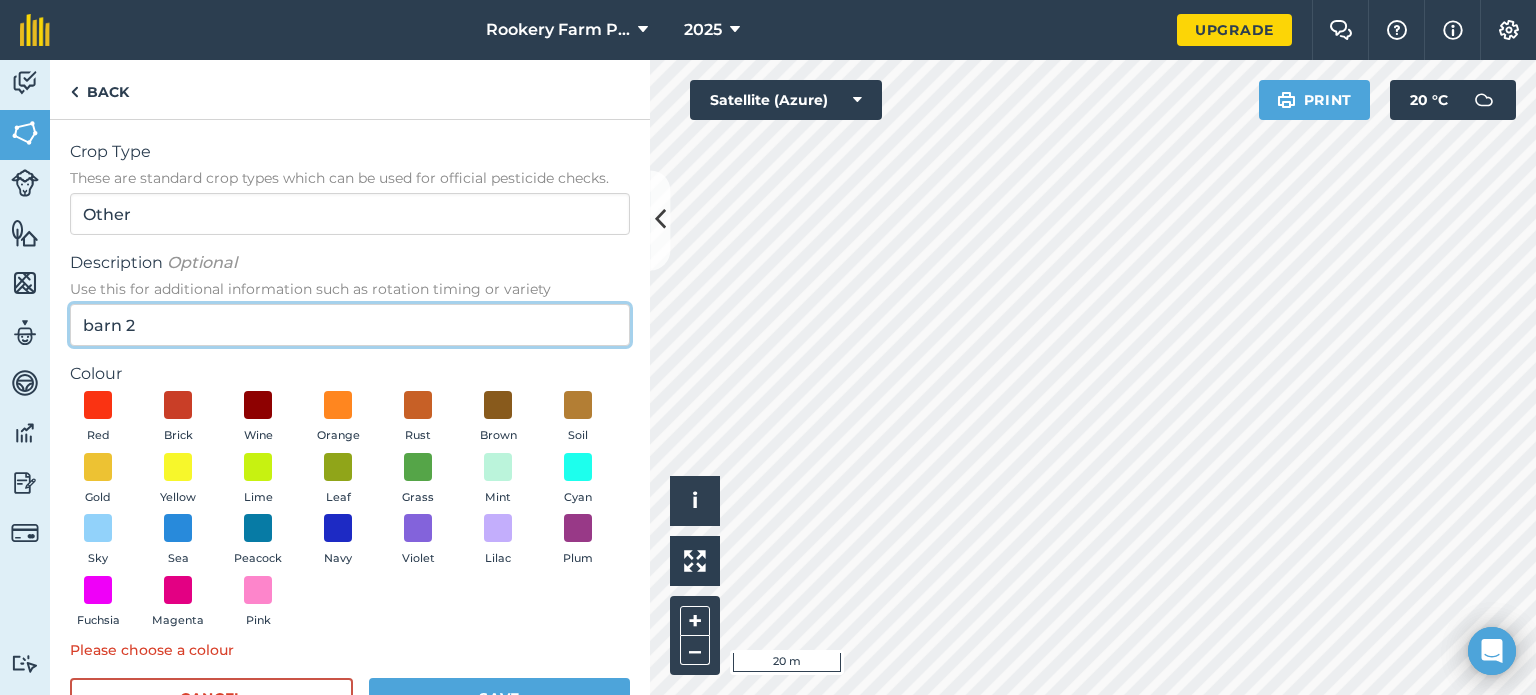 scroll, scrollTop: 62, scrollLeft: 0, axis: vertical 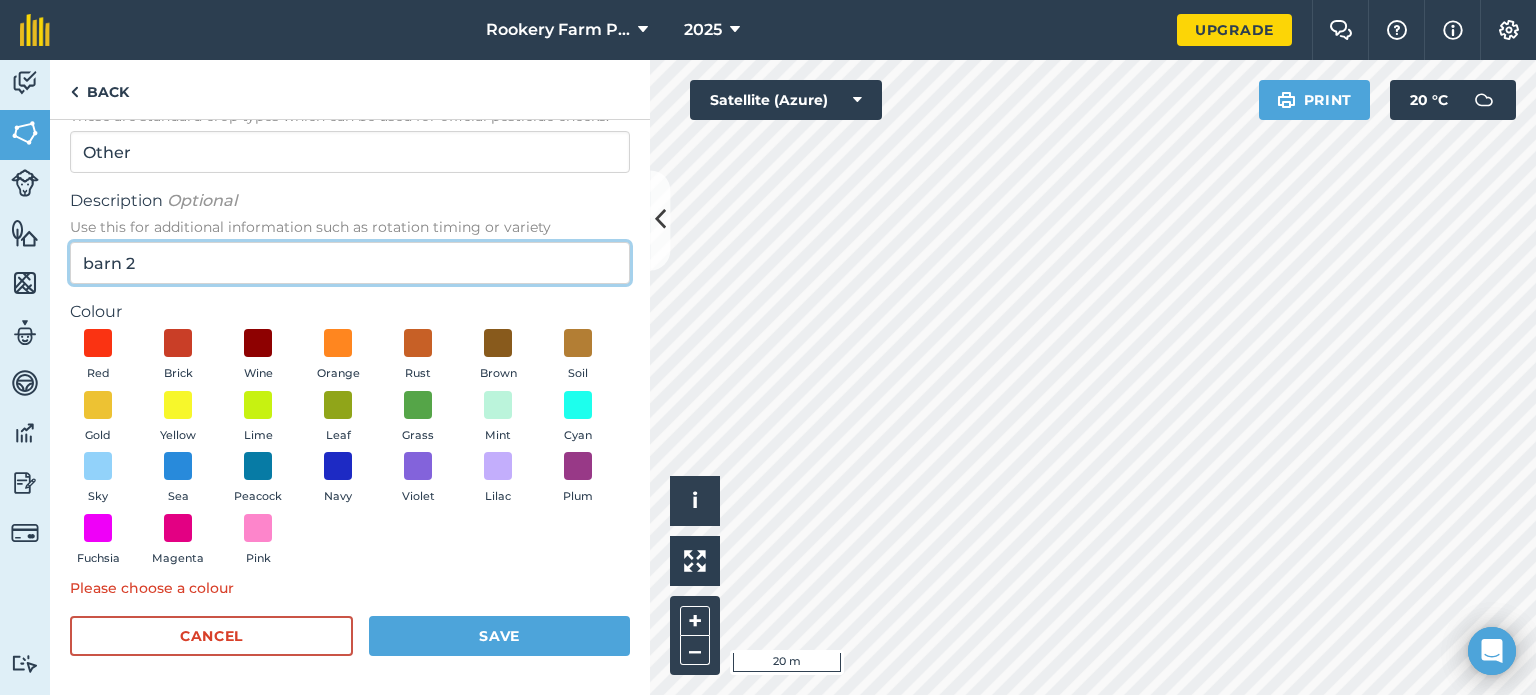 type on "barn 2" 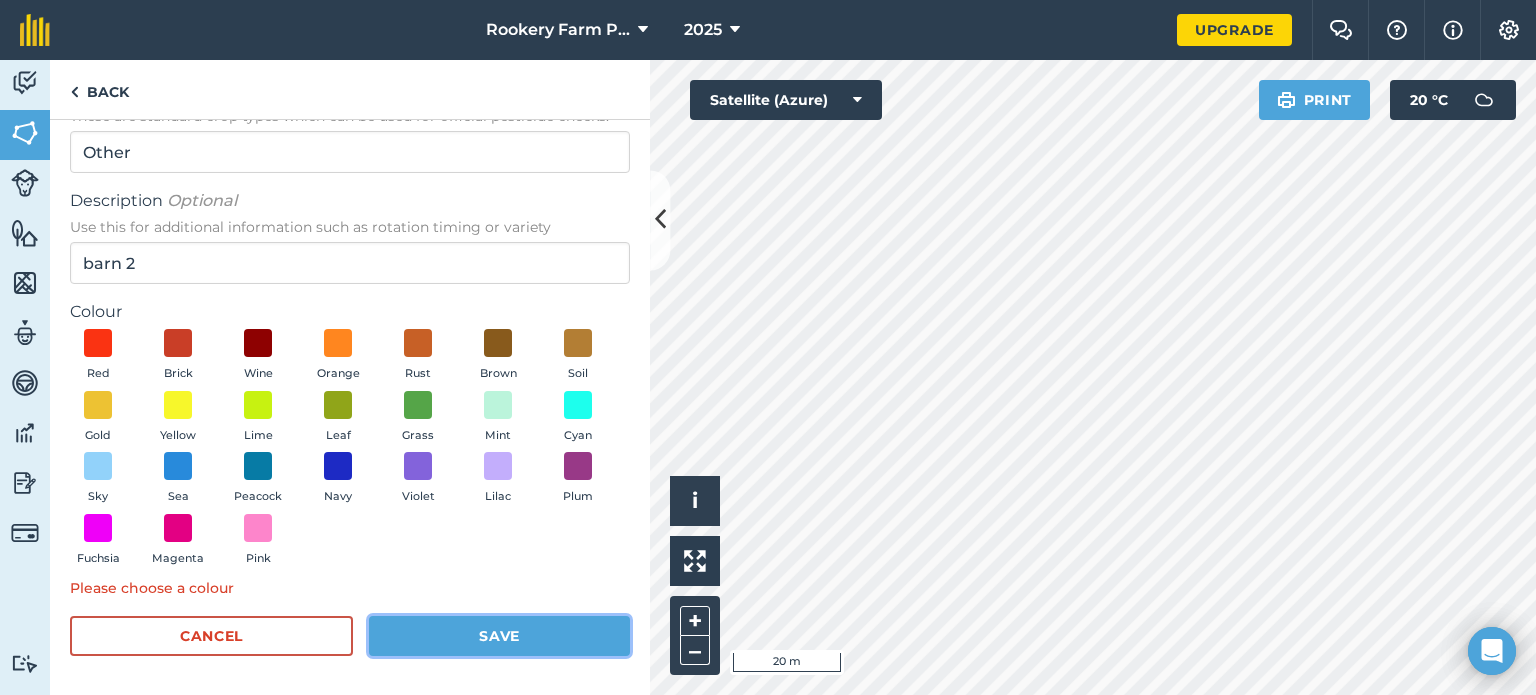 click on "Save" at bounding box center (499, 636) 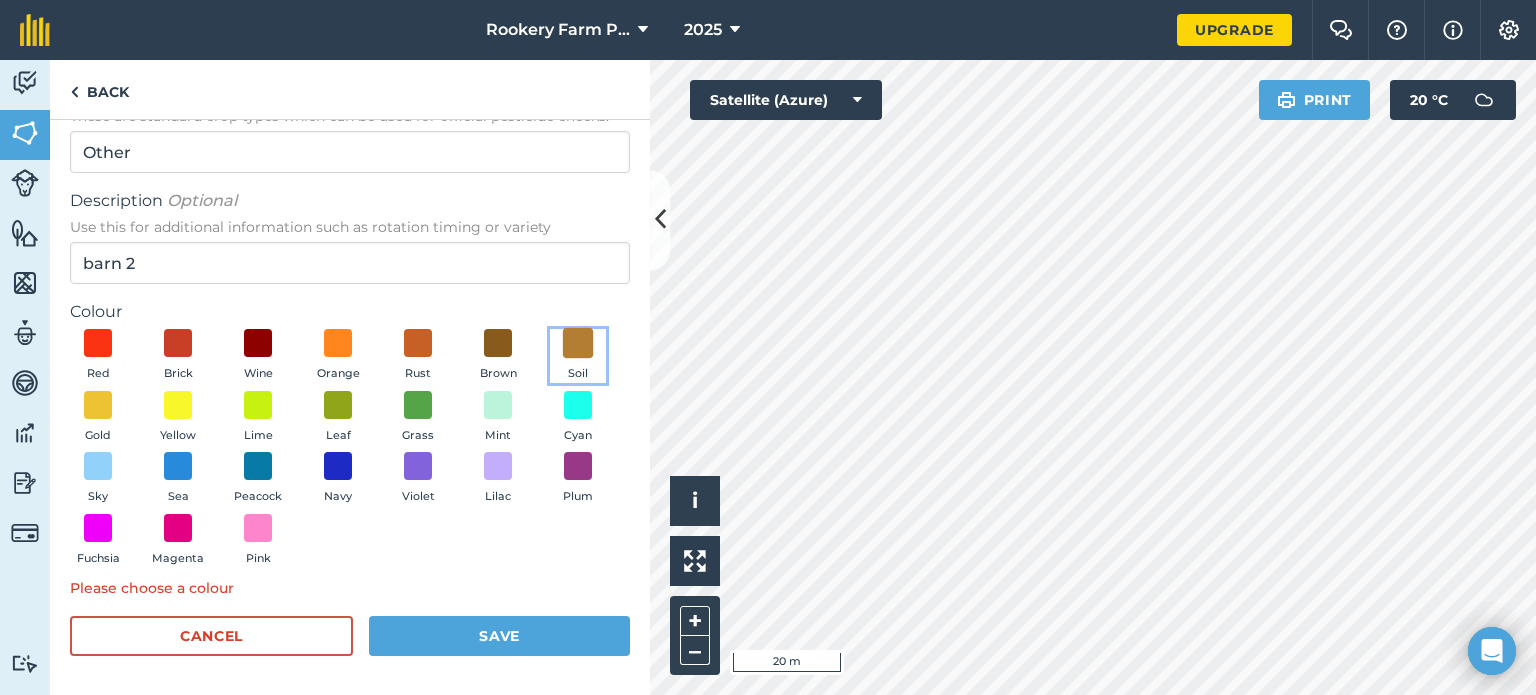 click at bounding box center (578, 343) 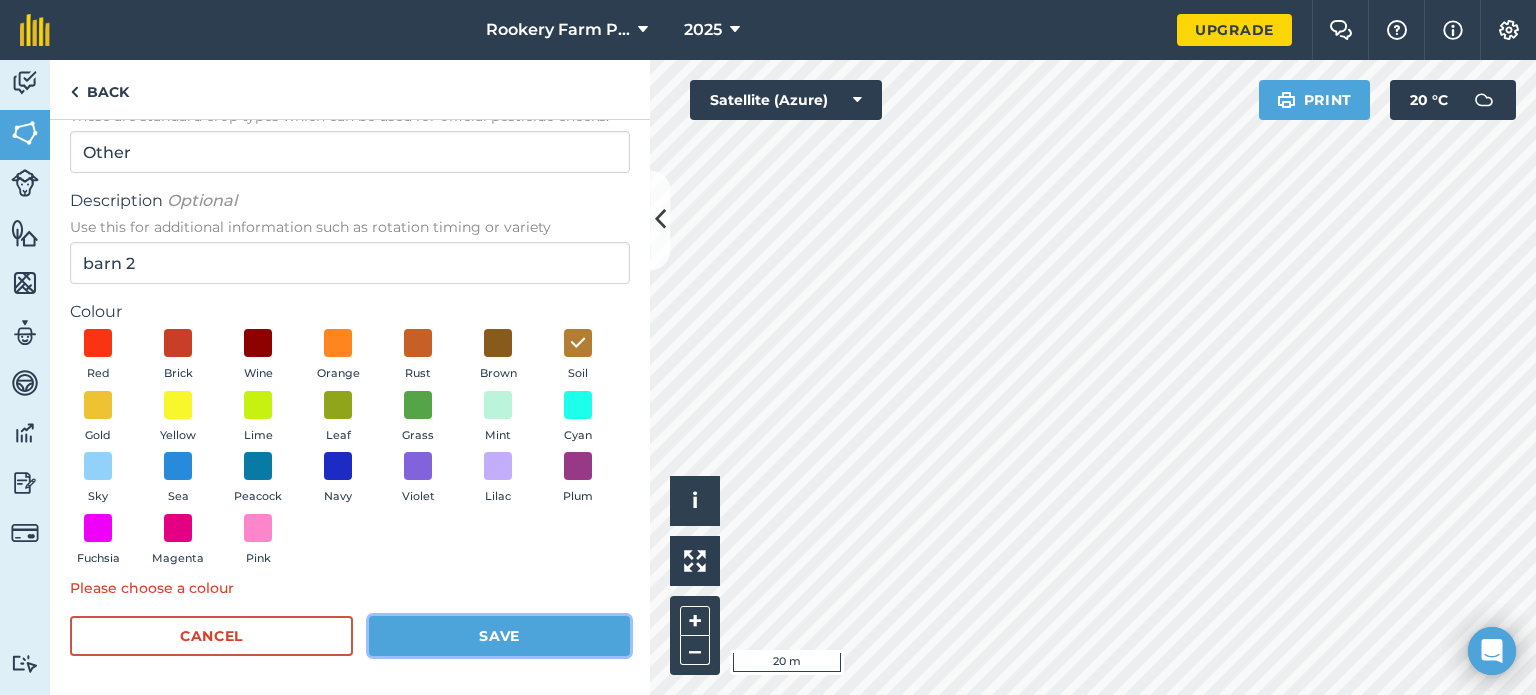 click on "Save" at bounding box center (499, 636) 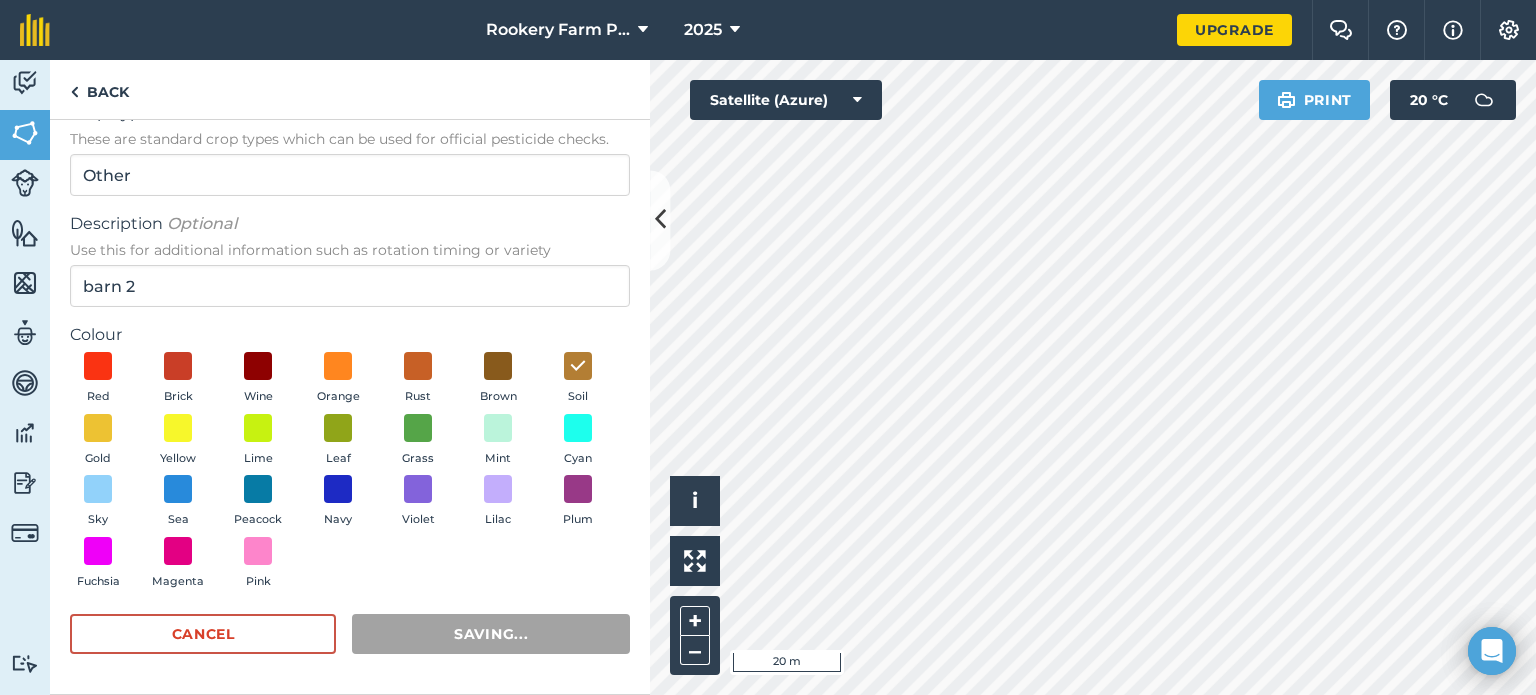 scroll, scrollTop: 38, scrollLeft: 0, axis: vertical 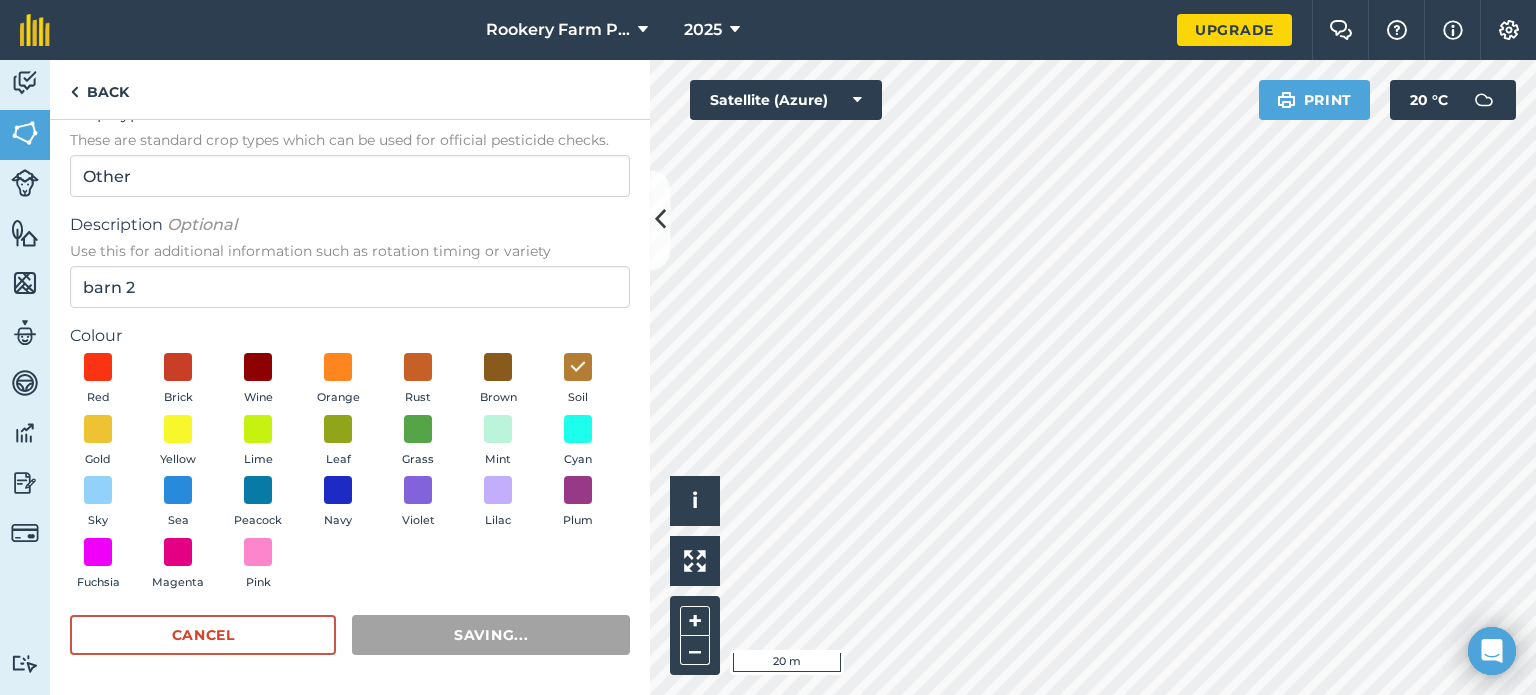radio on "false" 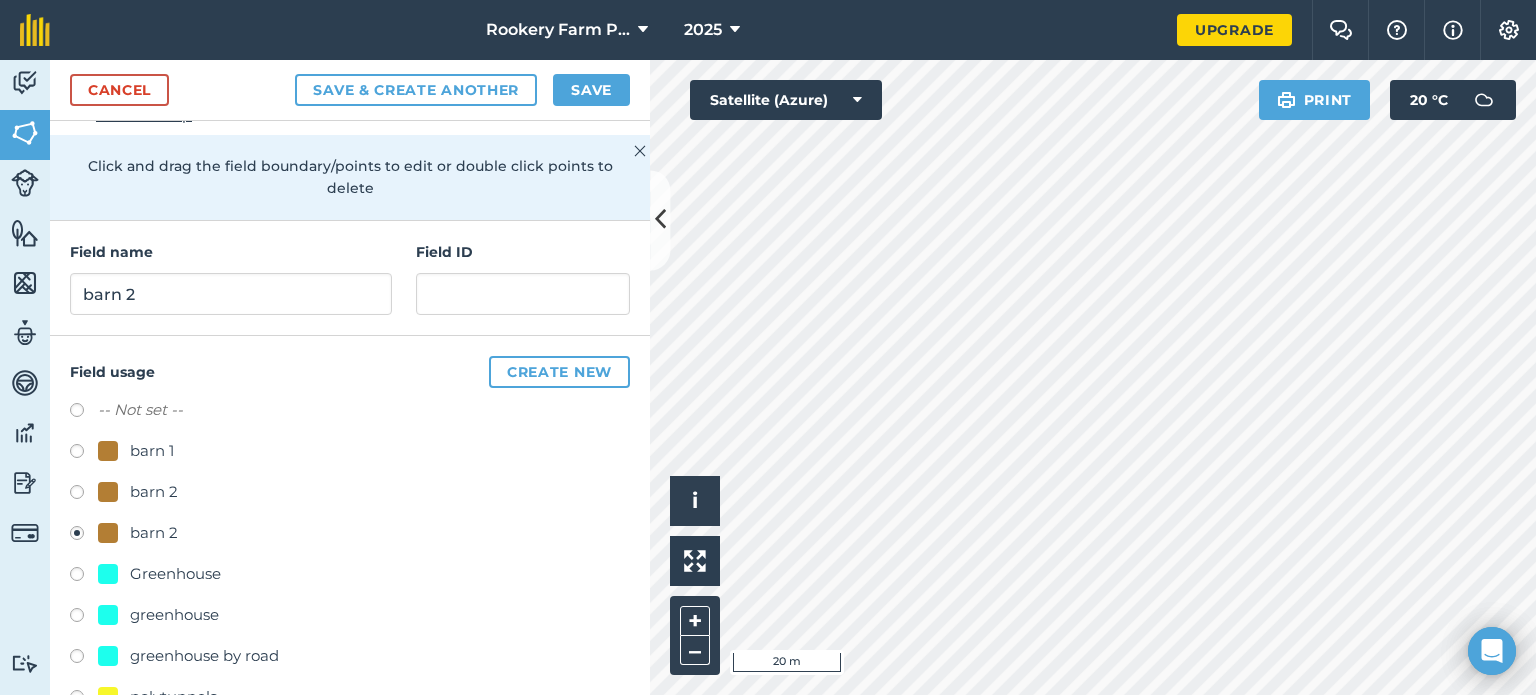 scroll, scrollTop: 141, scrollLeft: 0, axis: vertical 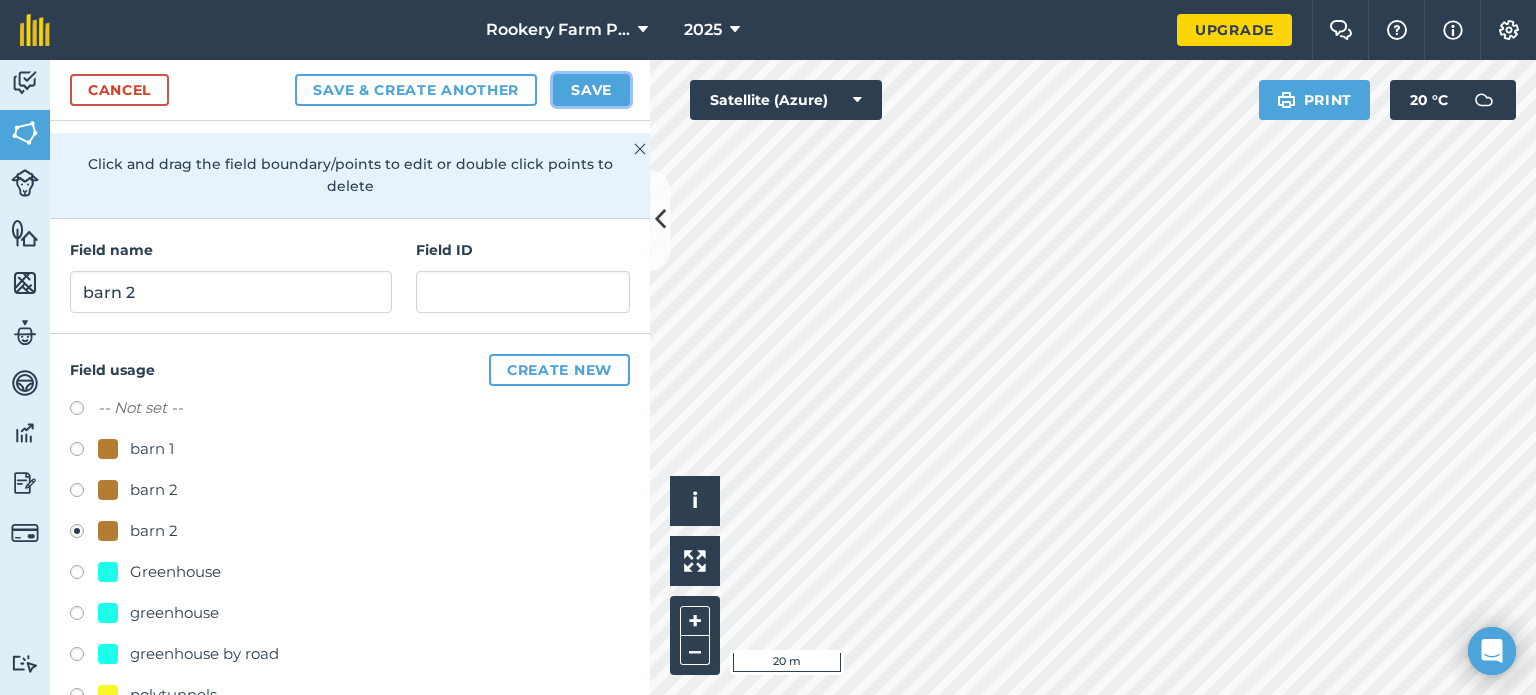click on "Save" at bounding box center (591, 90) 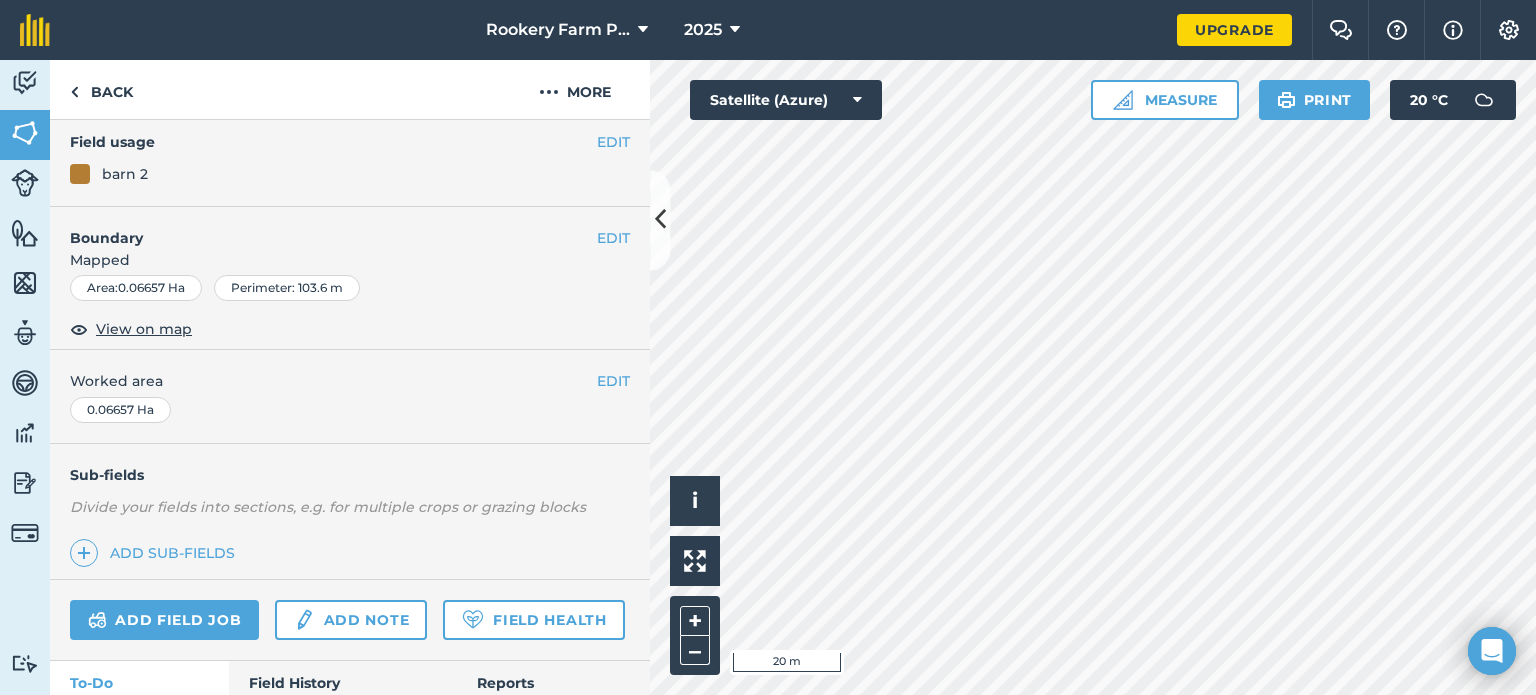 scroll, scrollTop: 0, scrollLeft: 0, axis: both 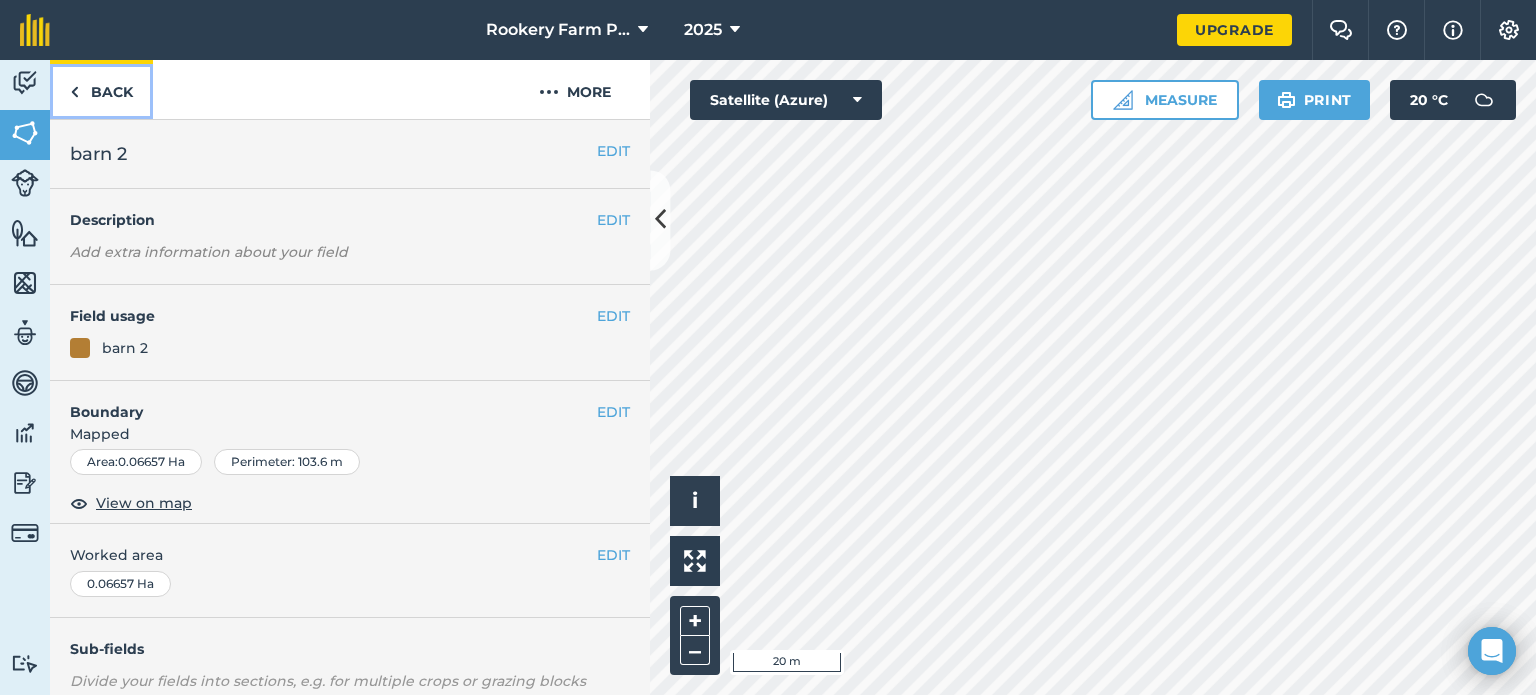 click on "Back" at bounding box center (101, 89) 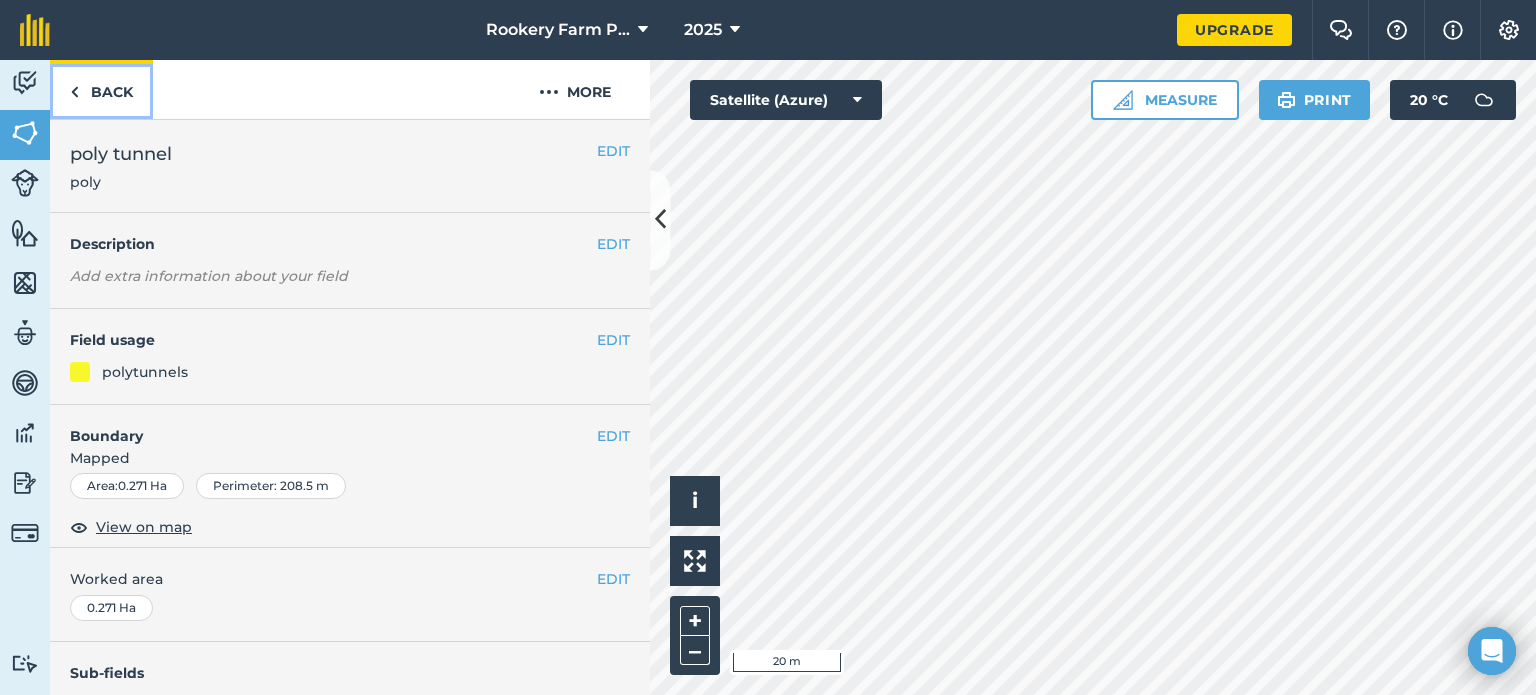 click on "Back" at bounding box center (101, 89) 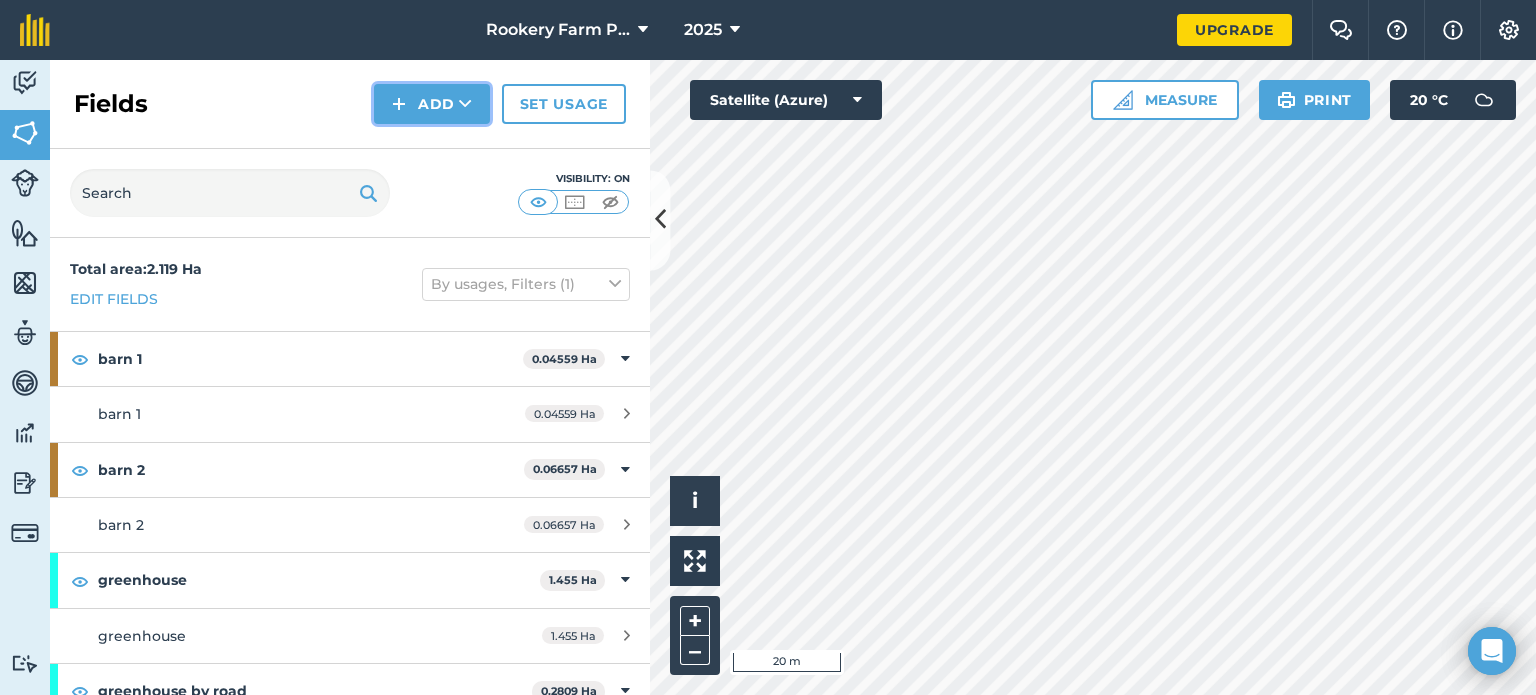 click at bounding box center [465, 104] 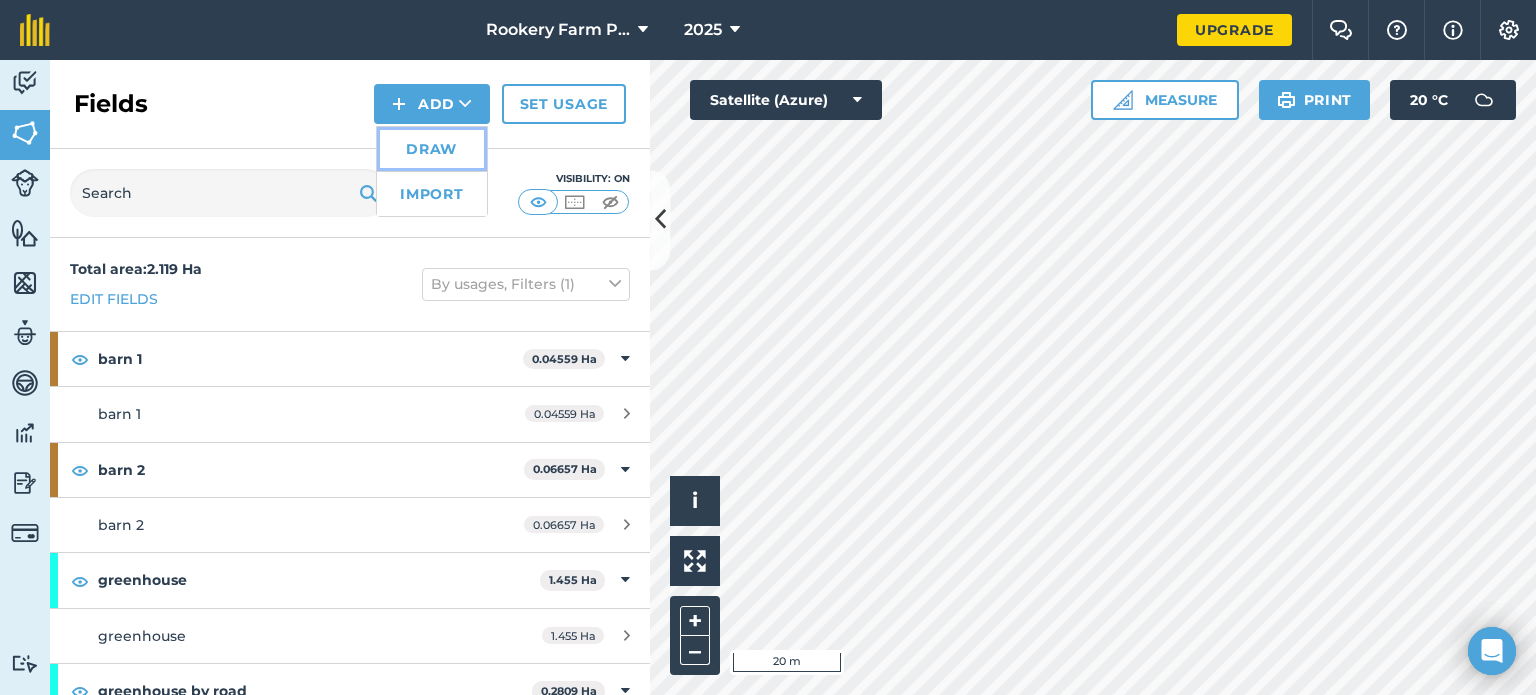click on "Draw" at bounding box center [432, 149] 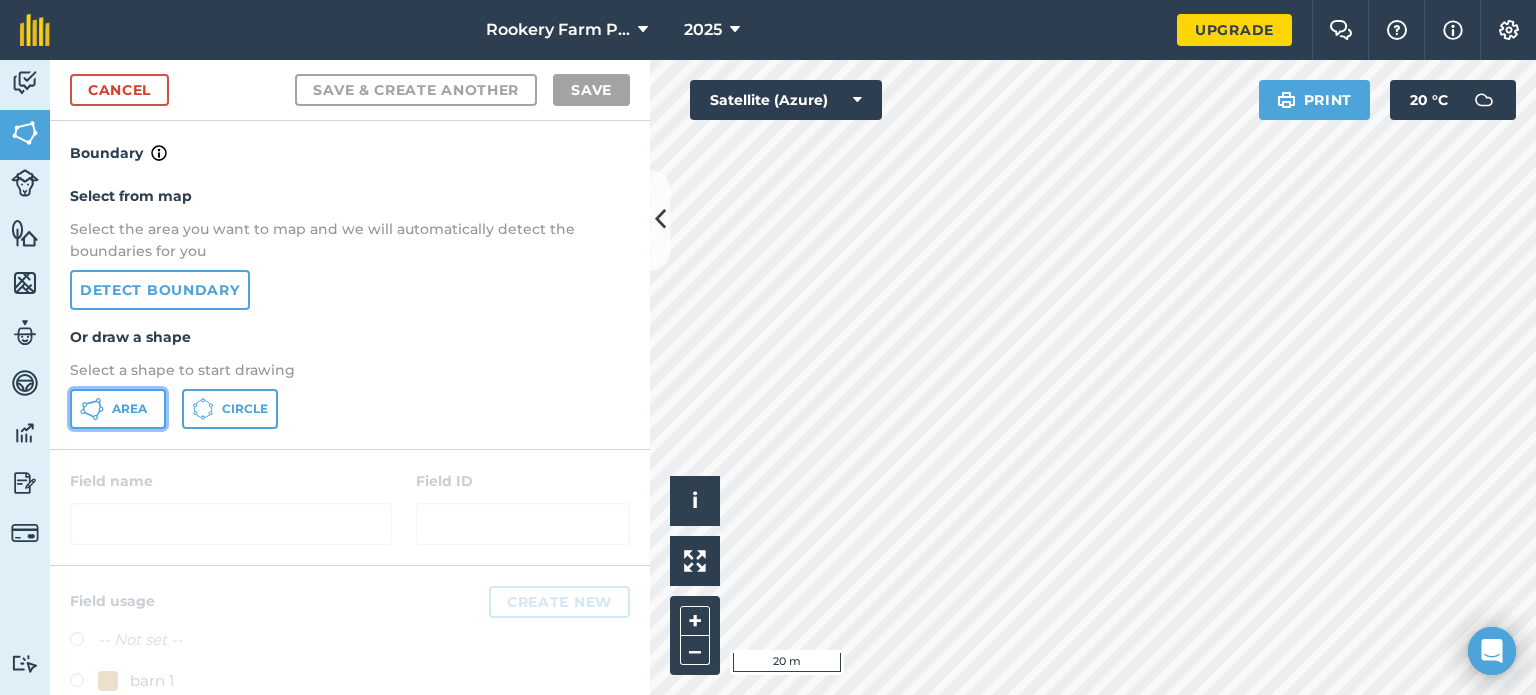 click on "Area" at bounding box center (118, 409) 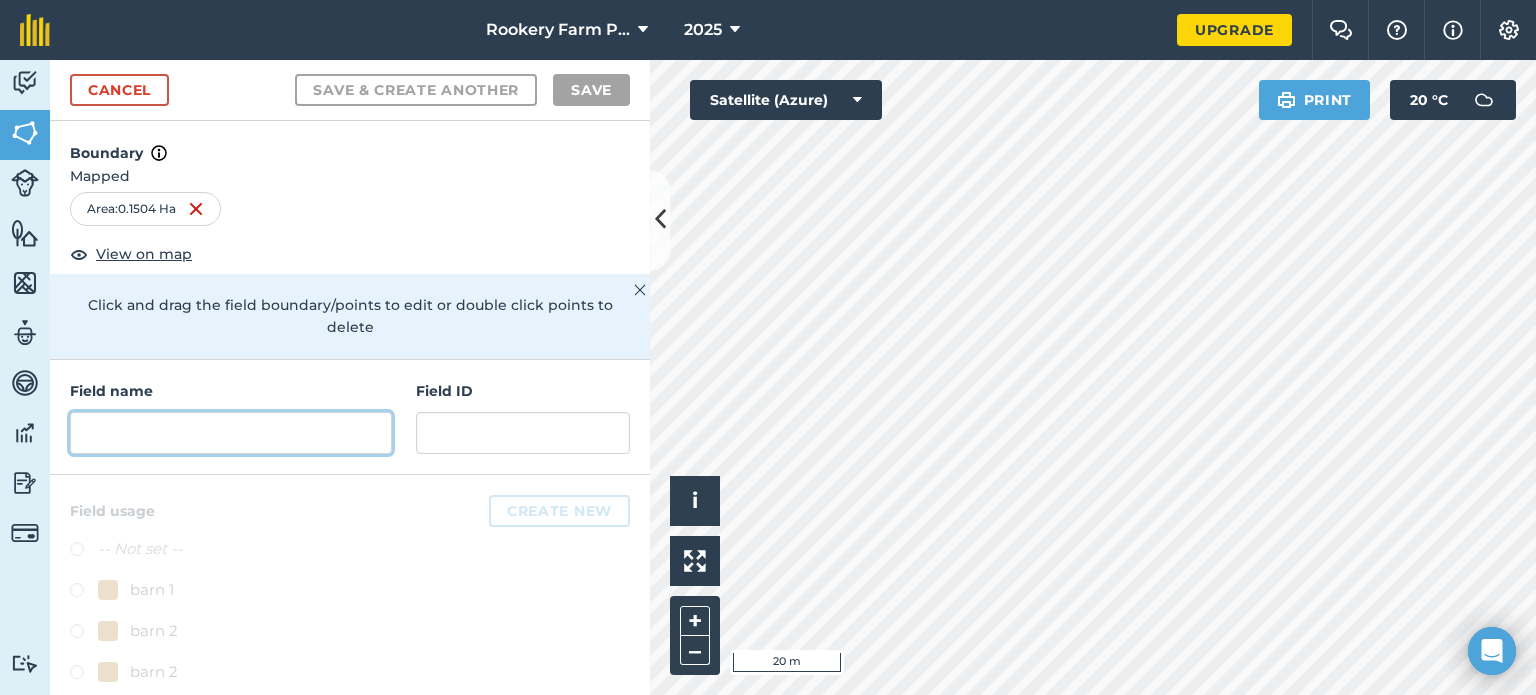 click at bounding box center (231, 433) 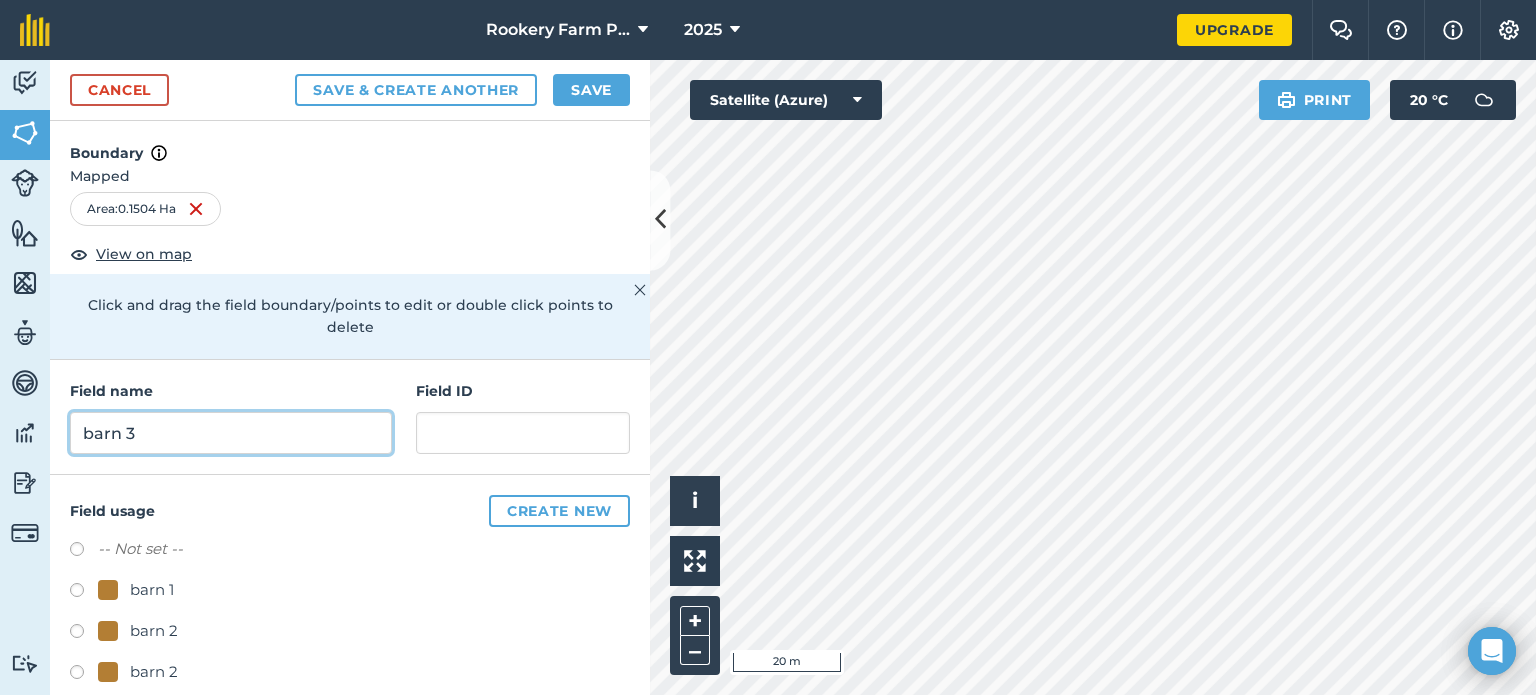 type on "barn 3" 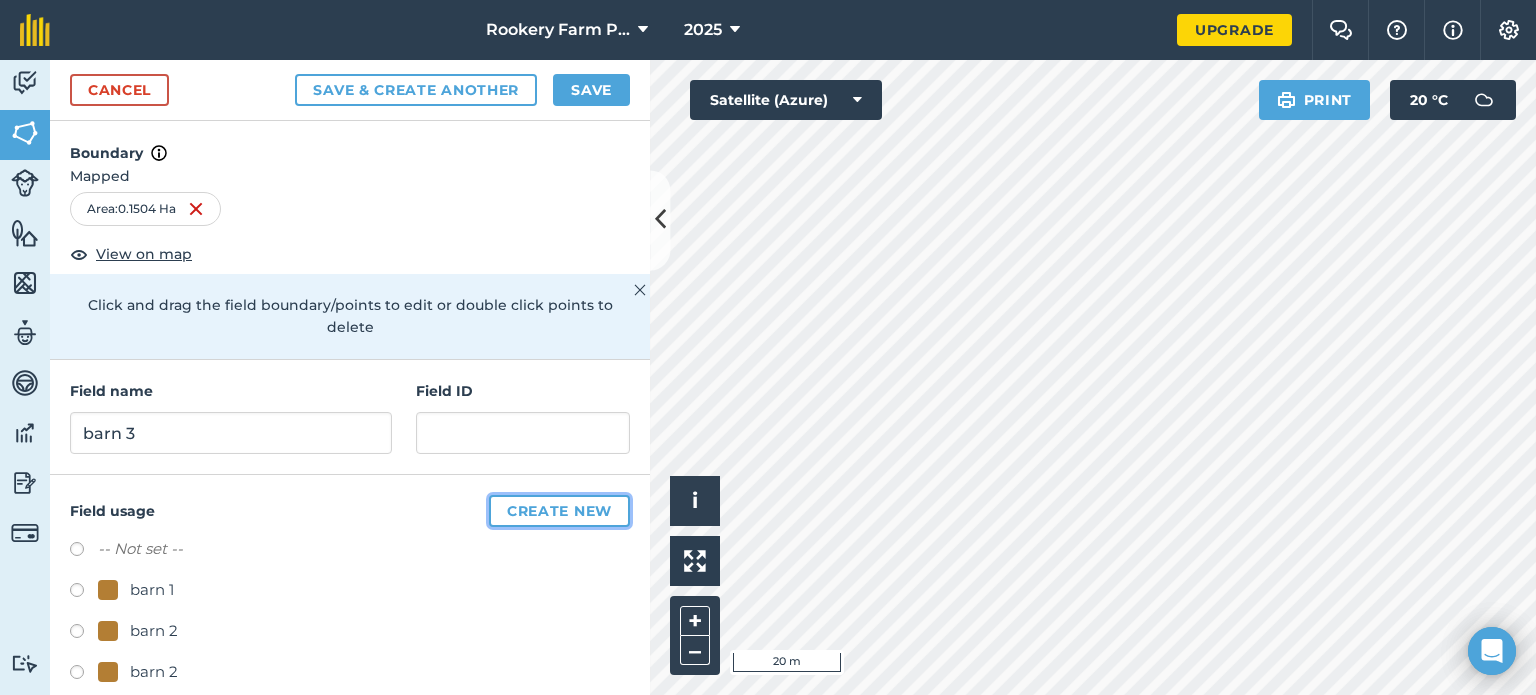 click on "Create new" at bounding box center [559, 511] 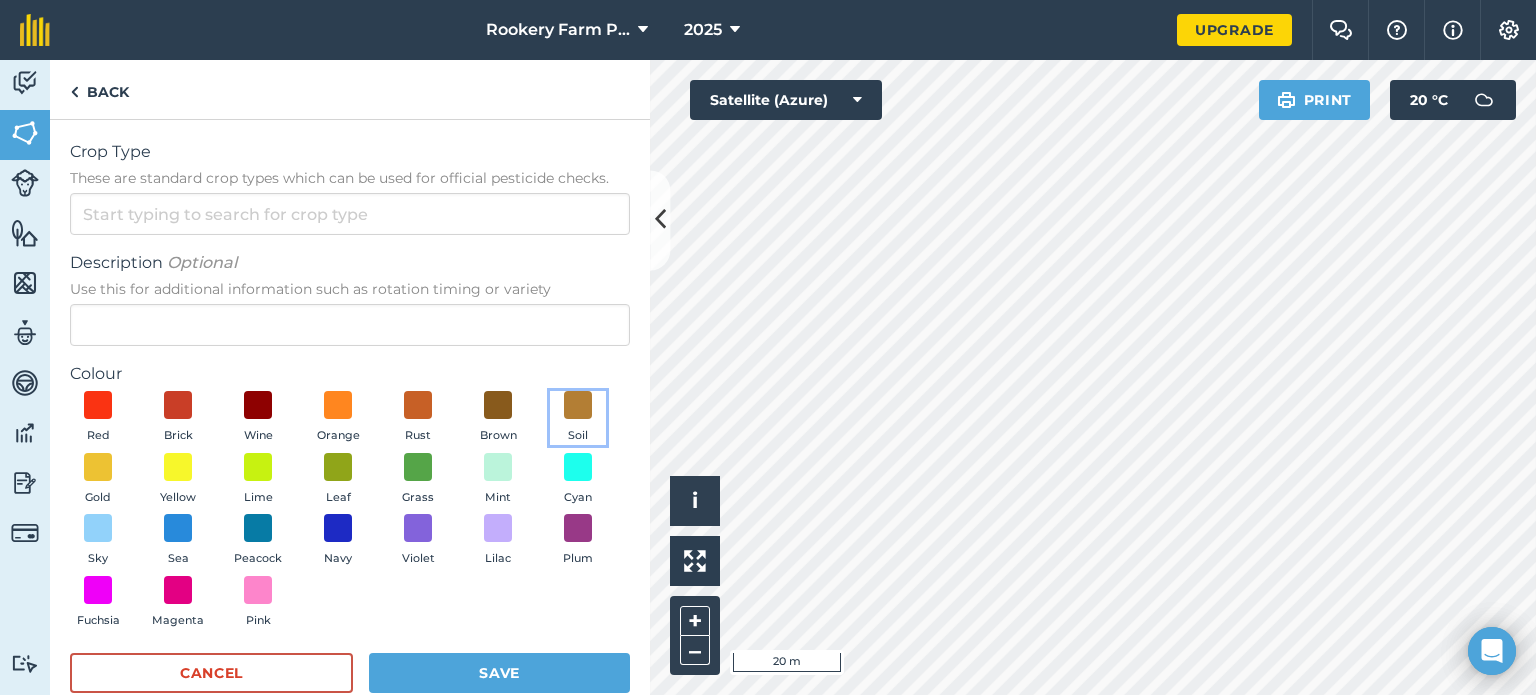 click on "Soil" at bounding box center (578, 418) 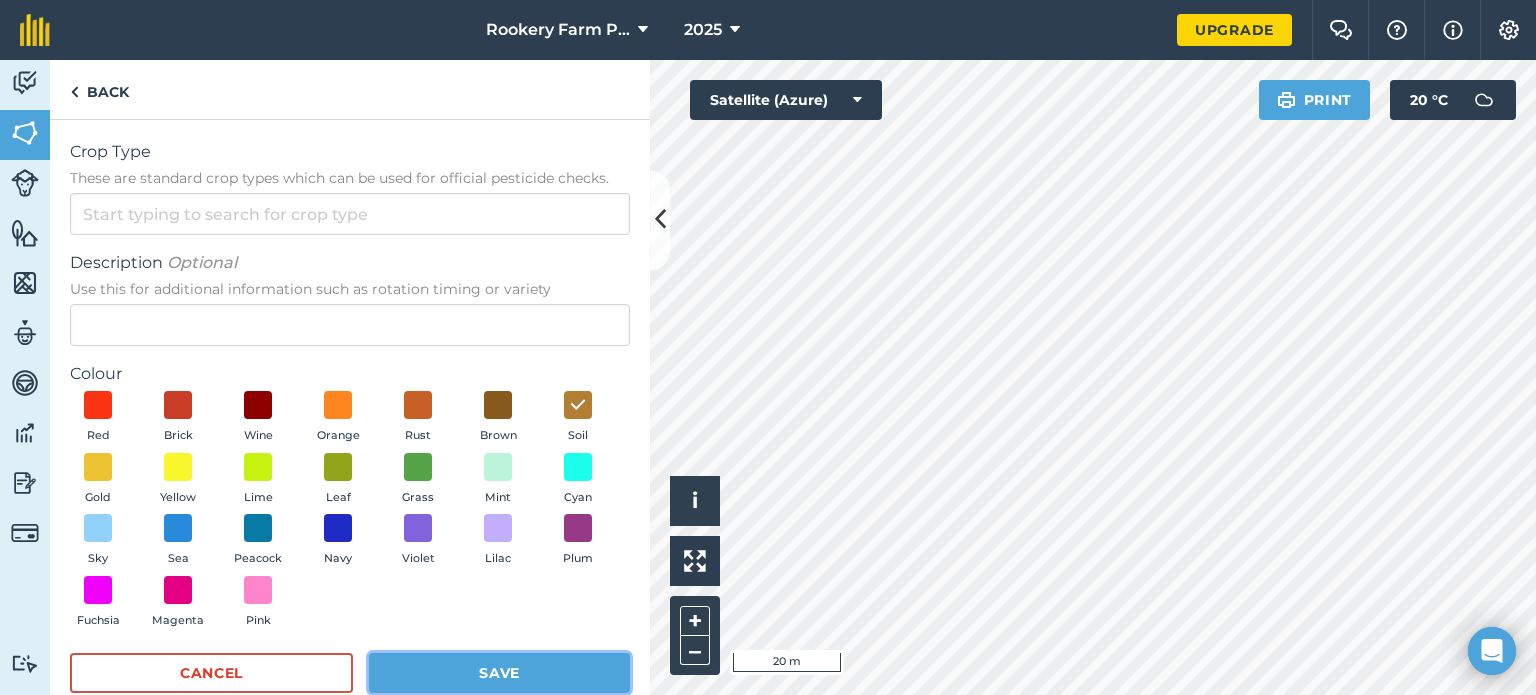 click on "Save" at bounding box center [499, 673] 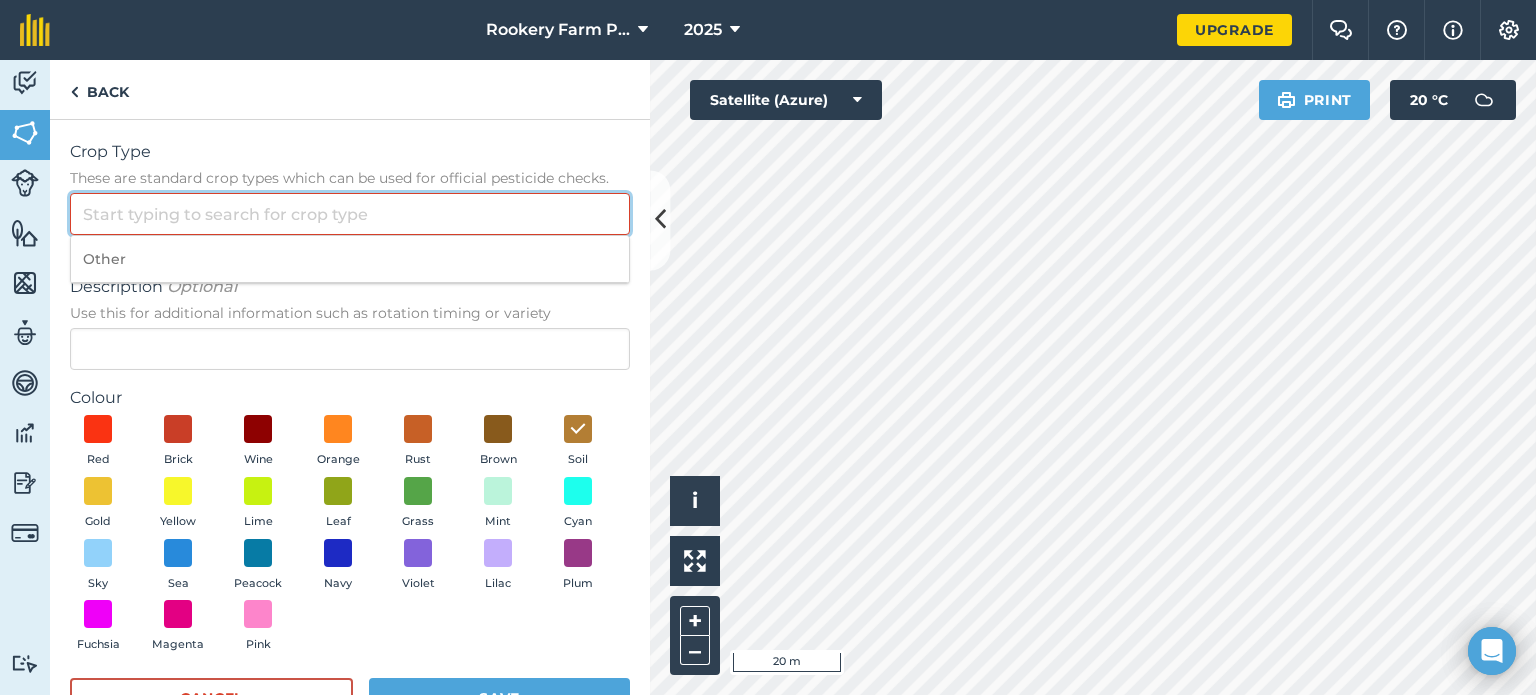 click on "Crop Type These are standard crop types which can be used for official pesticide checks." at bounding box center (350, 214) 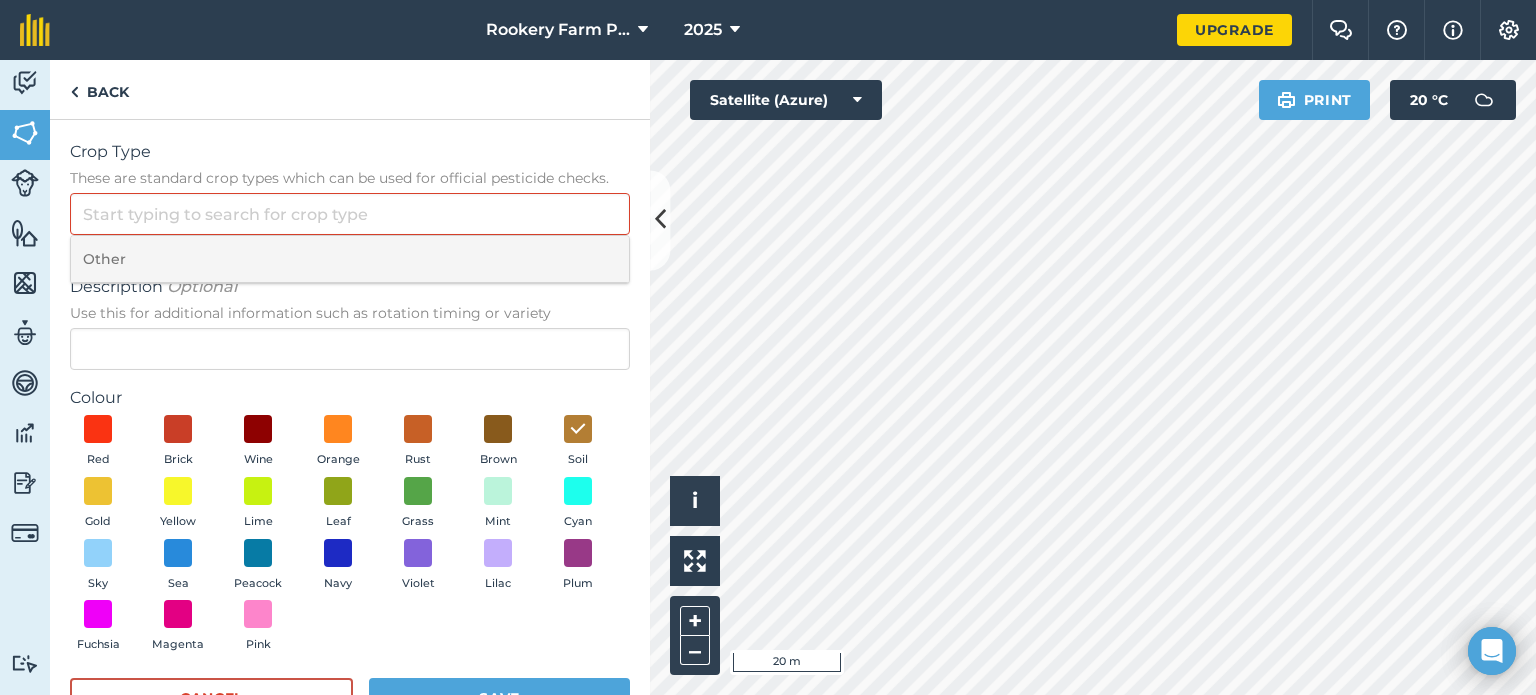 click on "Other" at bounding box center (350, 259) 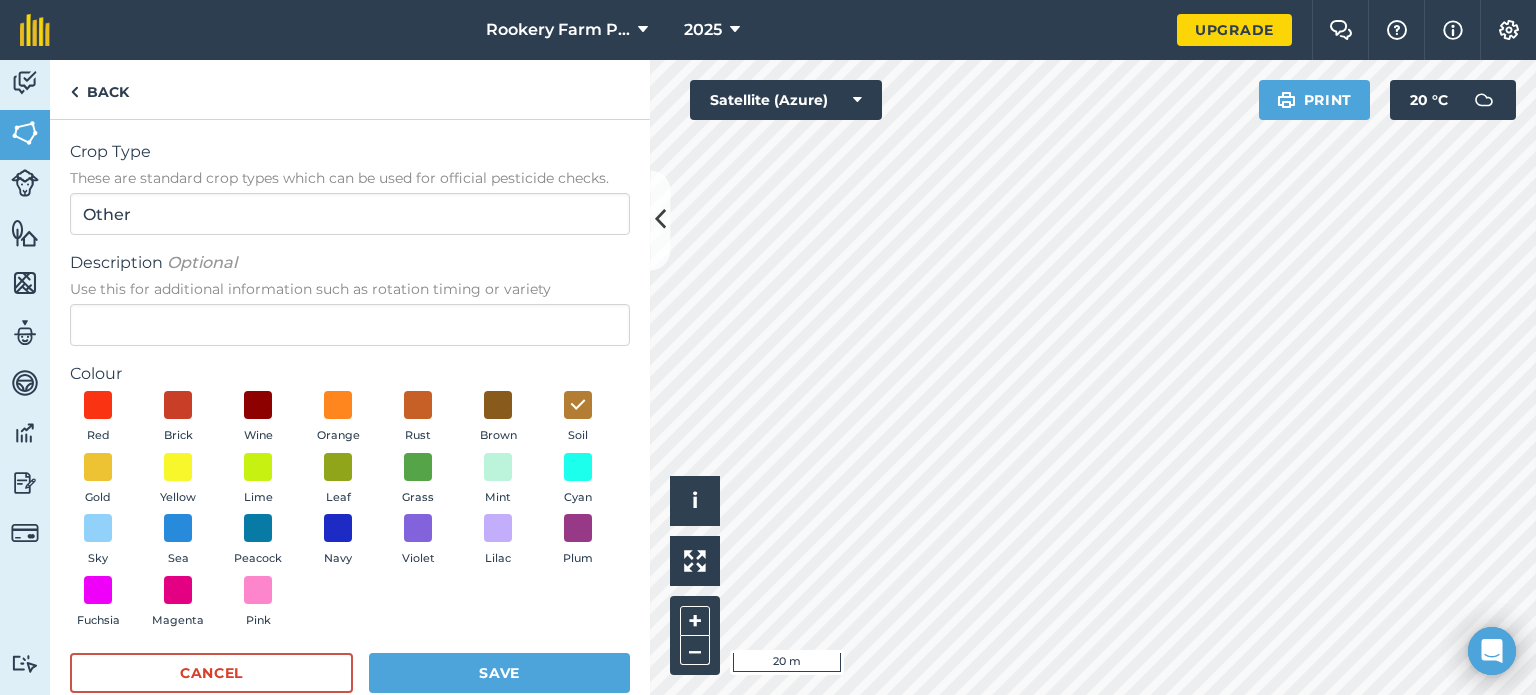click on "Description   Optional Use this for additional information such as rotation timing or variety" at bounding box center [350, 298] 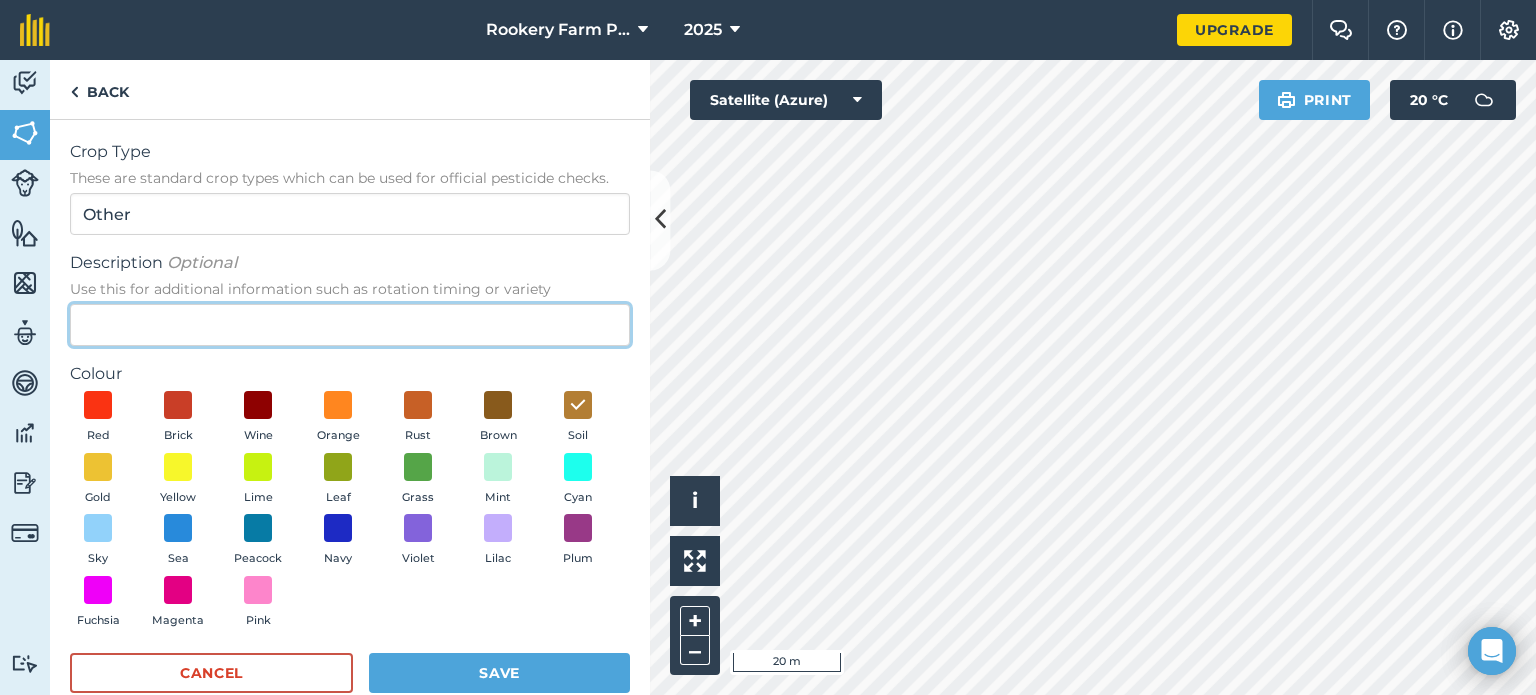 click on "Description   Optional Use this for additional information such as rotation timing or variety" at bounding box center [350, 325] 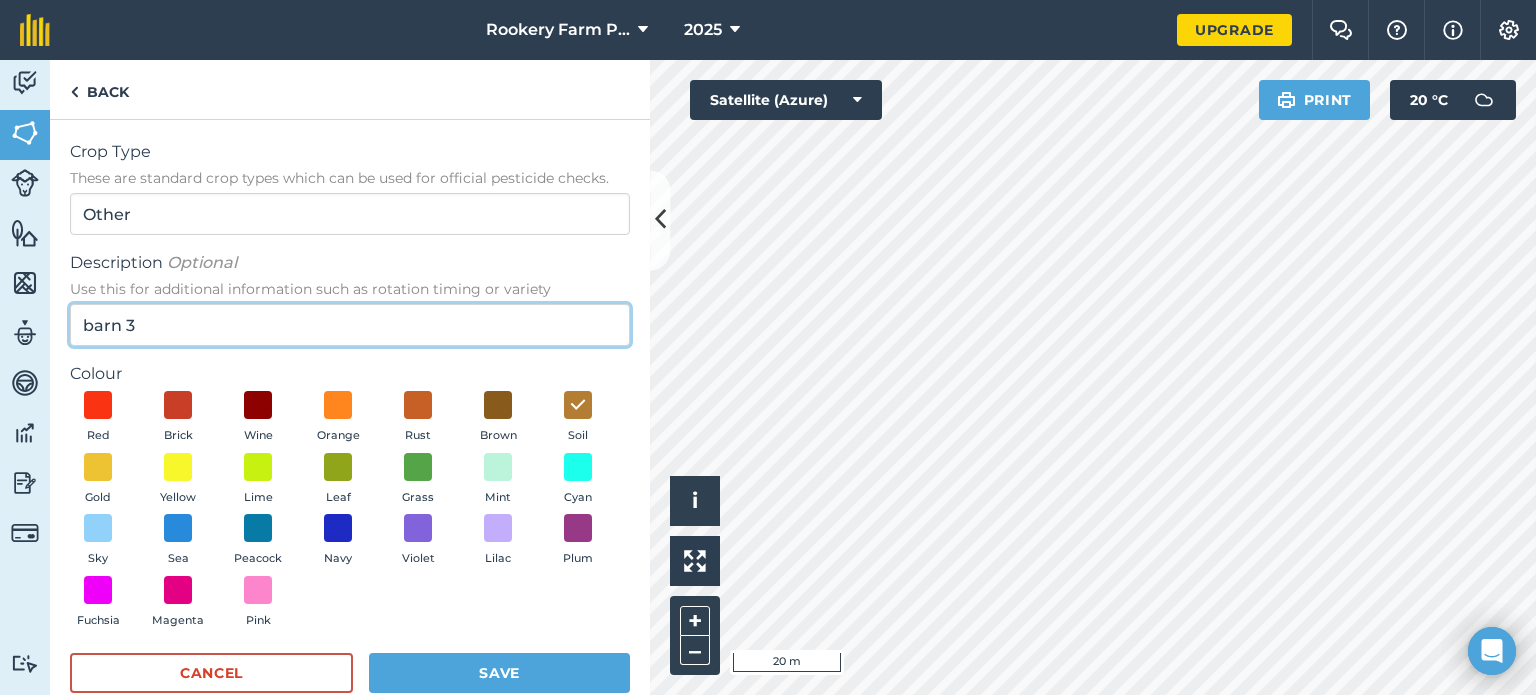 type on "barn 3" 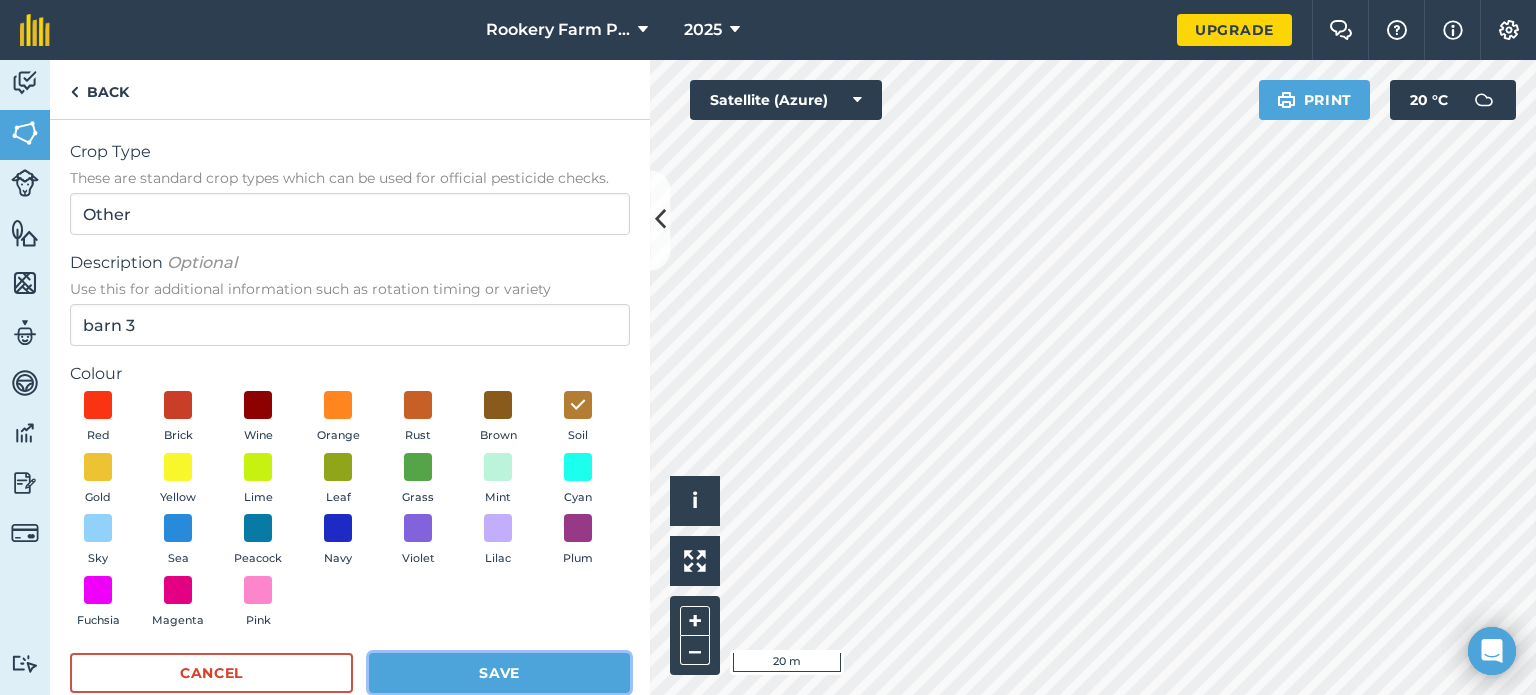 click on "Save" at bounding box center (499, 673) 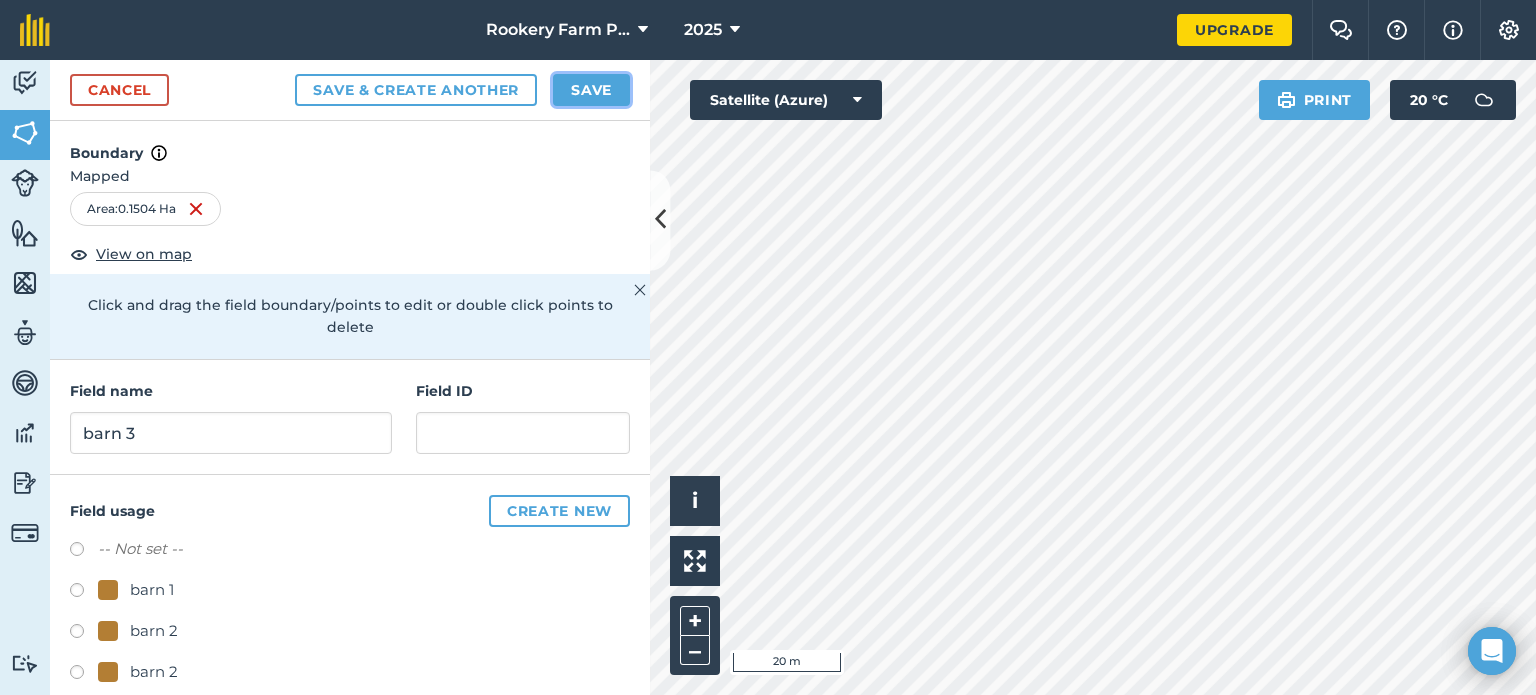 click on "Save" at bounding box center (591, 90) 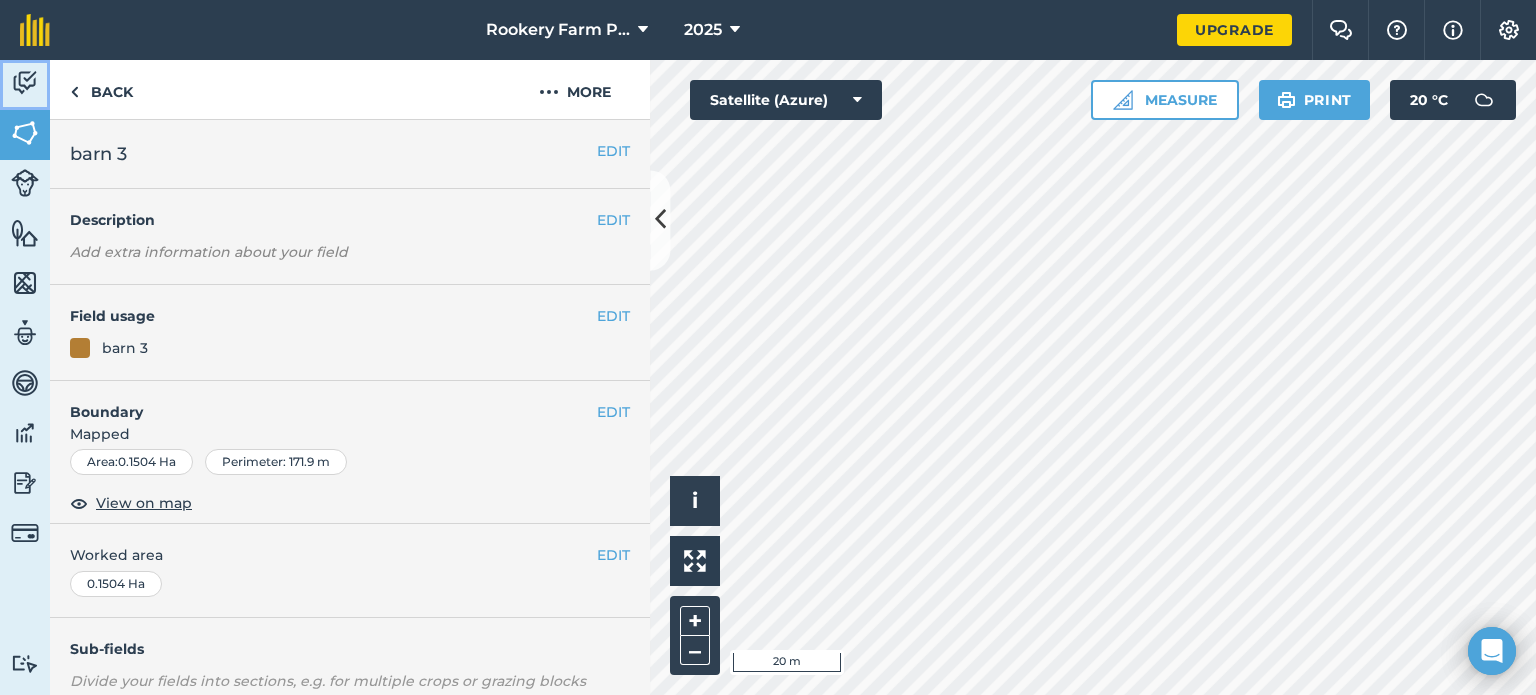 click at bounding box center (25, 83) 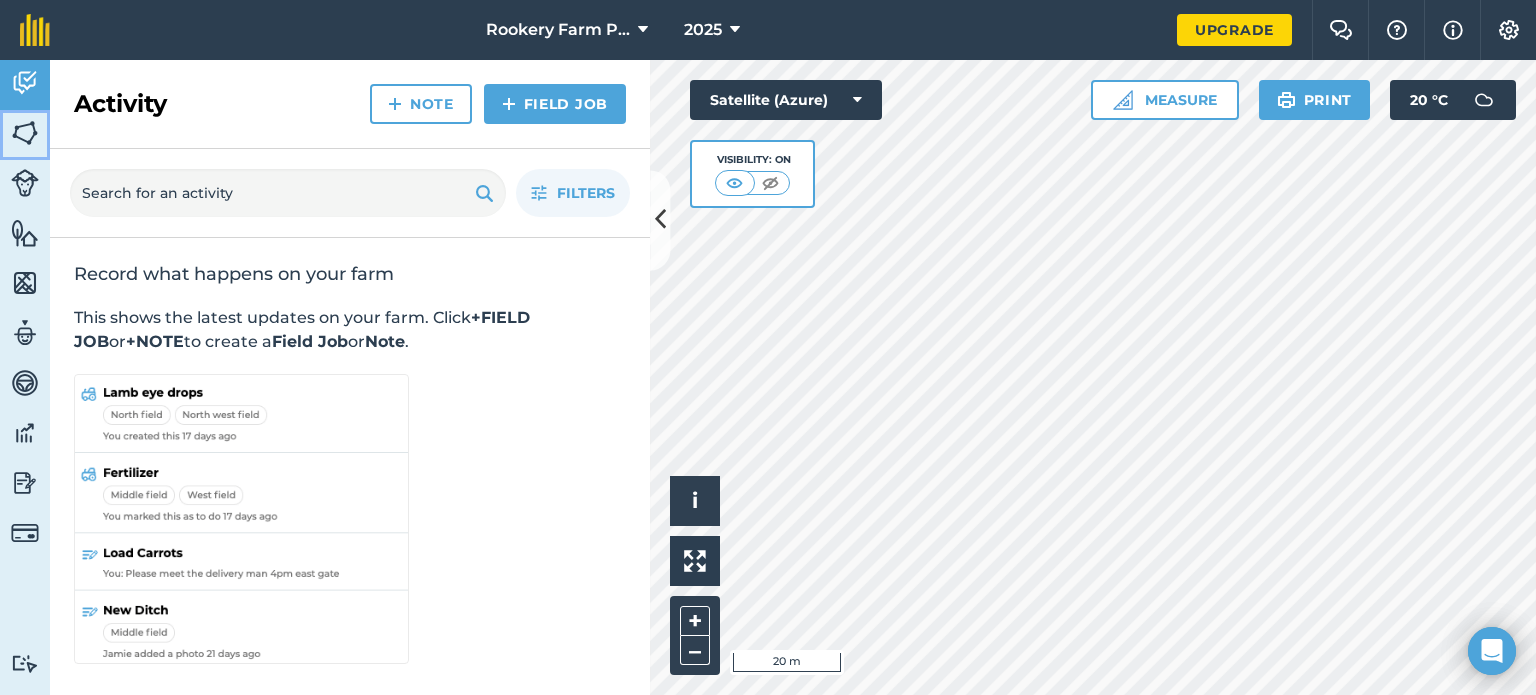 click on "Fields" at bounding box center [25, 135] 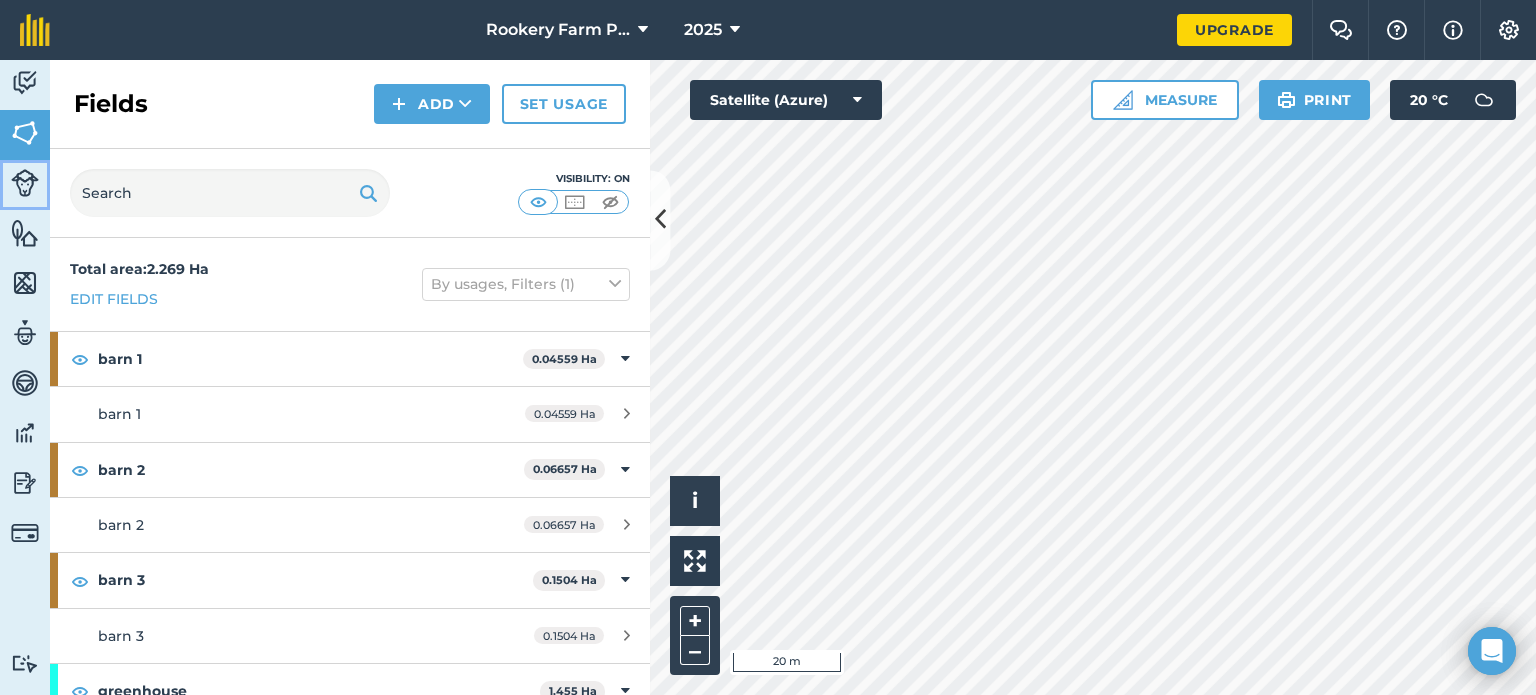 click at bounding box center [25, 183] 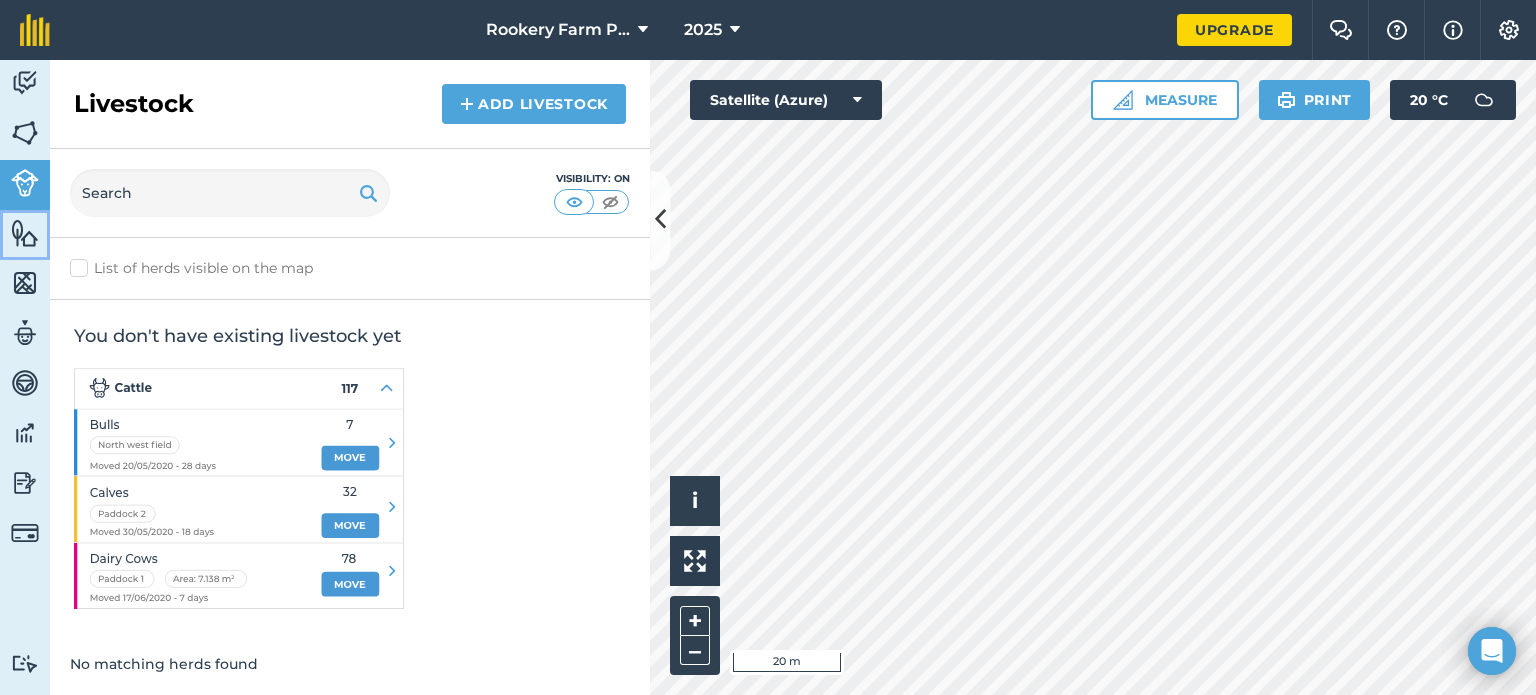 click at bounding box center (25, 233) 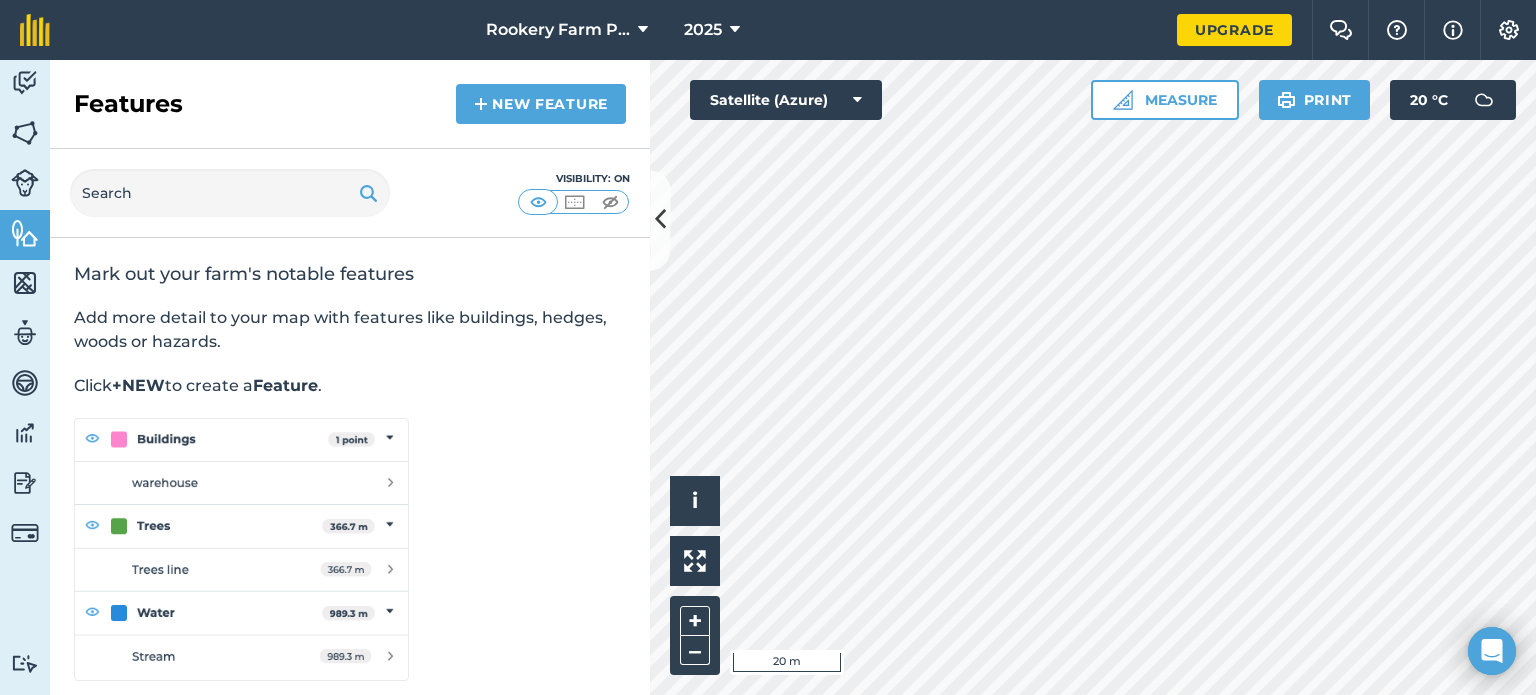 click at bounding box center [241, 549] 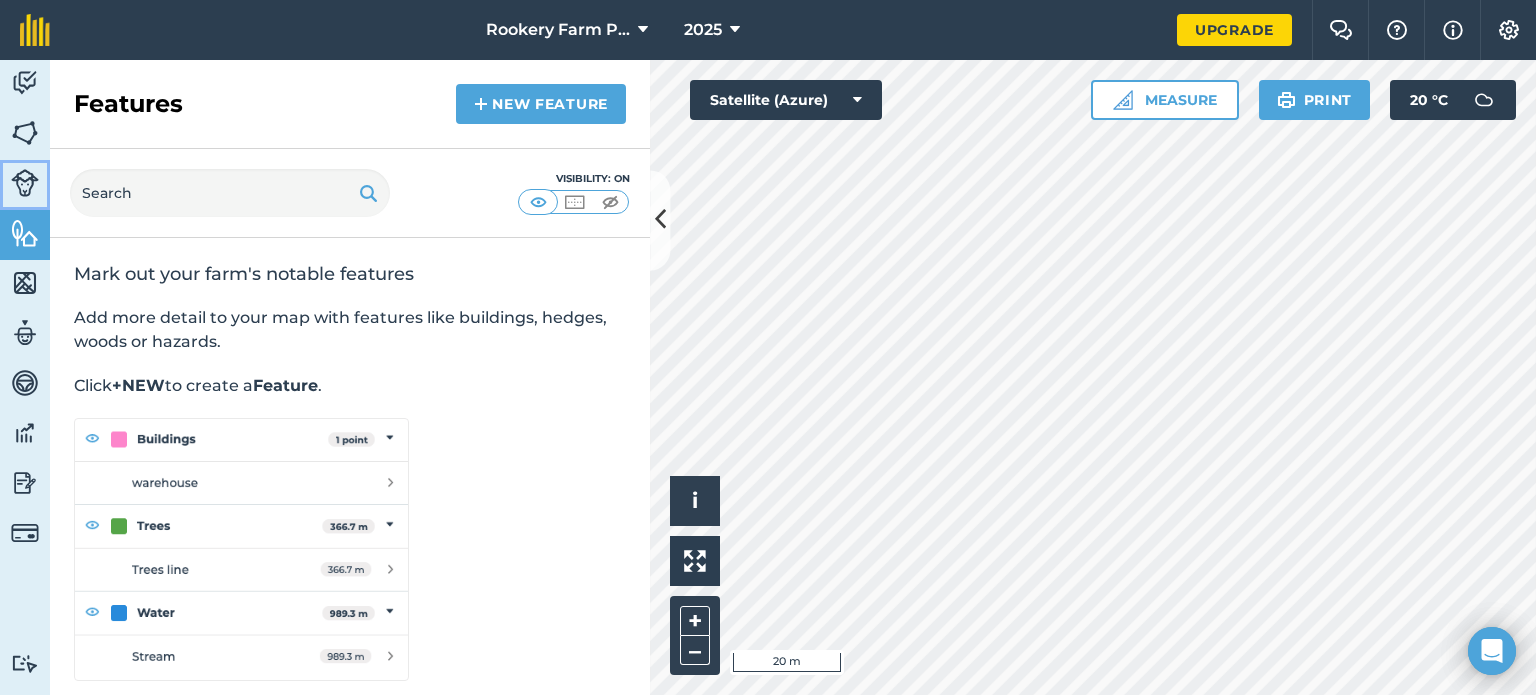 click at bounding box center (25, 183) 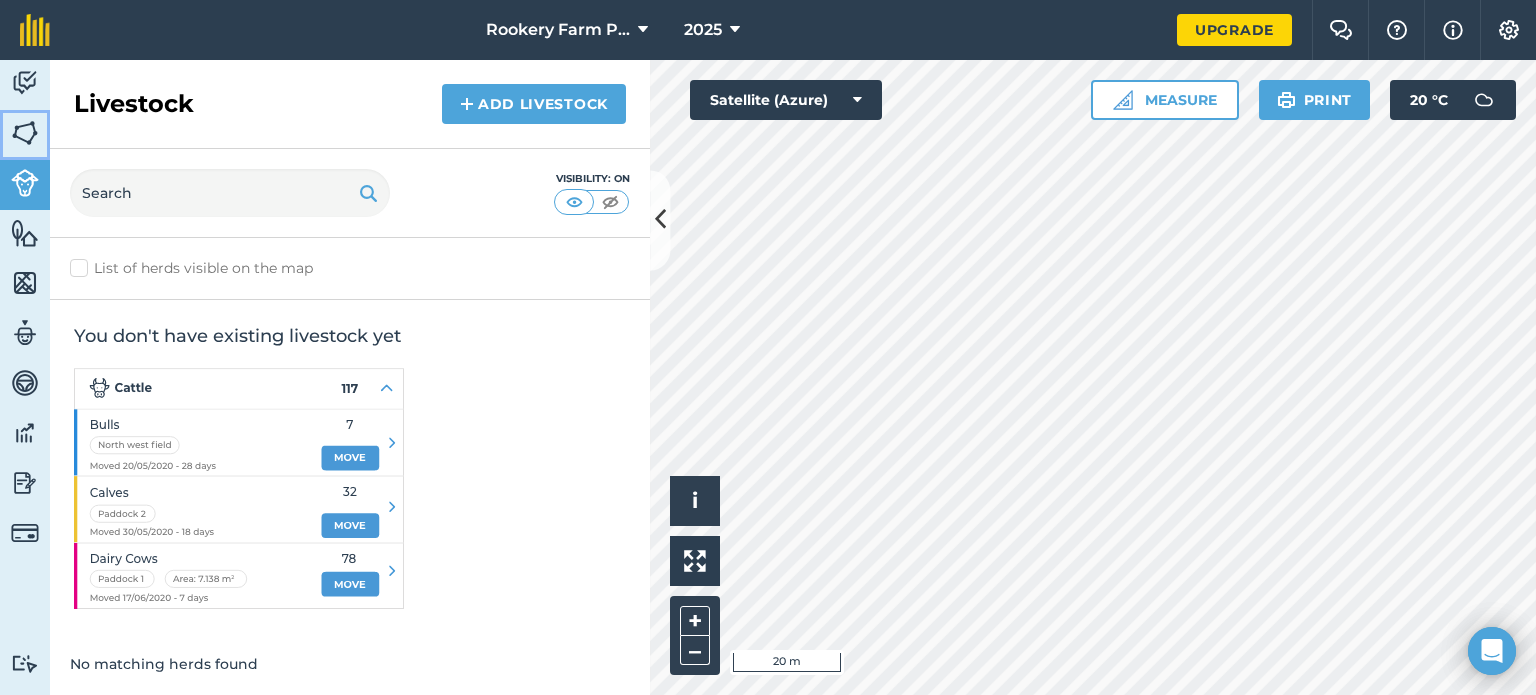 click at bounding box center (25, 133) 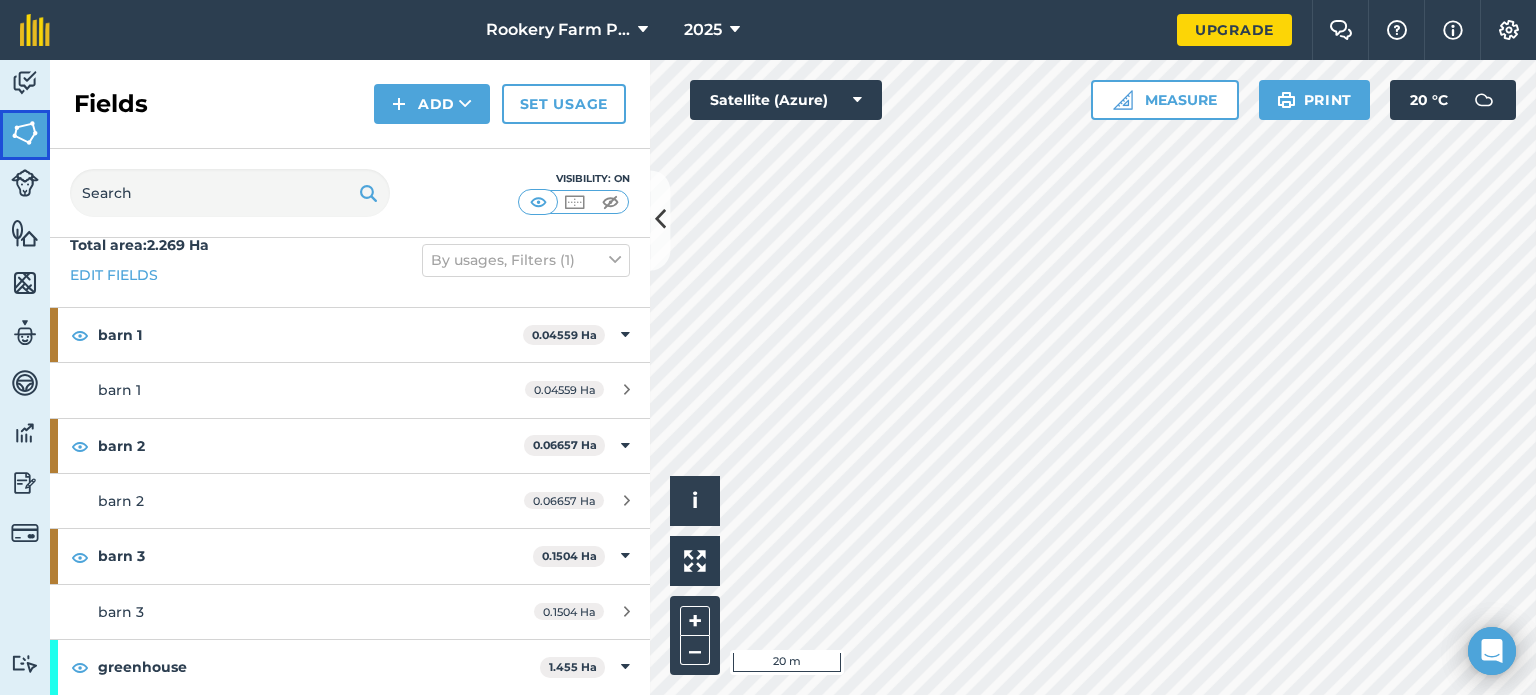 scroll, scrollTop: 20, scrollLeft: 0, axis: vertical 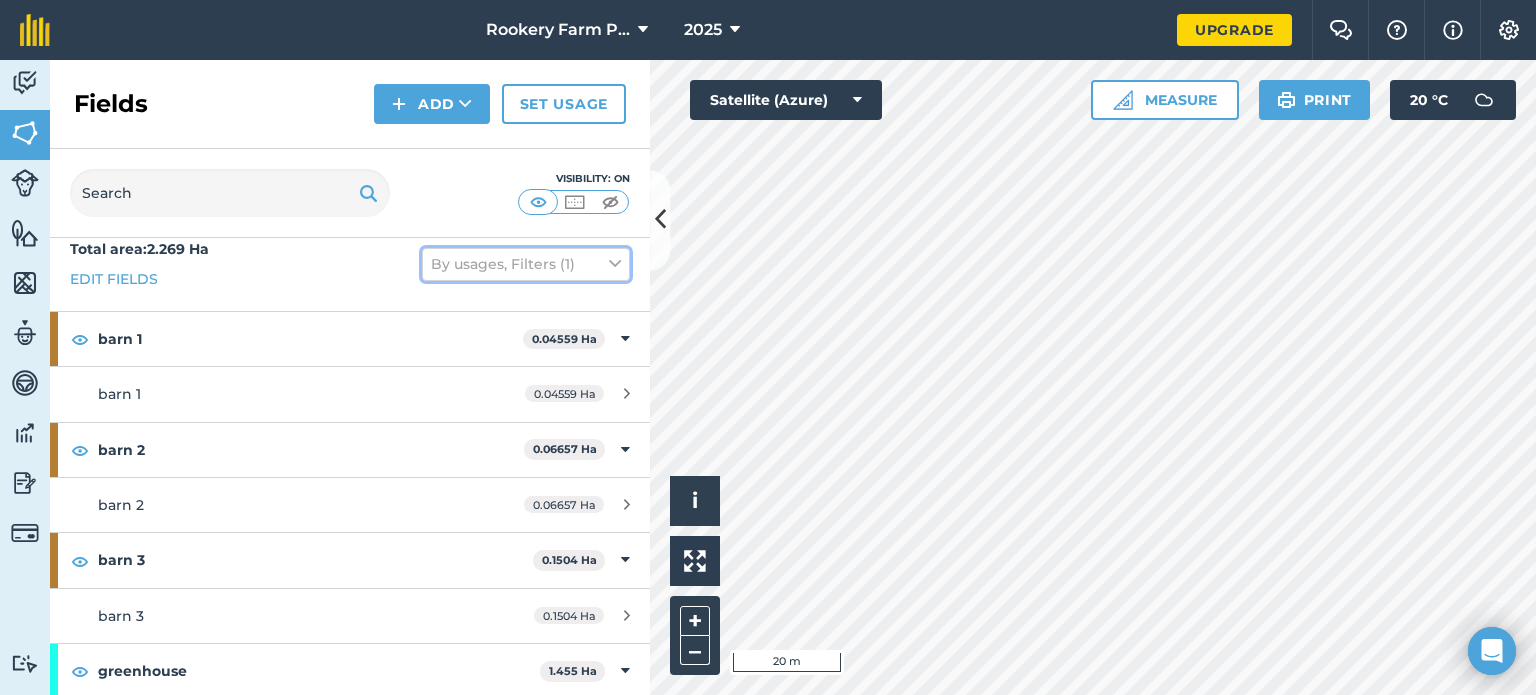 click on "By usages, Filters (1)" at bounding box center [526, 264] 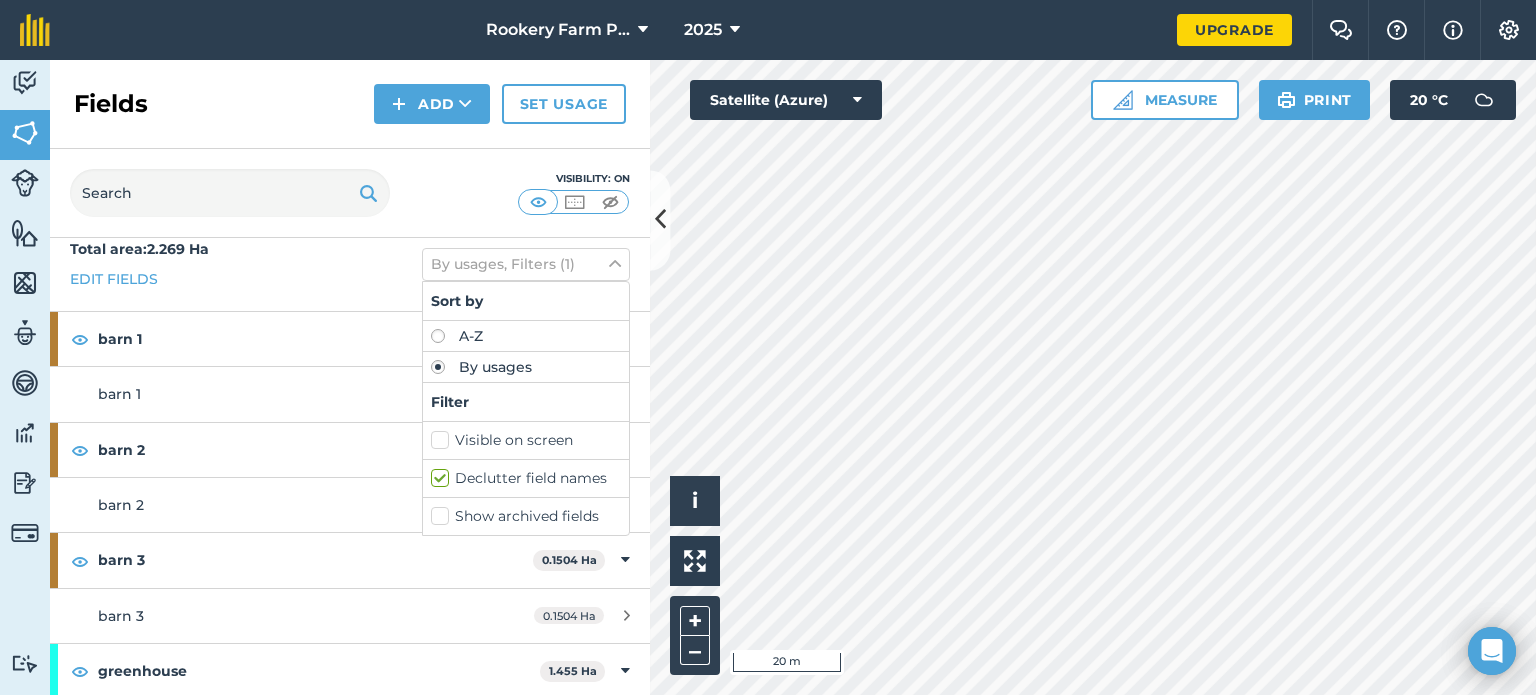 click at bounding box center (1093, 377) 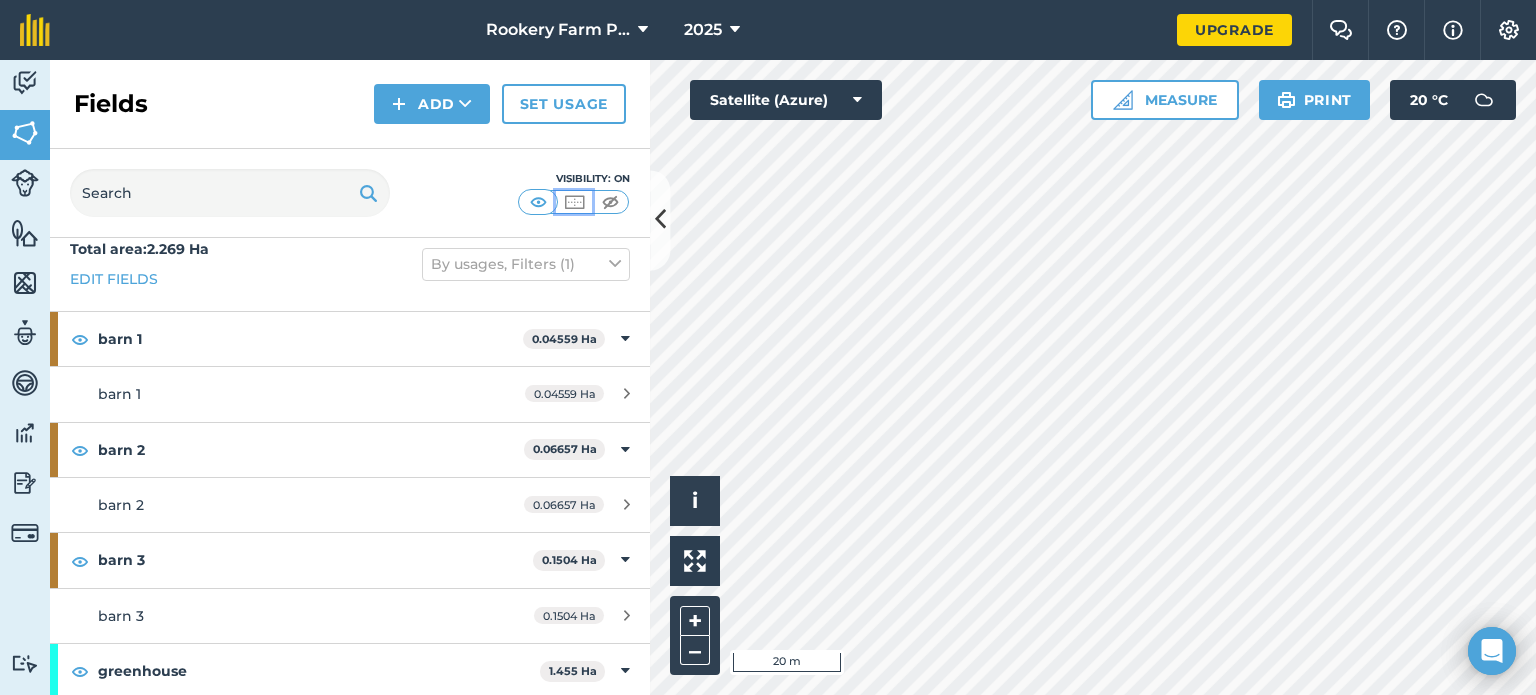 click at bounding box center [574, 202] 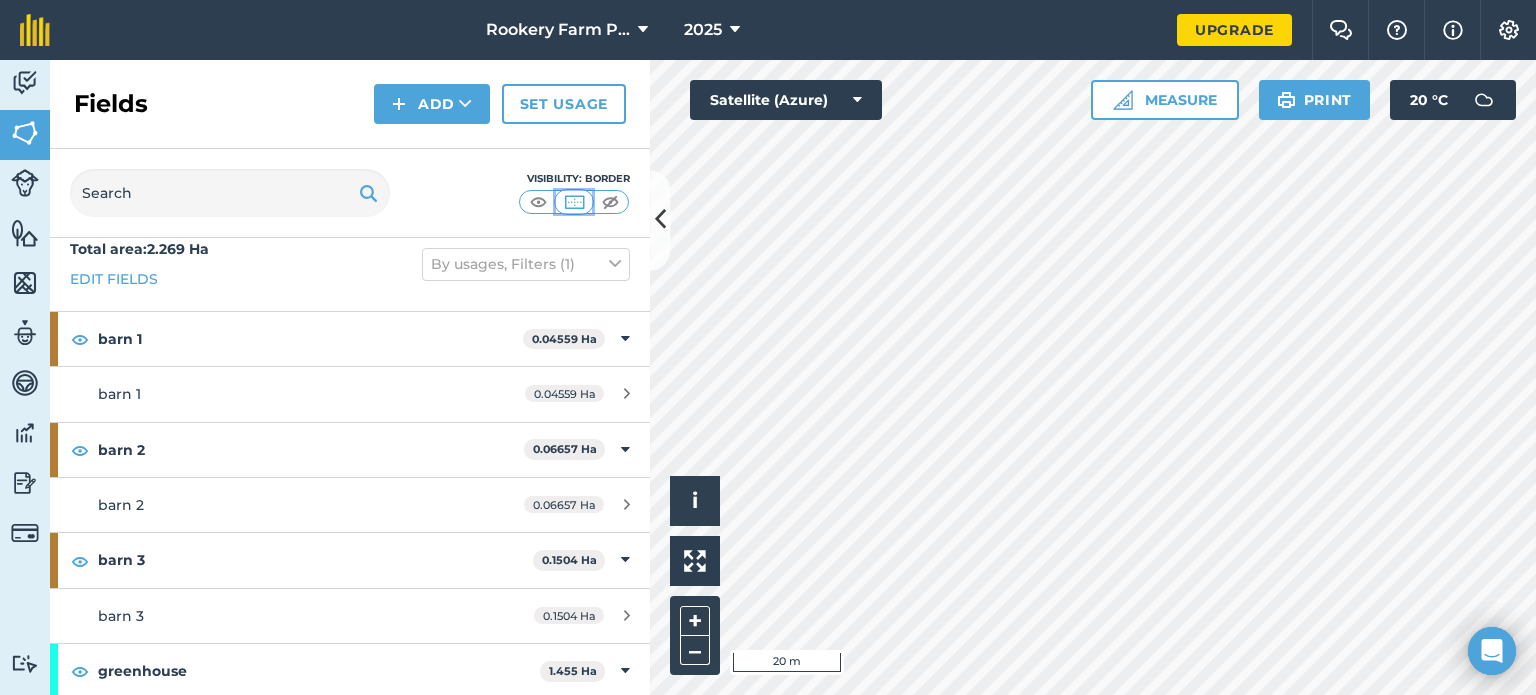 click at bounding box center (574, 202) 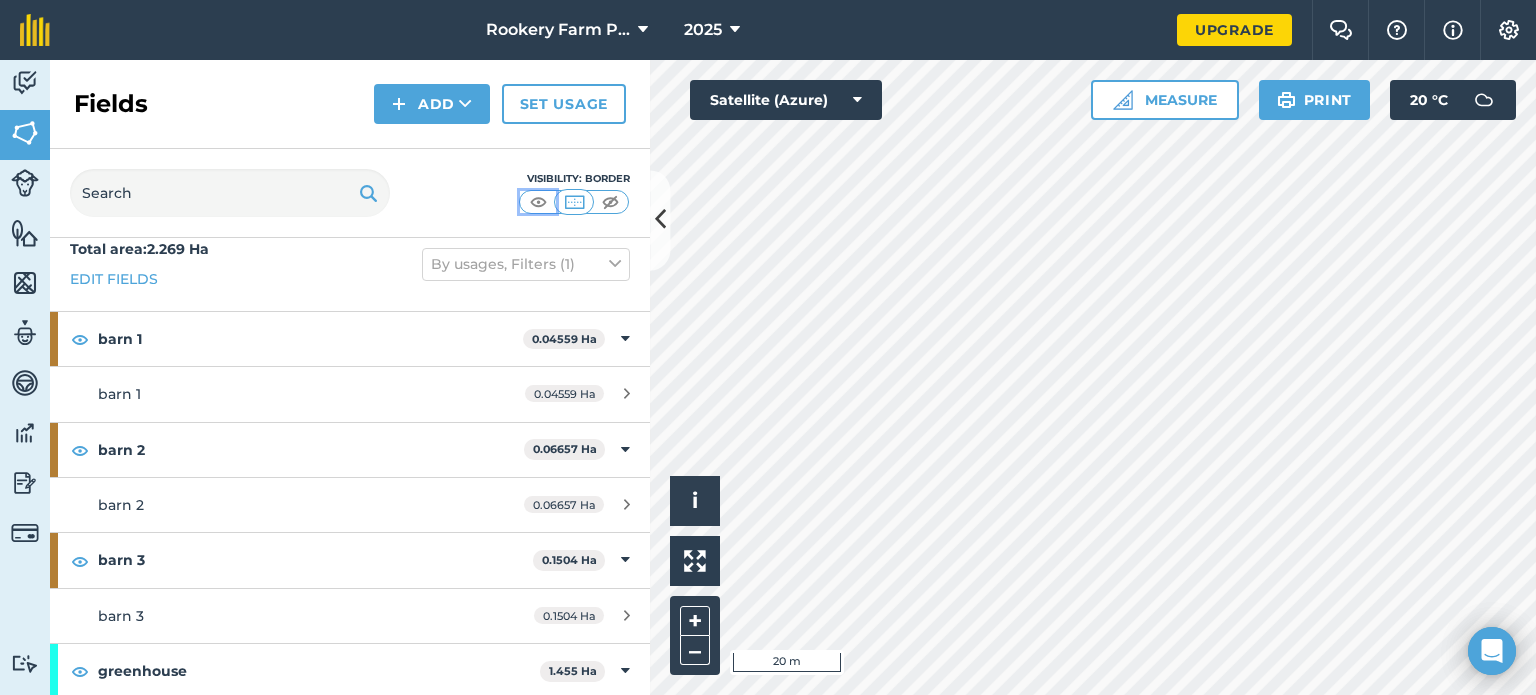 click at bounding box center [538, 202] 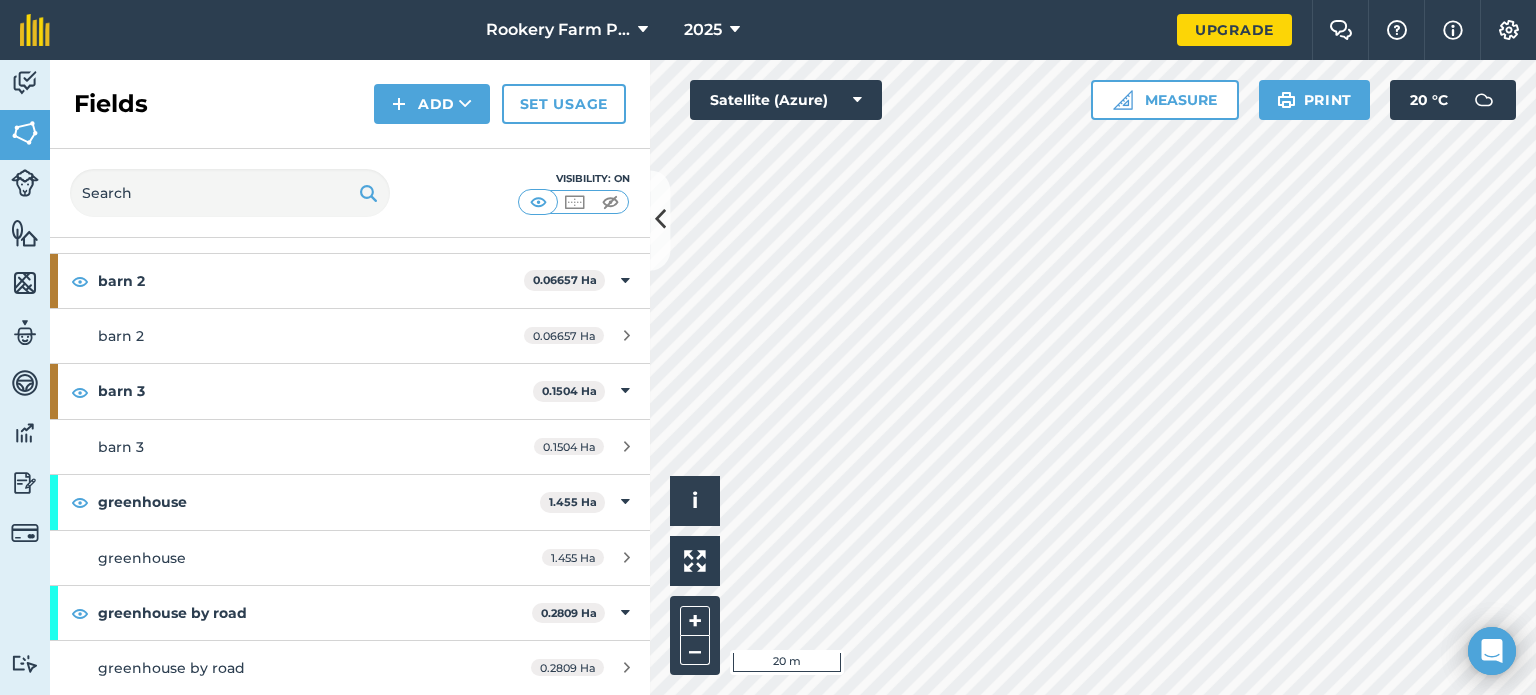 scroll, scrollTop: 324, scrollLeft: 0, axis: vertical 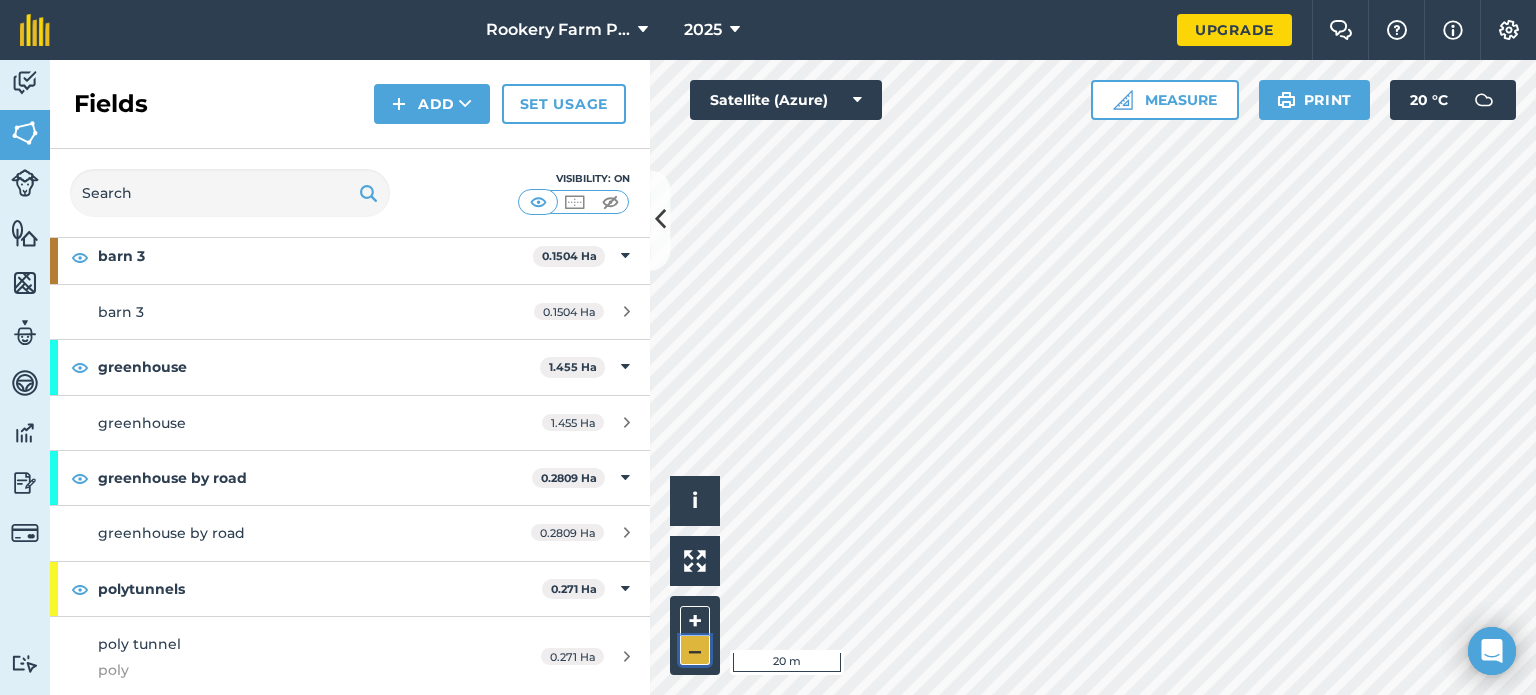 click on "–" at bounding box center [695, 650] 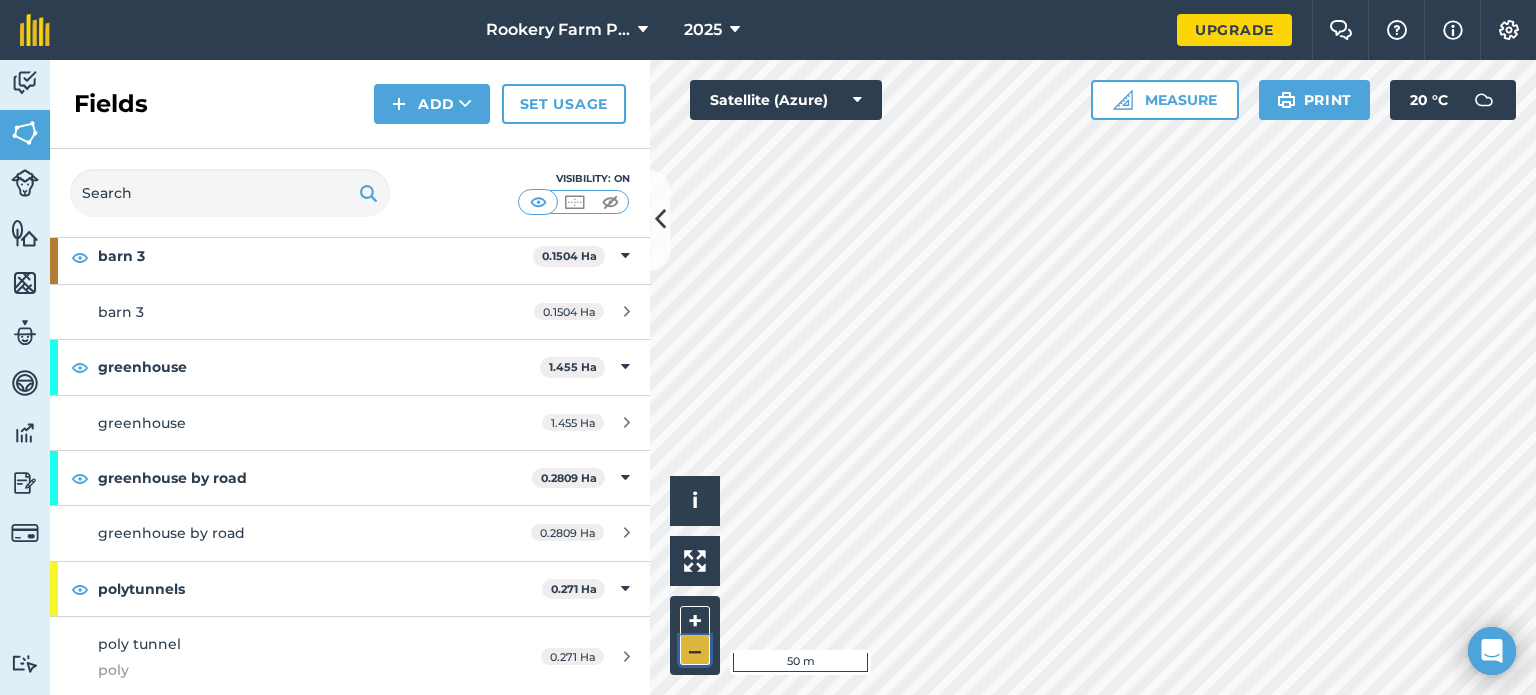 click on "–" at bounding box center (695, 650) 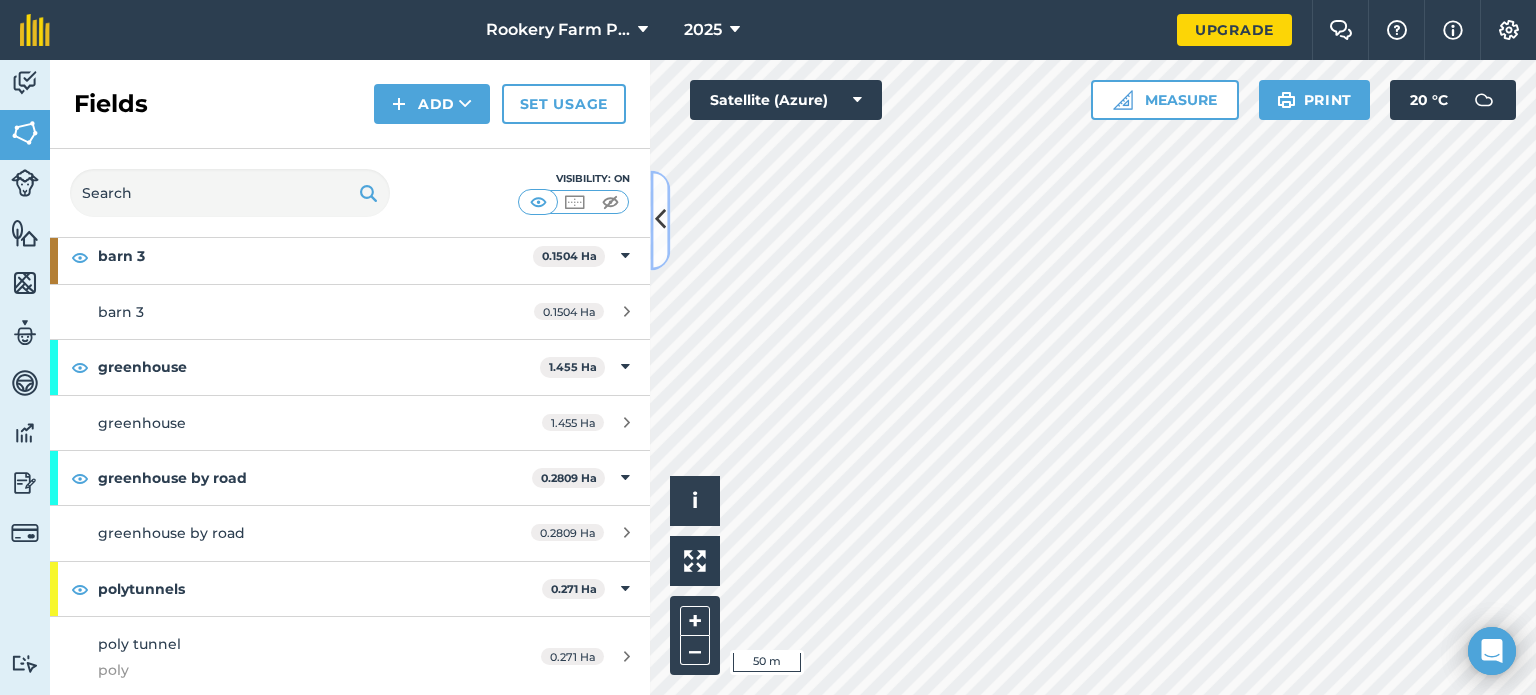 click at bounding box center [660, 220] 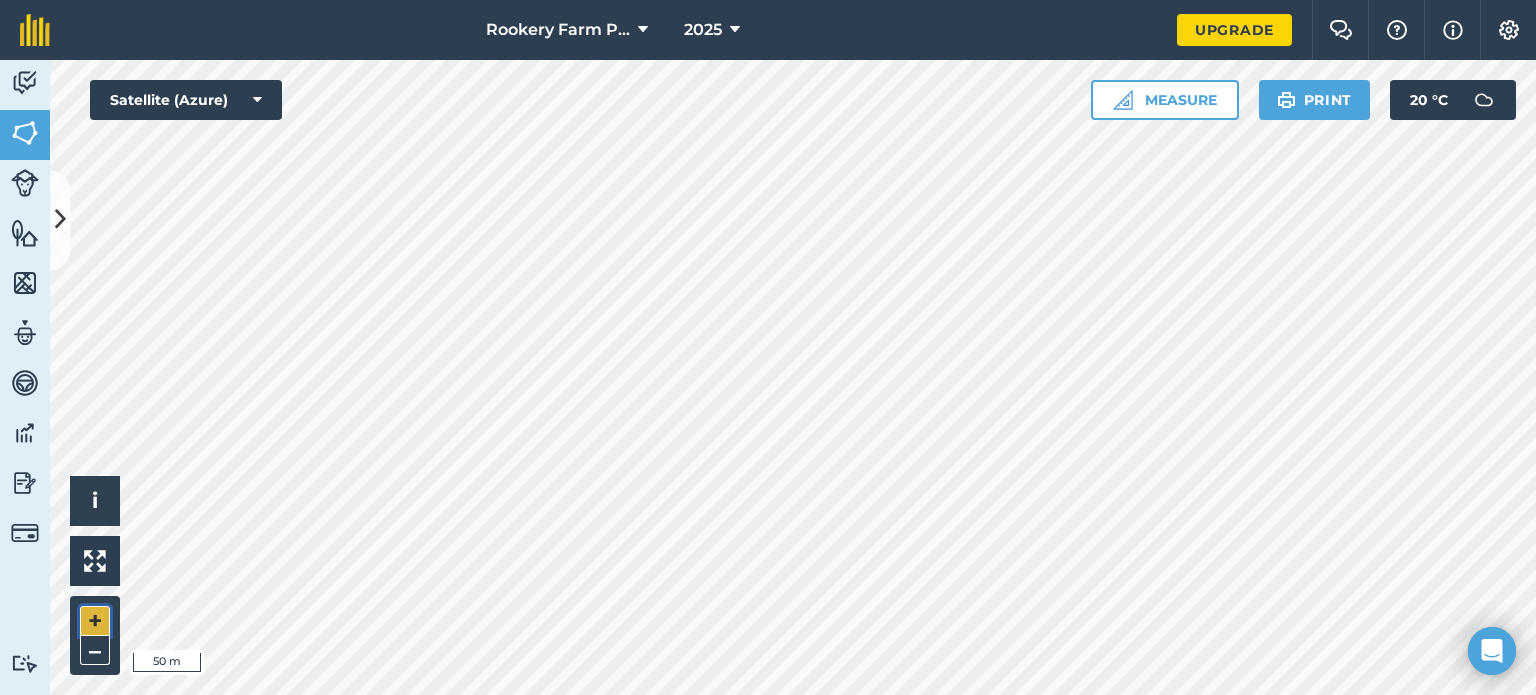 click on "+" at bounding box center [95, 621] 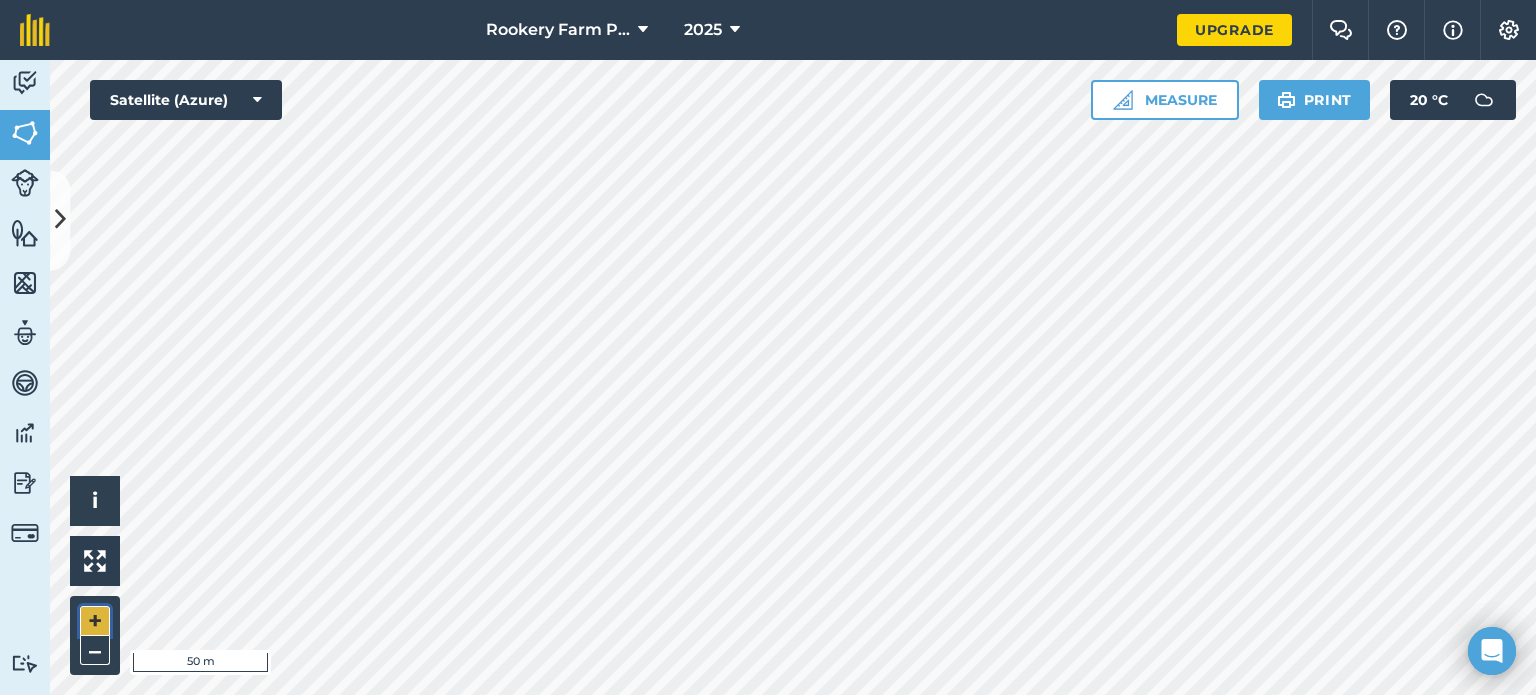 click on "+" at bounding box center (95, 621) 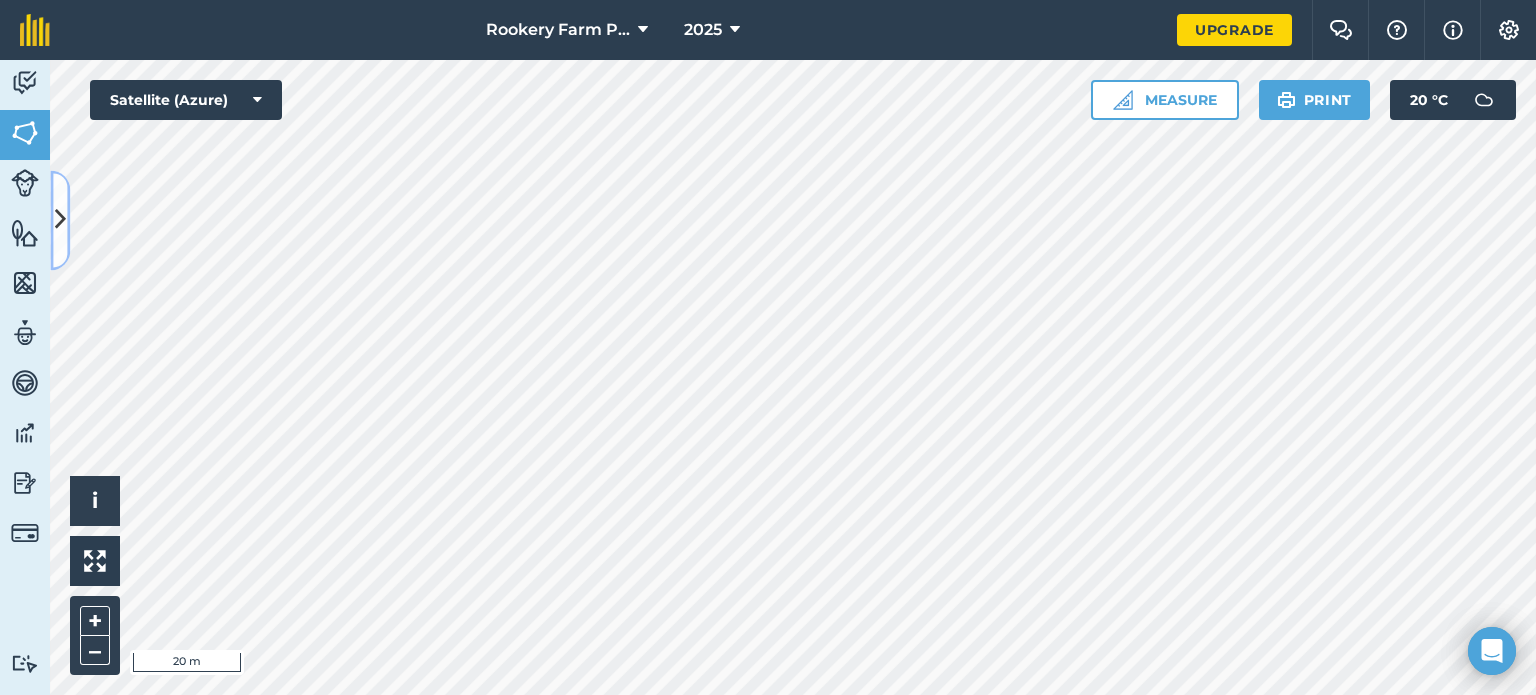 click at bounding box center (60, 220) 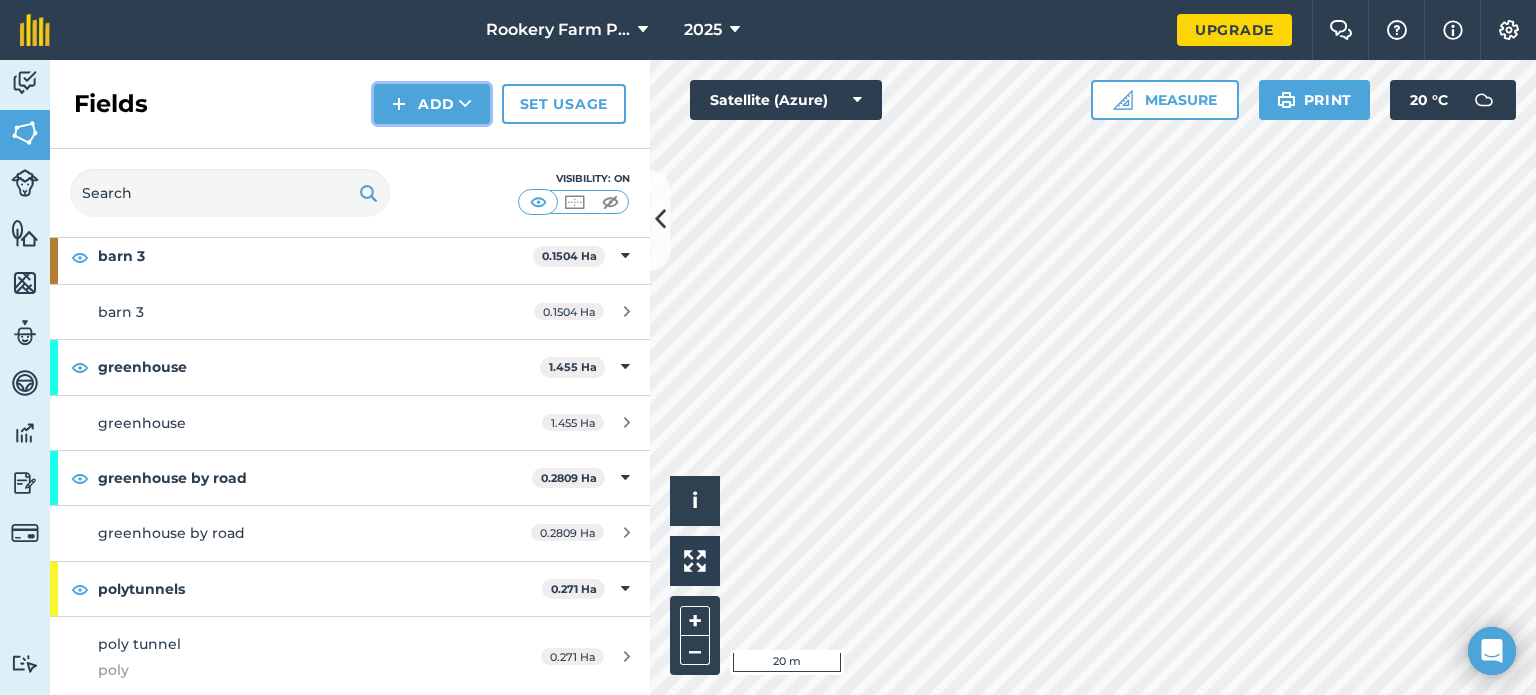 click on "Add" at bounding box center [432, 104] 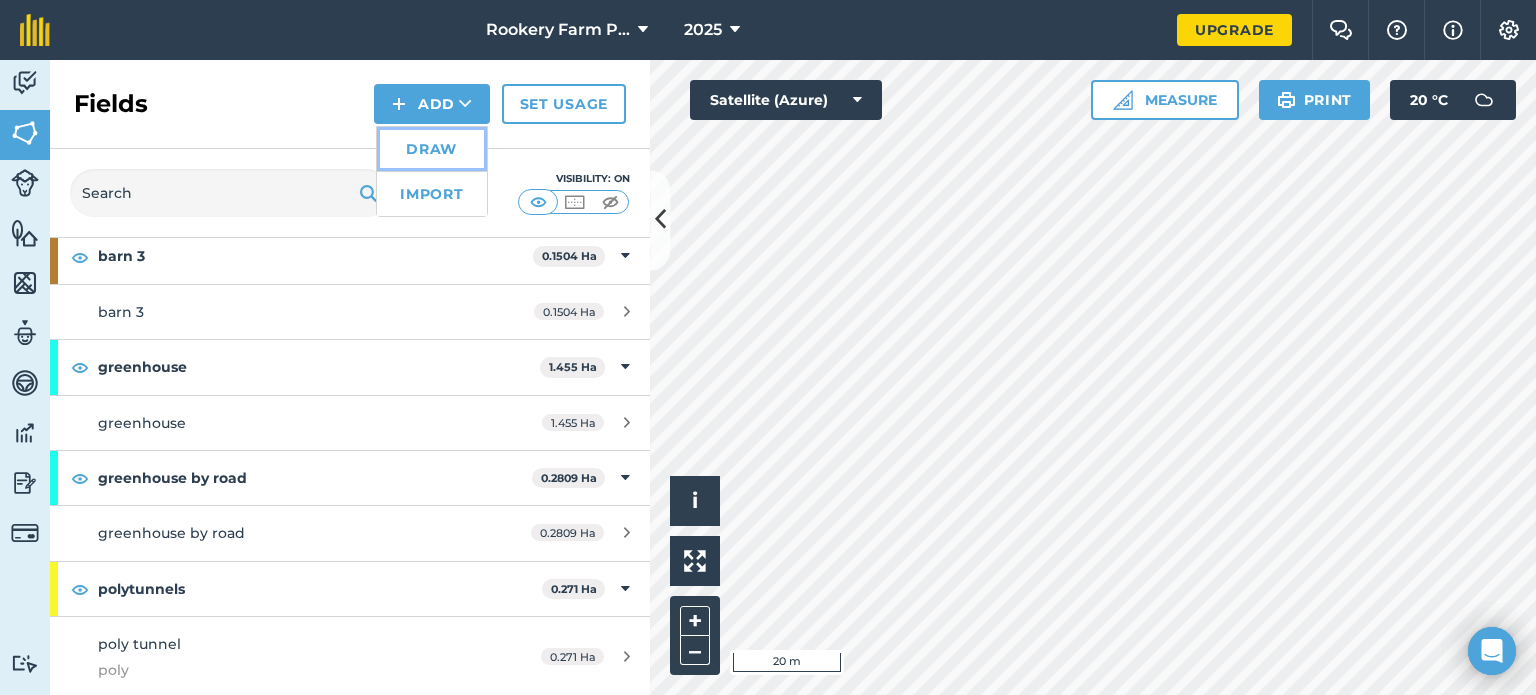 click on "Draw" at bounding box center [432, 149] 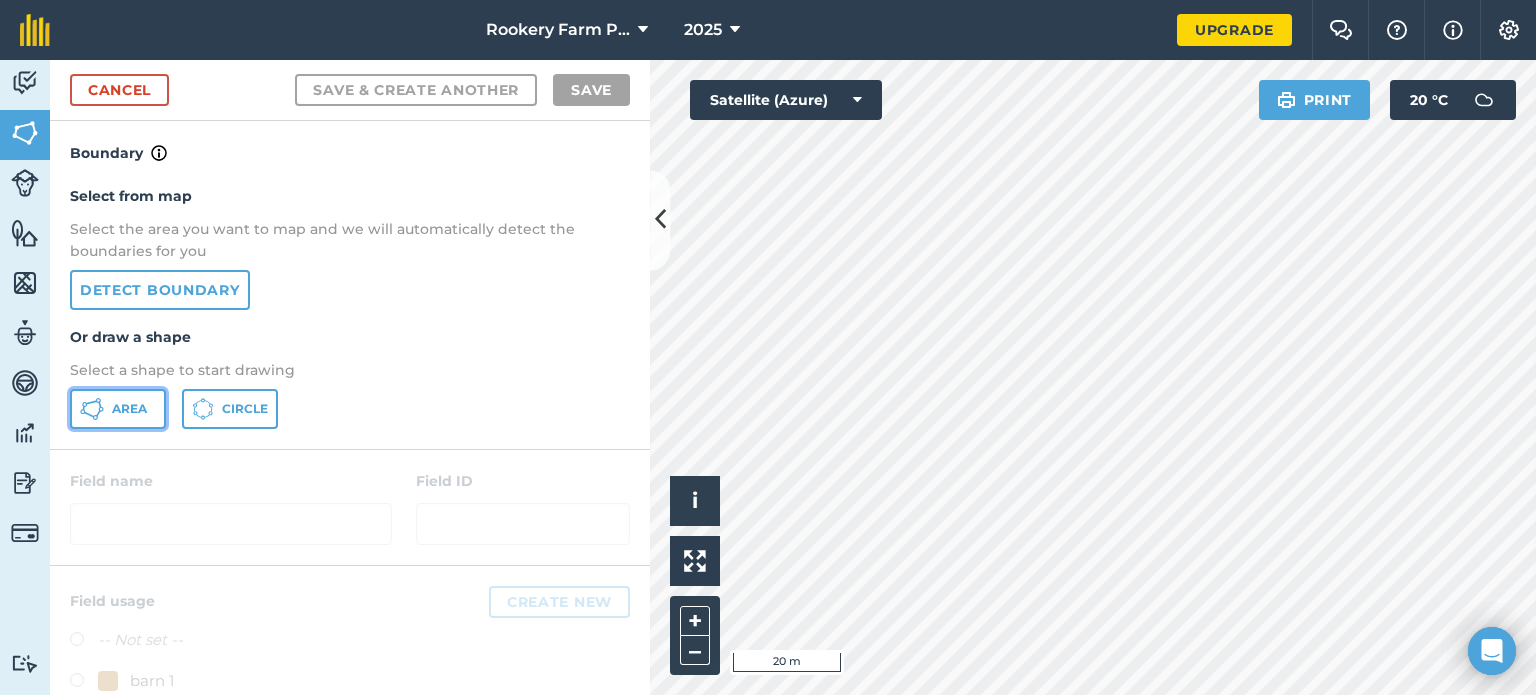 click on "Area" at bounding box center (129, 409) 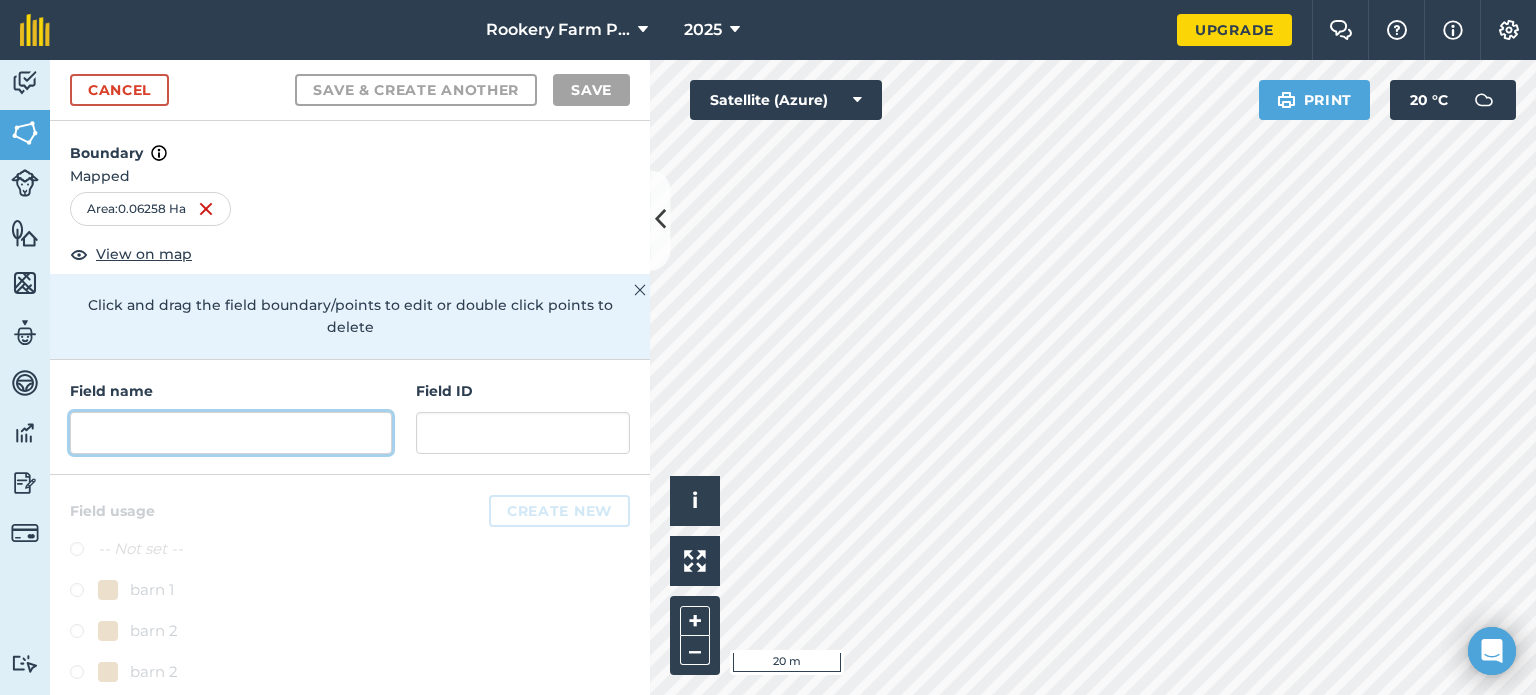 click at bounding box center [231, 433] 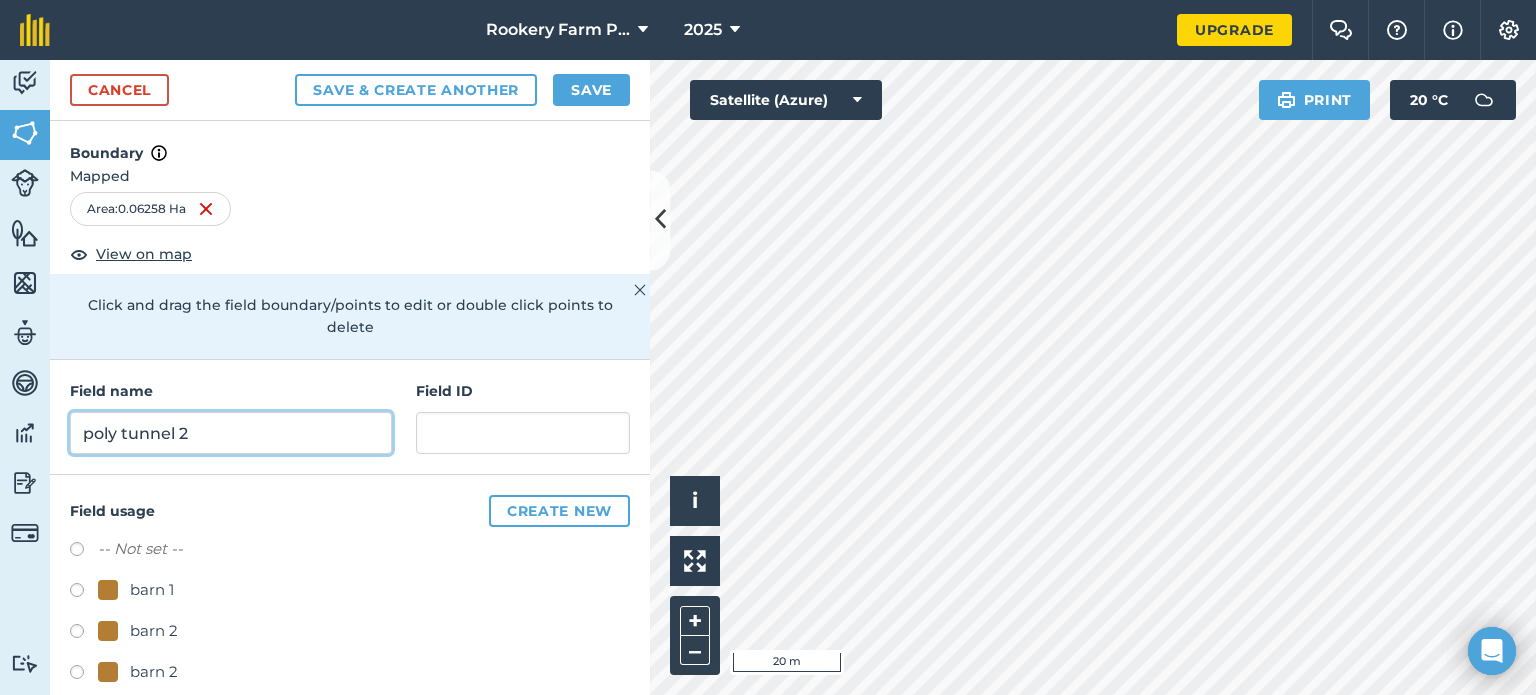 drag, startPoint x: 210, startPoint y: 431, endPoint x: -79, endPoint y: 441, distance: 289.17297 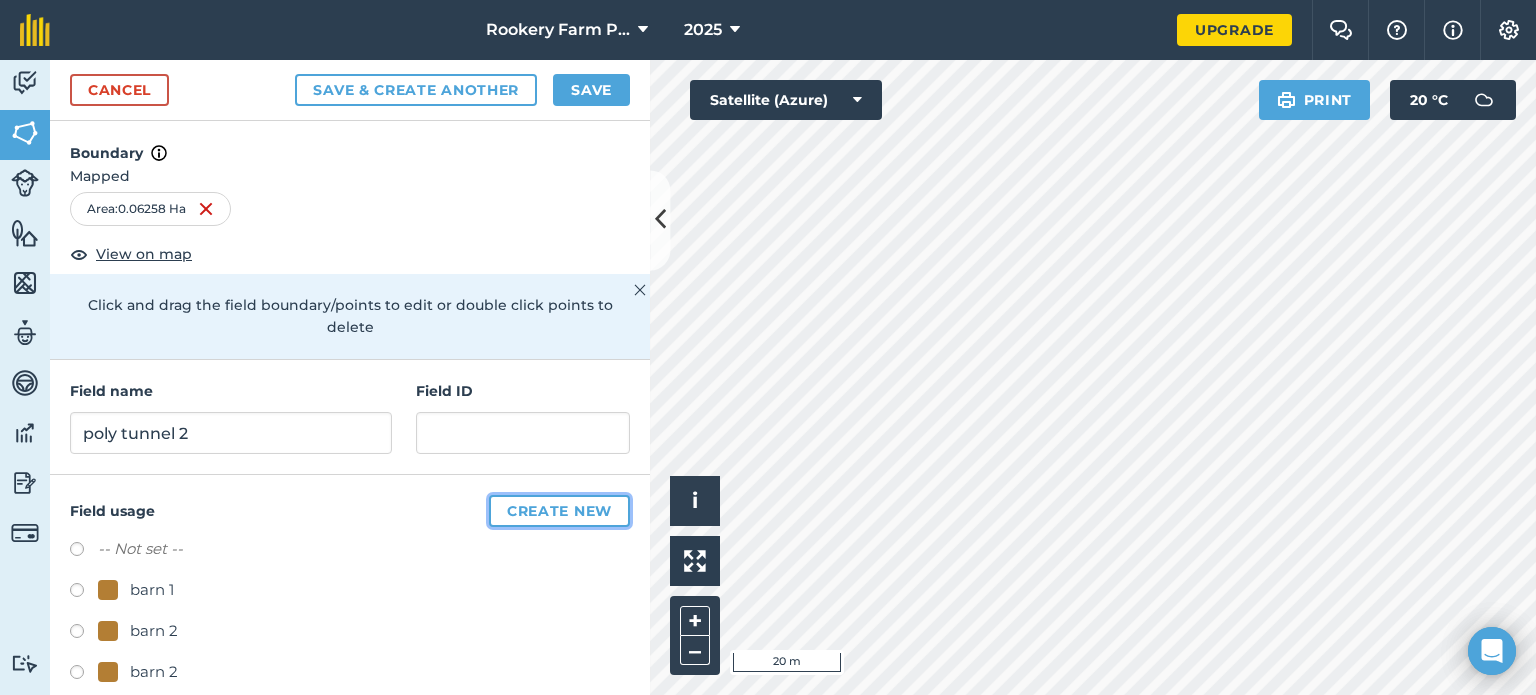 click on "Create new" at bounding box center (559, 511) 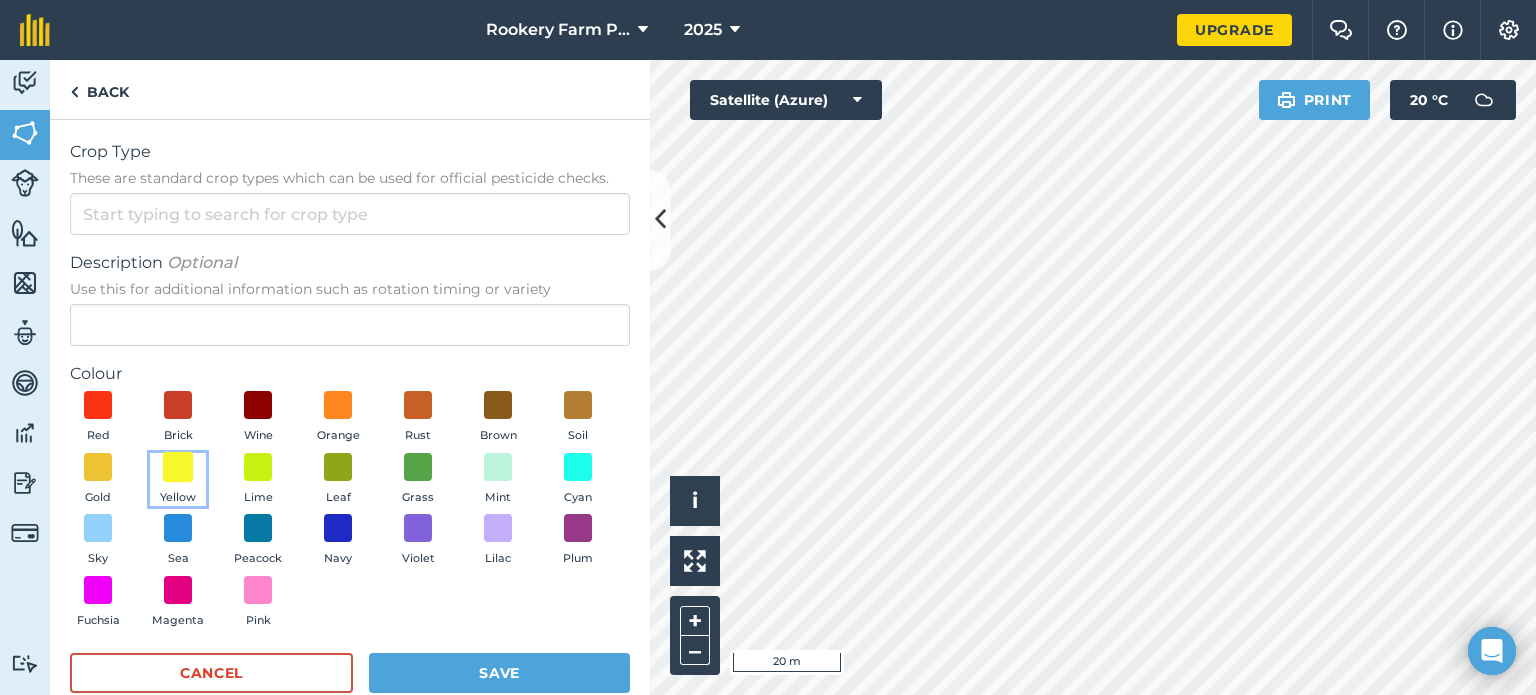 click at bounding box center (178, 466) 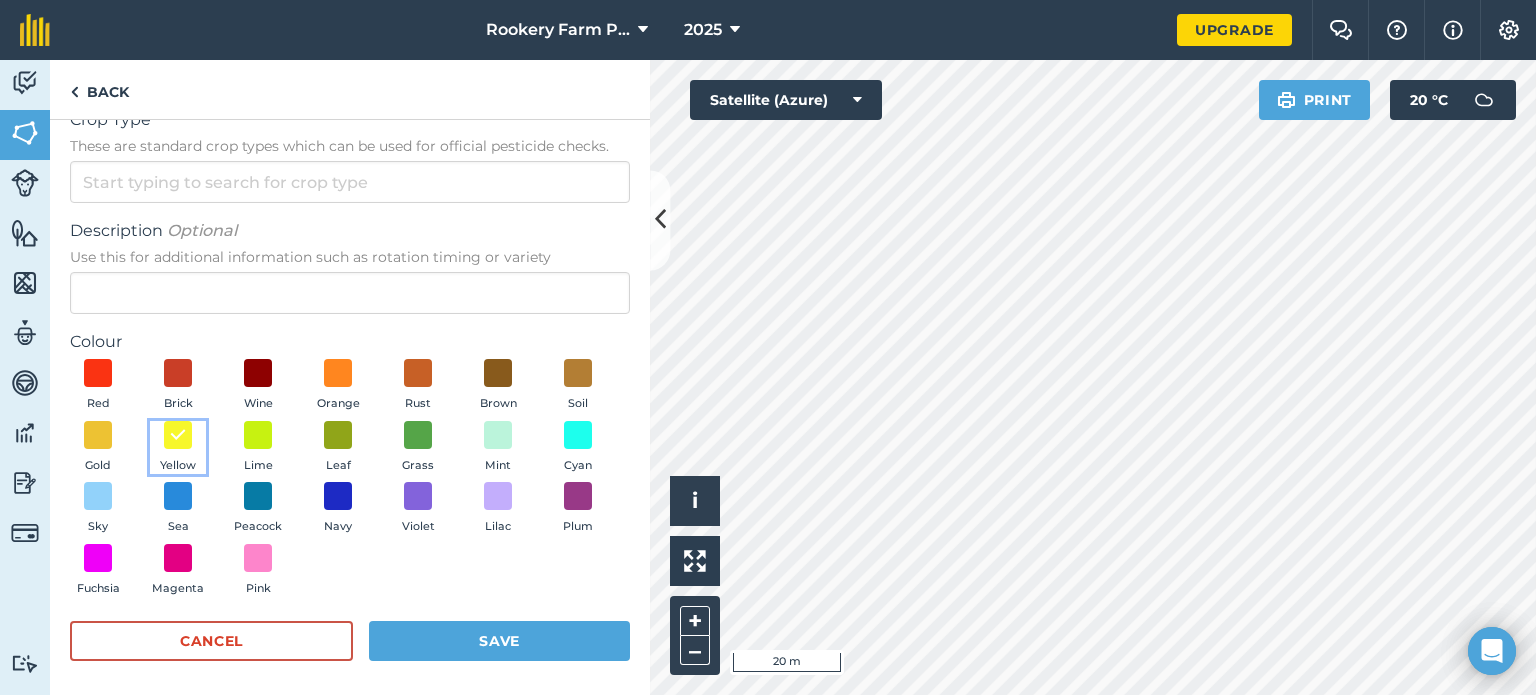 scroll, scrollTop: 38, scrollLeft: 0, axis: vertical 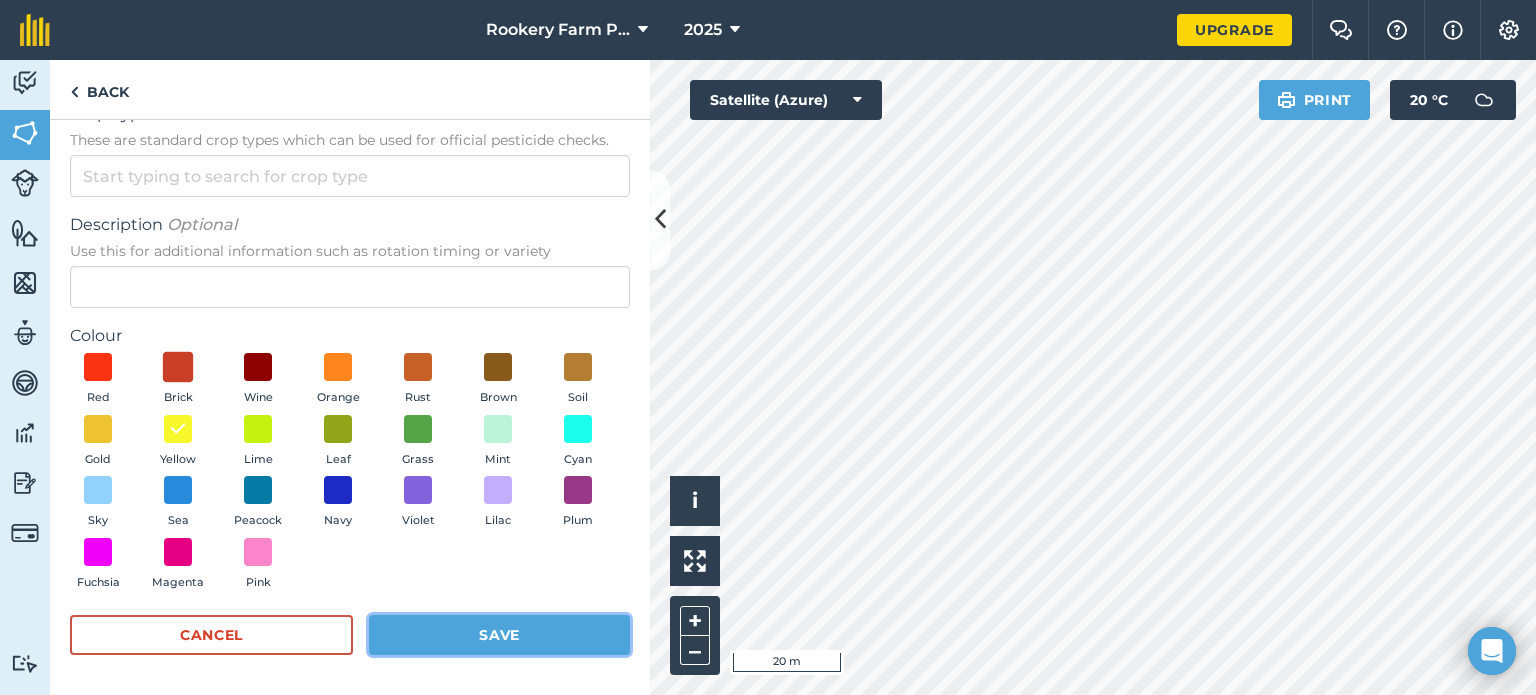 drag, startPoint x: 508, startPoint y: 641, endPoint x: 181, endPoint y: 358, distance: 432.45578 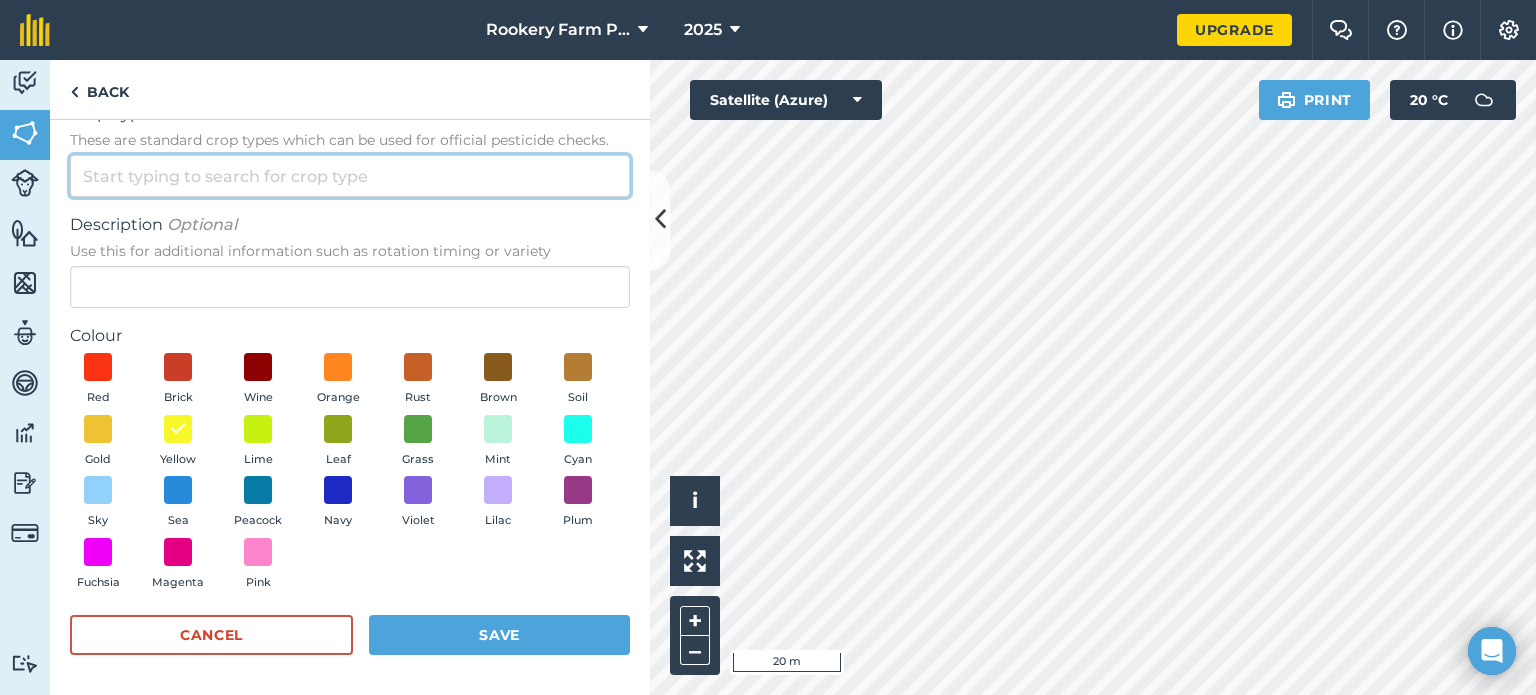 click on "Crop Type These are standard crop types which can be used for official pesticide checks." at bounding box center (350, 176) 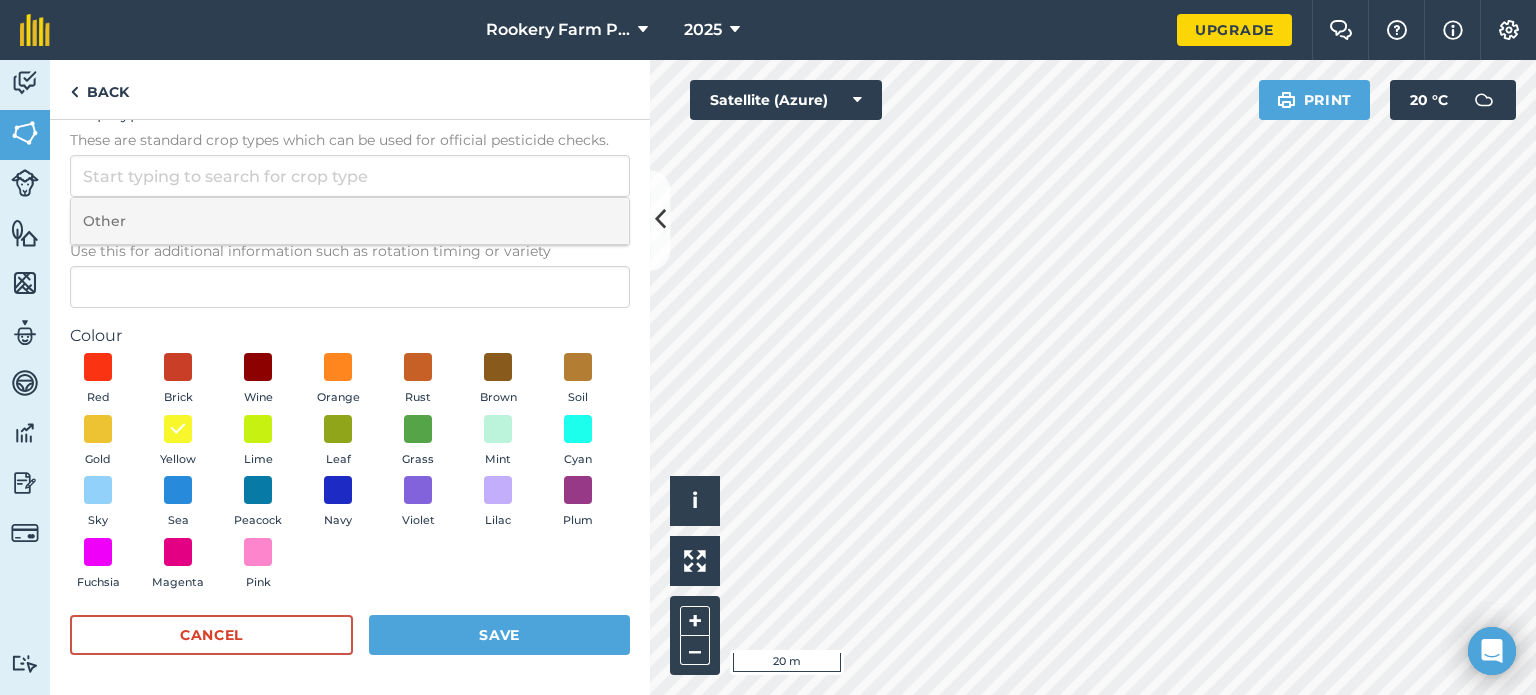 click on "Other" at bounding box center (350, 221) 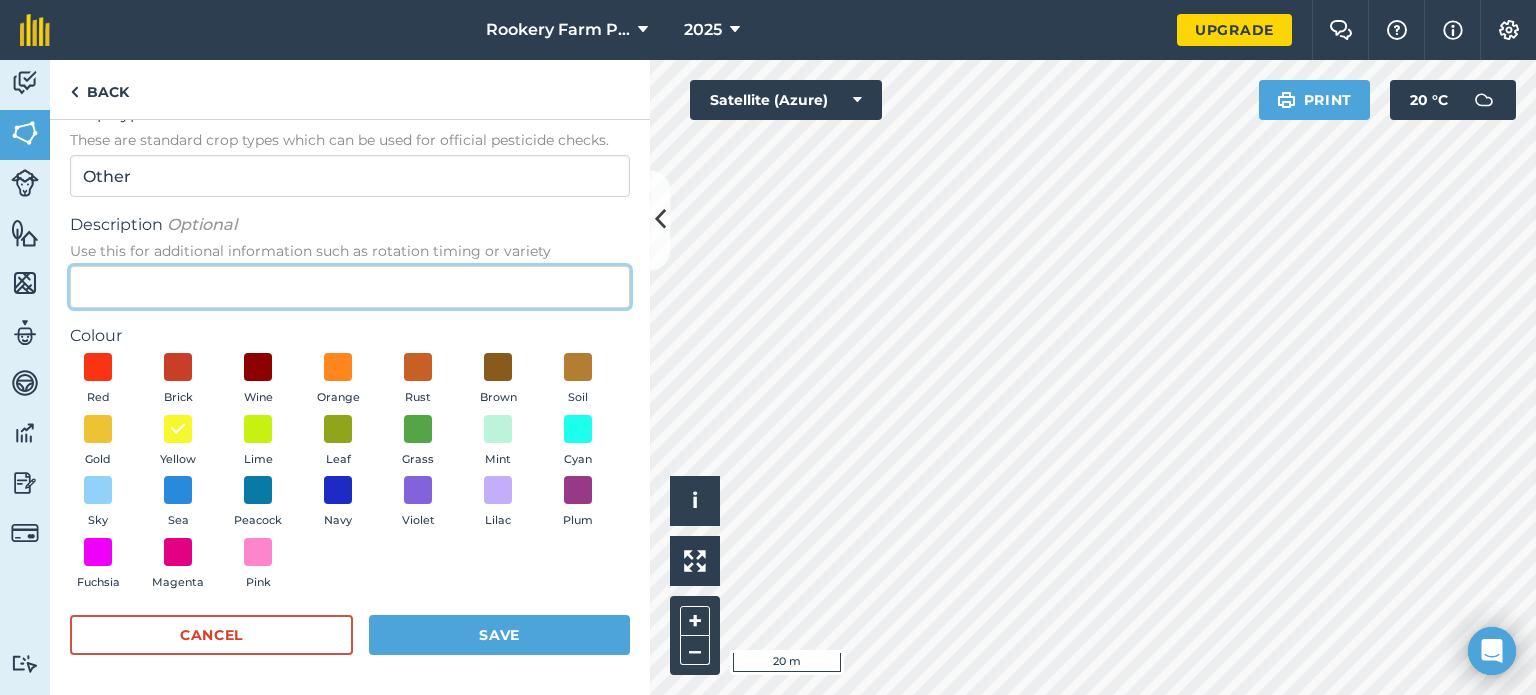 click on "Description   Optional Use this for additional information such as rotation timing or variety" at bounding box center [350, 287] 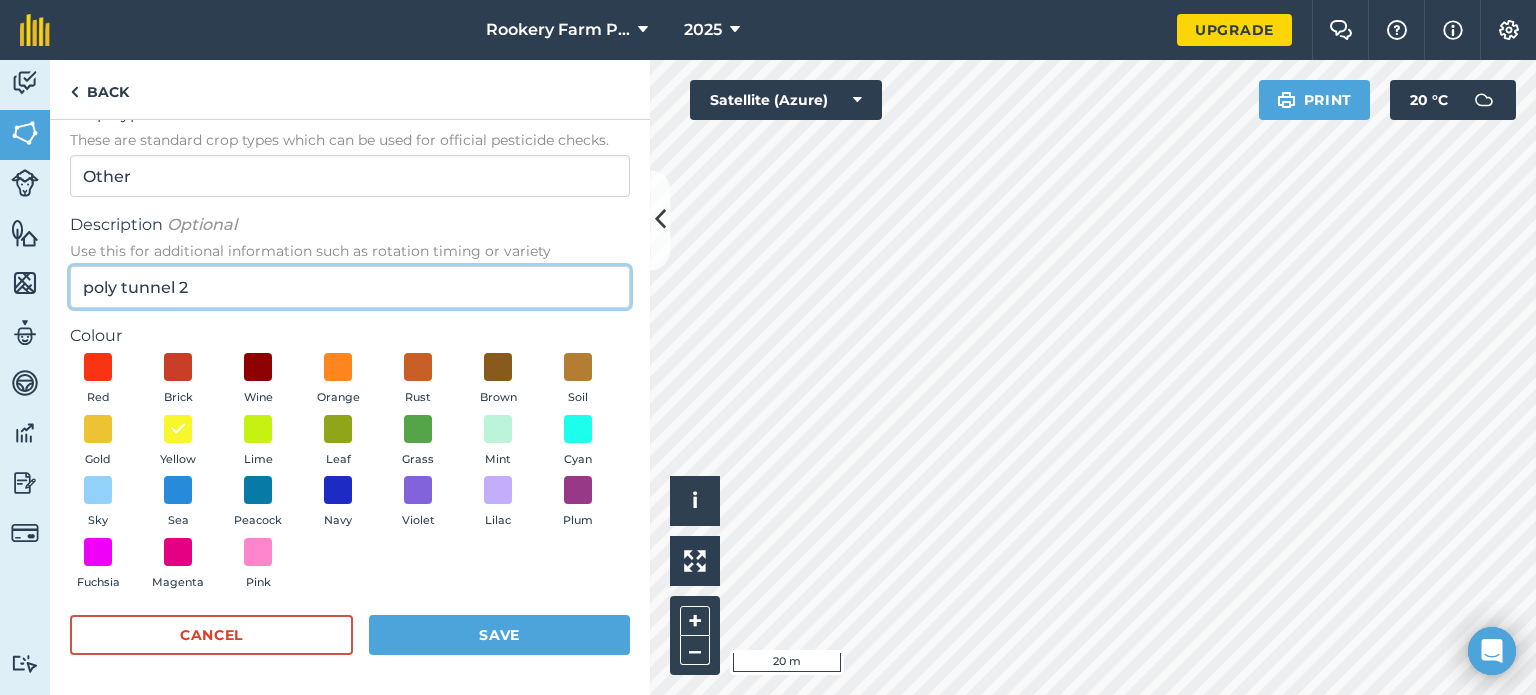 type on "poly tunnel 2" 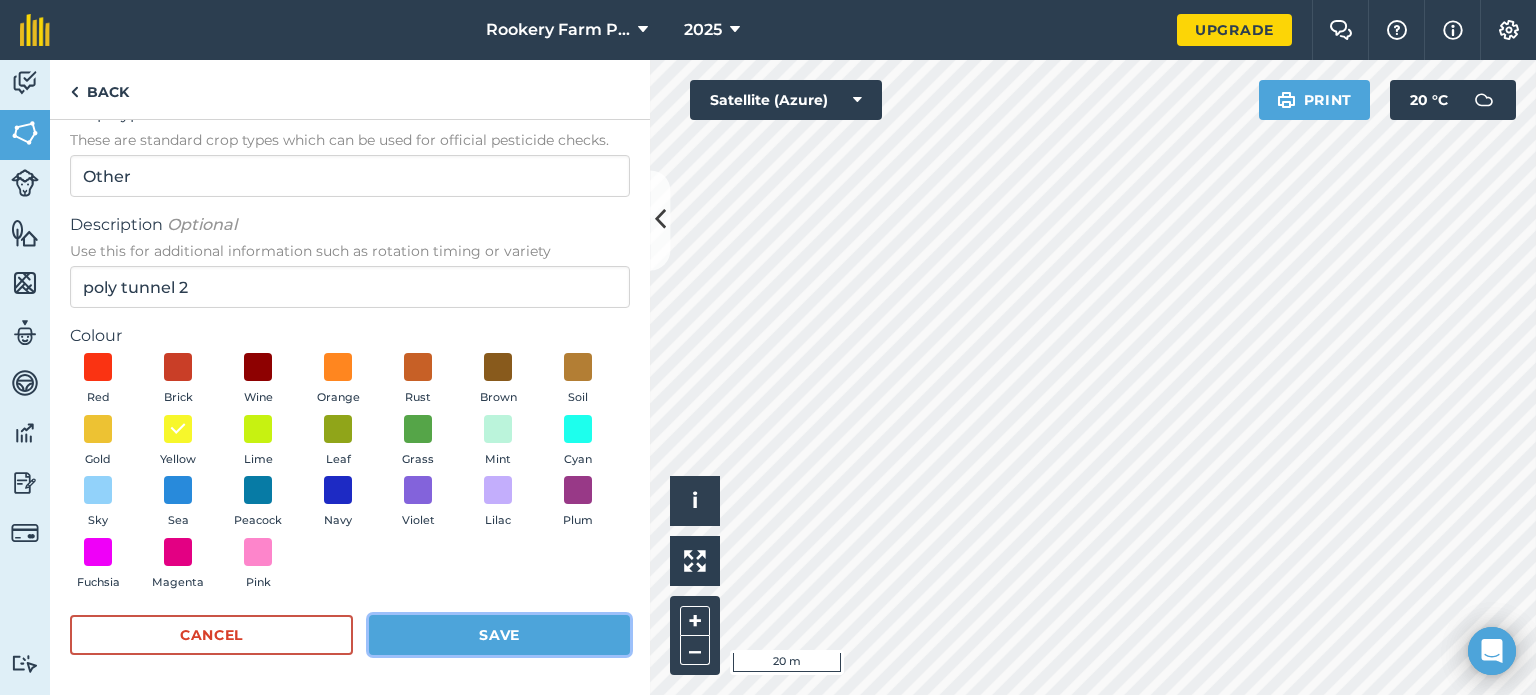 click on "Save" at bounding box center (499, 635) 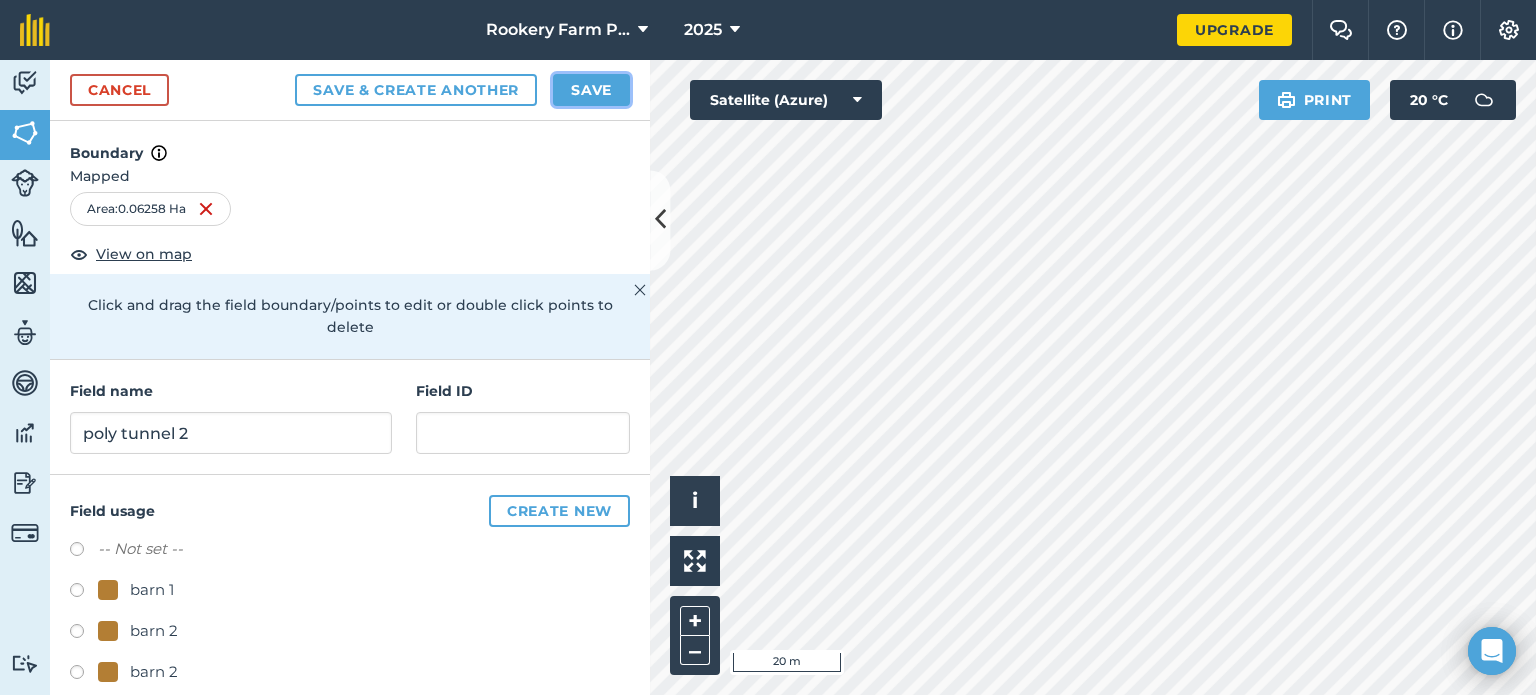 click on "Save" at bounding box center (591, 90) 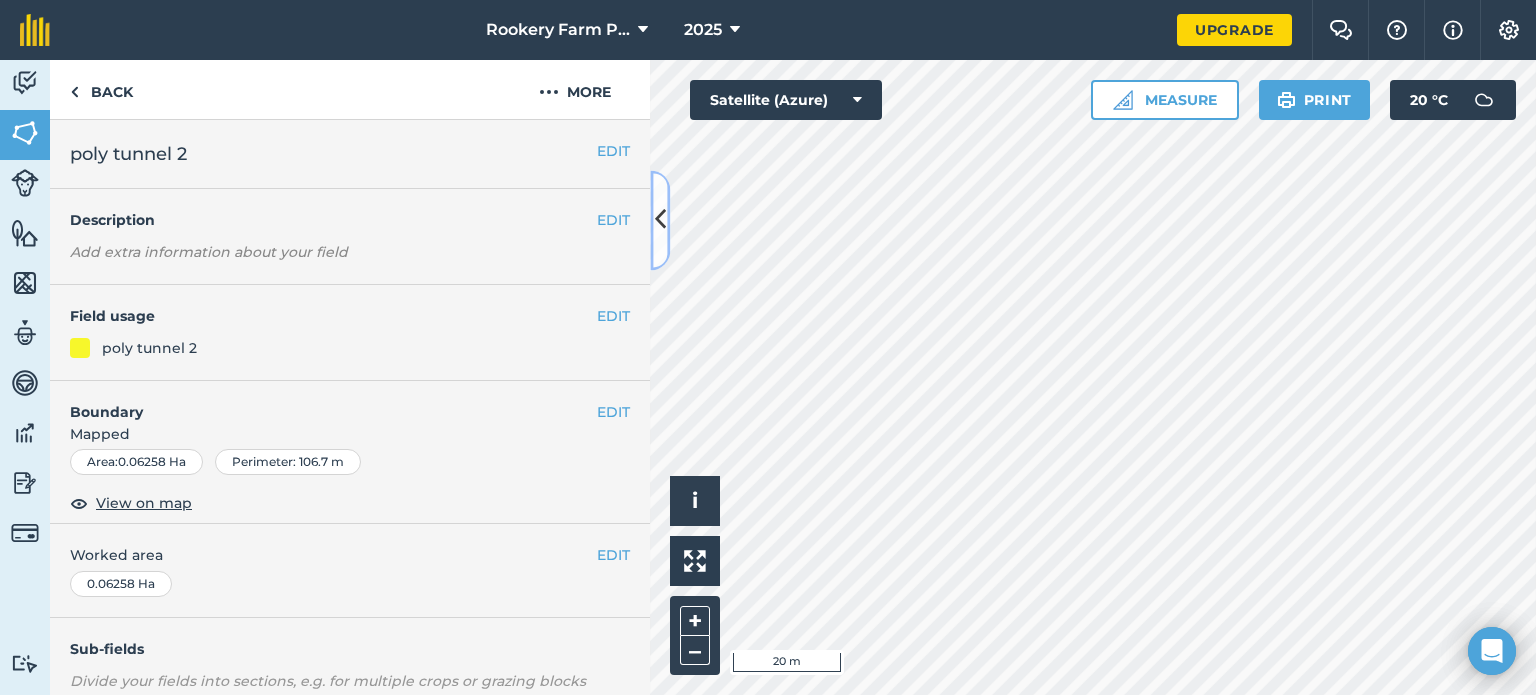 click at bounding box center [660, 220] 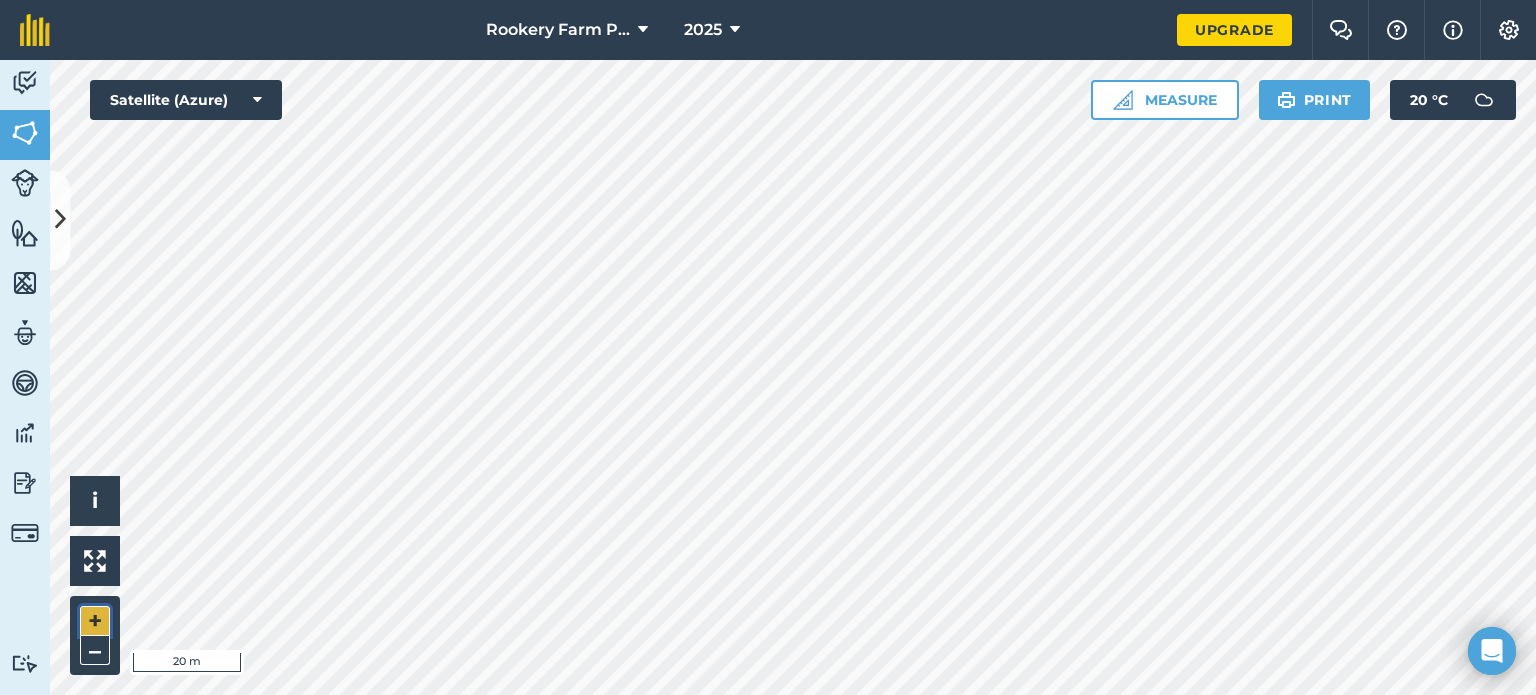click on "+" at bounding box center (95, 621) 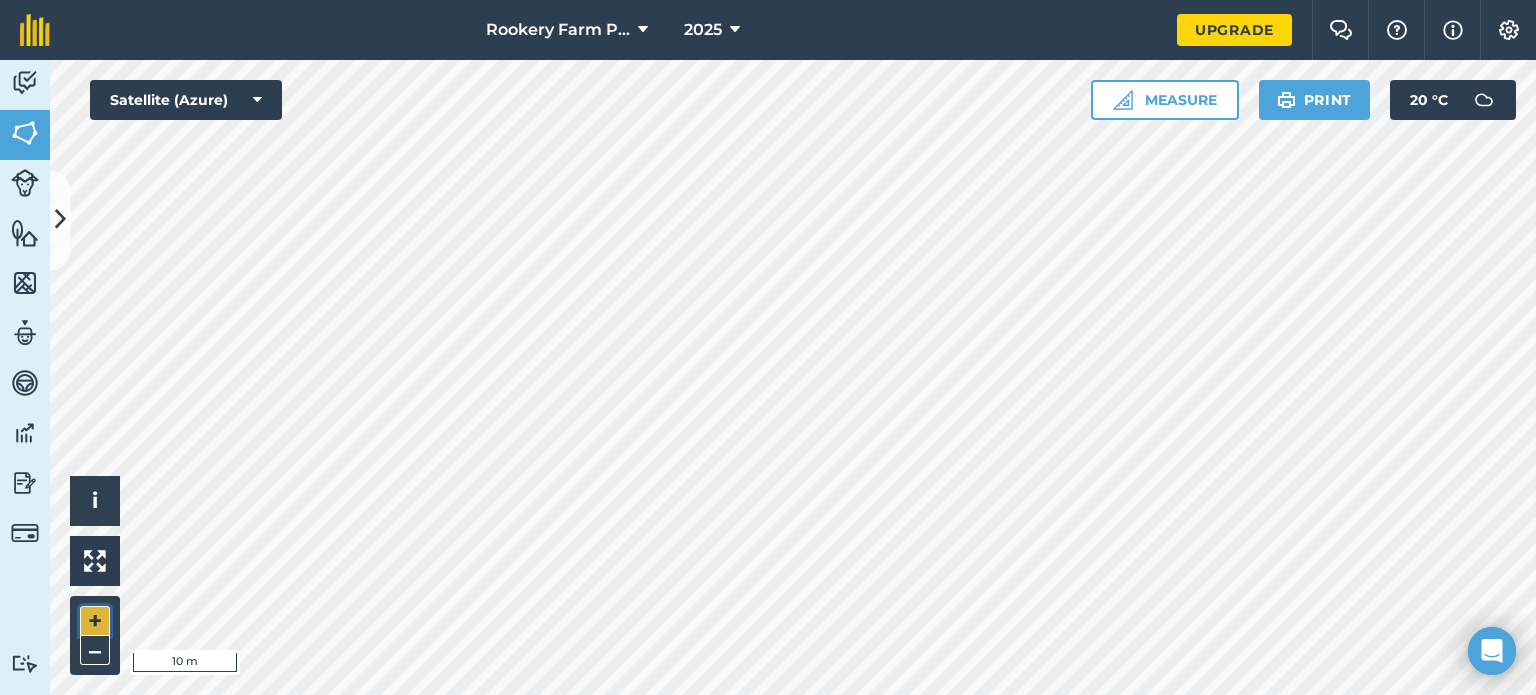 click on "+" at bounding box center (95, 621) 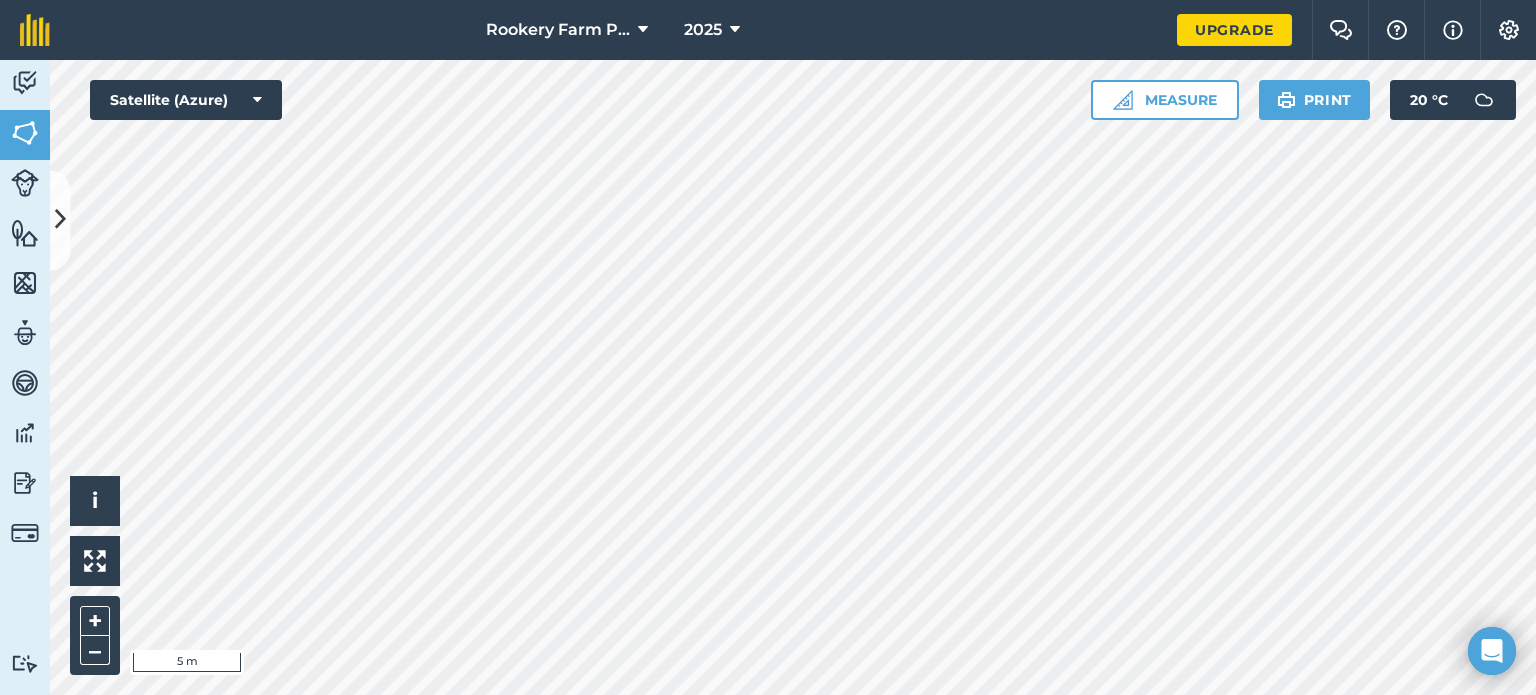 click on "Rookery Farm Packing Ltd 2025 Upgrade Farm Chat Help Info Settings Map printing is not available on our free plan Please upgrade to our Essentials, Plus or Pro plan to access this feature. Activity Fields Livestock Features Maps Team Vehicles Data Reporting Billing Tutorials Tutorials   Back   More EDIT poly tunnel 2 EDIT Description Add extra information about your field EDIT Field usage poly tunnel 2 EDIT Boundary   Mapped Area :  0.06258   Ha Perimeter :   106.7   m   View on map EDIT Worked area 0.06258   Ha Sub-fields   Divide your fields into sections, e.g. for multiple crops or grazing blocks   Add sub-fields Add field job Add note   Field Health To-Do Field History Reports There are no outstanding tasks for this field. Click to start drawing i © 2025 TomTom, Microsoft 5 m + – Satellite (Azure) Measure Print 20   ° C" at bounding box center (768, 347) 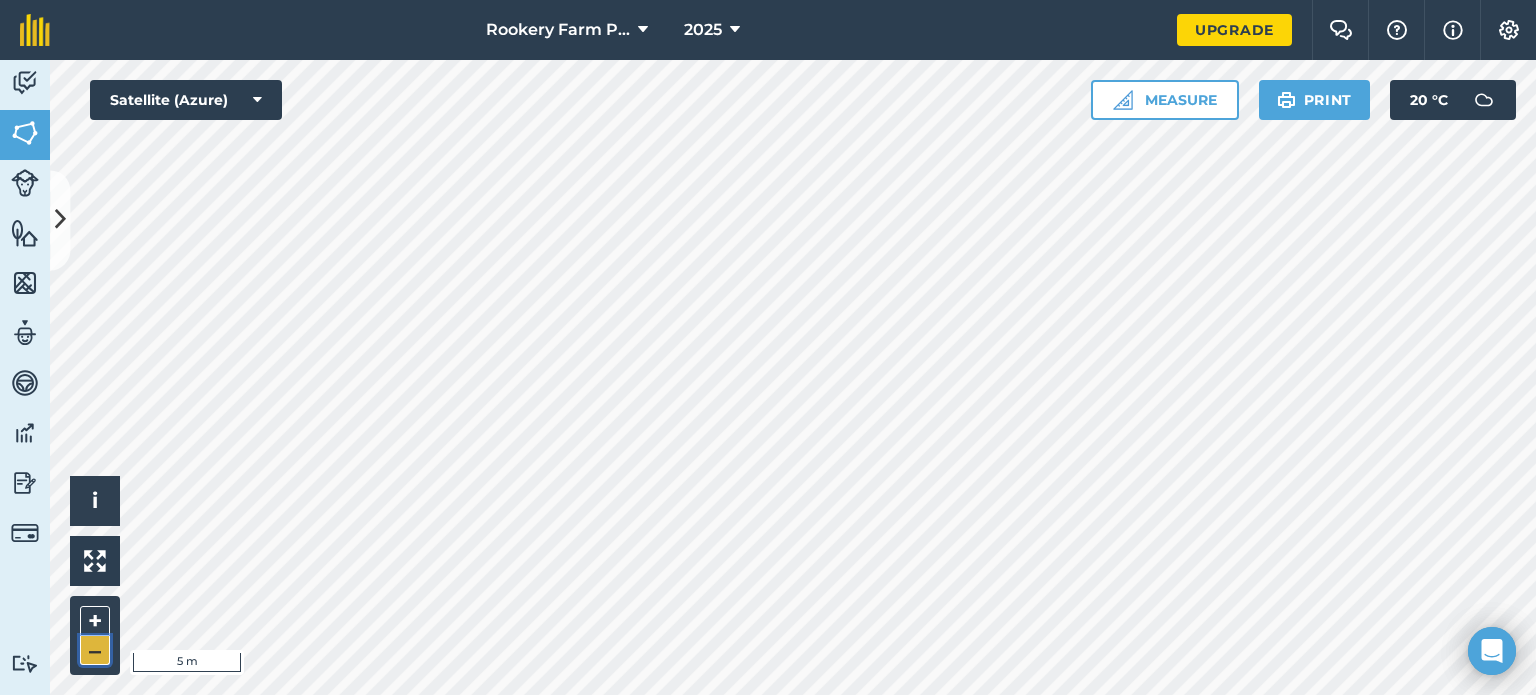 click on "–" at bounding box center (95, 650) 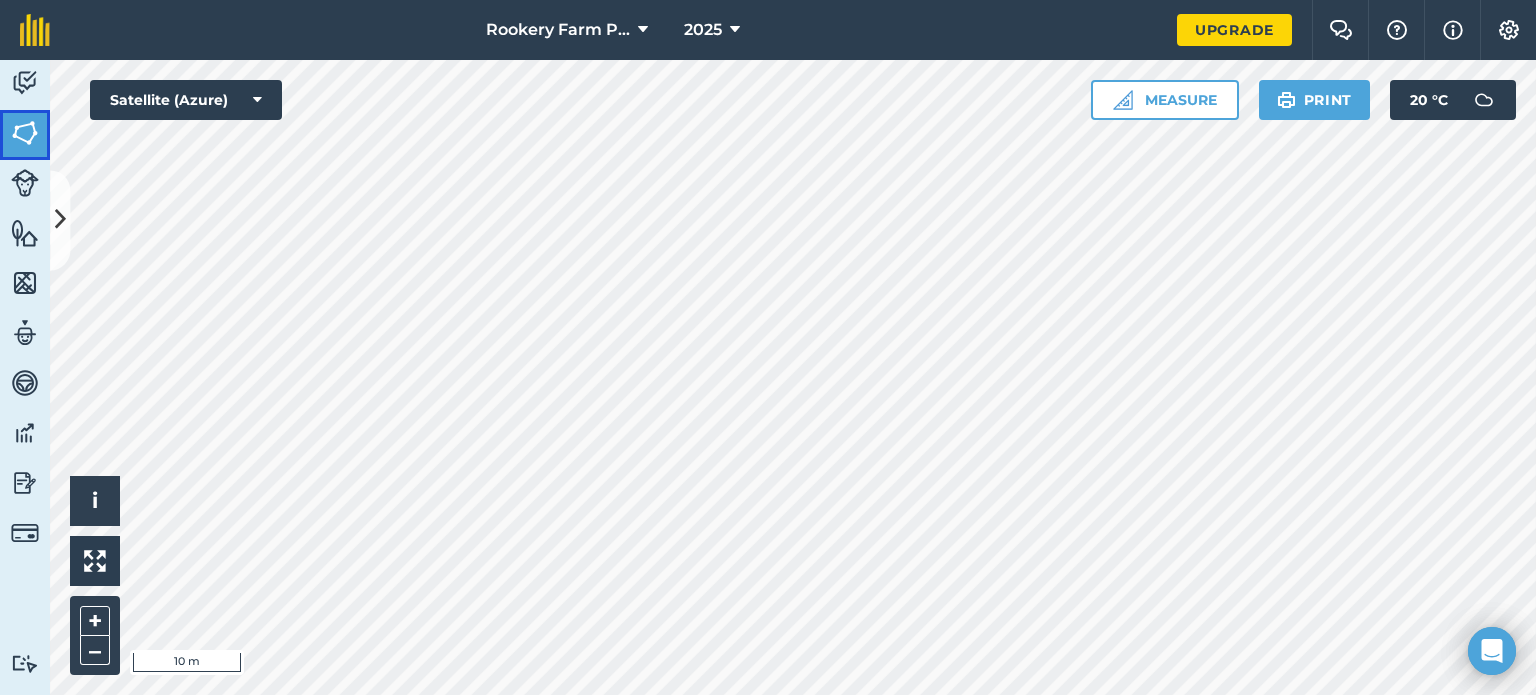 click at bounding box center [25, 133] 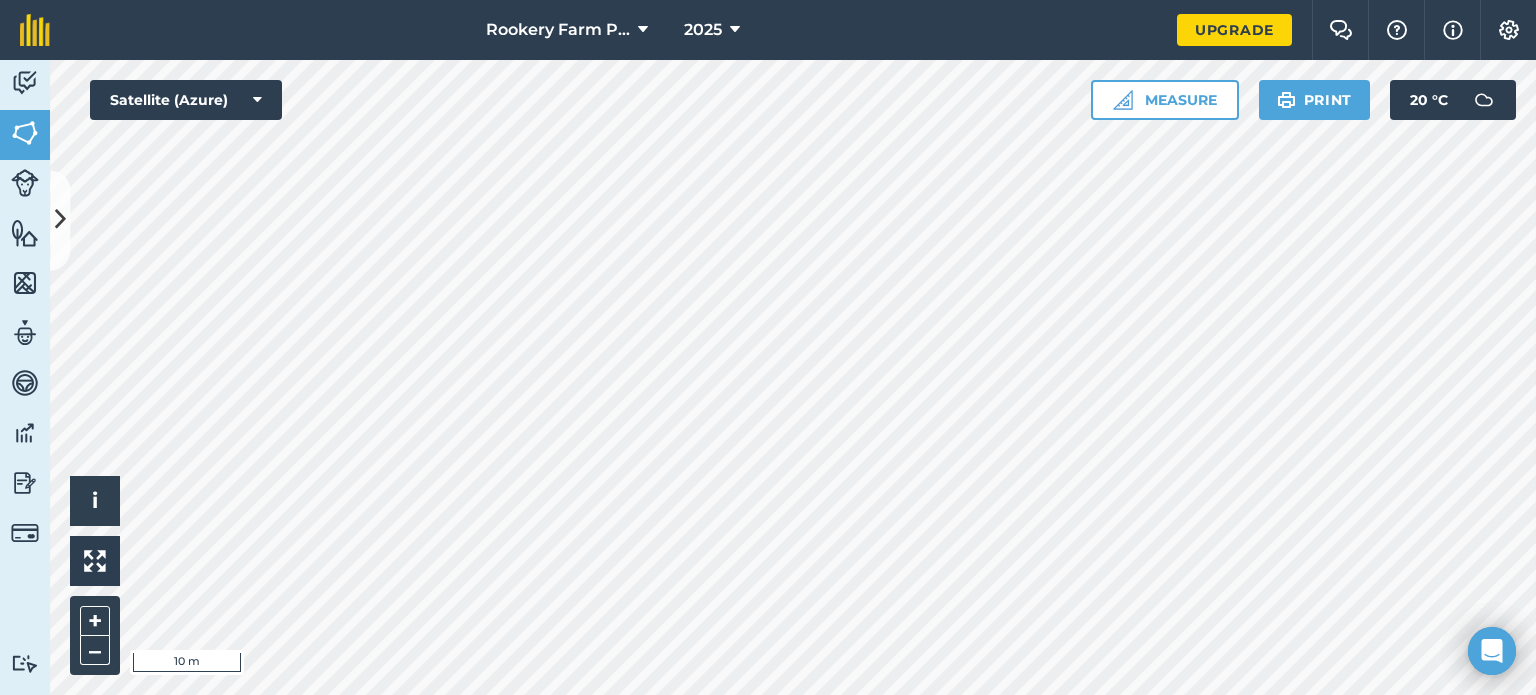click on "Rookery Farm Packing Ltd 2025 Upgrade Farm Chat Help Info Settings Map printing is not available on our free plan Please upgrade to our Essentials, Plus or Pro plan to access this feature. Activity Fields Livestock Features Maps Team Vehicles Data Reporting Billing Tutorials Tutorials Fields   Add   Set usage Visibility: On Total area :  2.332   Ha Edit fields By usages, Filters (1) barn 1 0.04559   Ha barn 1 0.04559   Ha barn 2 0.06657   Ha barn 2 0.06657   Ha barn 3 0.1504   Ha barn 3 0.1504   [GEOGRAPHIC_DATA] 1.455   Ha greenhouse 1.455   [GEOGRAPHIC_DATA] by road 0.2809   [GEOGRAPHIC_DATA] by road 0.2809   [GEOGRAPHIC_DATA] 2 0.06258   [GEOGRAPHIC_DATA] 2 0.06258   Ha polytunnels 0.271   Ha poly tunnel poly 0.271   Ha Click to start drawing i © 2025 TomTom, Microsoft 10 m + – Satellite (Azure) Measure Print 20   ° C" at bounding box center [768, 347] 